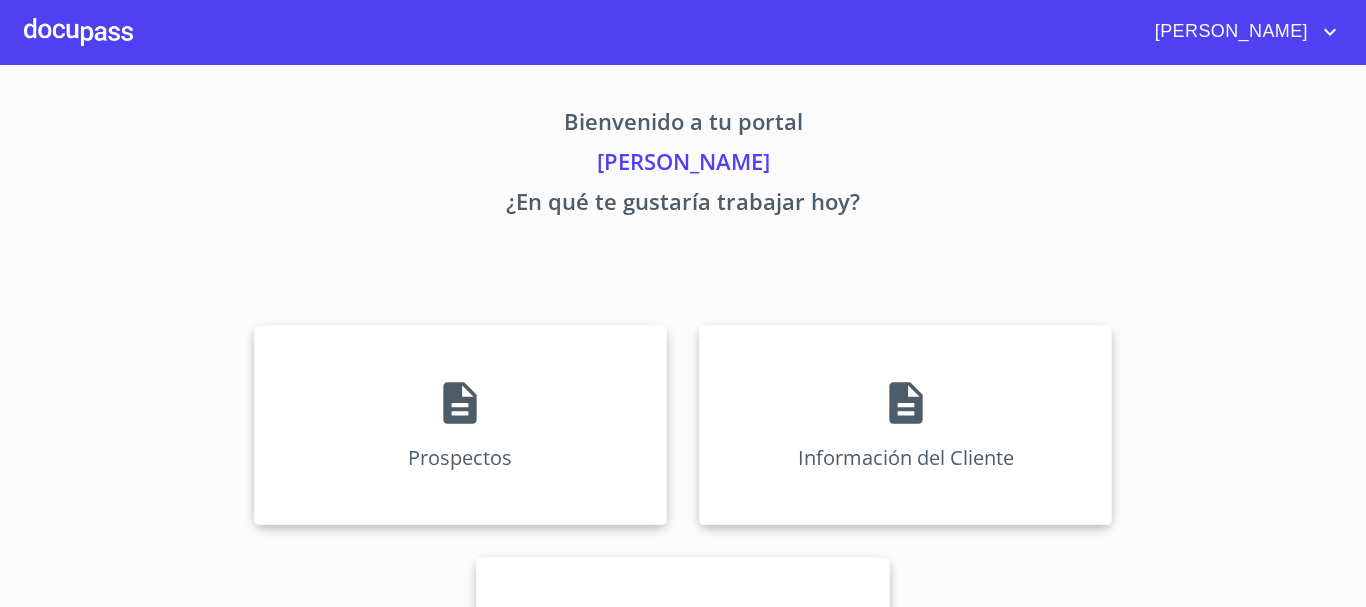 scroll, scrollTop: 0, scrollLeft: 0, axis: both 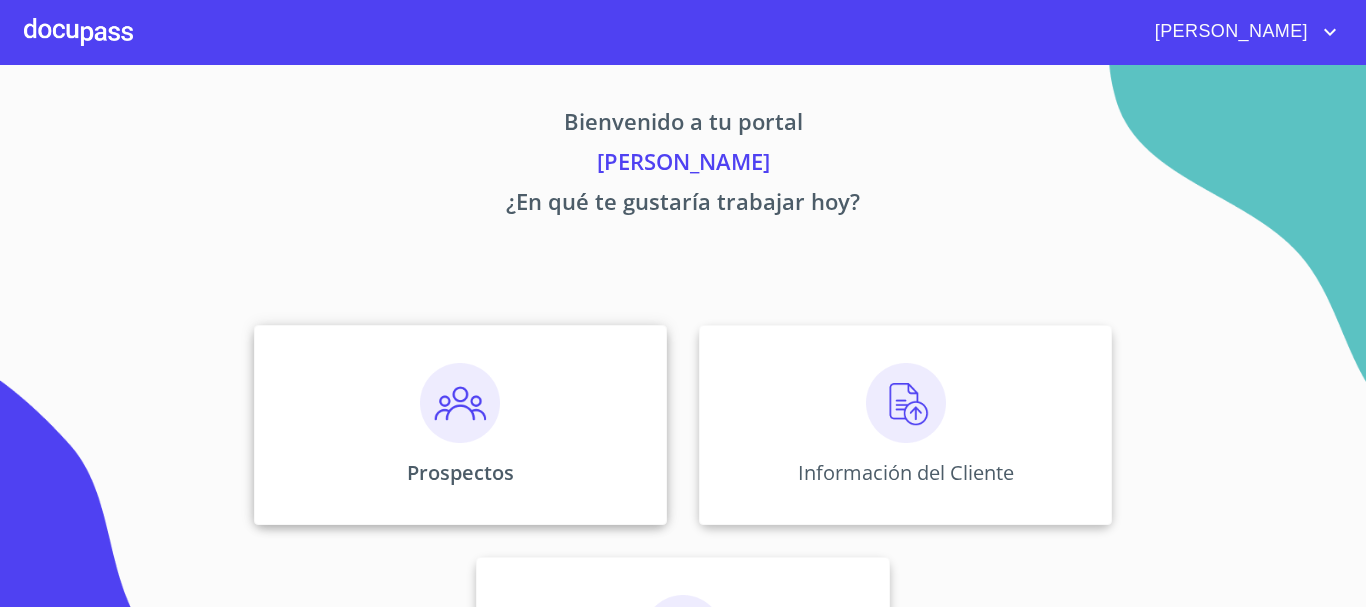 click at bounding box center [460, 403] 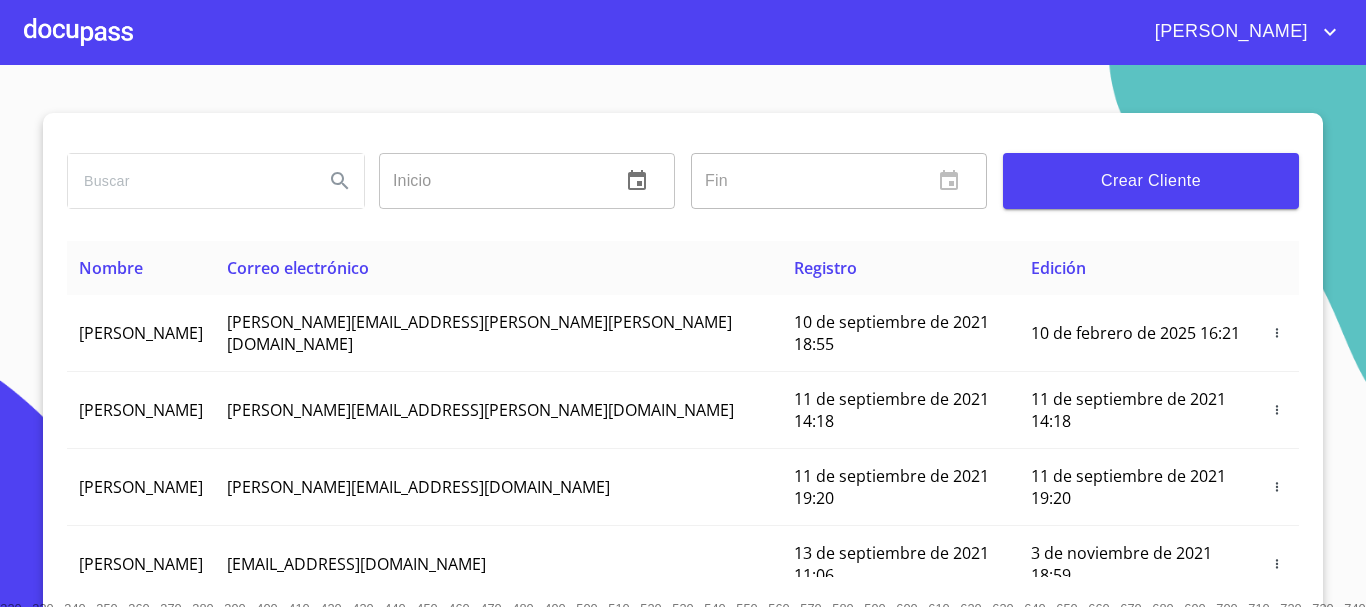 click on "Crear Cliente" at bounding box center [1151, 181] 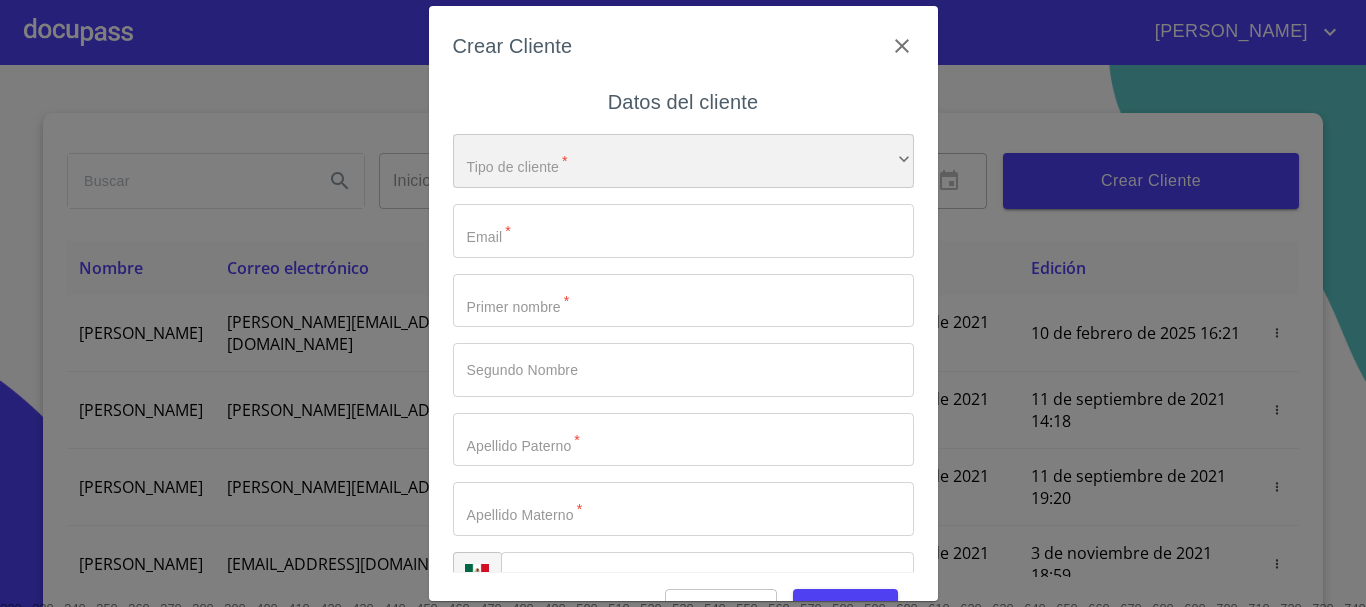 click on "​" at bounding box center (683, 161) 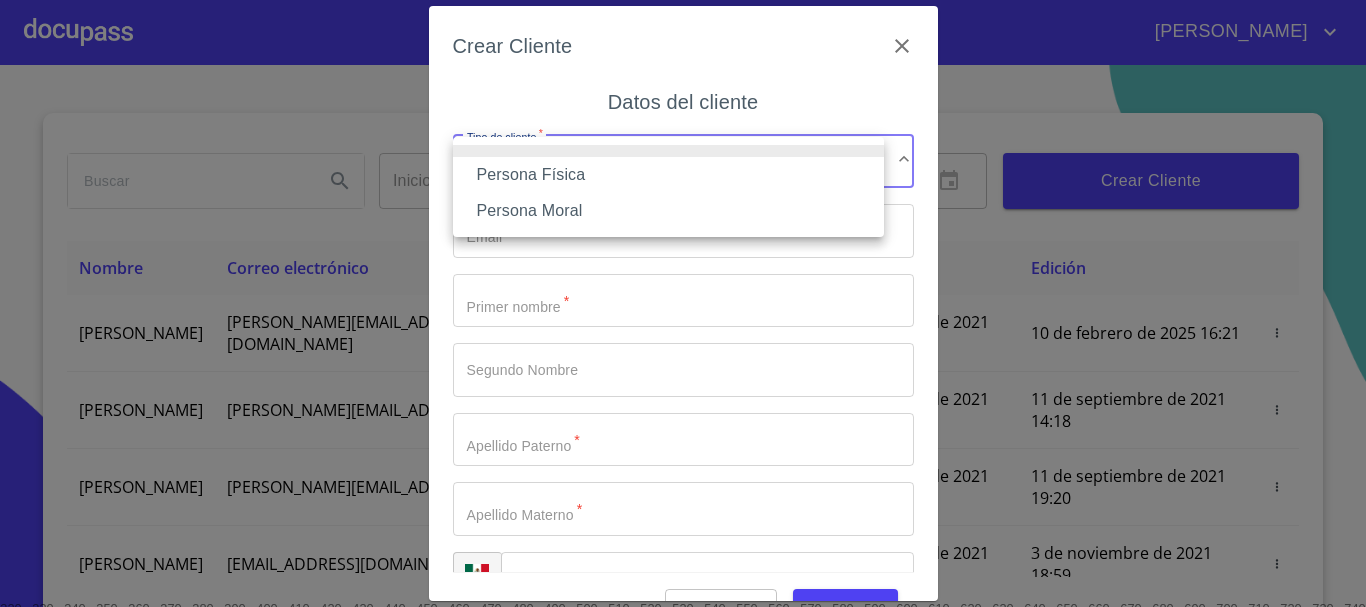 click on "Persona Moral" at bounding box center (668, 211) 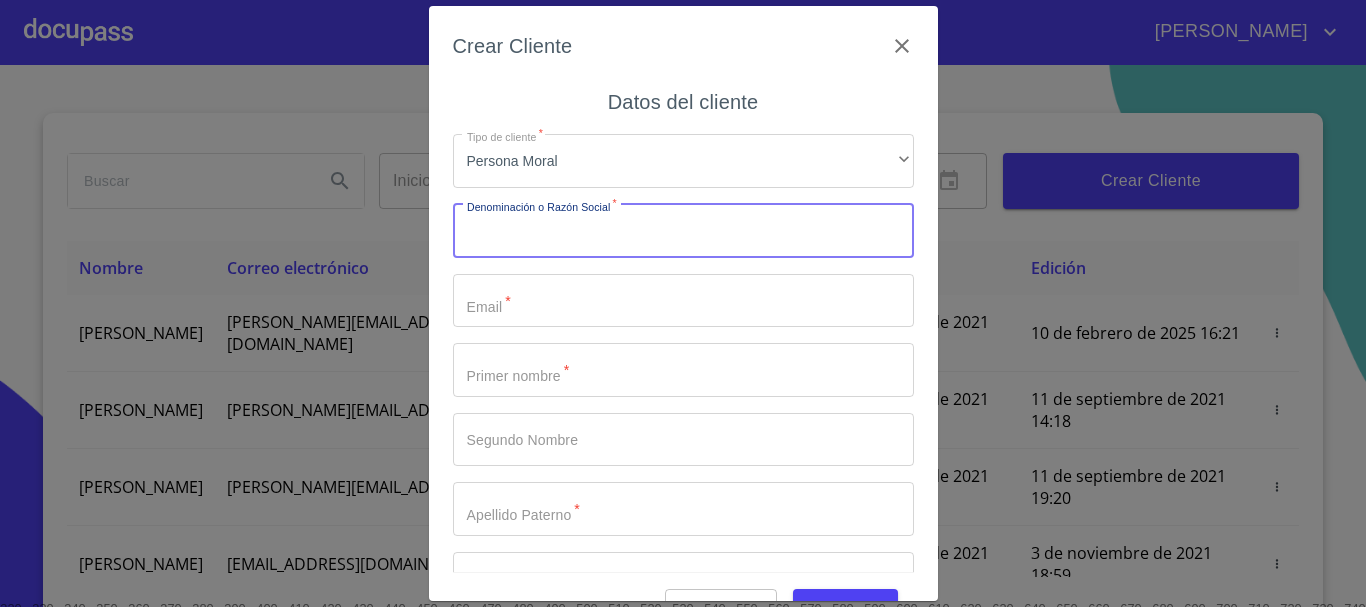 click on "Tipo de cliente   *" at bounding box center [683, 231] 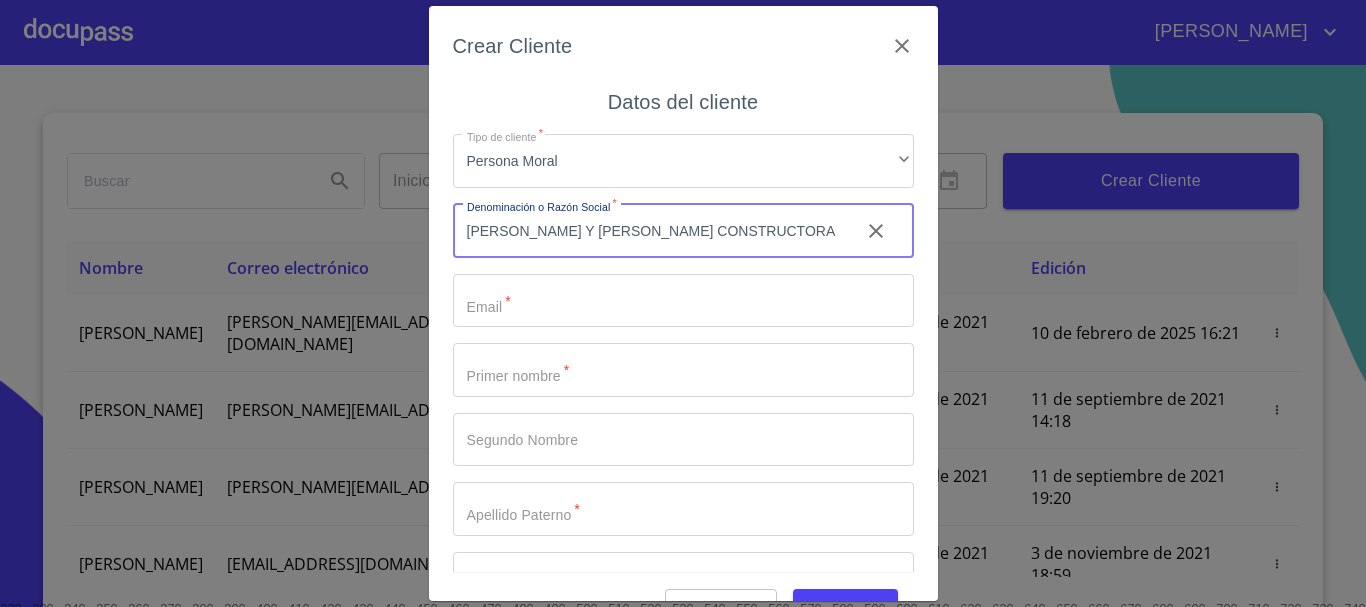 type on "[PERSON_NAME] Y [PERSON_NAME] CONSTRUCTORA" 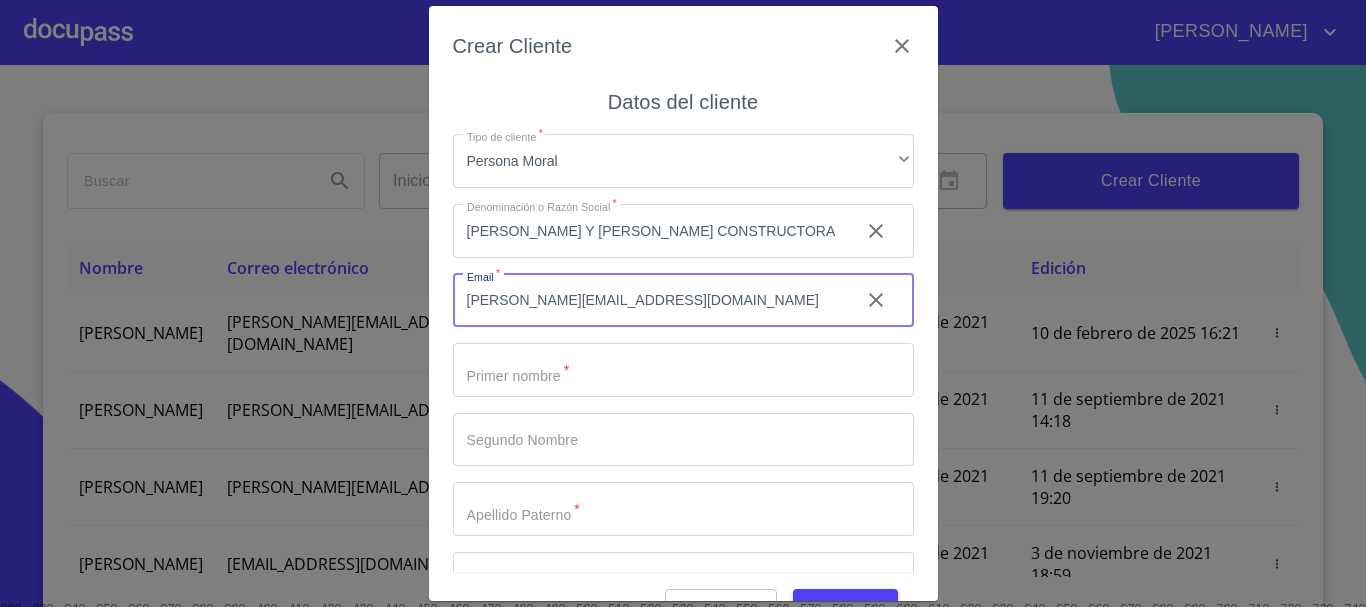 type on "[PERSON_NAME][EMAIL_ADDRESS][DOMAIN_NAME]" 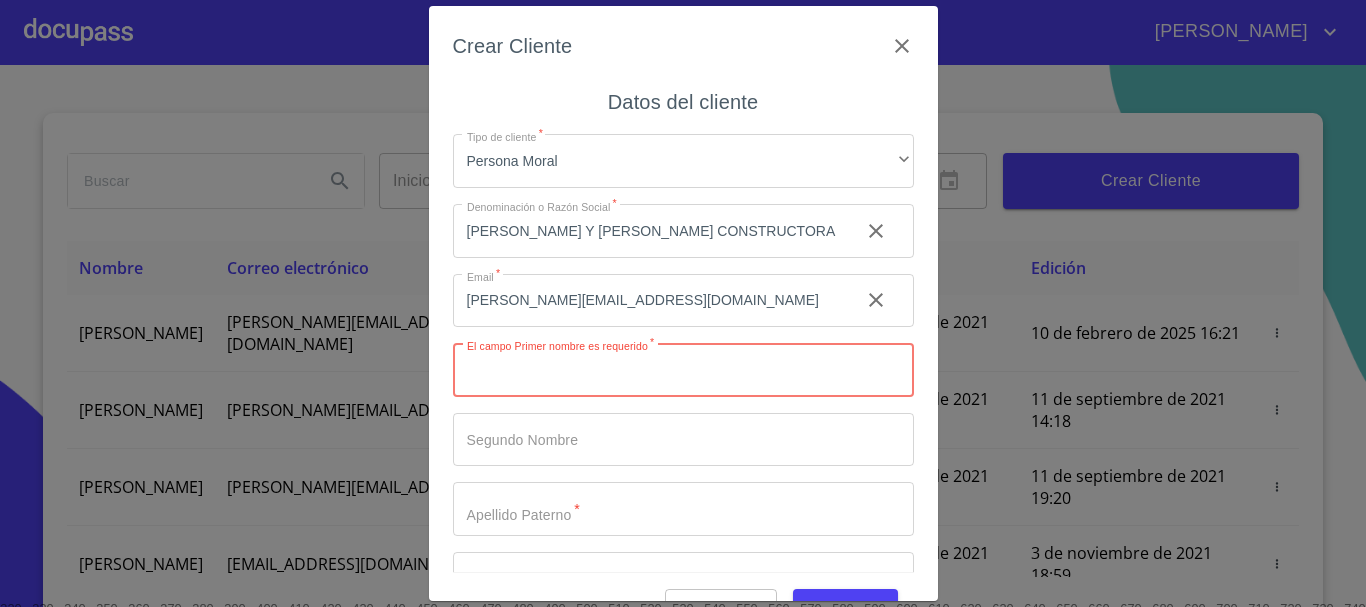 click on "Tipo de cliente   *" at bounding box center [683, 370] 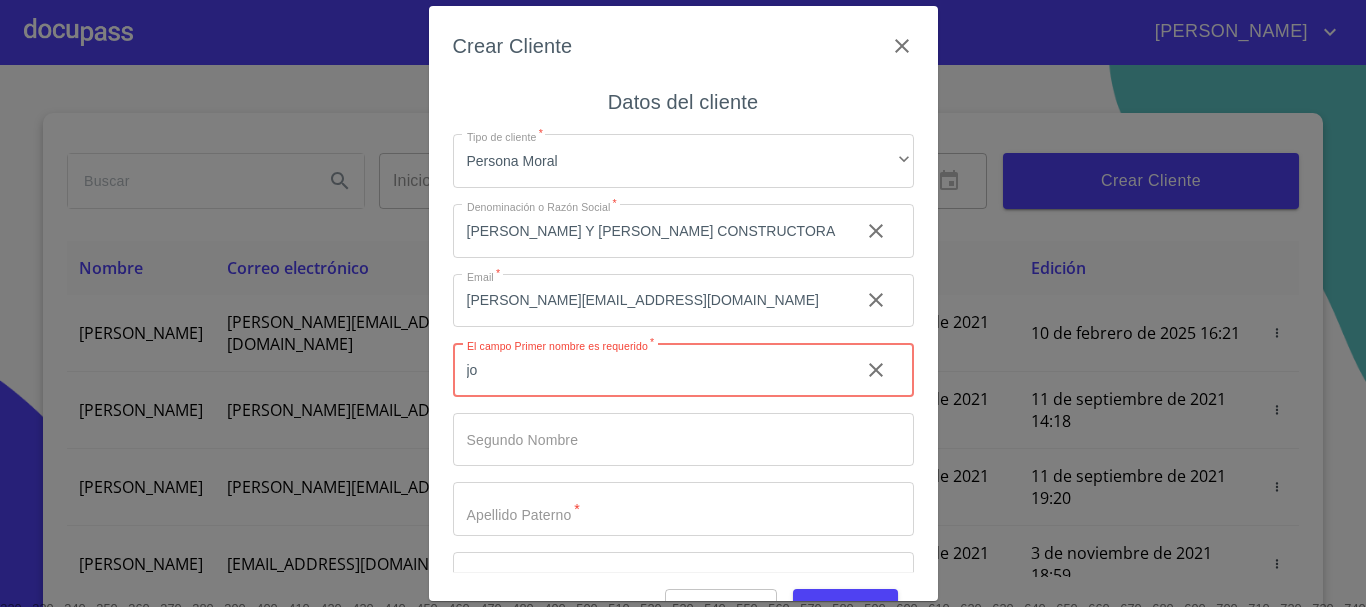 type on "j" 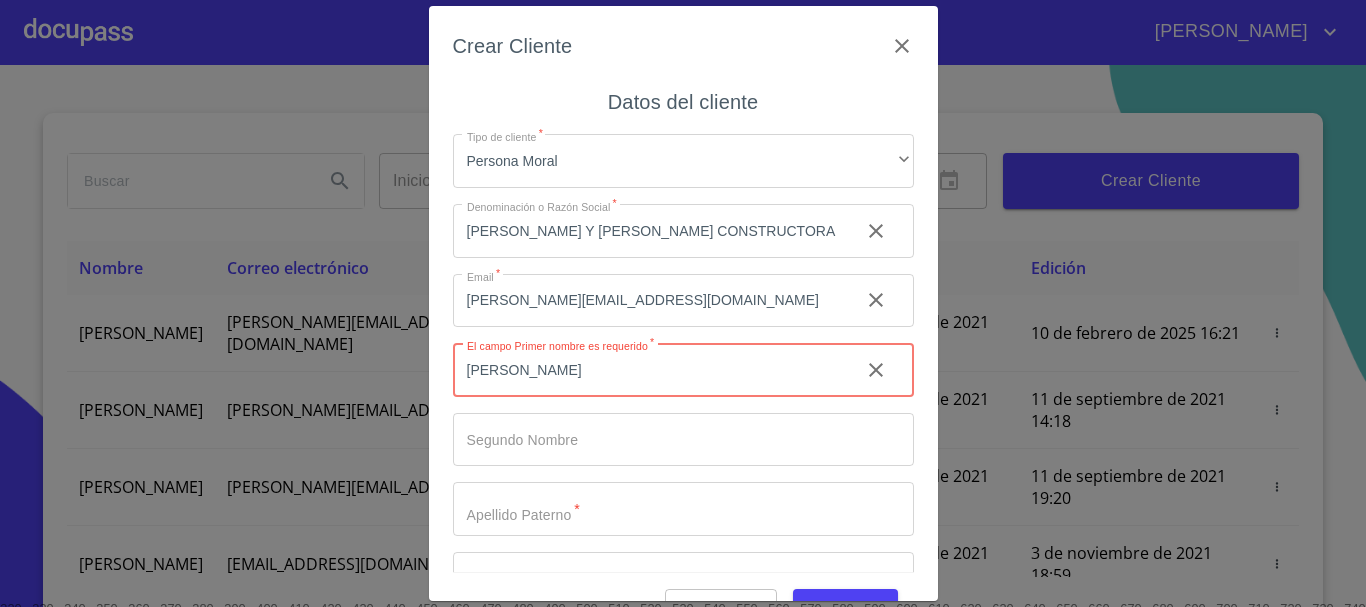 type on "[PERSON_NAME]" 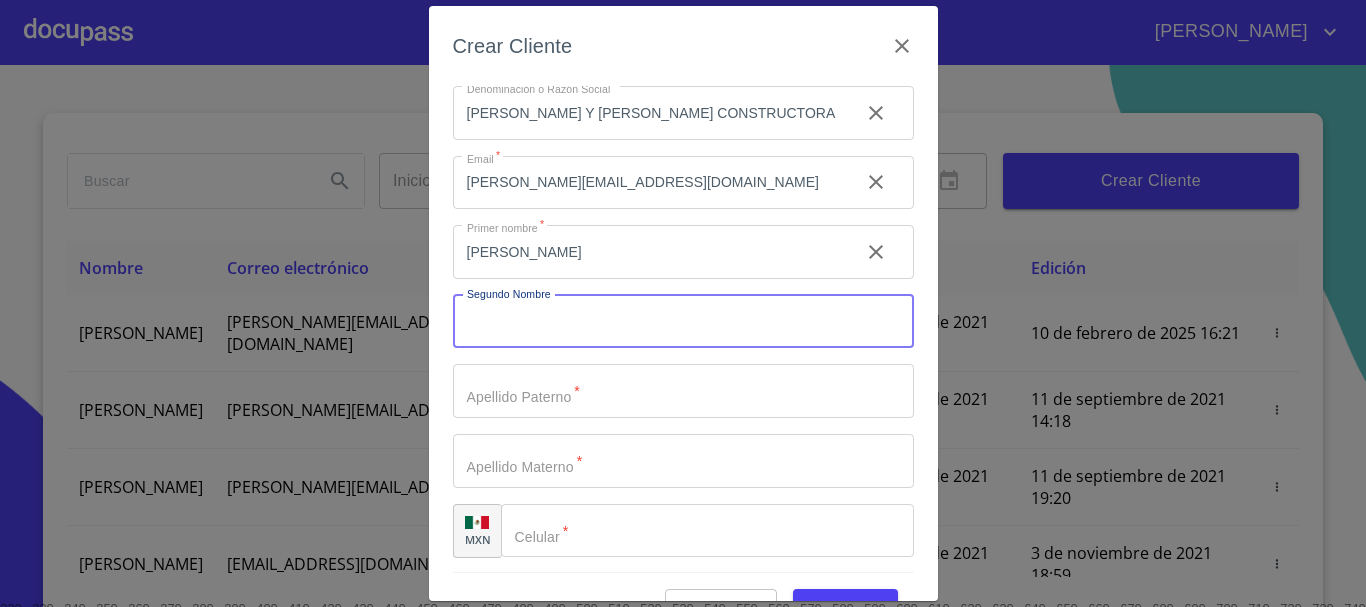 scroll, scrollTop: 119, scrollLeft: 0, axis: vertical 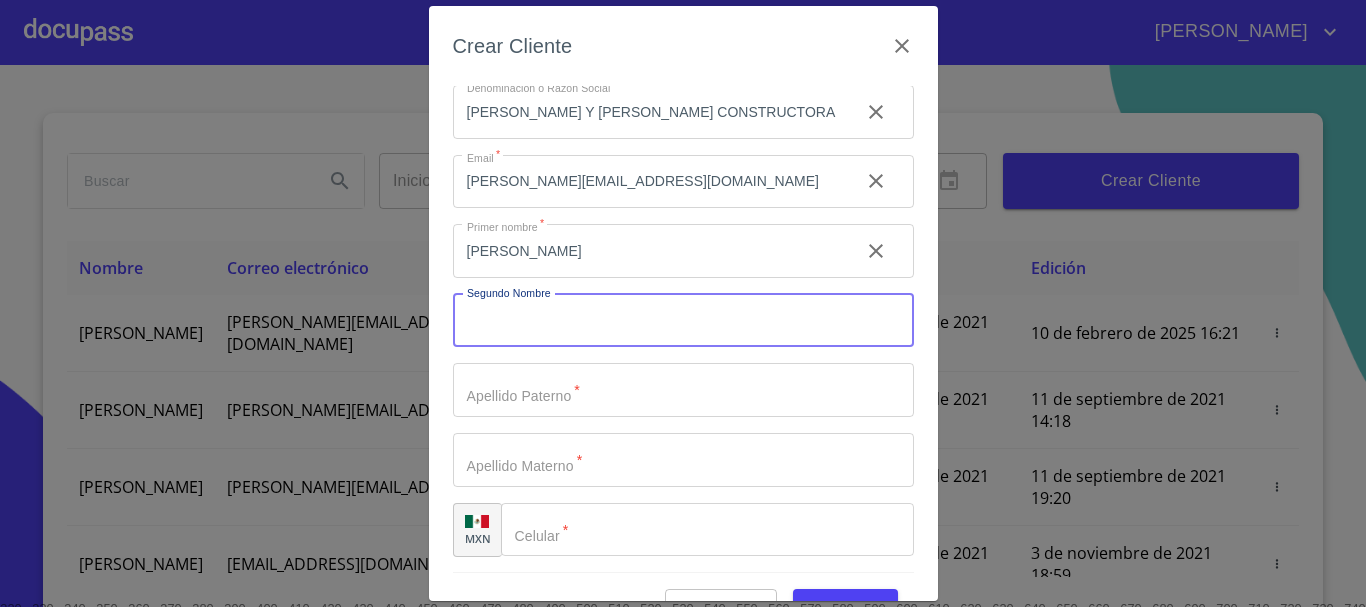 click on "Tipo de cliente   *" at bounding box center (648, 112) 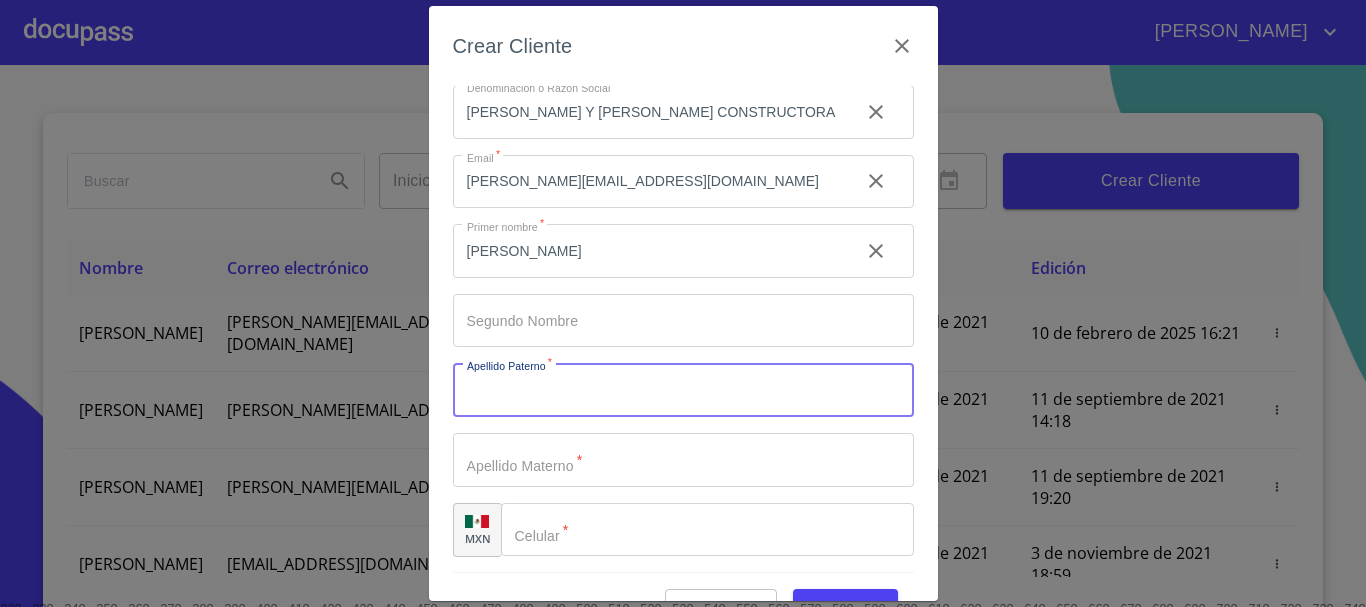 type on "g" 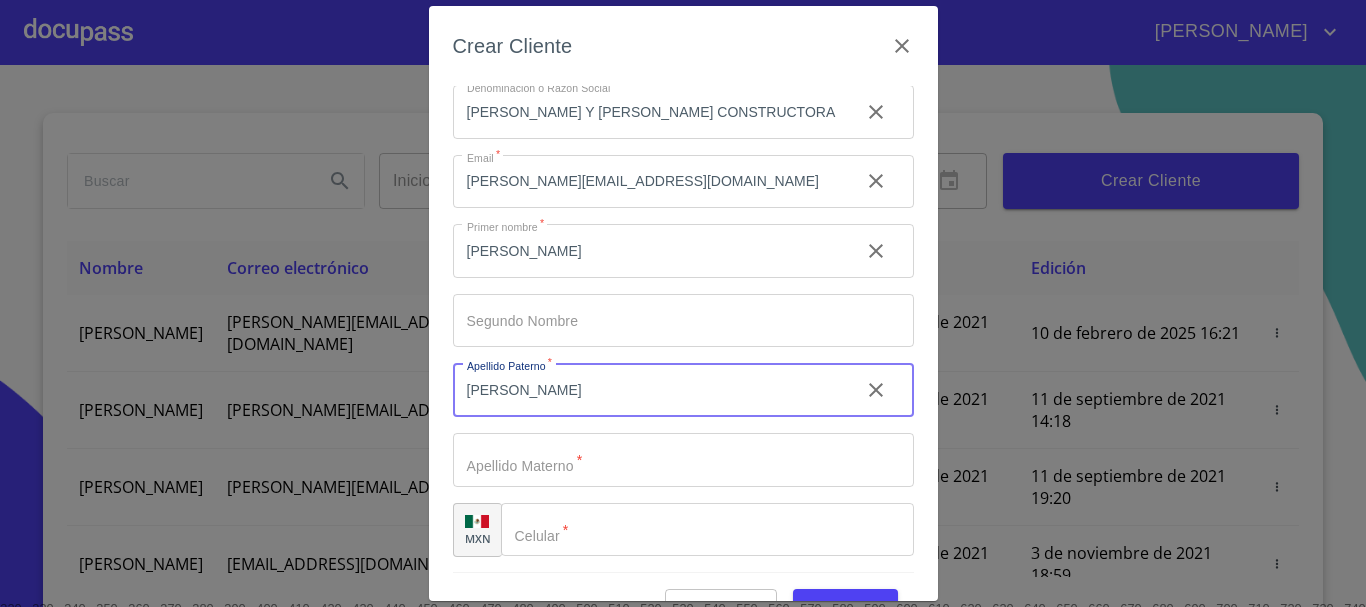 type on "[PERSON_NAME]" 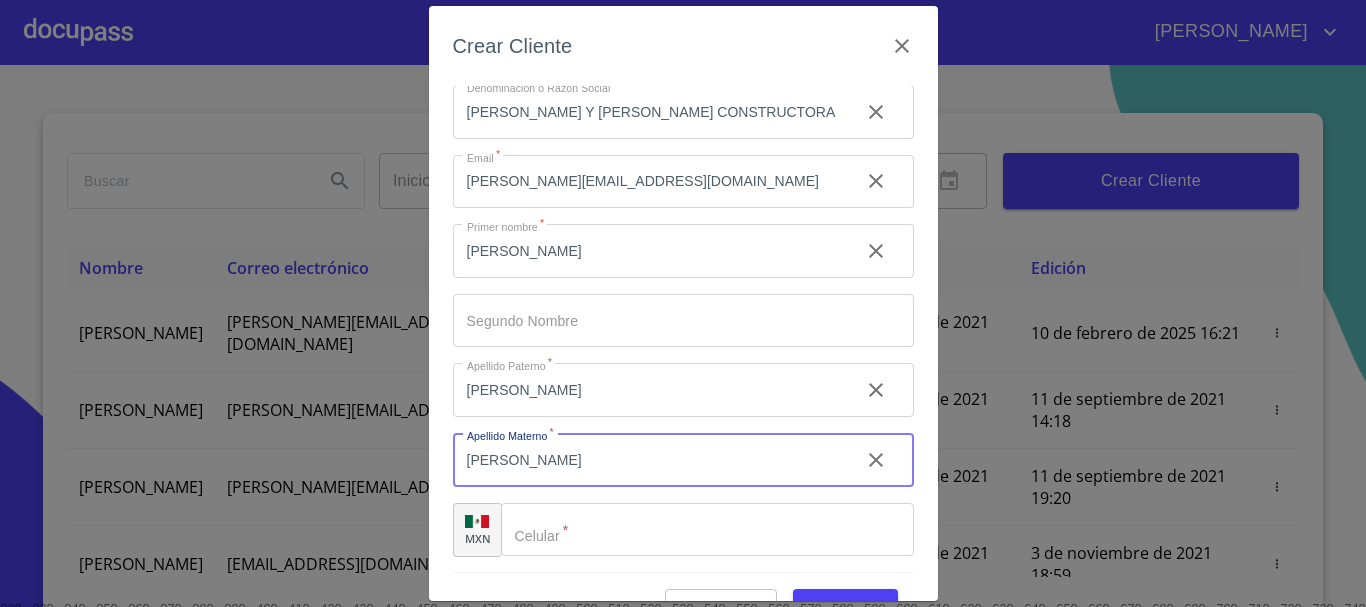 type on "[PERSON_NAME]" 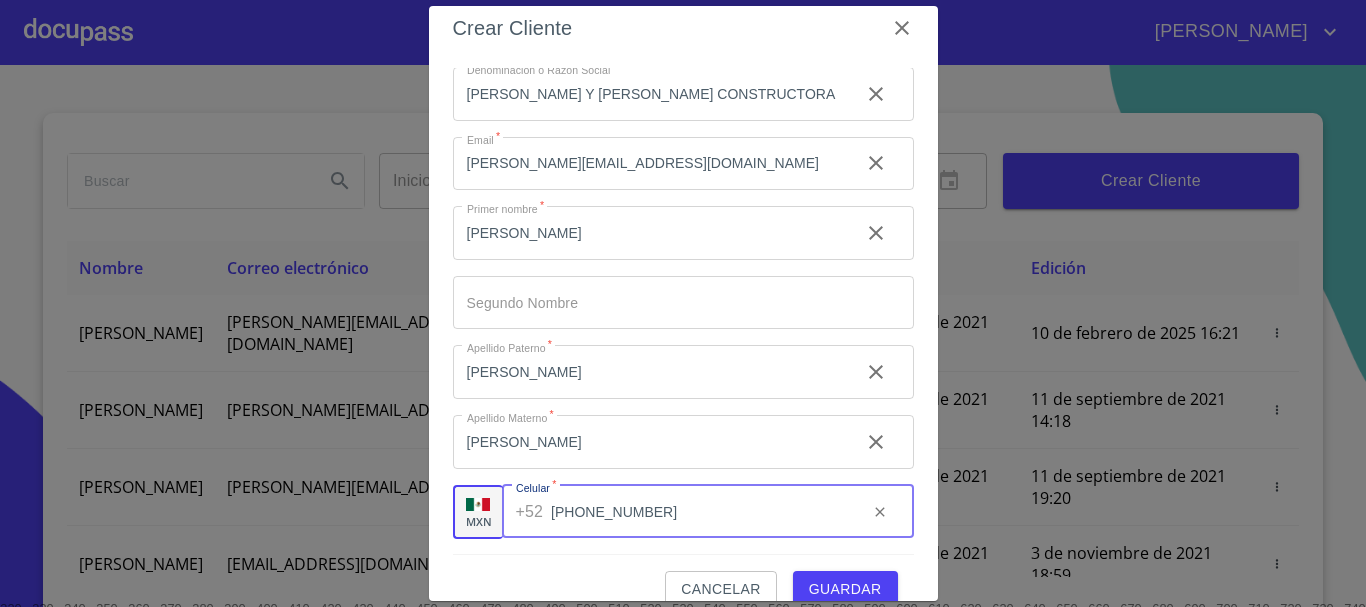 scroll, scrollTop: 48, scrollLeft: 0, axis: vertical 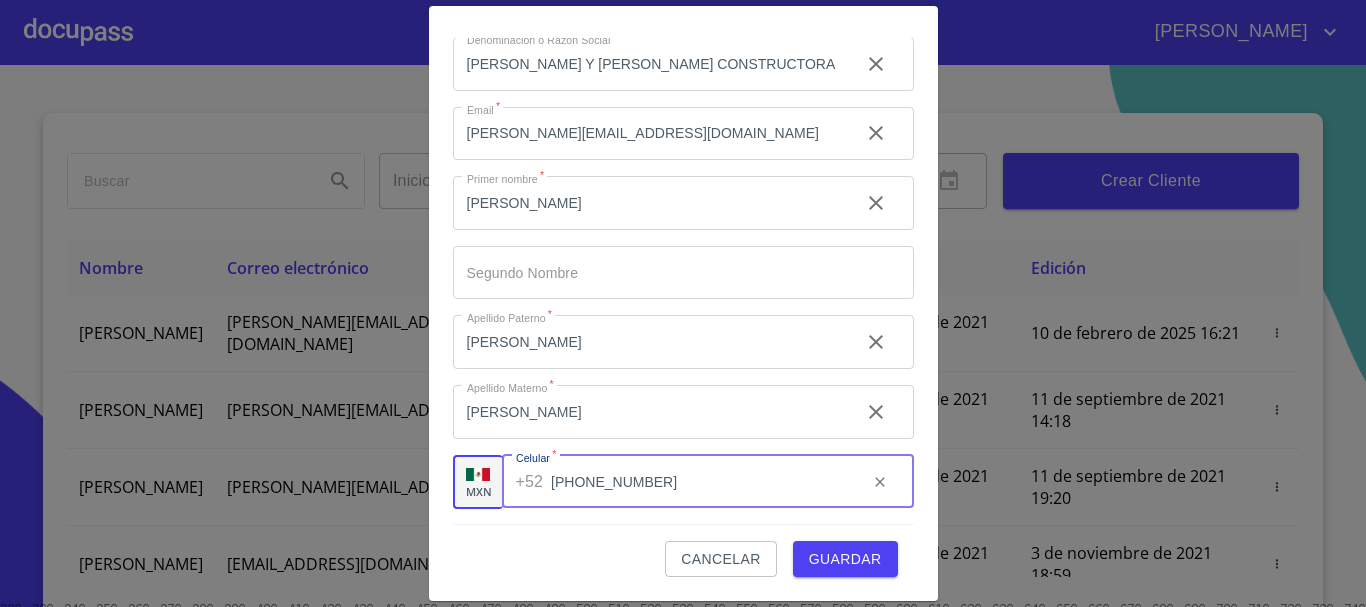 type on "[PHONE_NUMBER]" 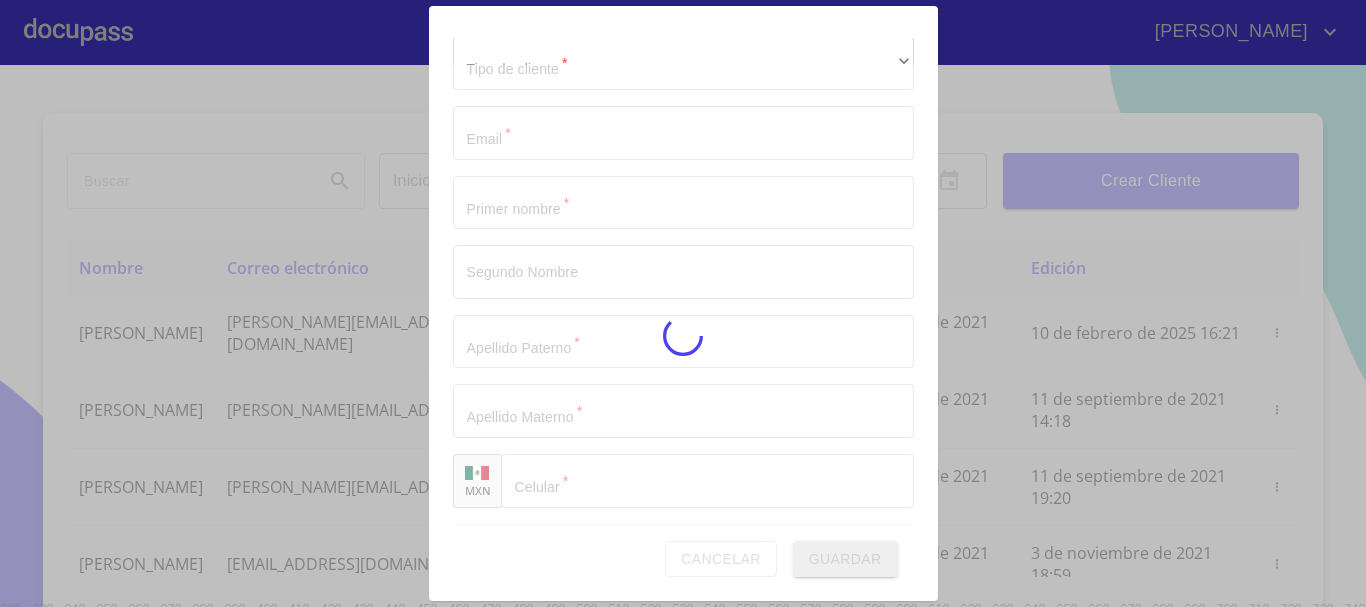 scroll, scrollTop: 50, scrollLeft: 0, axis: vertical 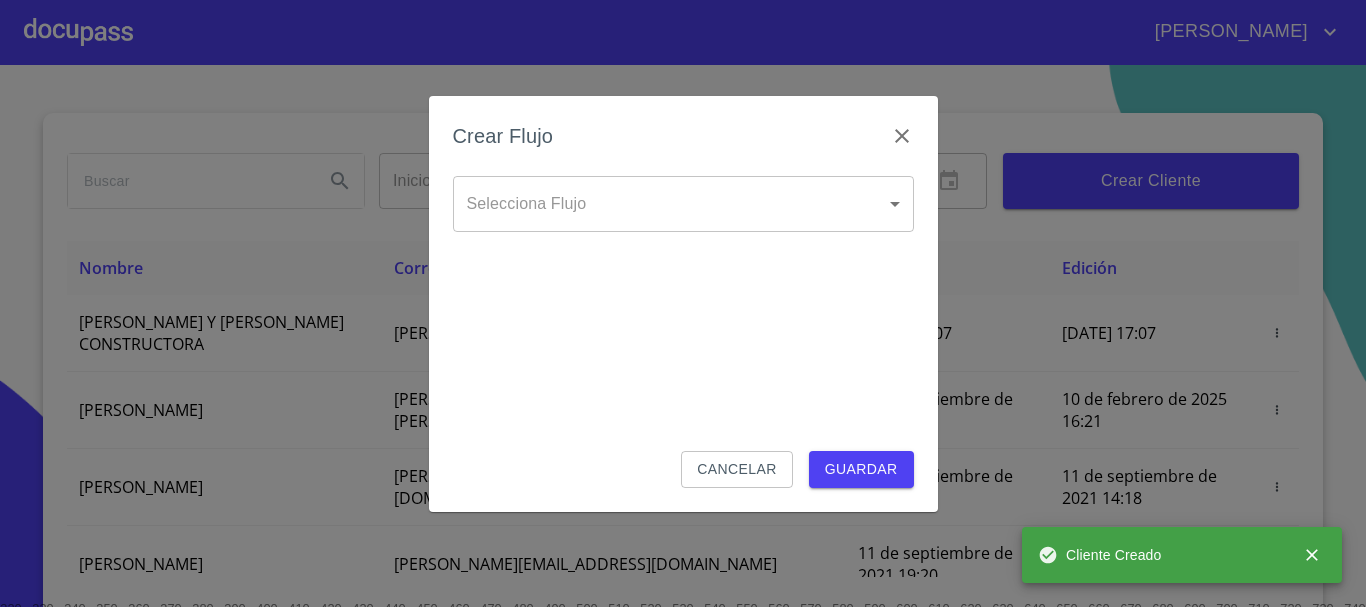 click on "[PERSON_NAME] ​ Fin ​ Crear Cliente Nombre   Correo electrónico   Registro   Edición     [PERSON_NAME] Y [PERSON_NAME] CONSTRUCTORA [PERSON_NAME][EMAIL_ADDRESS][DOMAIN_NAME] [DATE] 17:07 [DATE] 17:07 [PERSON_NAME] GROVER [EMAIL_ADDRESS][PERSON_NAME][PERSON_NAME][DOMAIN_NAME] [DATE] 18:55 [DATE] 16:21 LUIS FERNANDO CELIS  [EMAIL_ADDRESS][PERSON_NAME][DOMAIN_NAME] [DATE] 14:18 [DATE] 14:18 [PERSON_NAME] [PERSON_NAME][EMAIL_ADDRESS][DOMAIN_NAME] [DATE] 19:20 [DATE] 19:20 [PERSON_NAME] [EMAIL_ADDRESS][DOMAIN_NAME] [DATE] 11:06 [DATE] 18:59 [PERSON_NAME] [EMAIL_ADDRESS][DOMAIN_NAME] [DATE] 12:26 [DATE] 12:26 [PERSON_NAME] [EMAIL_ADDRESS][DOMAIN_NAME] [DATE] 16:35 [DATE] 16:35 [PERSON_NAME] [EMAIL_ADDRESS][DOMAIN_NAME] [DATE] 18:24 [DATE] 18:24 [PERSON_NAME]  [EMAIL_ADDRESS][DOMAIN_NAME] [DATE] 13:18 [PERSON_NAME]" at bounding box center [683, 303] 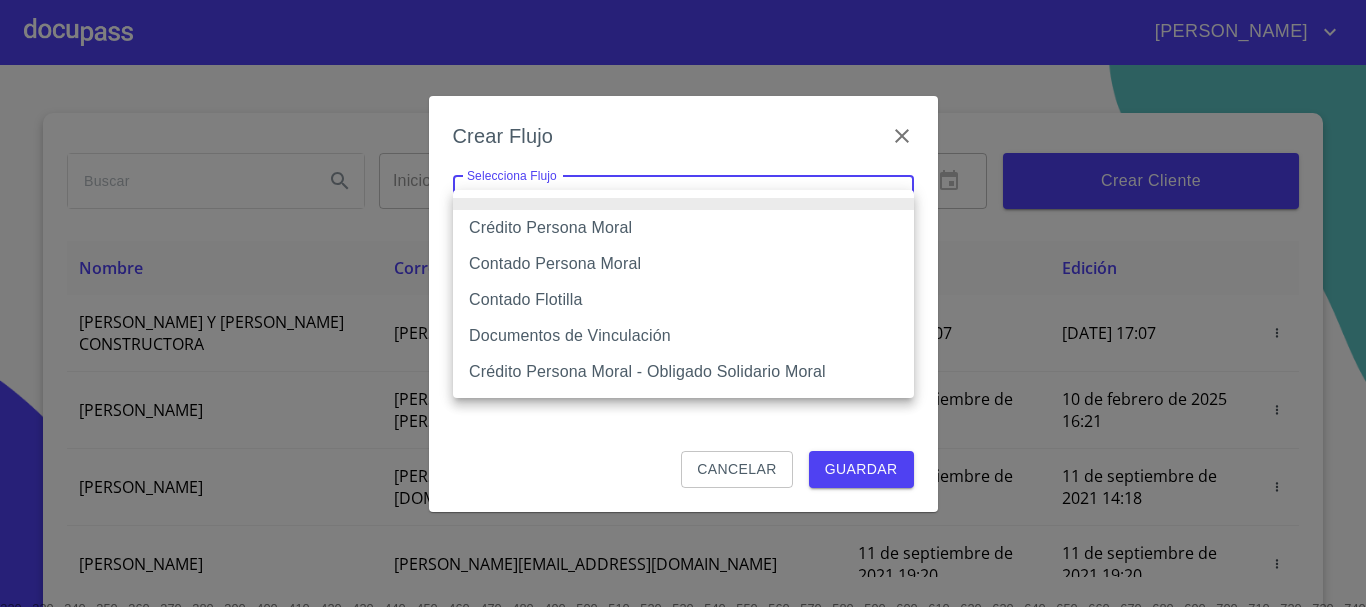 click on "Crédito Persona Moral" at bounding box center [683, 228] 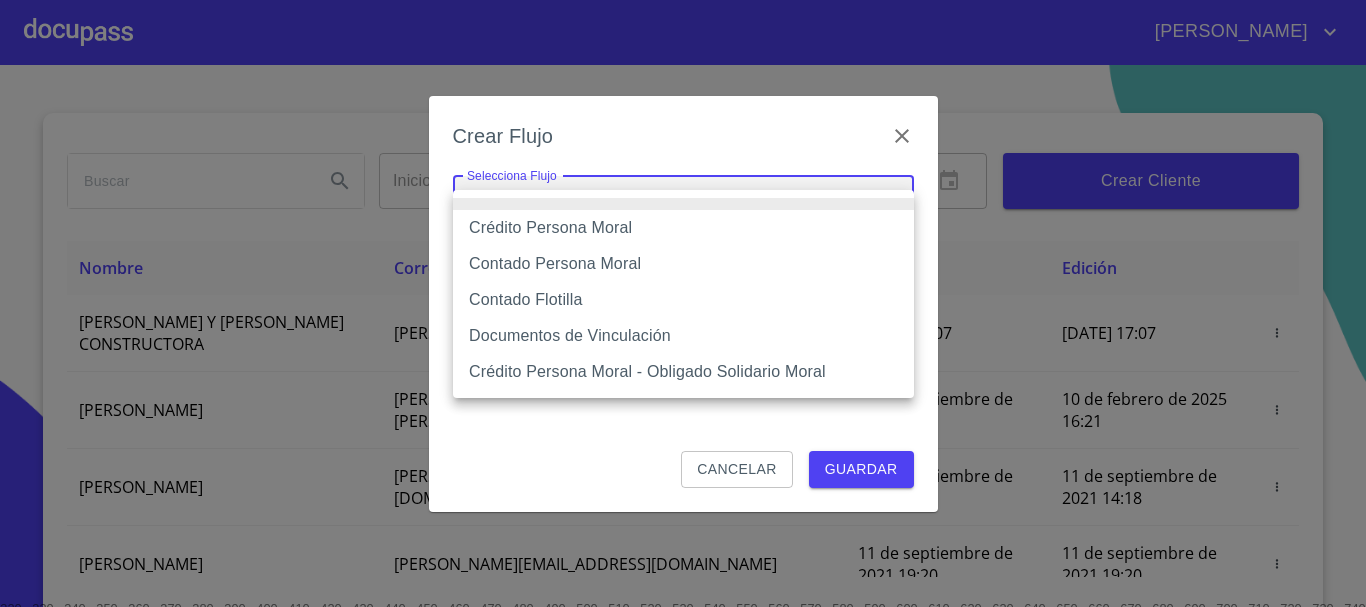 type on "614ae8207e49d67341f8d0cd" 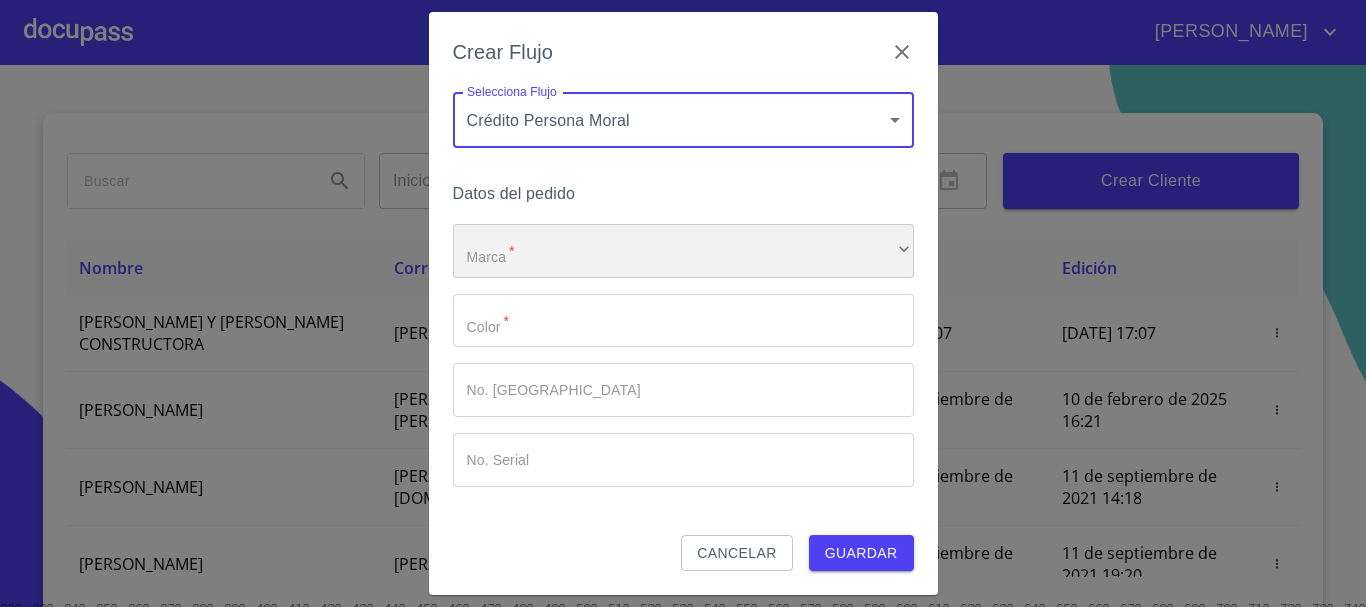 click on "​" at bounding box center (683, 251) 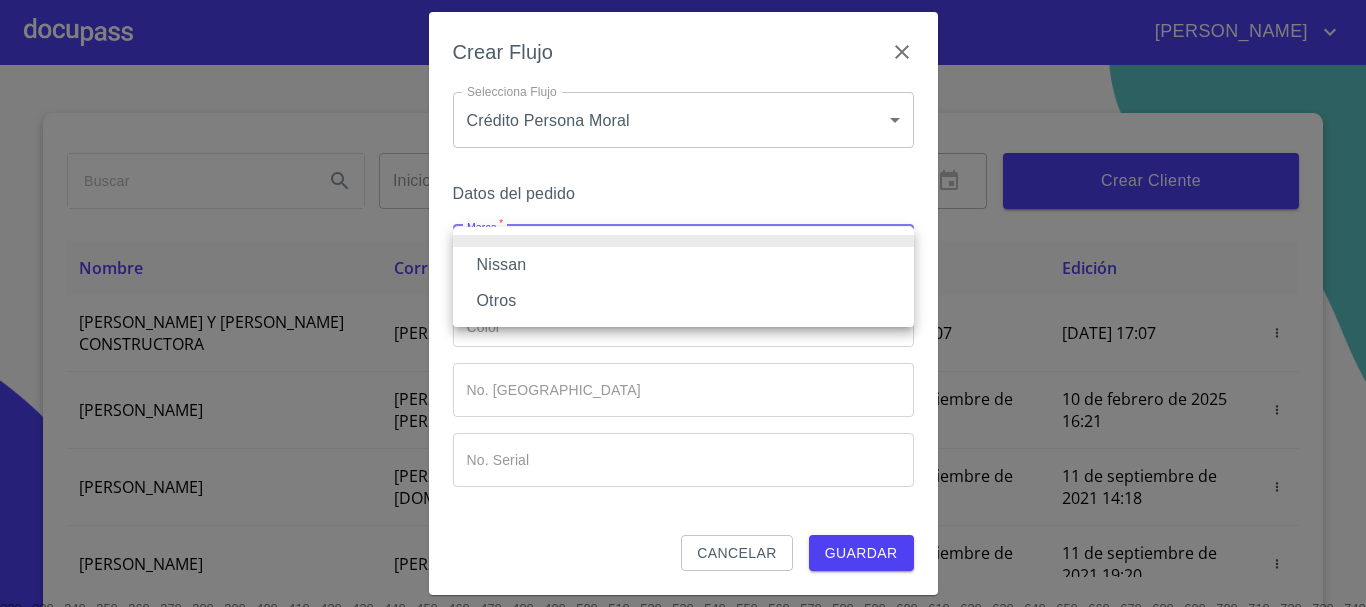 click on "Nissan" at bounding box center [683, 265] 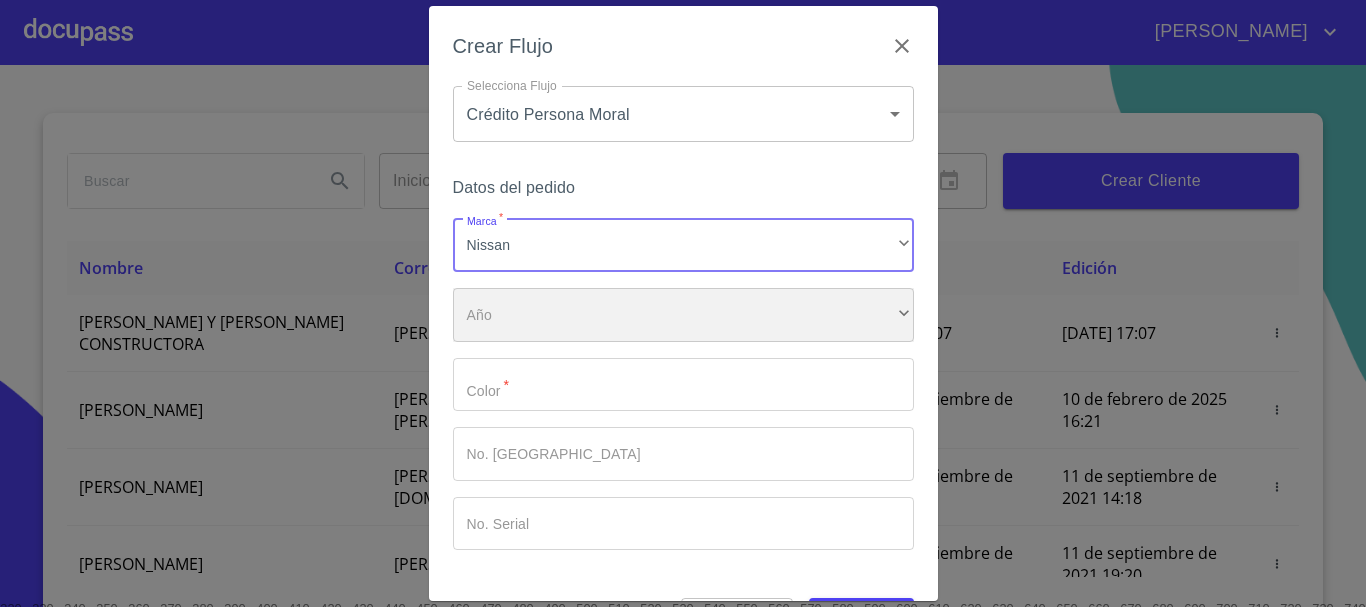 click on "​" at bounding box center (683, 315) 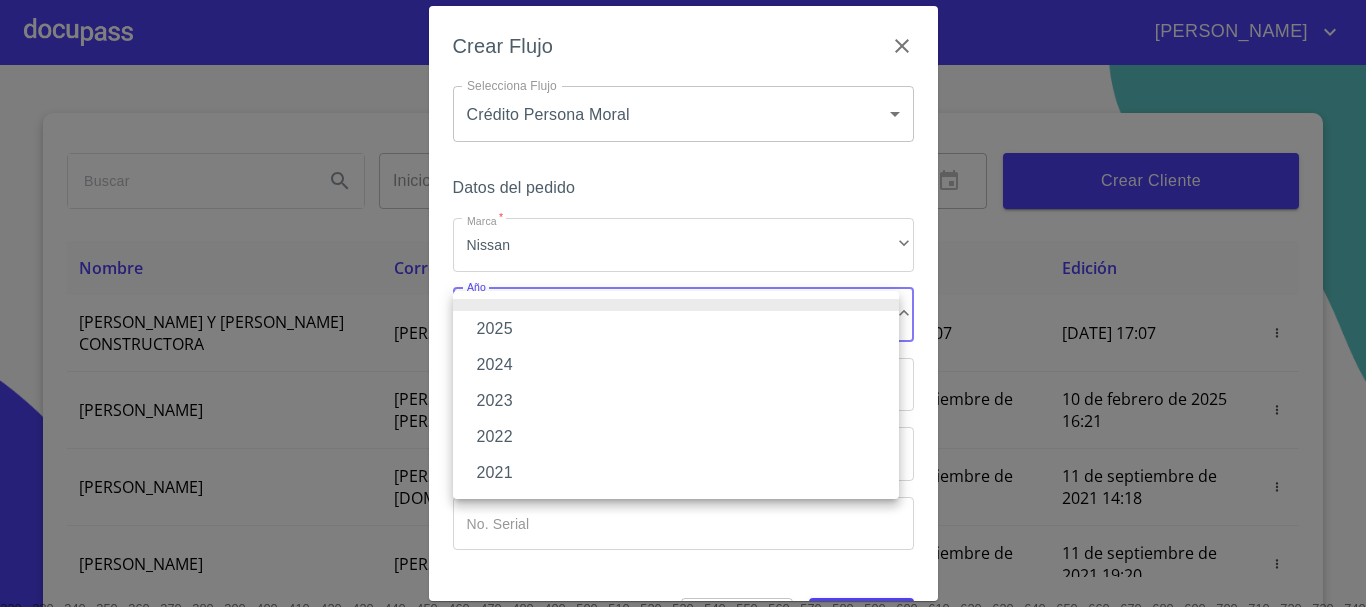 click on "2025" at bounding box center [676, 329] 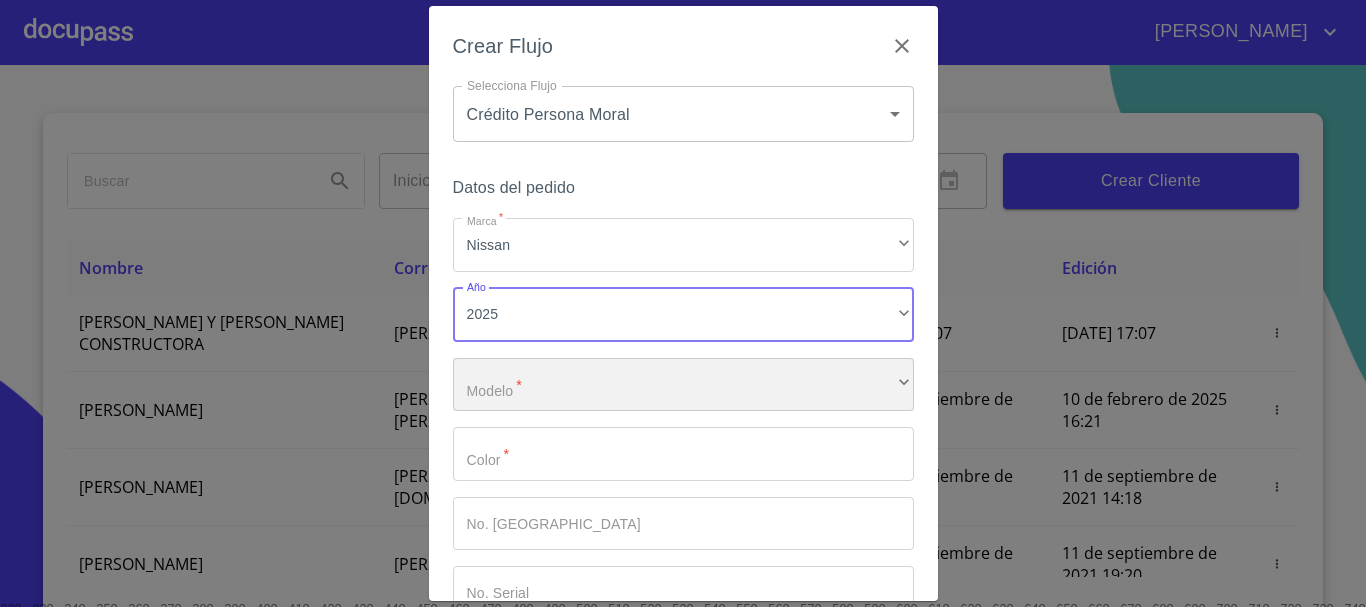 click on "​" at bounding box center (683, 385) 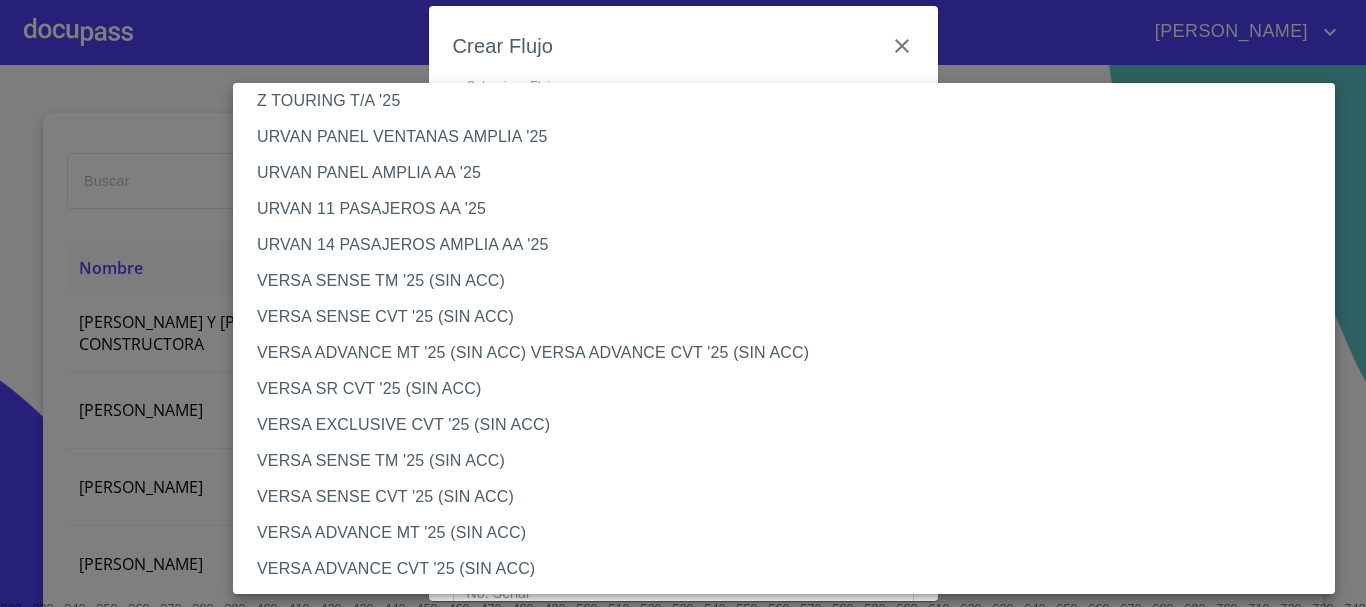 scroll, scrollTop: 700, scrollLeft: 0, axis: vertical 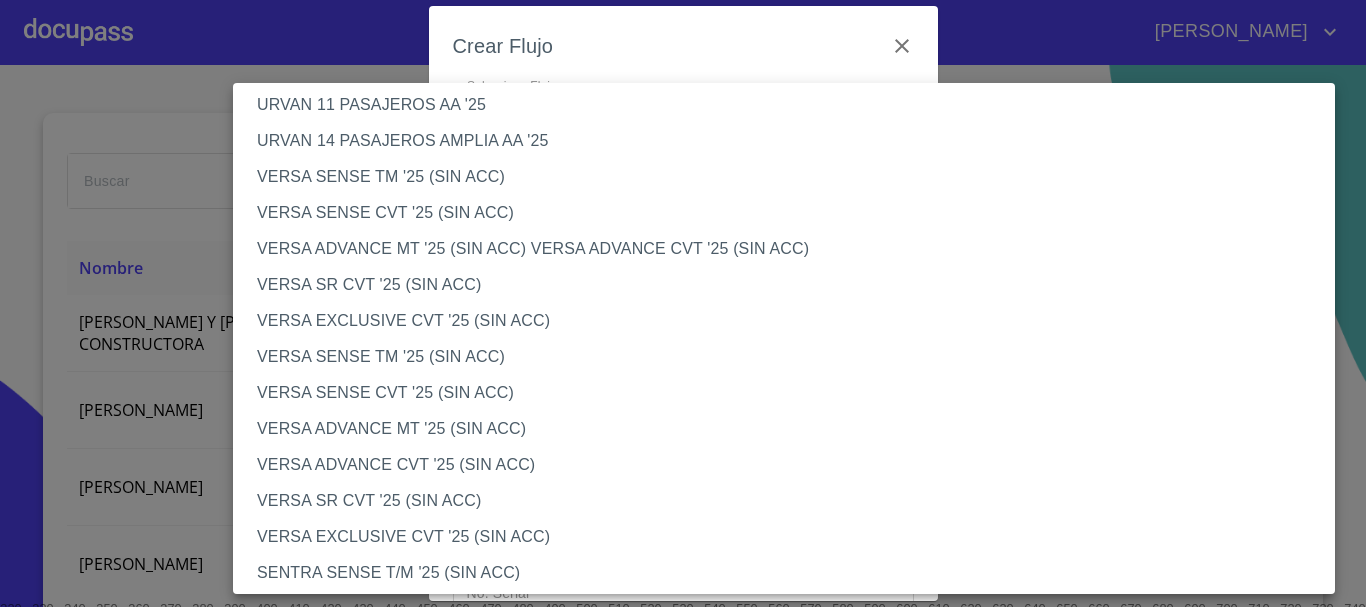 click on "VERSA ADVANCE CVT '25 (SIN ACC)" at bounding box center [791, 465] 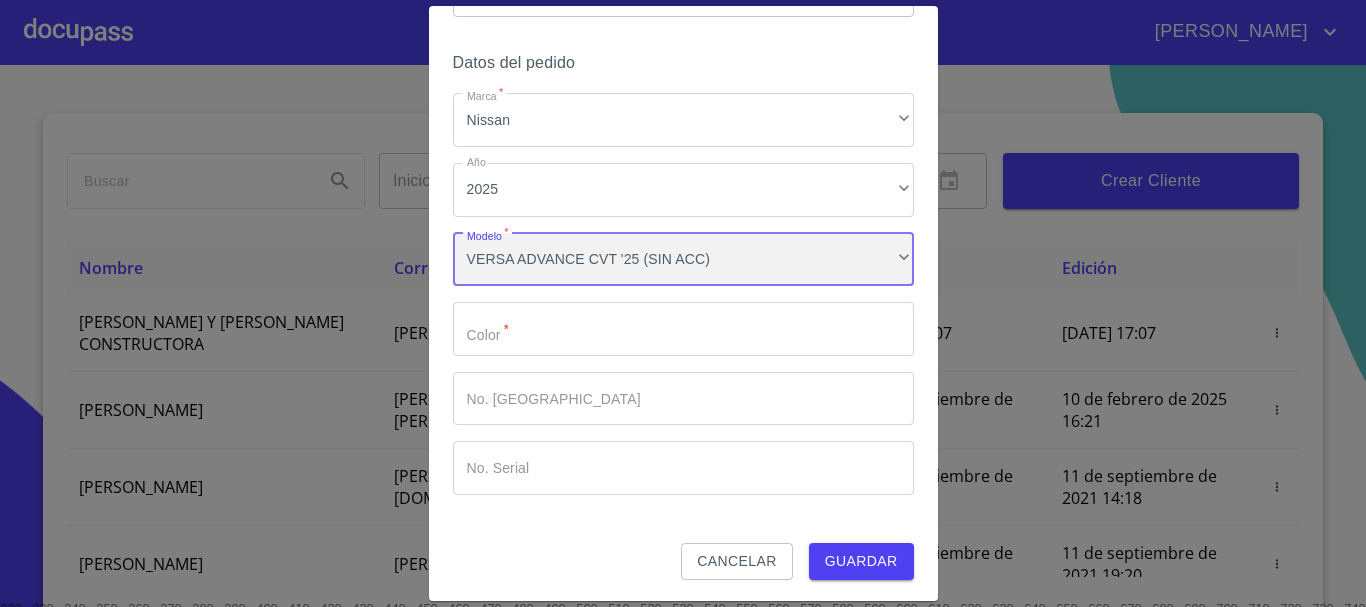 scroll, scrollTop: 128, scrollLeft: 0, axis: vertical 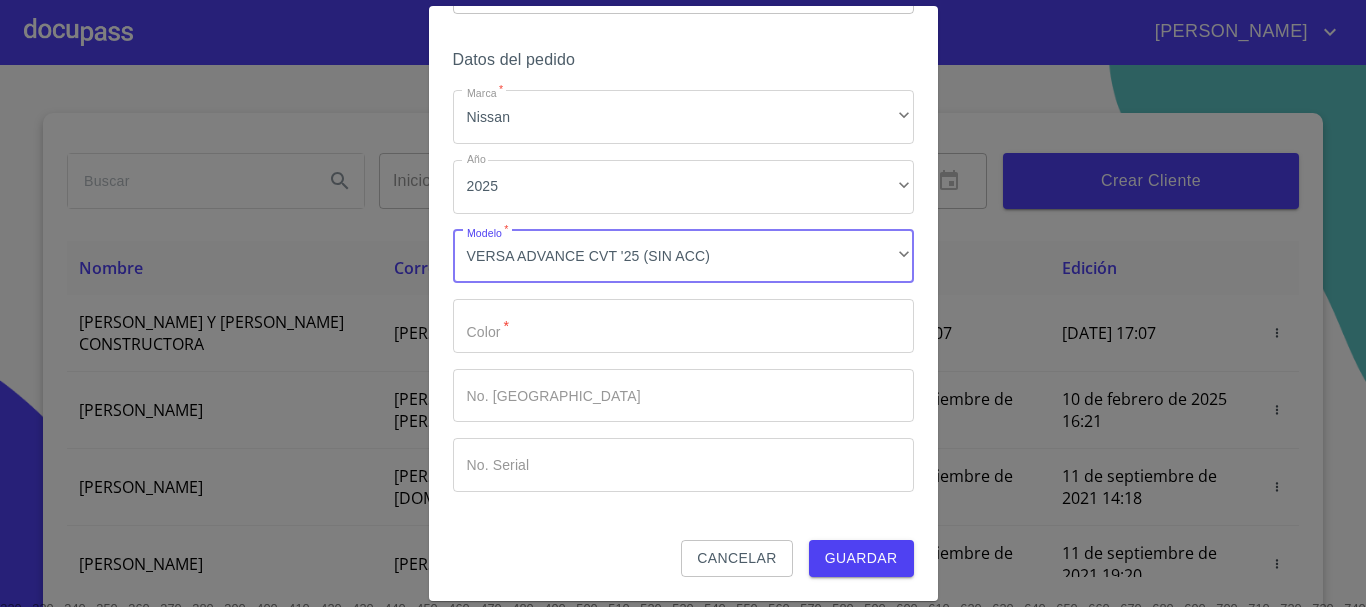 click on "Marca   *" at bounding box center [683, 326] 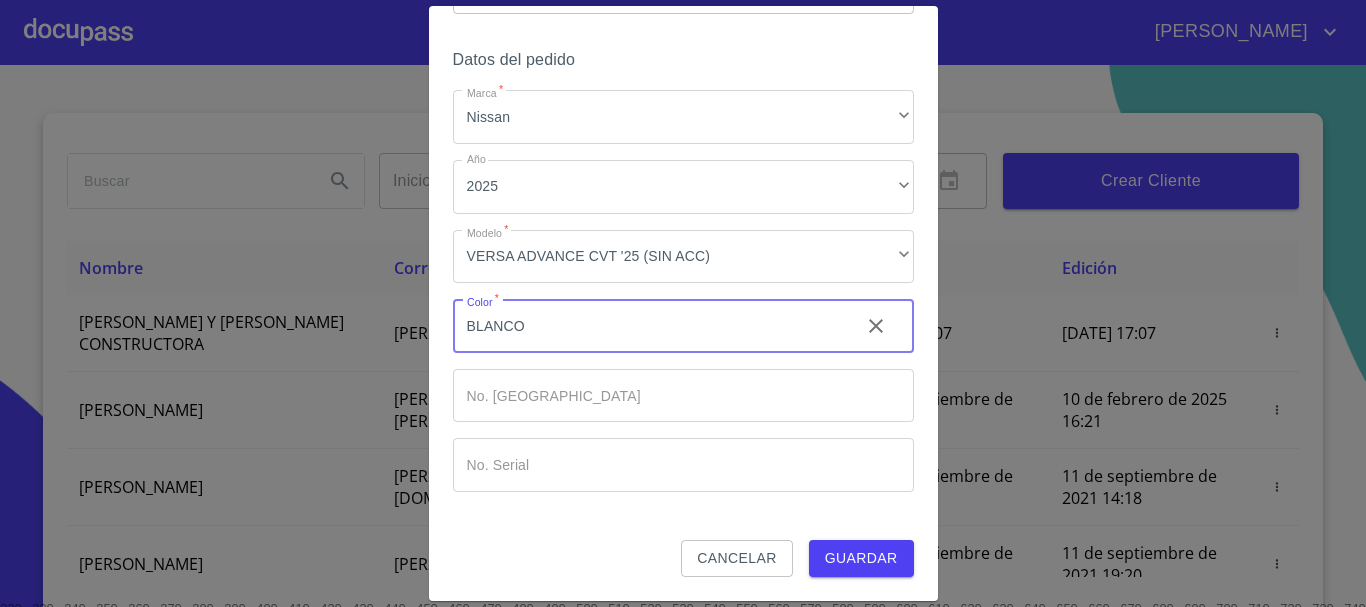 type on "BLANCO" 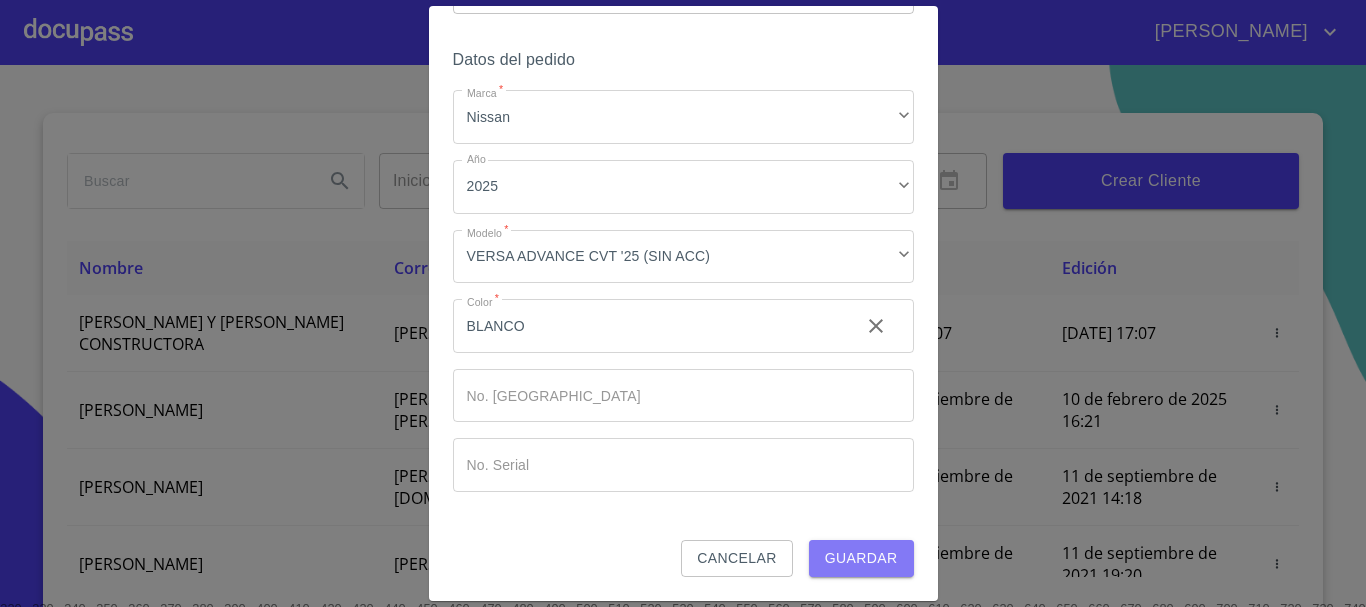 click on "Guardar" at bounding box center [861, 558] 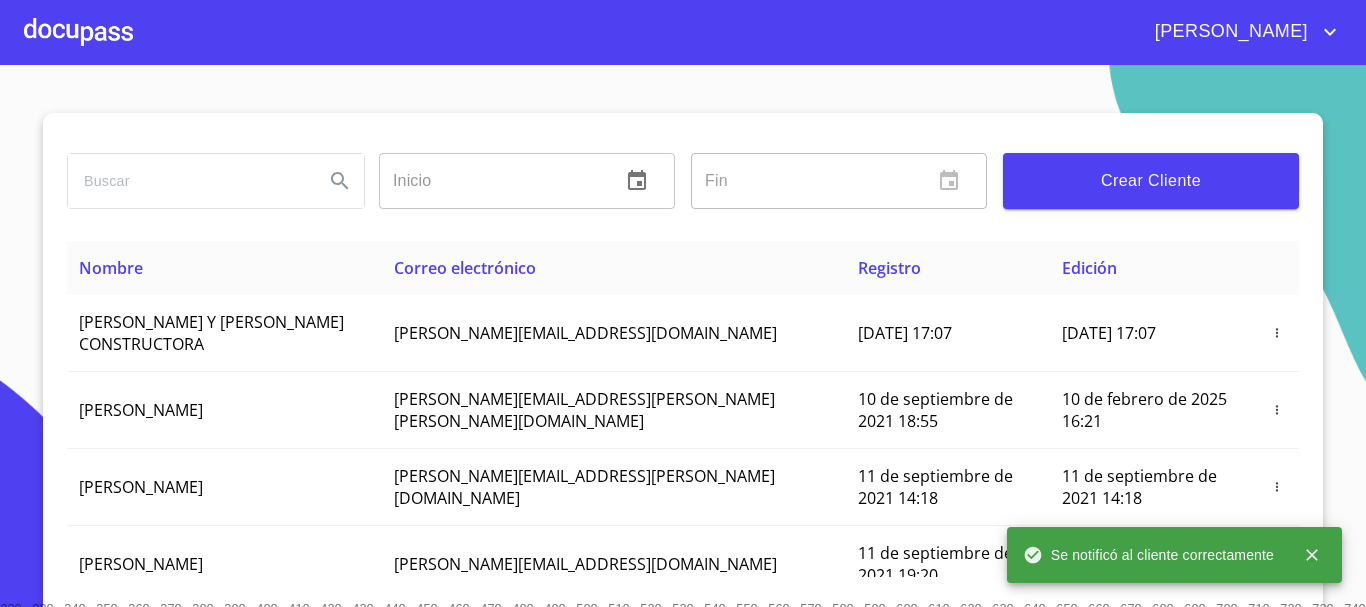 click at bounding box center [78, 32] 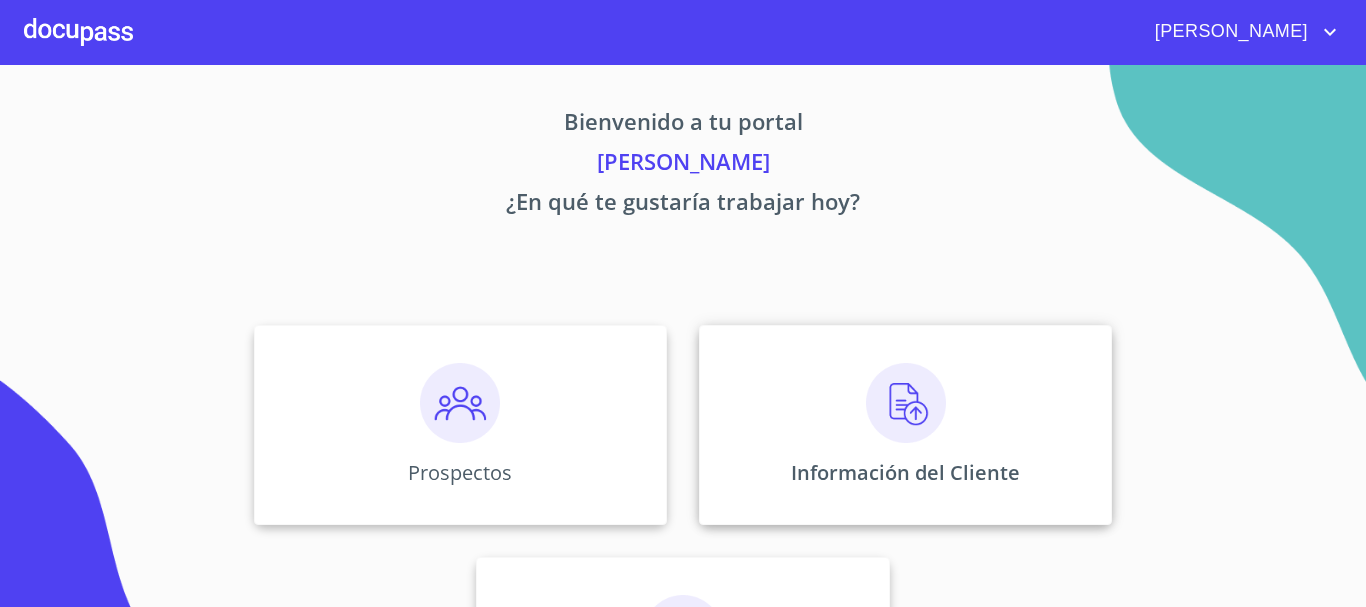 click on "Información del Cliente" at bounding box center [905, 425] 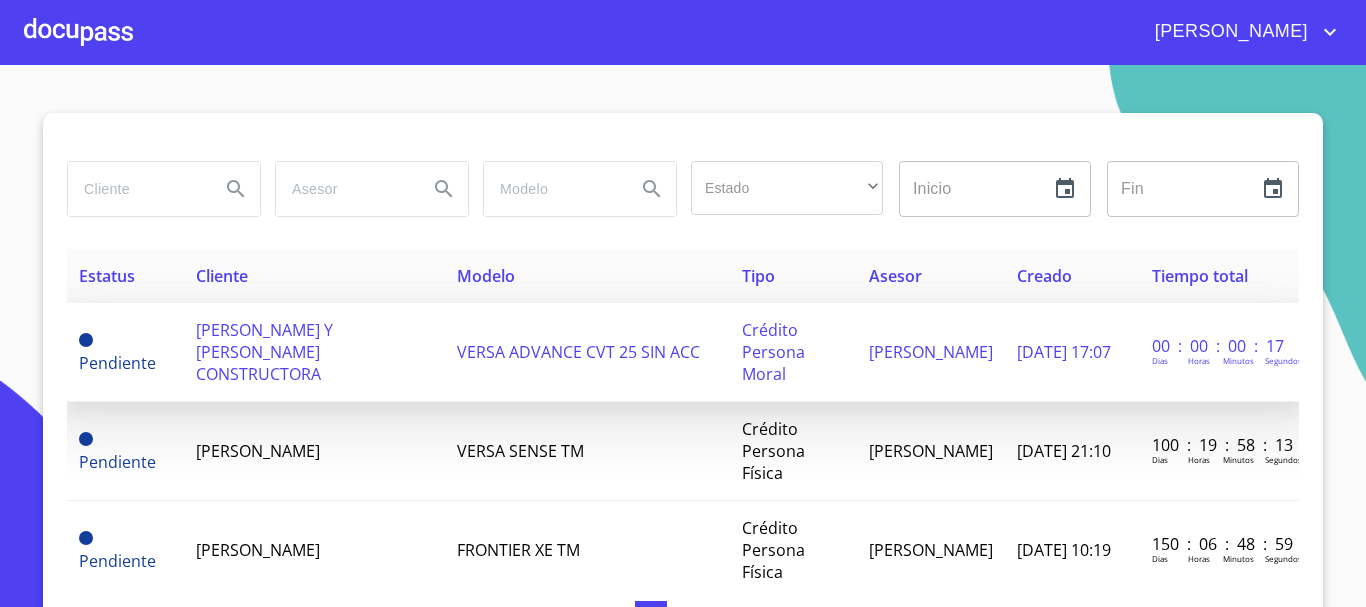 click on "[PERSON_NAME] Y [PERSON_NAME] CONSTRUCTORA" at bounding box center (264, 352) 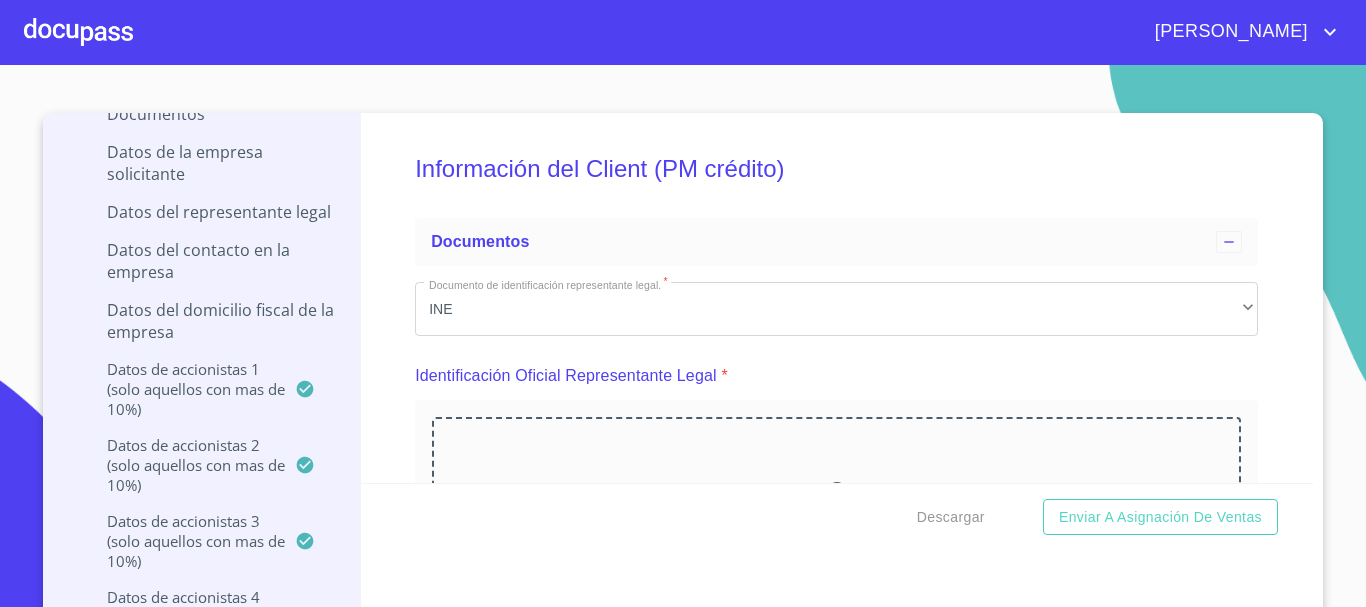 scroll, scrollTop: 200, scrollLeft: 0, axis: vertical 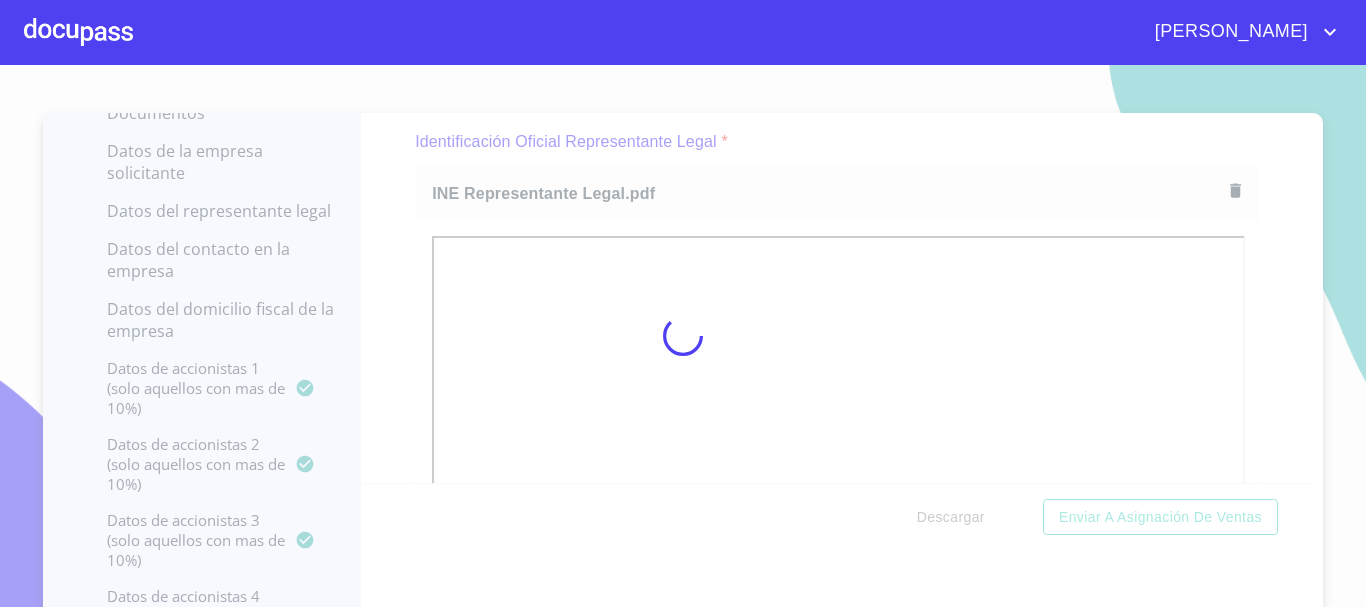 click at bounding box center (683, 336) 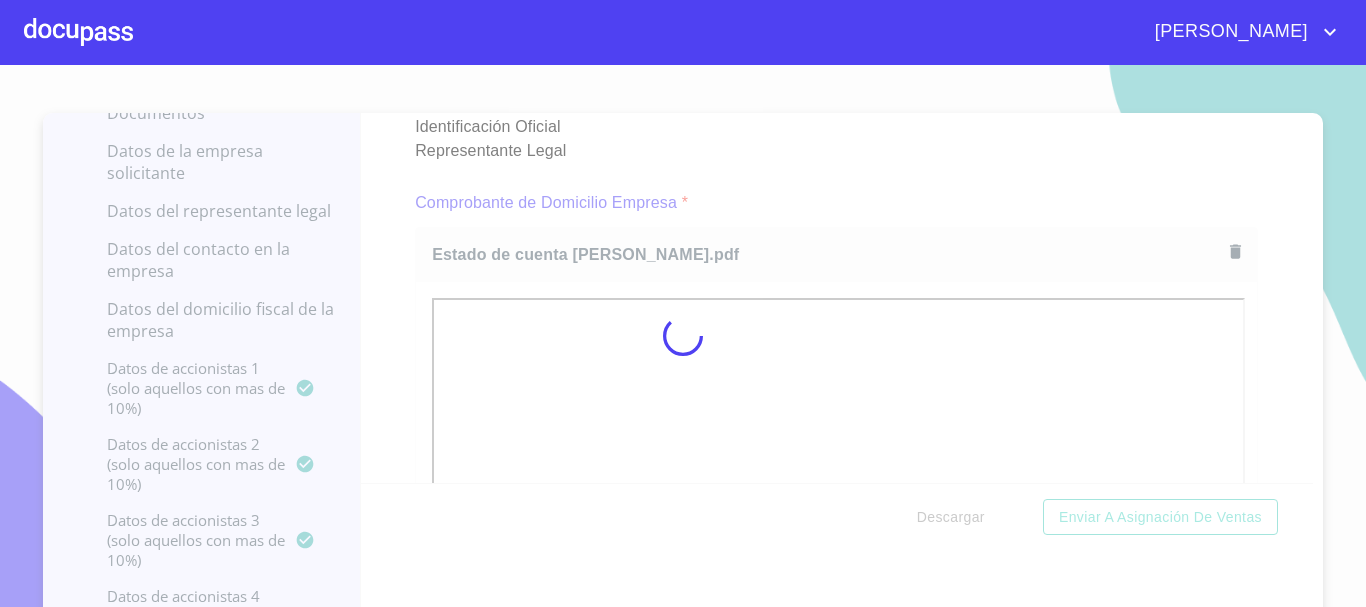 scroll, scrollTop: 1096, scrollLeft: 0, axis: vertical 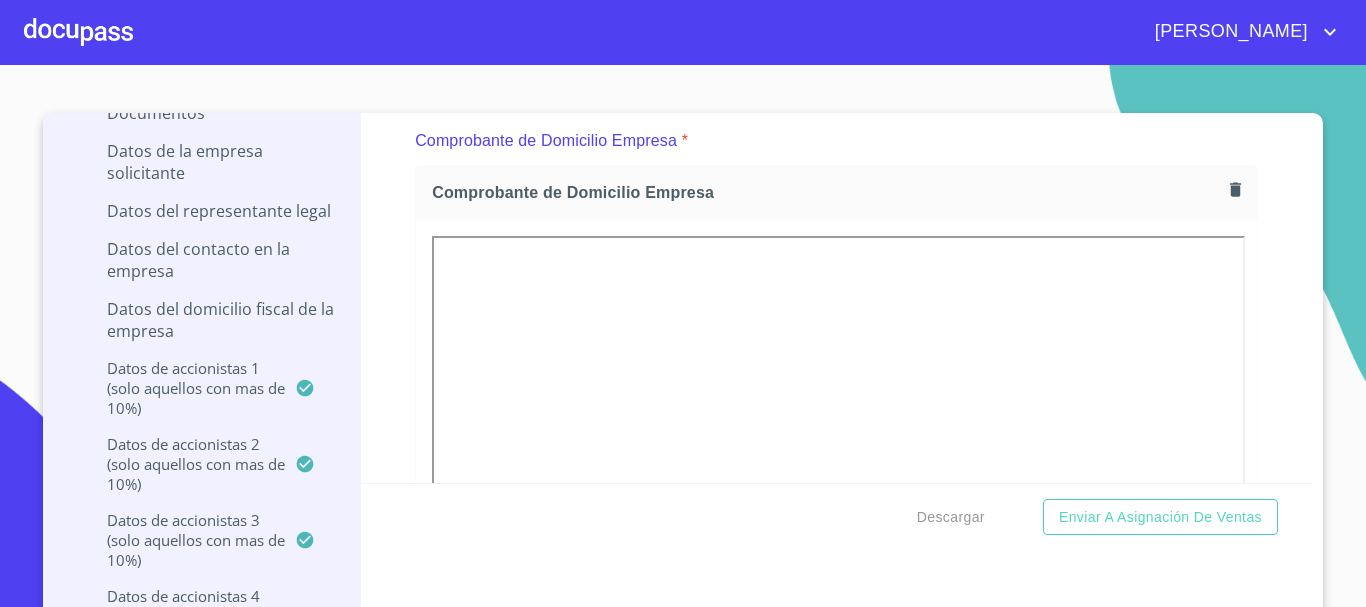 click 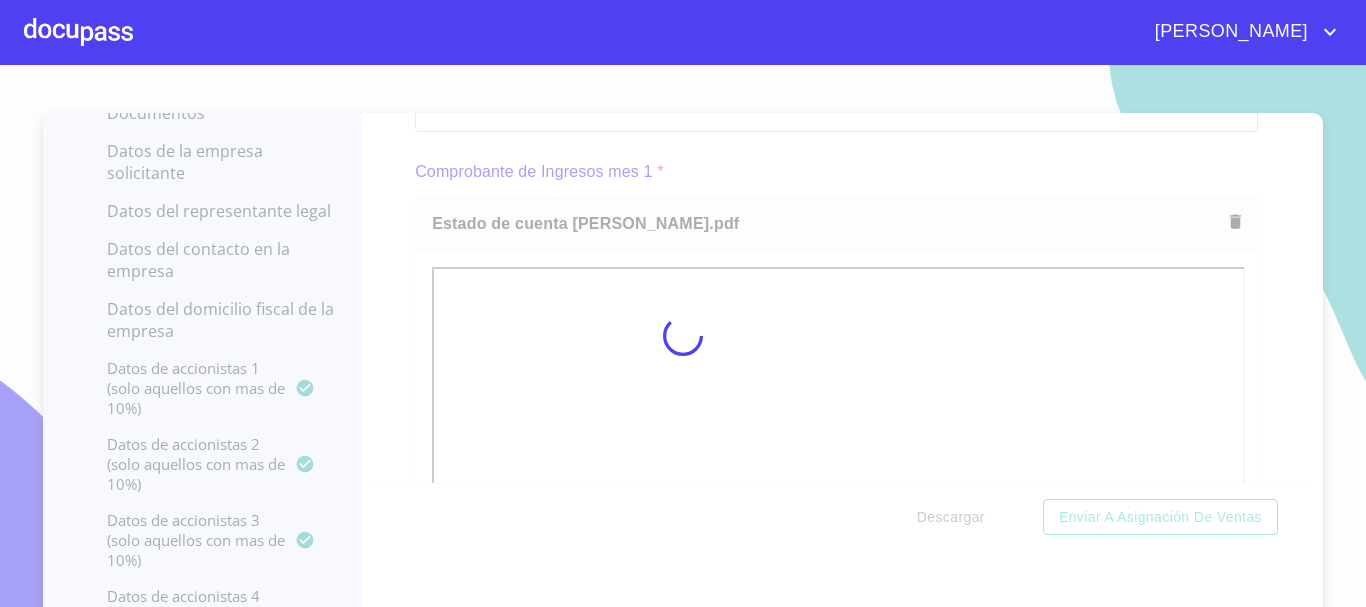 scroll, scrollTop: 2027, scrollLeft: 0, axis: vertical 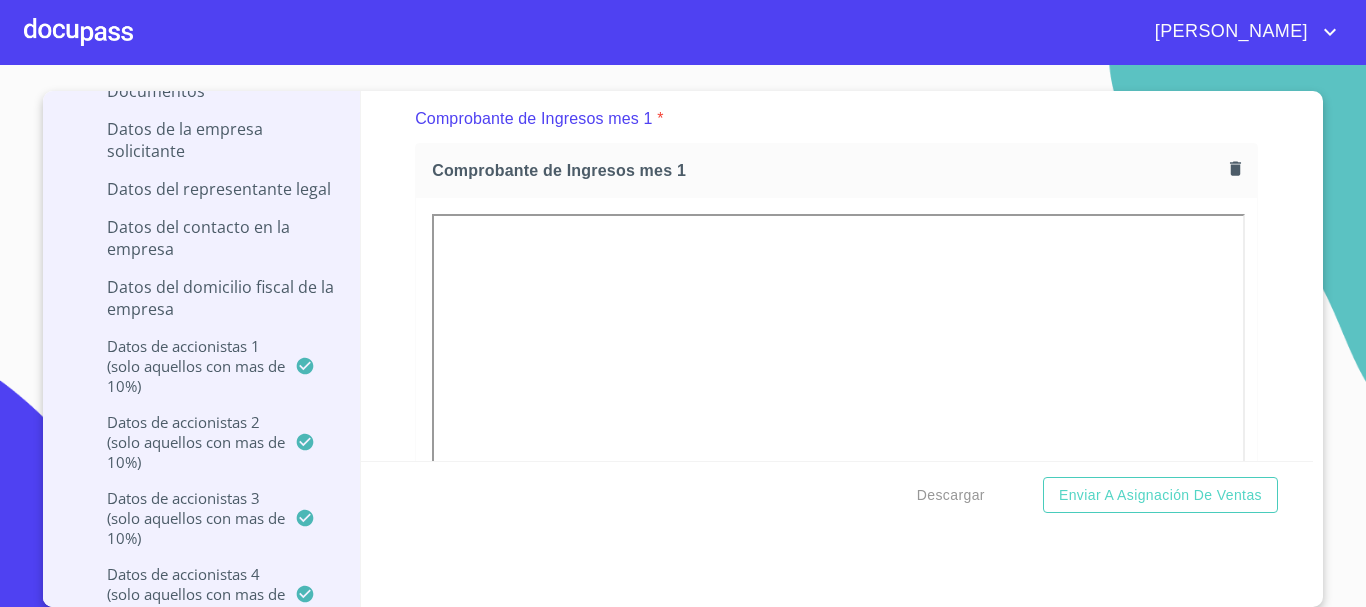 click on "Información del Client (PM crédito)   Documentos Documento de identificación representante legal.   * INE ​ Identificación Oficial Representante Legal * Identificación Oficial Representante Legal Identificación Oficial Representante Legal Comprobante de Domicilio Empresa * Comprobante de Domicilio Empresa Comprobante de Domicilio Empresa Fuente de ingresos   * Independiente/Dueño de negocio/Persona Moral ​ Comprobante de Ingresos mes 1 * Comprobante de Ingresos mes 1 Comprobante de Ingresos mes 1 Comprobante de Ingresos mes 2 * [GEOGRAPHIC_DATA] o selecciona el (los) documento(s) para agregar Comprobante de Ingresos mes 3 * Arrastra o selecciona el (los) documento(s) para agregar Constancia de Situación Fiscal Empresa * [GEOGRAPHIC_DATA] o selecciona el (los) documento(s) para agregar Acta Constitutiva con poderes * [GEOGRAPHIC_DATA] o selecciona el (los) documento(s) para agregar Declaración Anual con Acuse * Arrastra o selecciona el (los) documento(s) para agregar Documento de identificación Obligado Solidario." at bounding box center [837, 276] 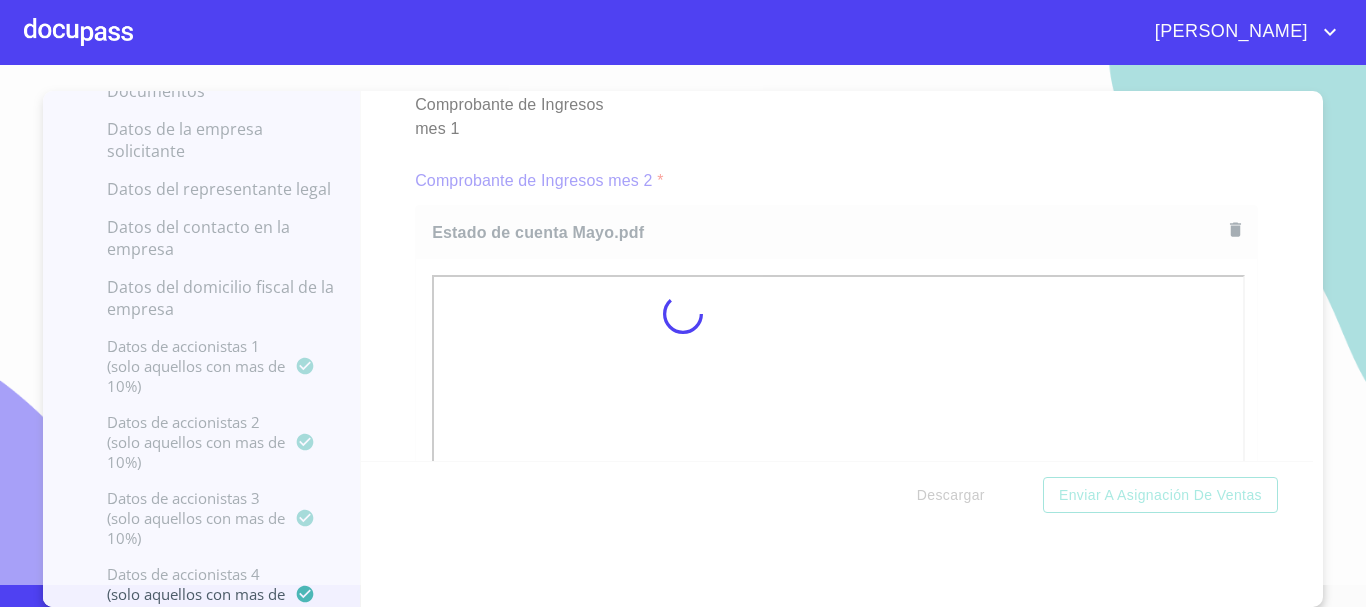 scroll, scrollTop: 2889, scrollLeft: 0, axis: vertical 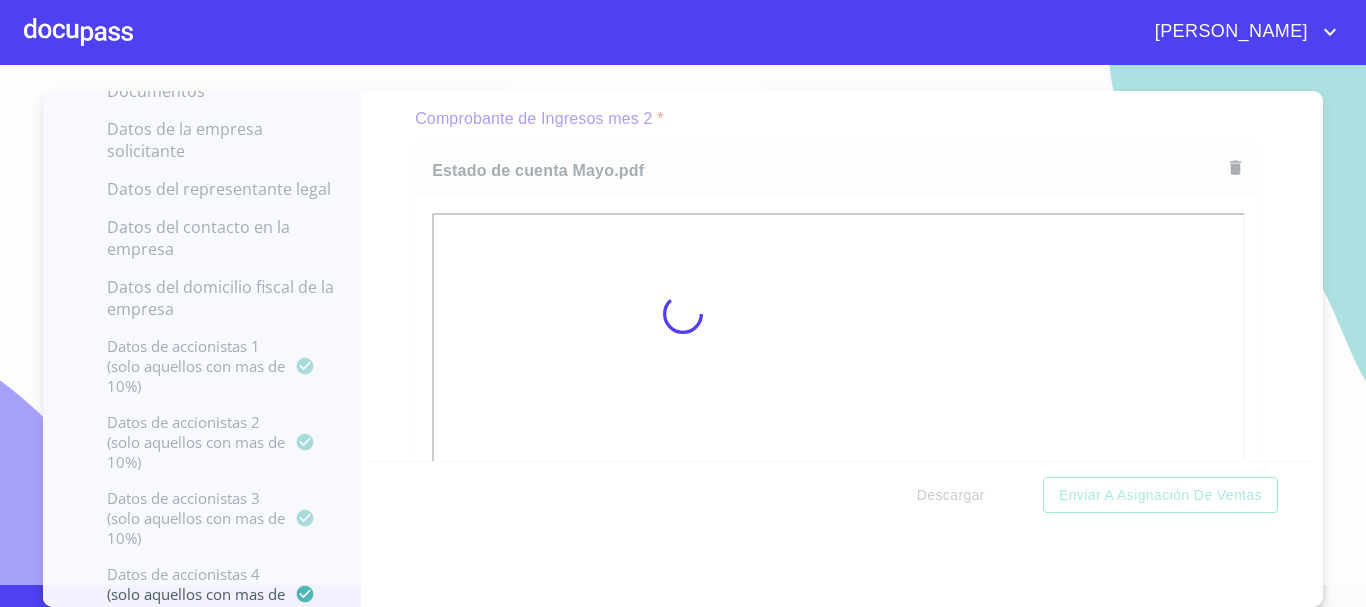 click at bounding box center [683, 314] 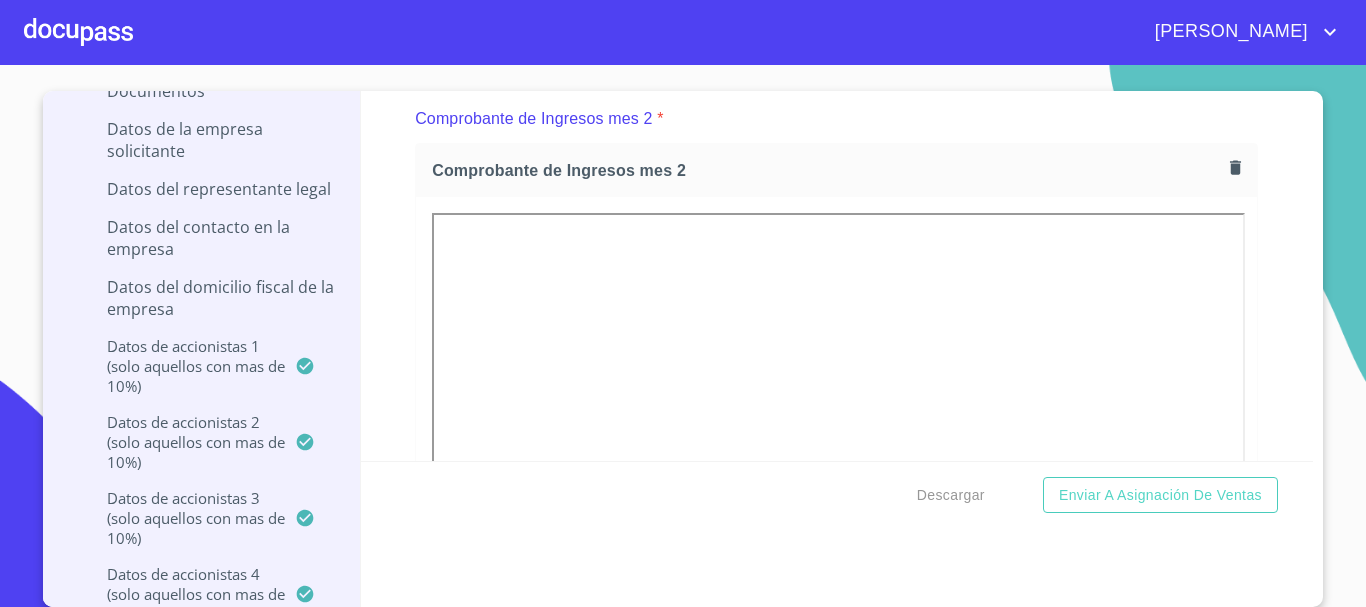 click on "Información del Client (PM crédito)   Documentos Documento de identificación representante legal.   * INE ​ Identificación Oficial Representante Legal * Identificación Oficial Representante Legal Identificación Oficial Representante Legal Comprobante de Domicilio Empresa * Comprobante de Domicilio Empresa Comprobante de Domicilio Empresa Fuente de ingresos   * Independiente/Dueño de negocio/Persona Moral ​ Comprobante de Ingresos mes 1 * Comprobante de Ingresos mes 1 Comprobante de Ingresos mes 1 Comprobante de Ingresos mes 2 * Comprobante de Ingresos mes 2 Comprobante de Ingresos mes 2 Comprobante de Ingresos mes 3 * Arrastra o selecciona el (los) documento(s) para agregar Constancia de Situación Fiscal Empresa * [GEOGRAPHIC_DATA] o selecciona el (los) documento(s) para agregar Acta Constitutiva con poderes * Arrastra o selecciona el (los) documento(s) para agregar Declaración Anual con Acuse * Arrastra o selecciona el (los) documento(s) para agregar Documento de identificación Obligado Solidario. *" at bounding box center (837, 276) 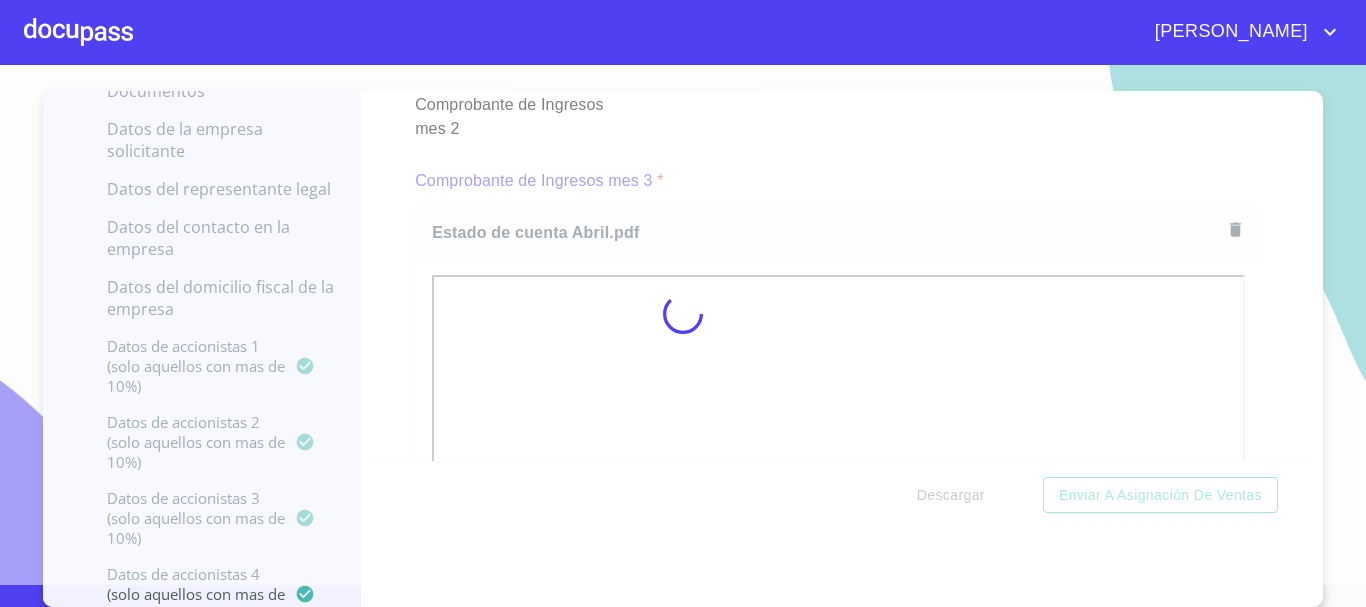 scroll, scrollTop: 3751, scrollLeft: 0, axis: vertical 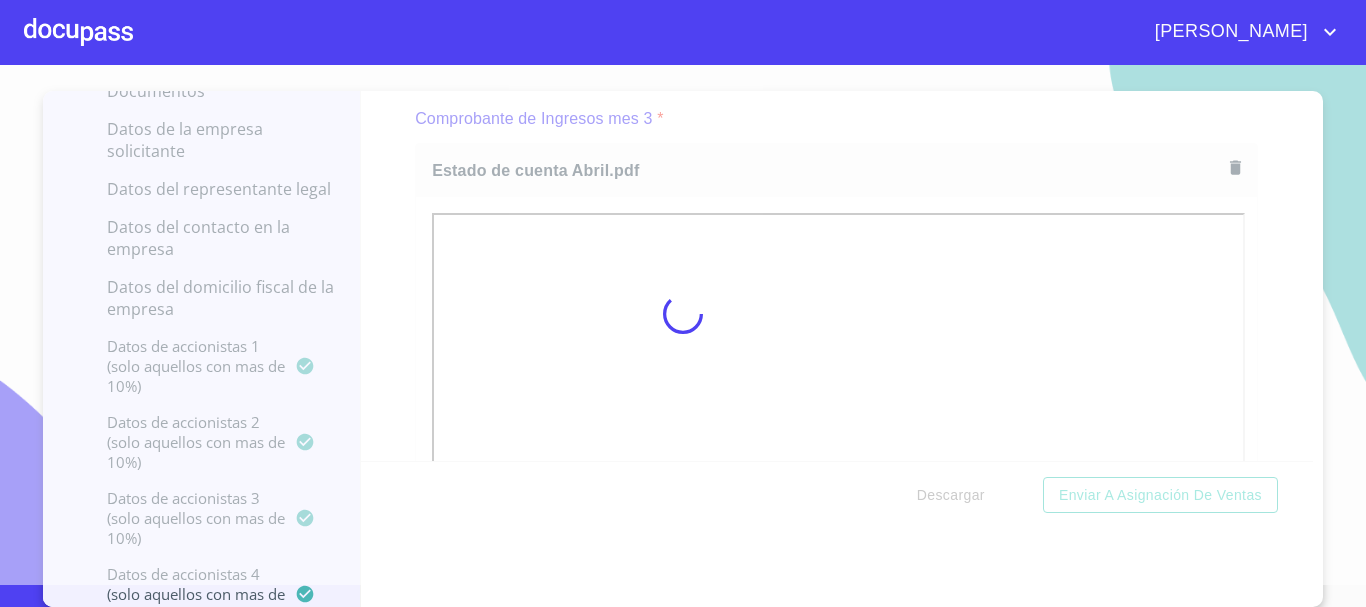 click at bounding box center [683, 314] 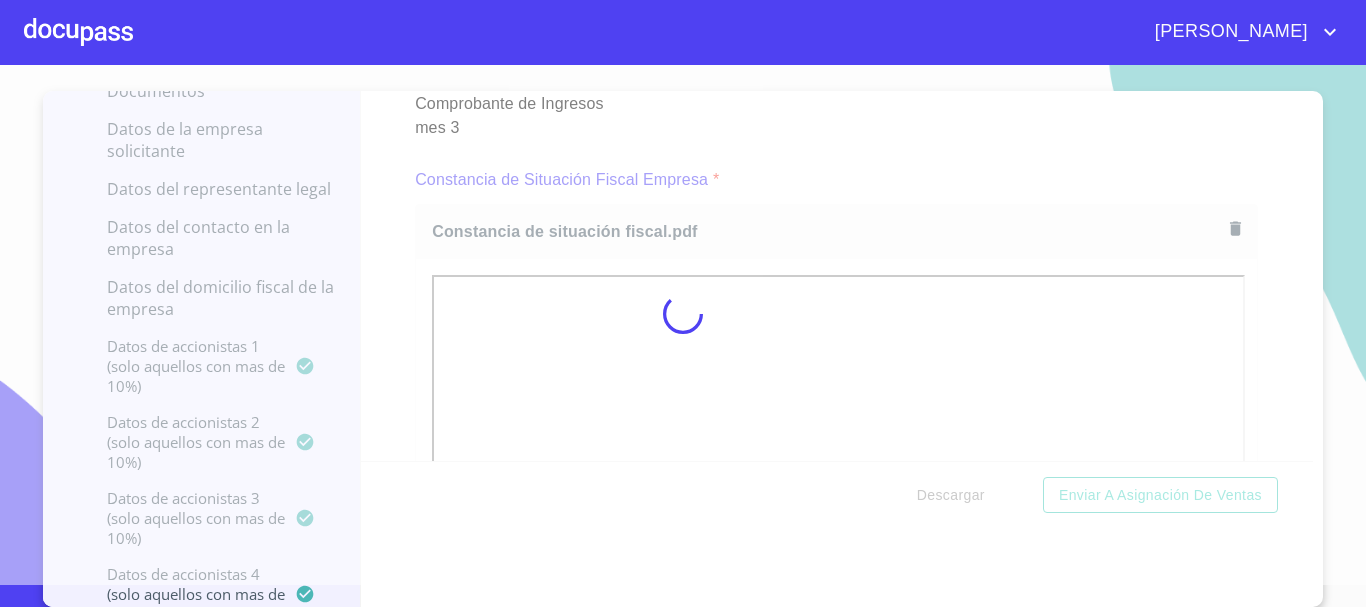 scroll, scrollTop: 4612, scrollLeft: 0, axis: vertical 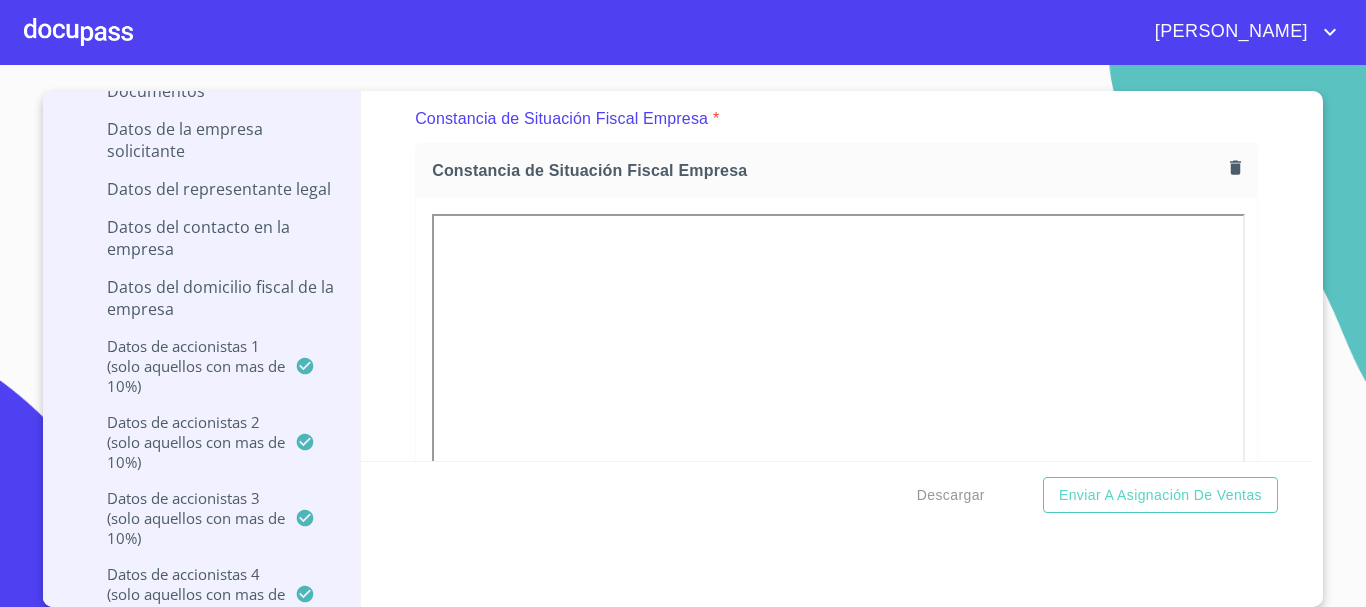 click on "Información del Client (PM crédito)   Documentos Documento de identificación representante legal.   * INE ​ Identificación Oficial Representante Legal * Identificación Oficial Representante Legal Identificación Oficial Representante Legal Comprobante de Domicilio Empresa * Comprobante de Domicilio Empresa Comprobante de Domicilio Empresa Fuente de ingresos   * Independiente/Dueño de negocio/Persona Moral ​ Comprobante de Ingresos mes 1 * Comprobante de Ingresos mes 1 Comprobante de Ingresos mes 1 Comprobante de Ingresos mes 2 * Comprobante de Ingresos mes 2 Comprobante de Ingresos mes 2 Comprobante de Ingresos mes 3 * Comprobante de Ingresos mes 3 Comprobante de Ingresos mes 3 Constancia de Situación Fiscal Empresa * Constancia de Situación Fiscal Empresa Constancia de Situación Fiscal Empresa Acta Constitutiva con poderes * Arrastra o selecciona el (los) documento(s) para agregar Declaración Anual con Acuse * Arrastra o selecciona el (los) documento(s) para agregar   * INE ​ * * * * *" at bounding box center (837, 276) 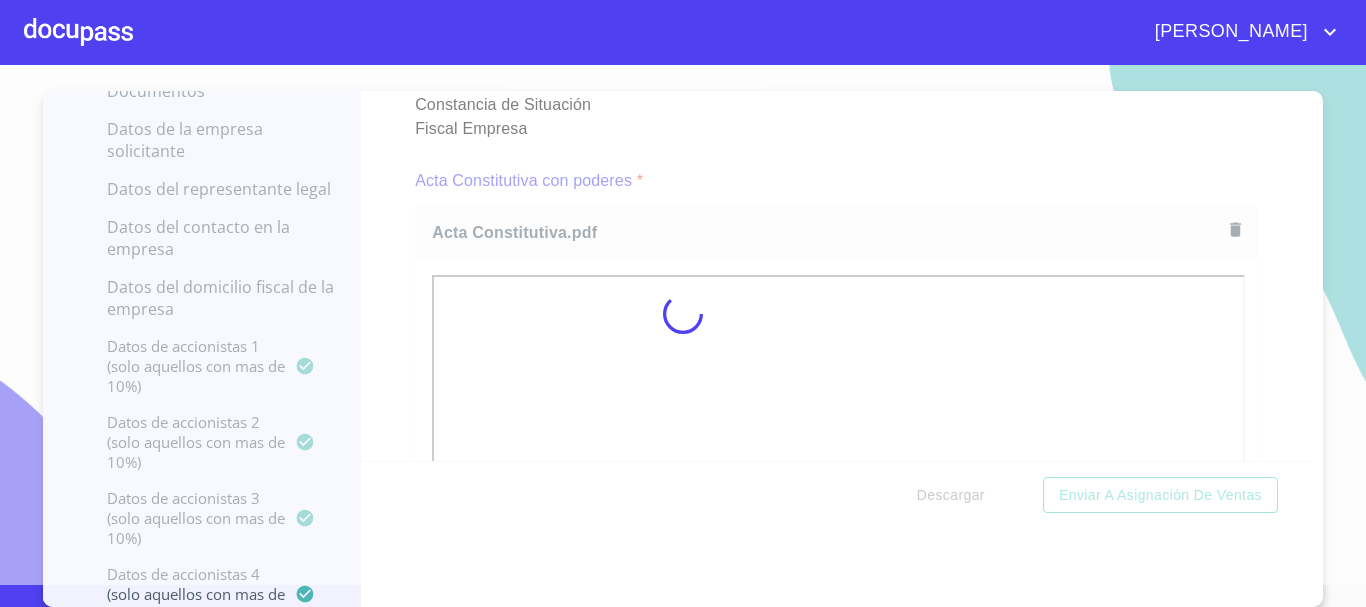 scroll, scrollTop: 5474, scrollLeft: 0, axis: vertical 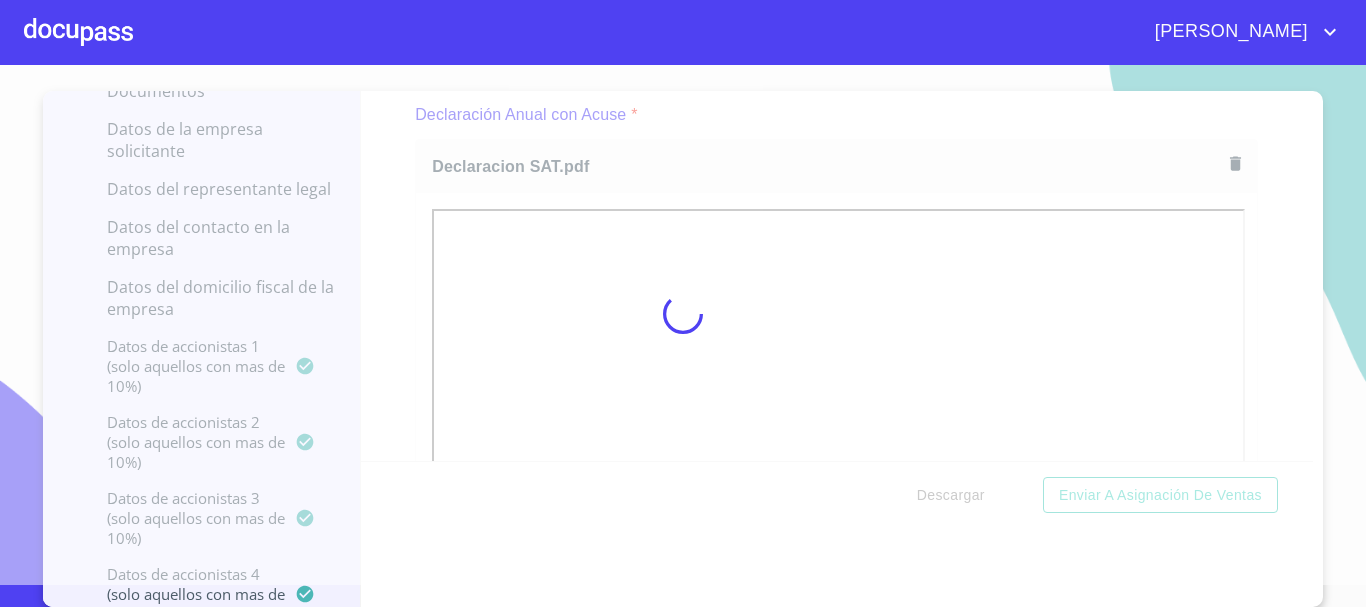click at bounding box center [683, 314] 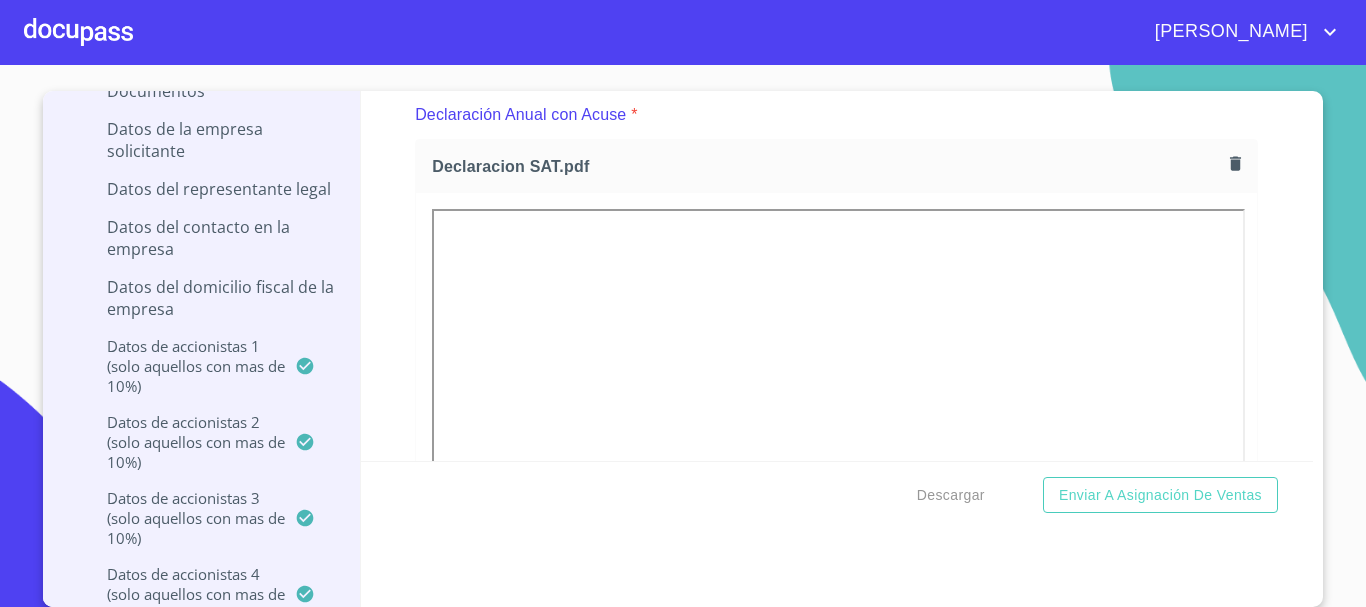 click on "Información del Client (PM crédito)   Documentos Documento de identificación representante legal.   * INE ​ Identificación Oficial Representante Legal * Identificación Oficial Representante Legal Identificación Oficial Representante Legal Comprobante de Domicilio Empresa * Comprobante de Domicilio Empresa Comprobante de Domicilio Empresa Fuente de ingresos   * Independiente/Dueño de negocio/Persona Moral ​ Comprobante de Ingresos mes 1 * Comprobante de Ingresos mes 1 Comprobante de Ingresos mes 1 Comprobante de Ingresos mes 2 * Comprobante de Ingresos mes 2 Comprobante de Ingresos mes 2 Comprobante de Ingresos mes 3 * Comprobante de Ingresos mes 3 Comprobante de Ingresos mes 3 Constancia de Situación Fiscal Empresa * Constancia de Situación Fiscal Empresa Constancia de Situación Fiscal Empresa Acta Constitutiva con poderes * Acta Constitutiva con poderes Acta Constitutiva con poderes Declaración Anual con Acuse * Declaracion SAT.pdf Declaracion SAT.pdf   * INE ​ * * * *   * ​   *" at bounding box center (837, 276) 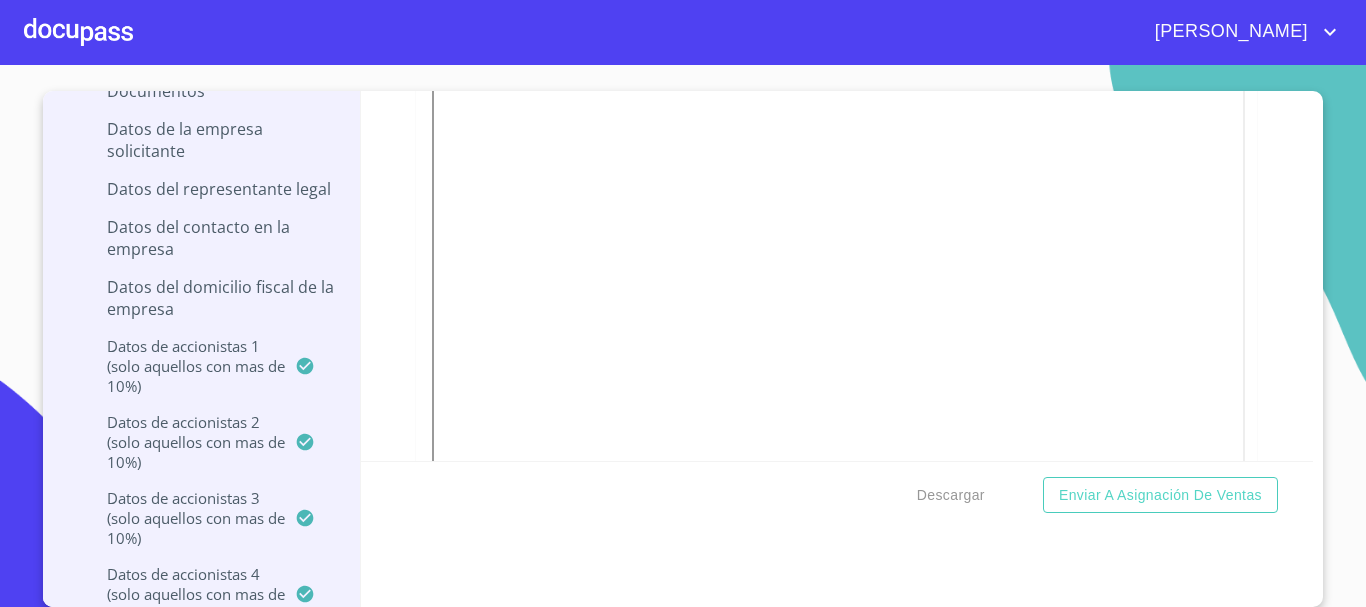 scroll, scrollTop: 6716, scrollLeft: 0, axis: vertical 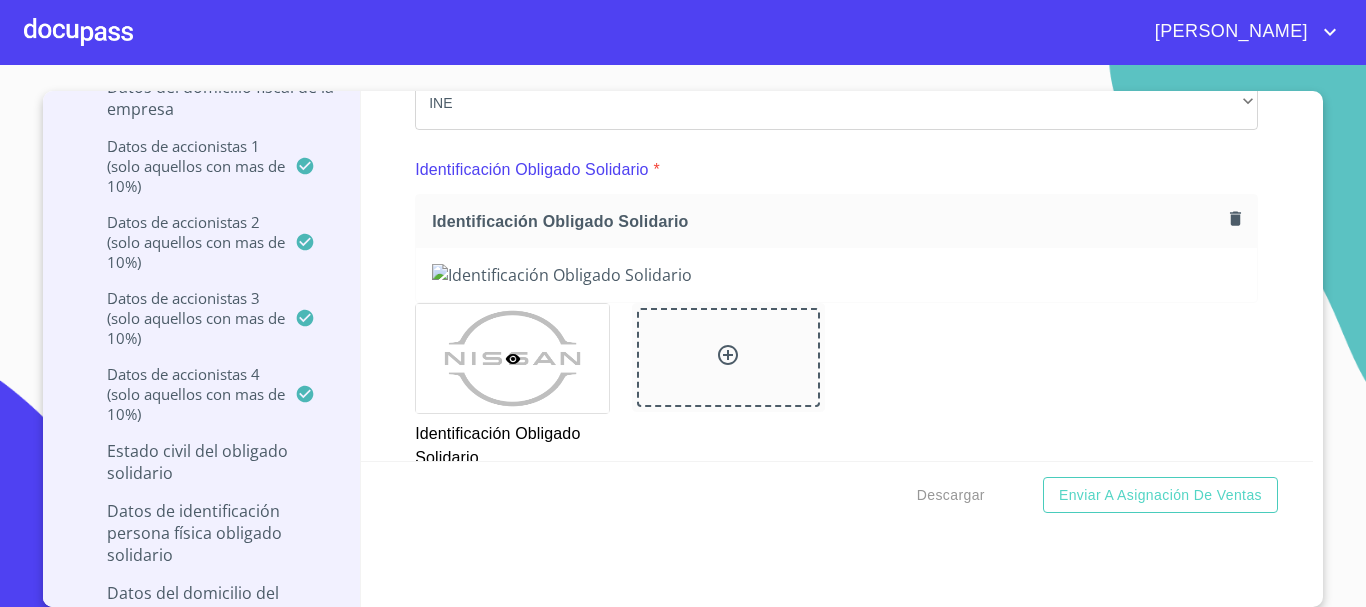 click on "Información del Client (PM crédito)   Documentos Documento de identificación representante legal.   * INE ​ Identificación Oficial Representante Legal * Identificación Oficial Representante Legal Identificación Oficial Representante Legal Comprobante de Domicilio Empresa * Comprobante de Domicilio Empresa Comprobante de Domicilio Empresa Fuente de ingresos   * Independiente/Dueño de negocio/Persona Moral ​ Comprobante de Ingresos mes 1 * Comprobante de Ingresos mes 1 Comprobante de Ingresos mes 1 Comprobante de Ingresos mes 2 * Comprobante de Ingresos mes 2 Comprobante de Ingresos mes 2 Comprobante de Ingresos mes 3 * Comprobante de Ingresos mes 3 Comprobante de Ingresos mes 3 Constancia de Situación Fiscal Empresa * Constancia de Situación Fiscal Empresa Constancia de Situación Fiscal Empresa Acta Constitutiva con poderes * Acta Constitutiva con poderes Acta Constitutiva con poderes Declaración Anual con Acuse * Declaración Anual con Acuse Declaración Anual con Acuse   * INE ​ * * *" at bounding box center [837, 276] 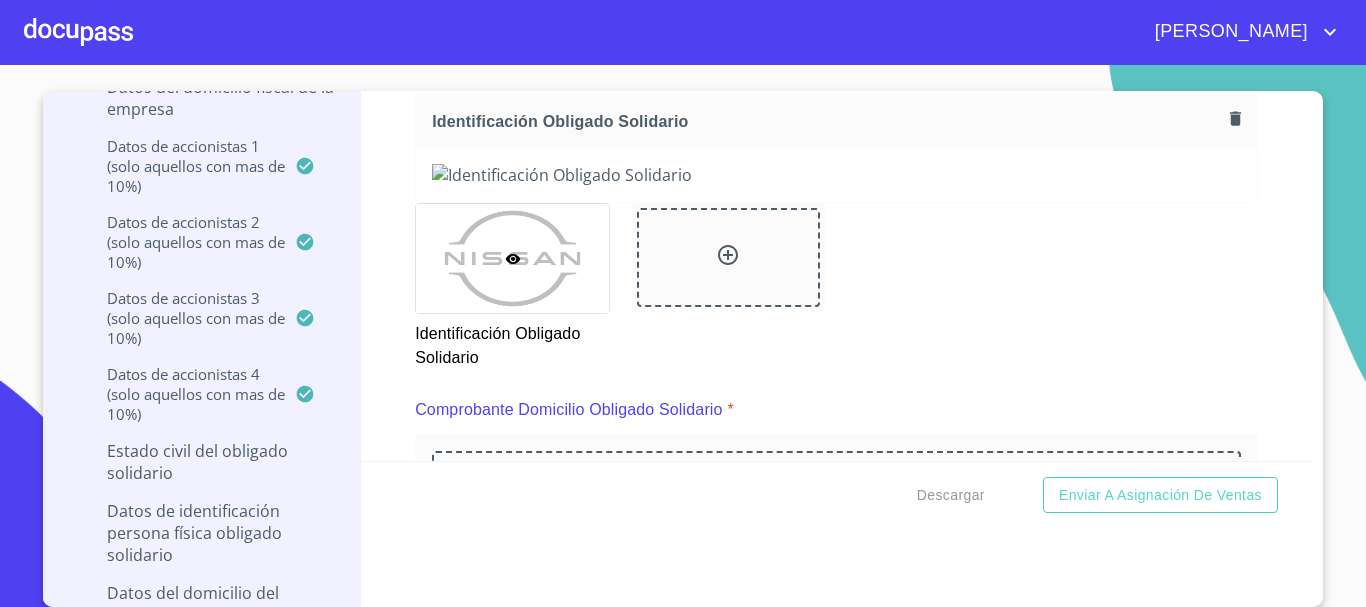 scroll, scrollTop: 7216, scrollLeft: 0, axis: vertical 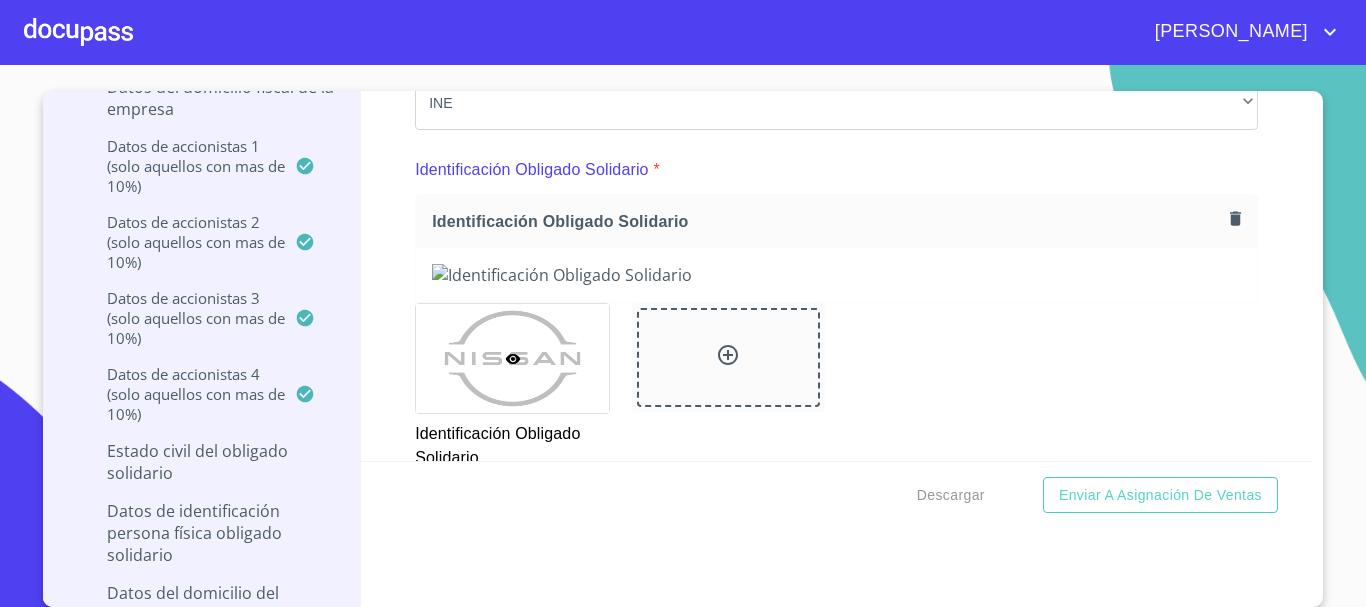 click 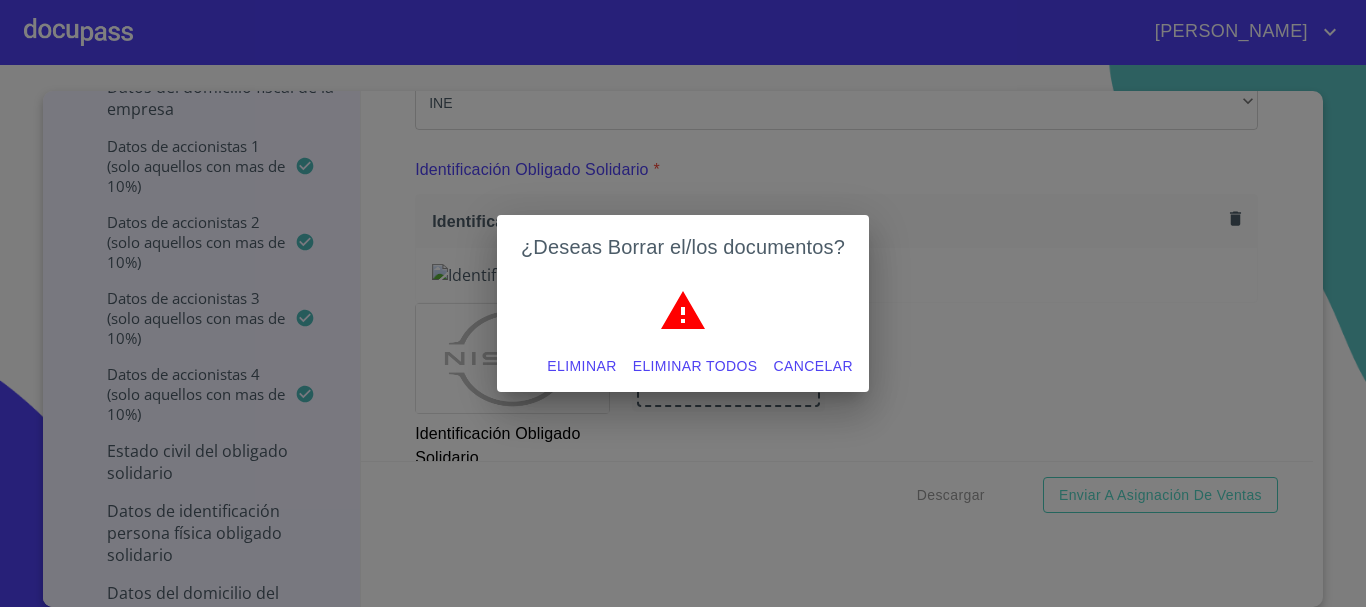 click on "Eliminar todos" at bounding box center (695, 366) 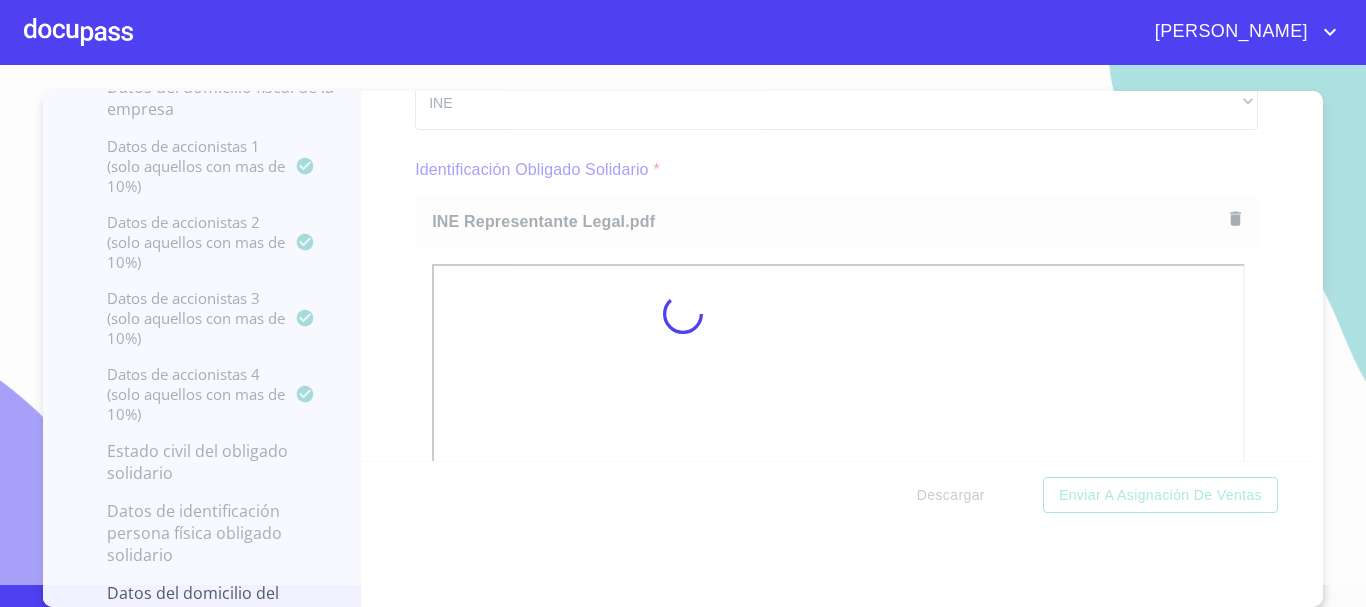 scroll, scrollTop: 7267, scrollLeft: 0, axis: vertical 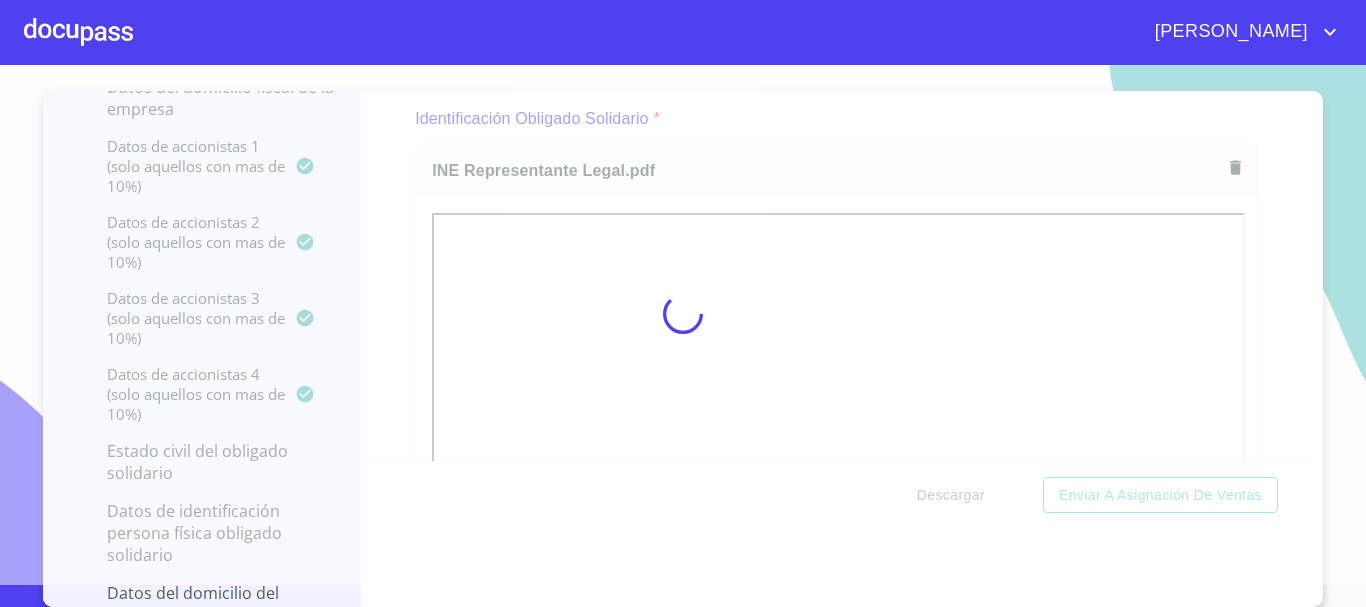 click at bounding box center (683, 314) 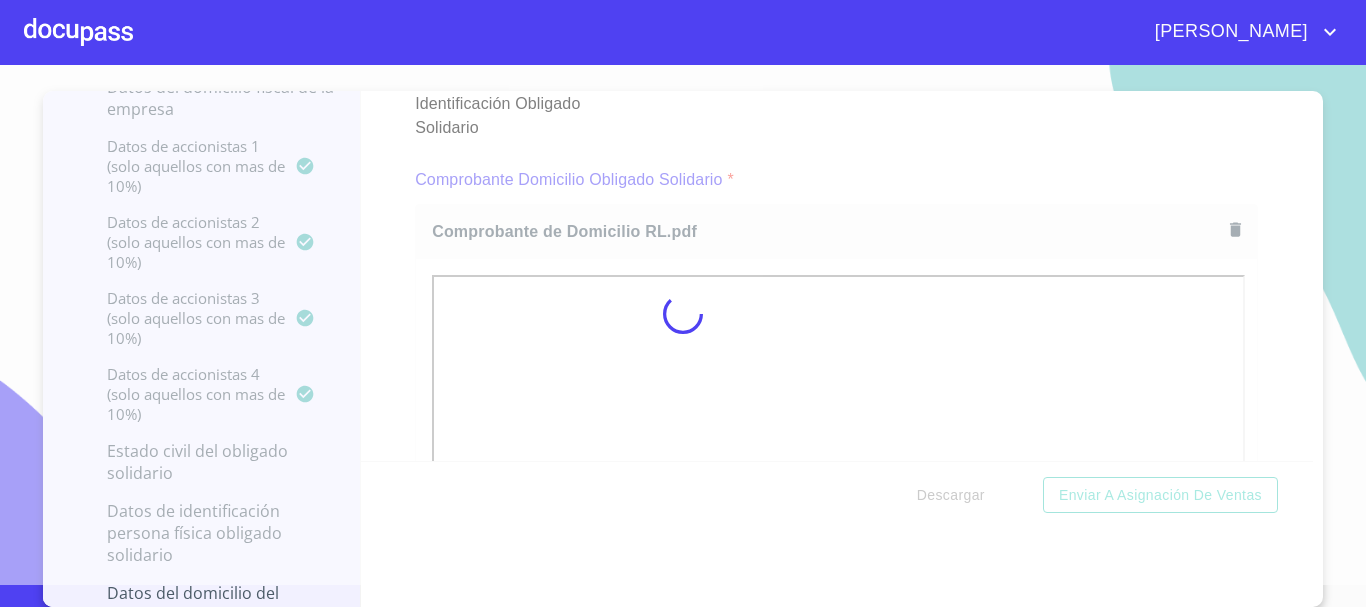 scroll, scrollTop: 8128, scrollLeft: 0, axis: vertical 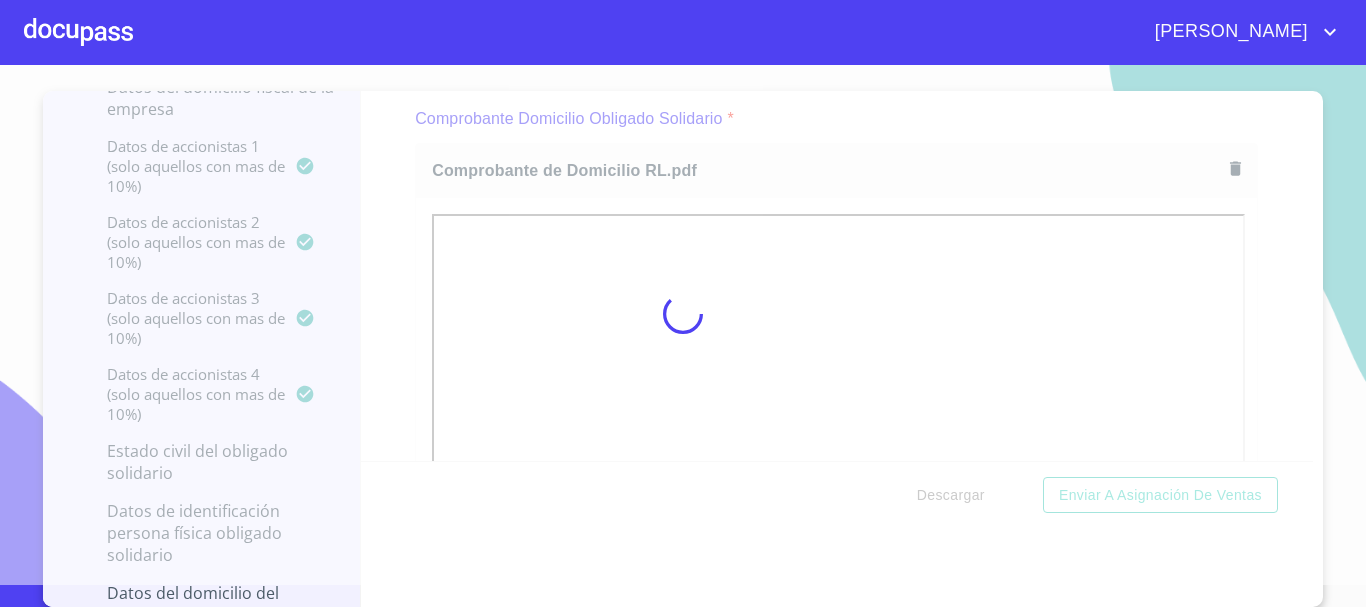 click at bounding box center (683, 314) 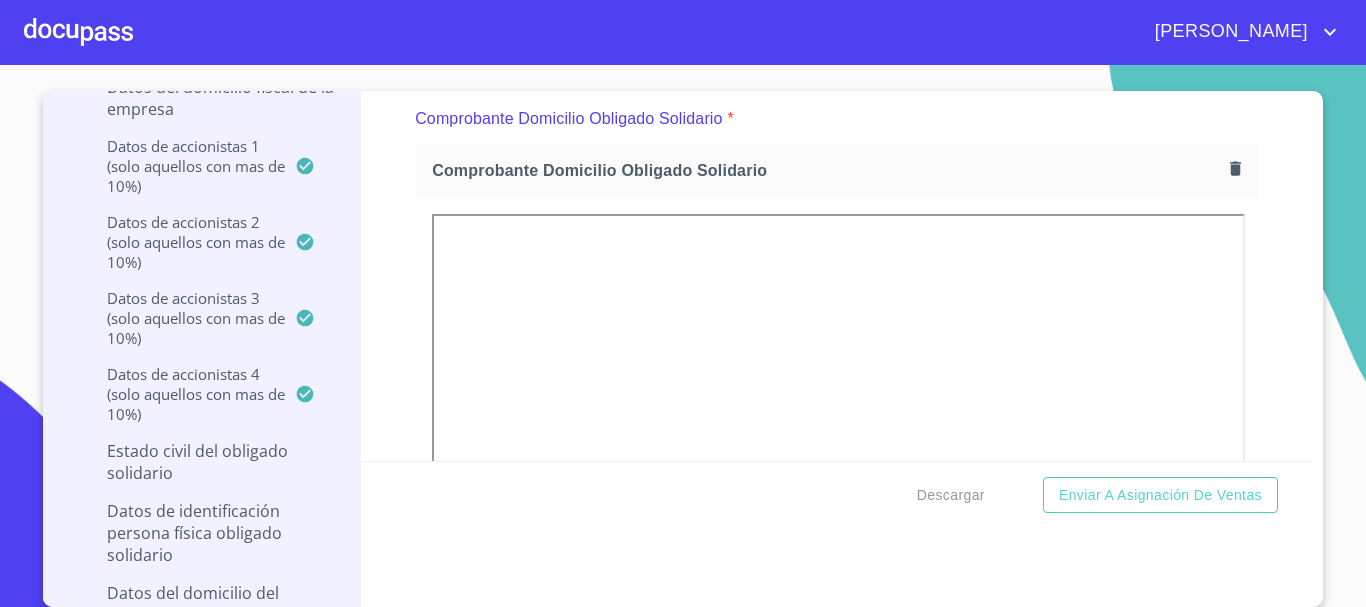 click 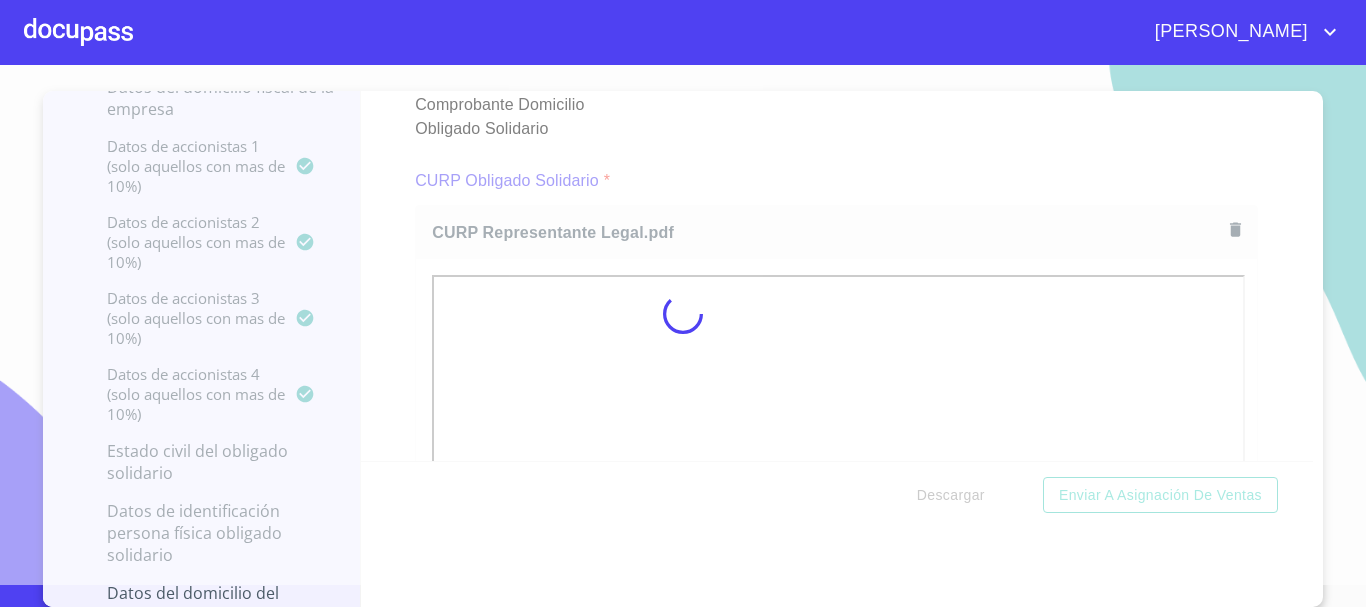 scroll, scrollTop: 8990, scrollLeft: 0, axis: vertical 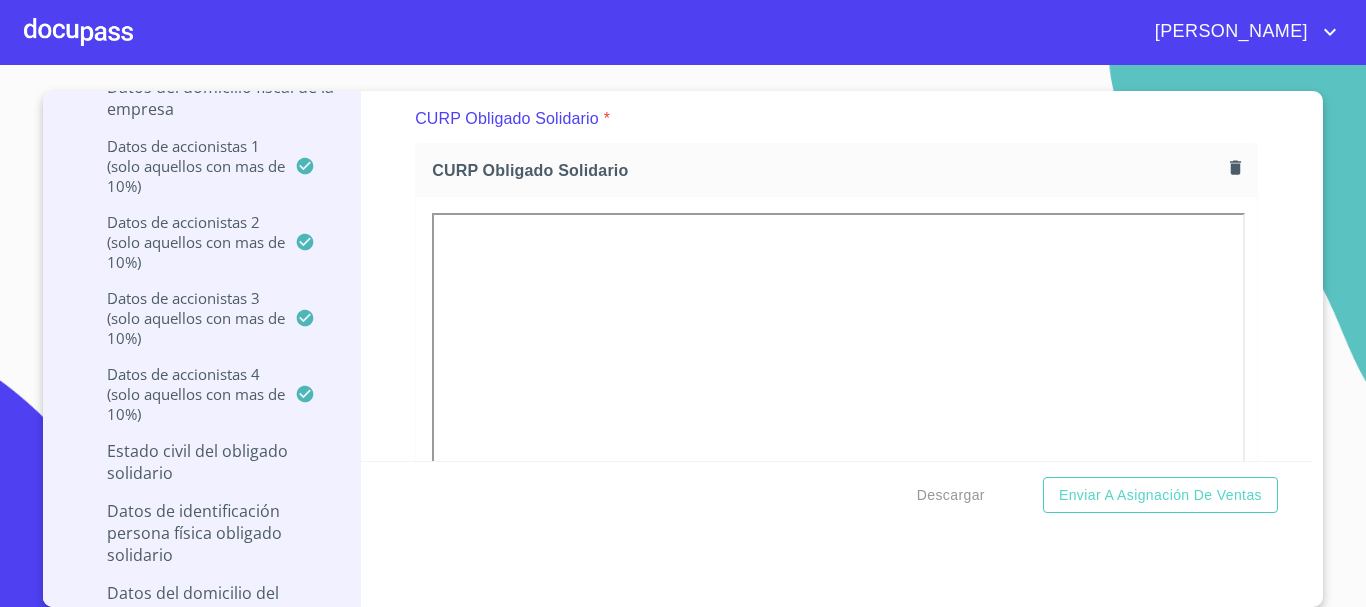 click on "Información del Client (PM crédito)   Documentos Documento de identificación representante legal.   * INE ​ Identificación Oficial Representante Legal * Identificación Oficial Representante Legal Identificación Oficial Representante Legal Comprobante de Domicilio Empresa * Comprobante de Domicilio Empresa Comprobante de Domicilio Empresa Fuente de ingresos   * Independiente/Dueño de negocio/Persona Moral ​ Comprobante de Ingresos mes 1 * Comprobante de Ingresos mes 1 Comprobante de Ingresos mes 1 Comprobante de Ingresos mes 2 * Comprobante de Ingresos mes 2 Comprobante de Ingresos mes 2 Comprobante de Ingresos mes 3 * Comprobante de Ingresos mes 3 Comprobante de Ingresos mes 3 Constancia de Situación Fiscal Empresa * Constancia de Situación Fiscal Empresa Constancia de Situación Fiscal Empresa Acta Constitutiva con poderes * Acta Constitutiva con poderes Acta Constitutiva con poderes Declaración Anual con Acuse * Declaración Anual con Acuse Declaración Anual con Acuse   * INE ​ * * *" at bounding box center [837, 276] 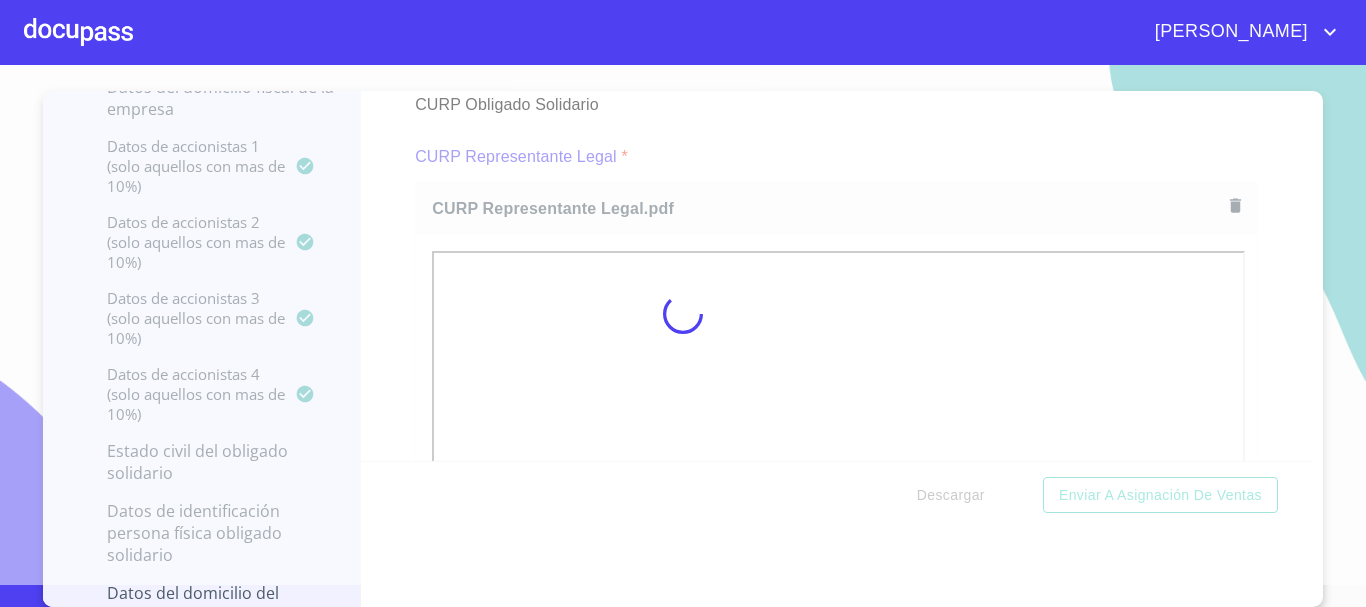 scroll, scrollTop: 9827, scrollLeft: 0, axis: vertical 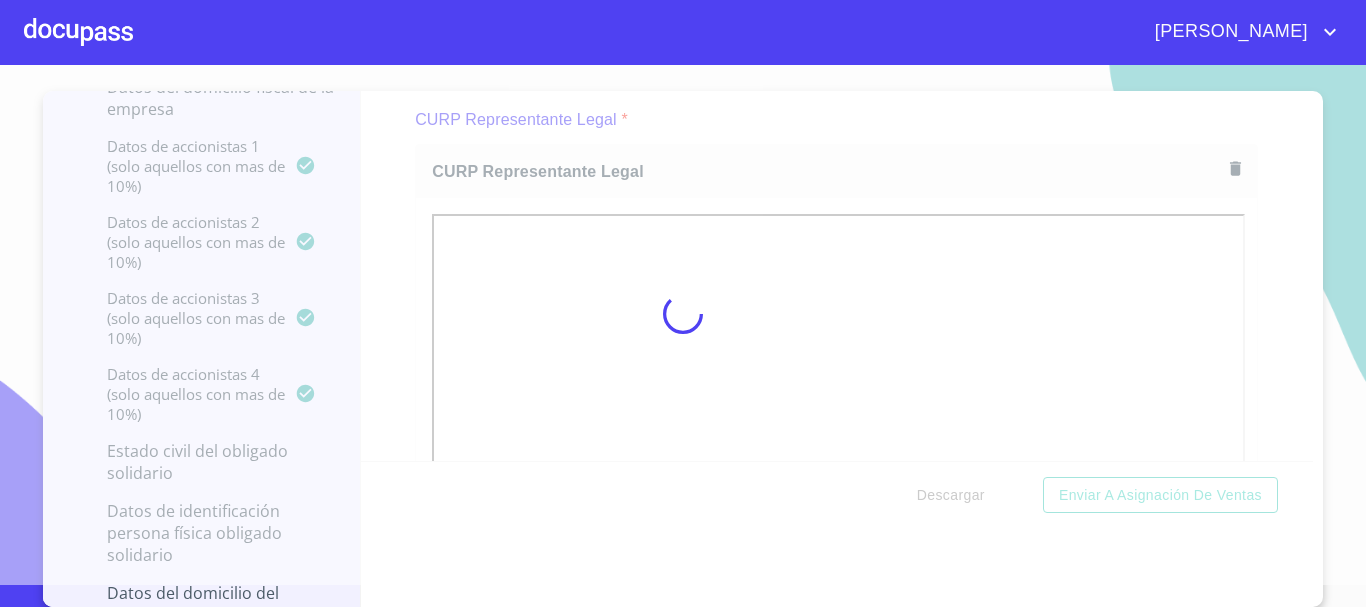 click on "Información del Client (PM crédito)   Documentos Documento de identificación representante legal.   * INE ​ Identificación Oficial Representante Legal * Identificación Oficial Representante Legal Identificación Oficial Representante Legal Comprobante de Domicilio Empresa * Comprobante de Domicilio Empresa Comprobante de Domicilio Empresa Fuente de ingresos   * Independiente/Dueño de negocio/Persona Moral ​ Comprobante de Ingresos mes 1 * Comprobante de Ingresos mes 1 Comprobante de Ingresos mes 1 Comprobante de Ingresos mes 2 * Comprobante de Ingresos mes 2 Comprobante de Ingresos mes 2 Comprobante de Ingresos mes 3 * Comprobante de Ingresos mes 3 Comprobante de Ingresos mes 3 Constancia de Situación Fiscal Empresa * Constancia de Situación Fiscal Empresa Constancia de Situación Fiscal Empresa Acta Constitutiva con poderes * Acta Constitutiva con poderes Acta Constitutiva con poderes Declaración Anual con Acuse * Declaración Anual con Acuse Declaración Anual con Acuse   * INE ​ * * *" at bounding box center [837, 276] 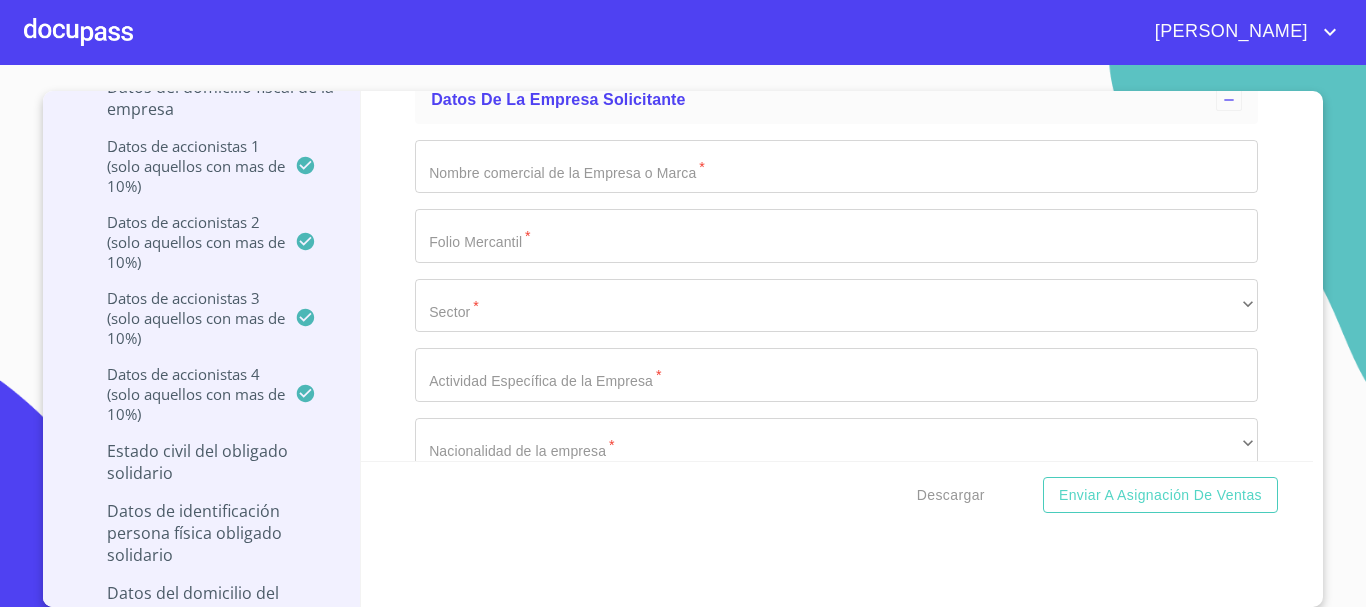 scroll, scrollTop: 10927, scrollLeft: 0, axis: vertical 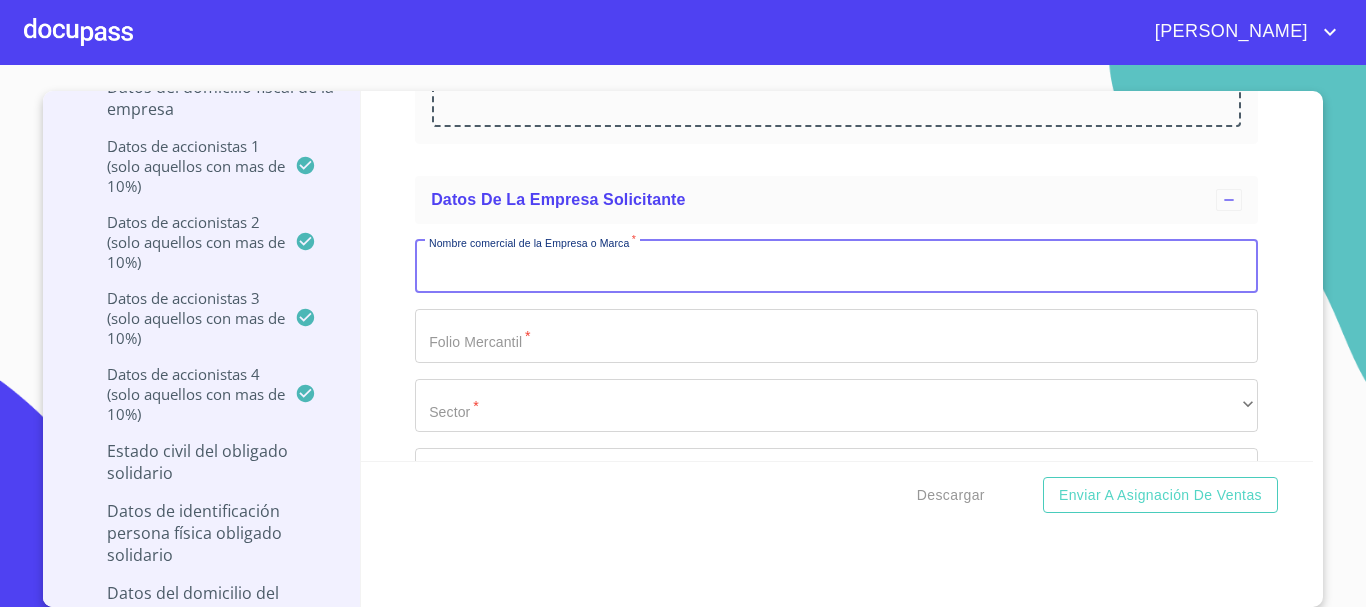 click on "Documento de identificación representante legal.   *" at bounding box center (836, 267) 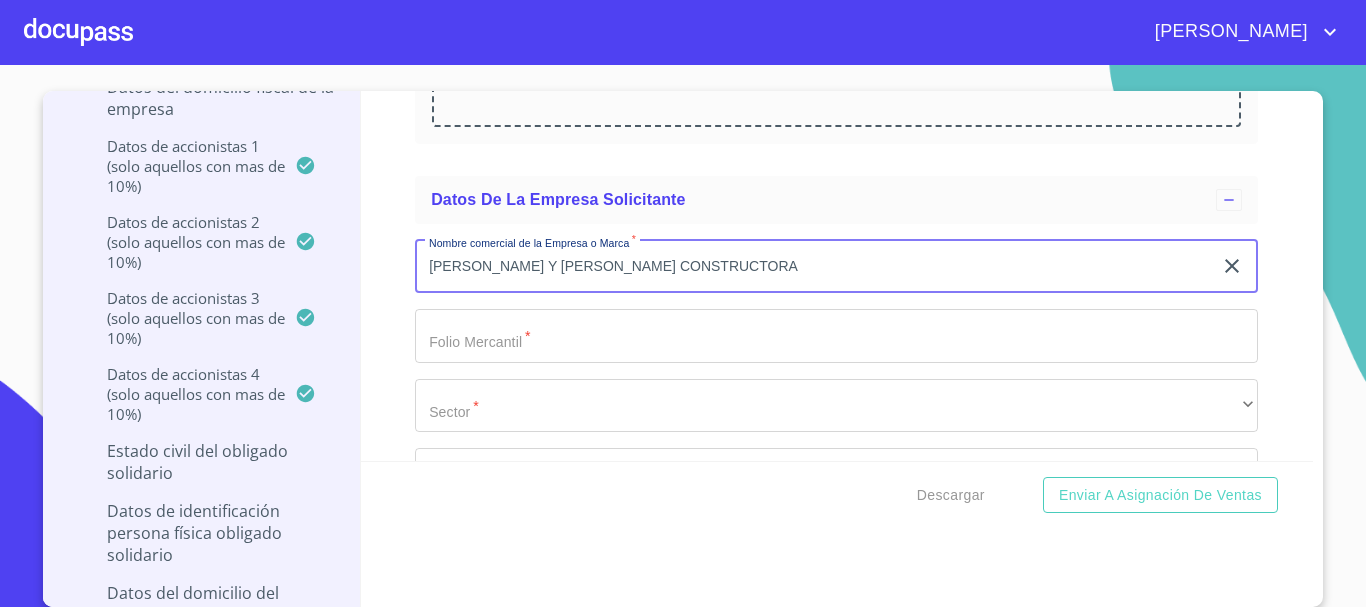 type on "[PERSON_NAME] Y [PERSON_NAME] CONSTRUCTORA" 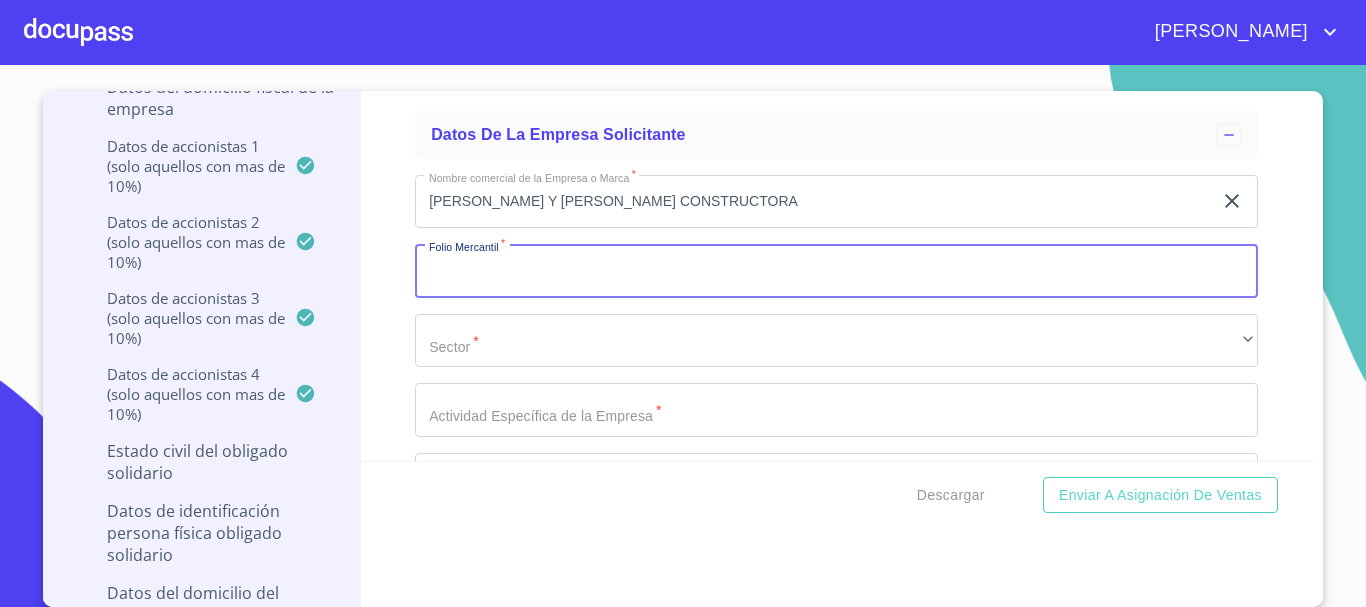 scroll, scrollTop: 11027, scrollLeft: 0, axis: vertical 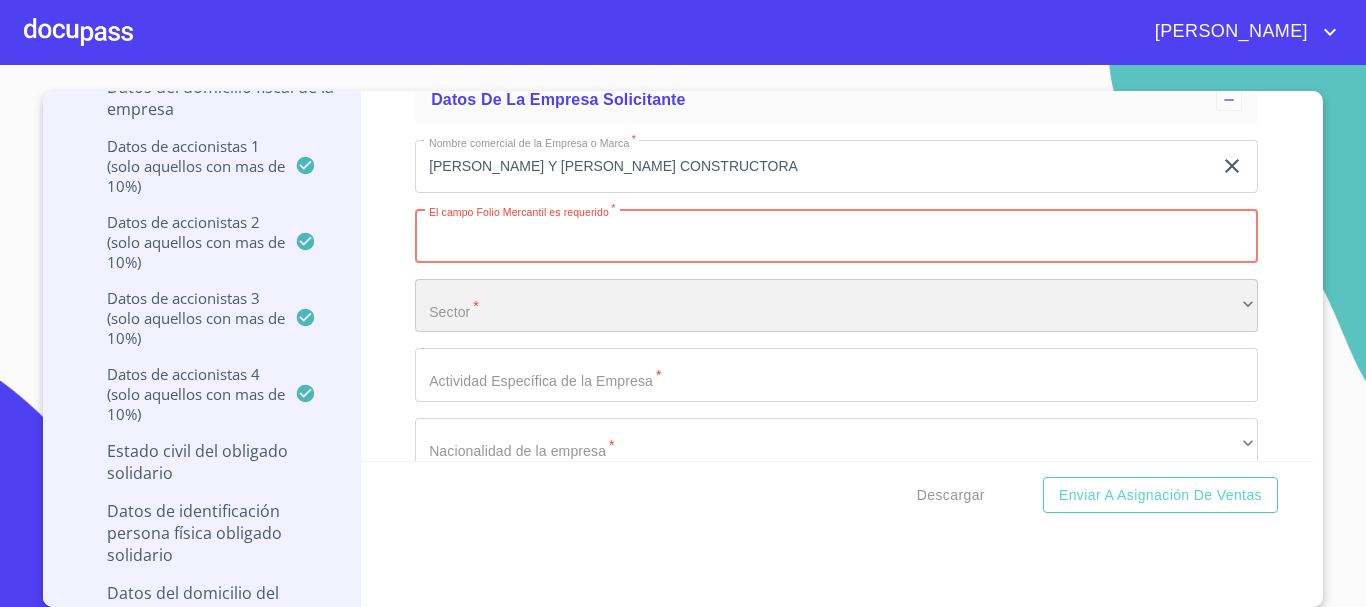 click on "​" at bounding box center [836, 306] 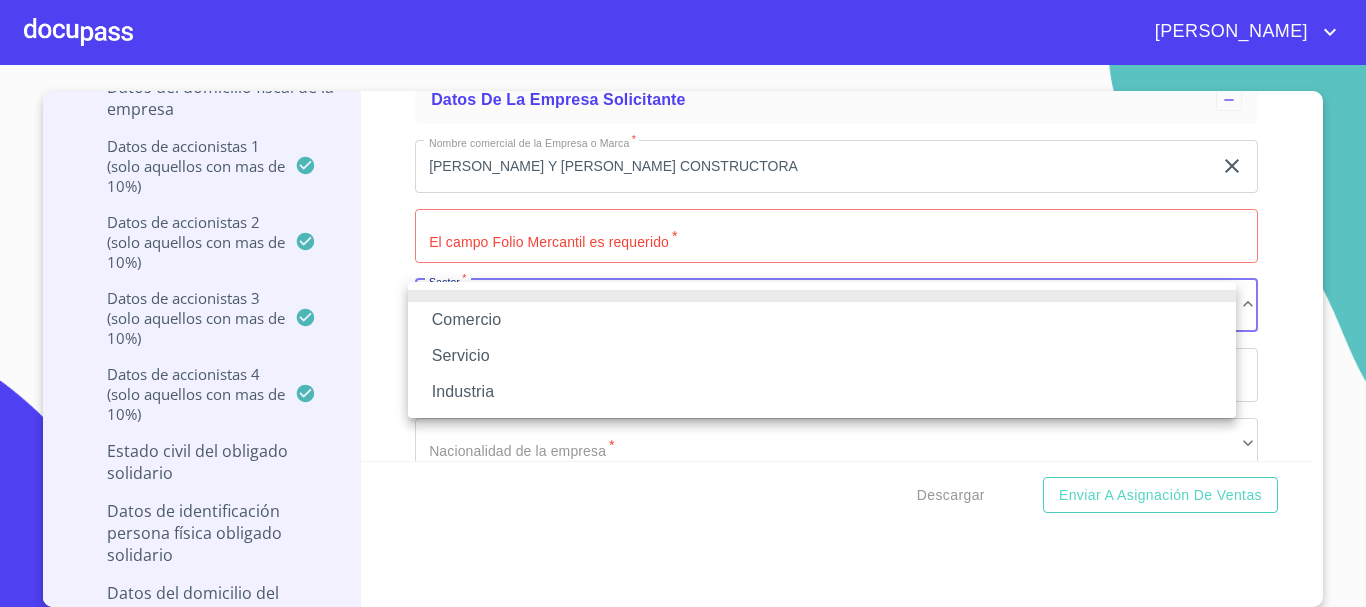 click at bounding box center [683, 303] 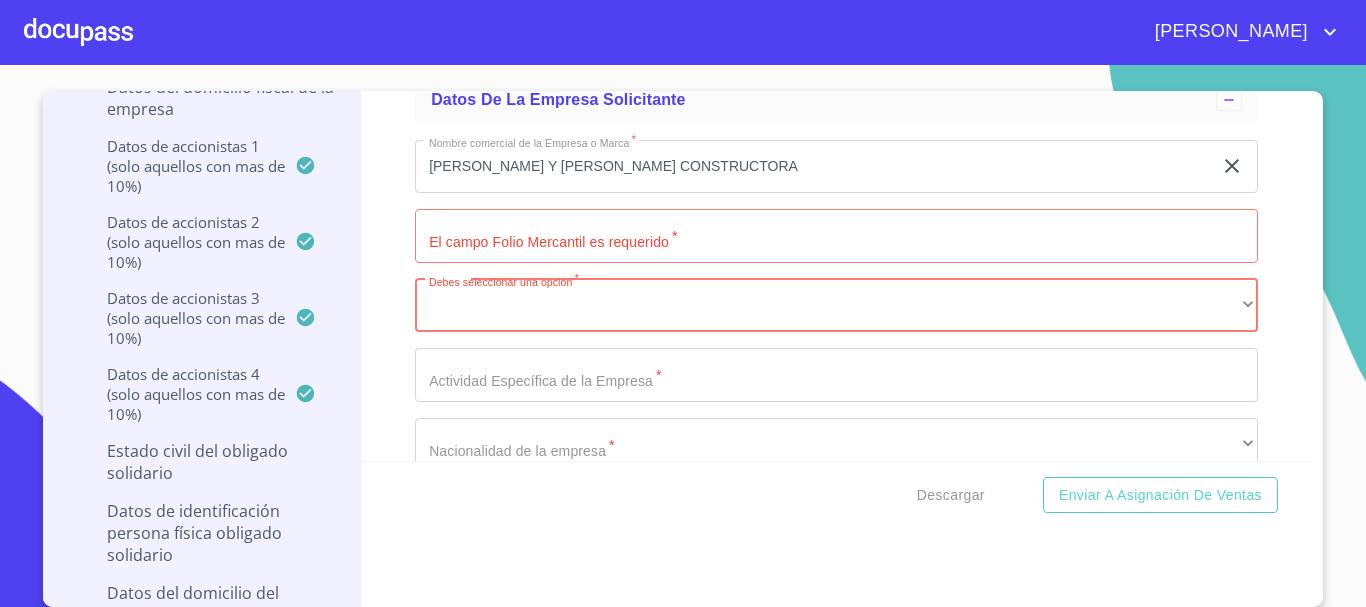click on "Documento de identificación representante legal.   *" at bounding box center [836, 236] 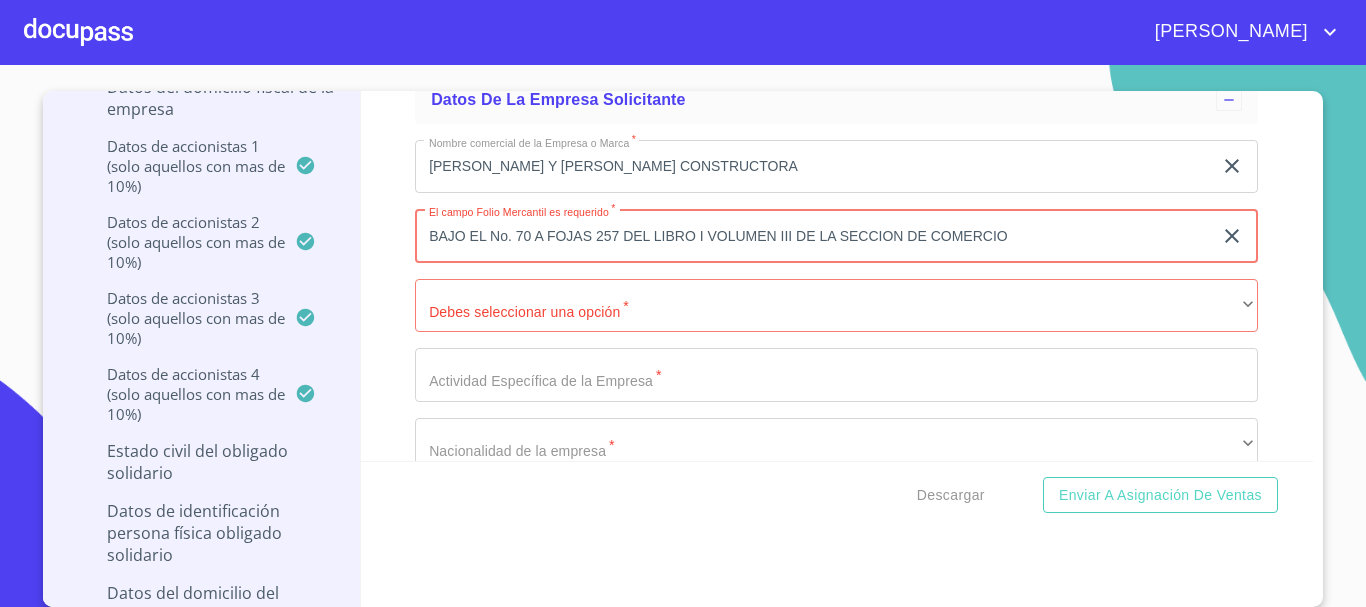 type on "BAJO EL No. 70 A FOJAS 257 DEL LIBRO I VOLUMEN III DE LA SECCION DE COMERCIO" 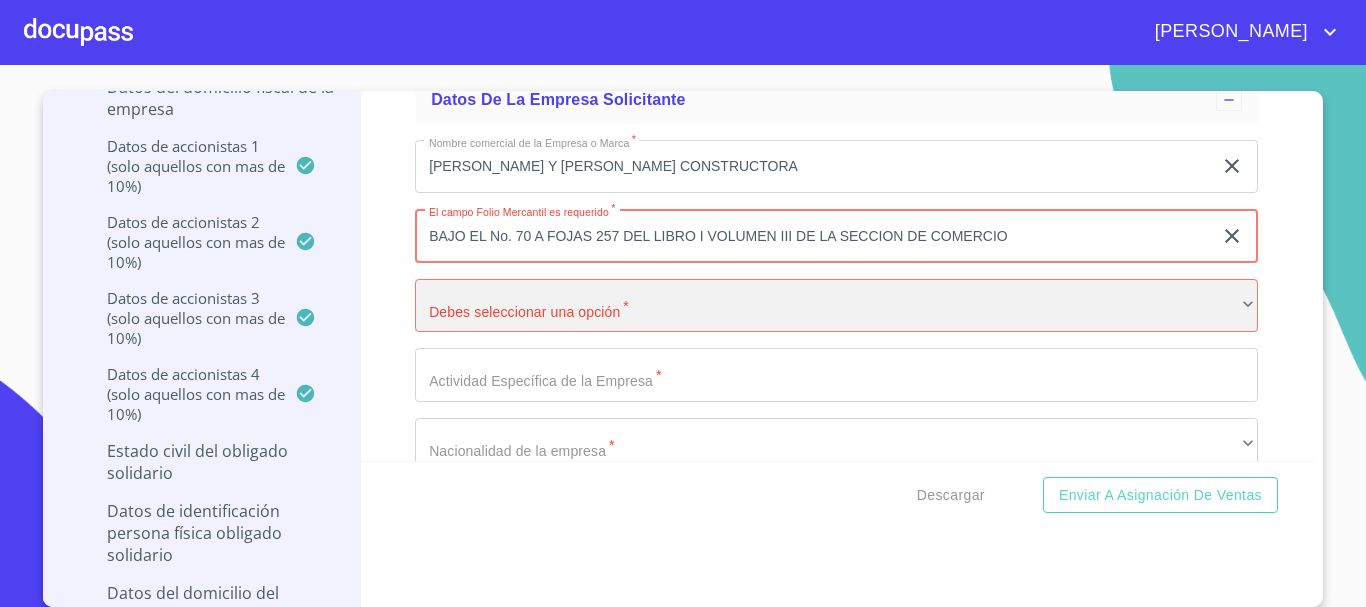 click on "​" at bounding box center [836, 306] 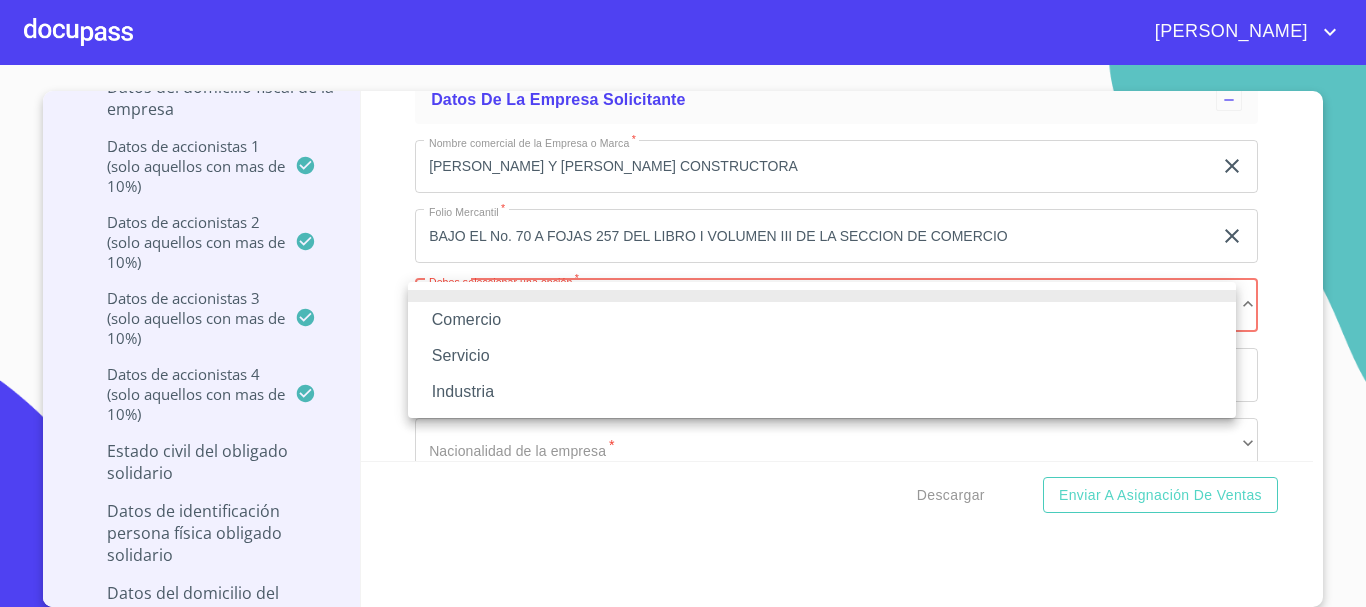 click at bounding box center [683, 303] 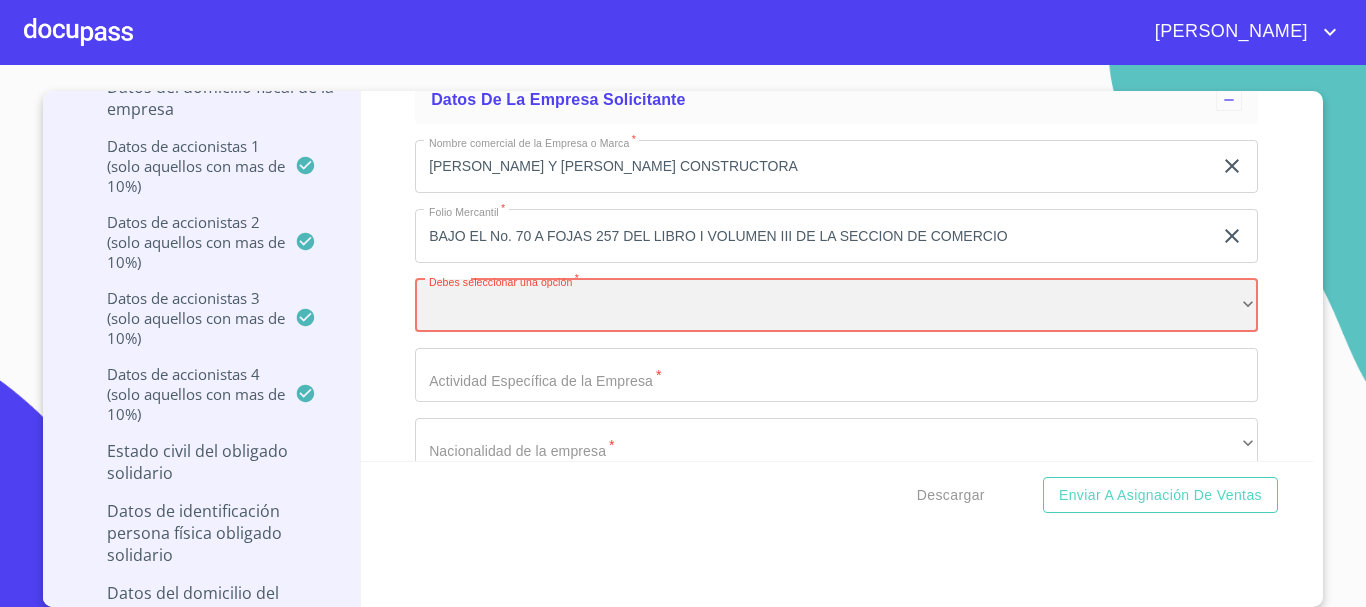 click on "​" at bounding box center (836, 306) 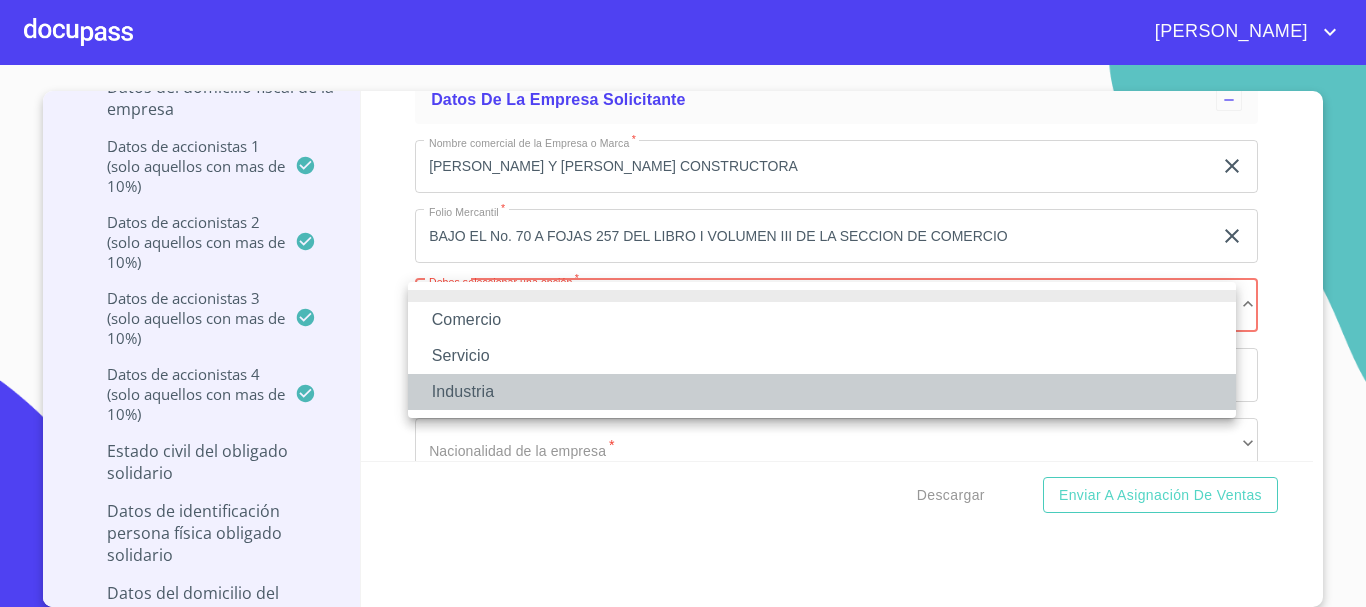 click on "Industria" at bounding box center [822, 392] 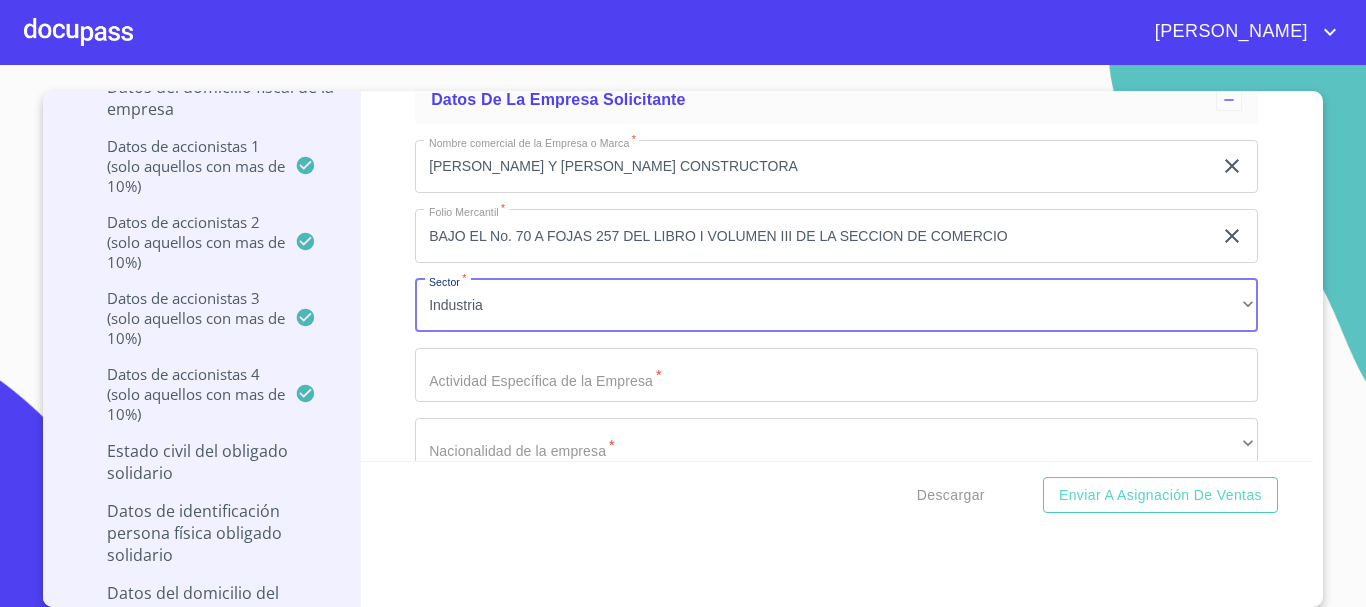 click on "Documento de identificación representante legal.   *" at bounding box center [813, 167] 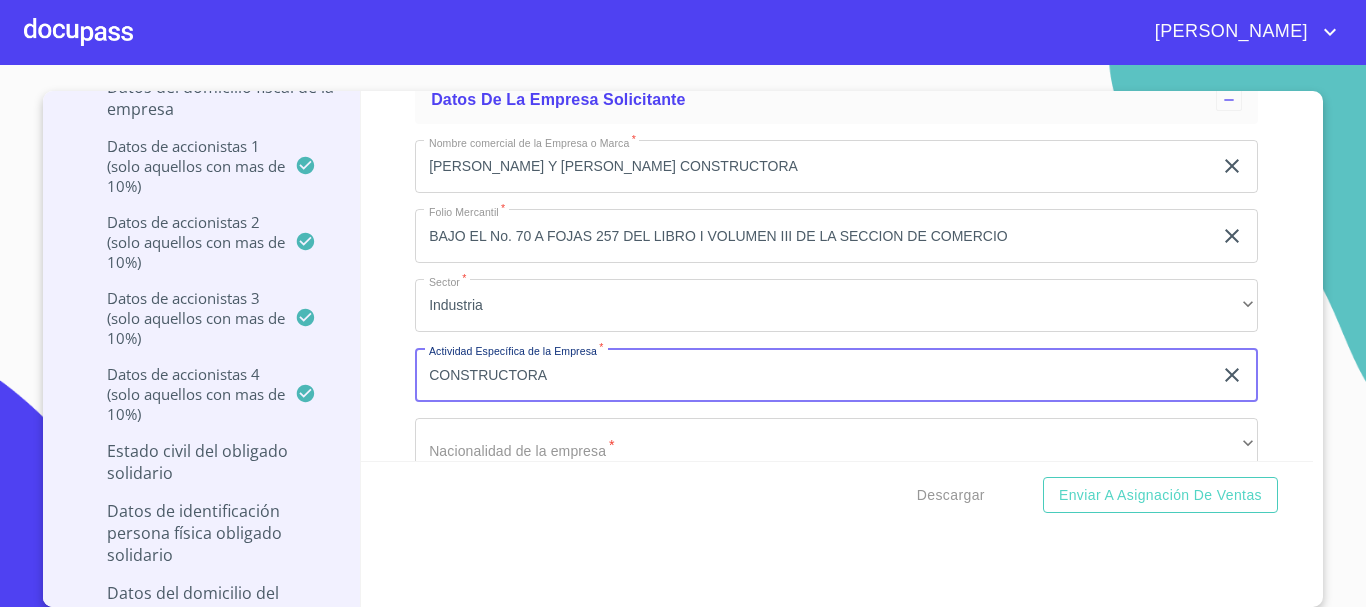 type on "CONSTRUCTORA" 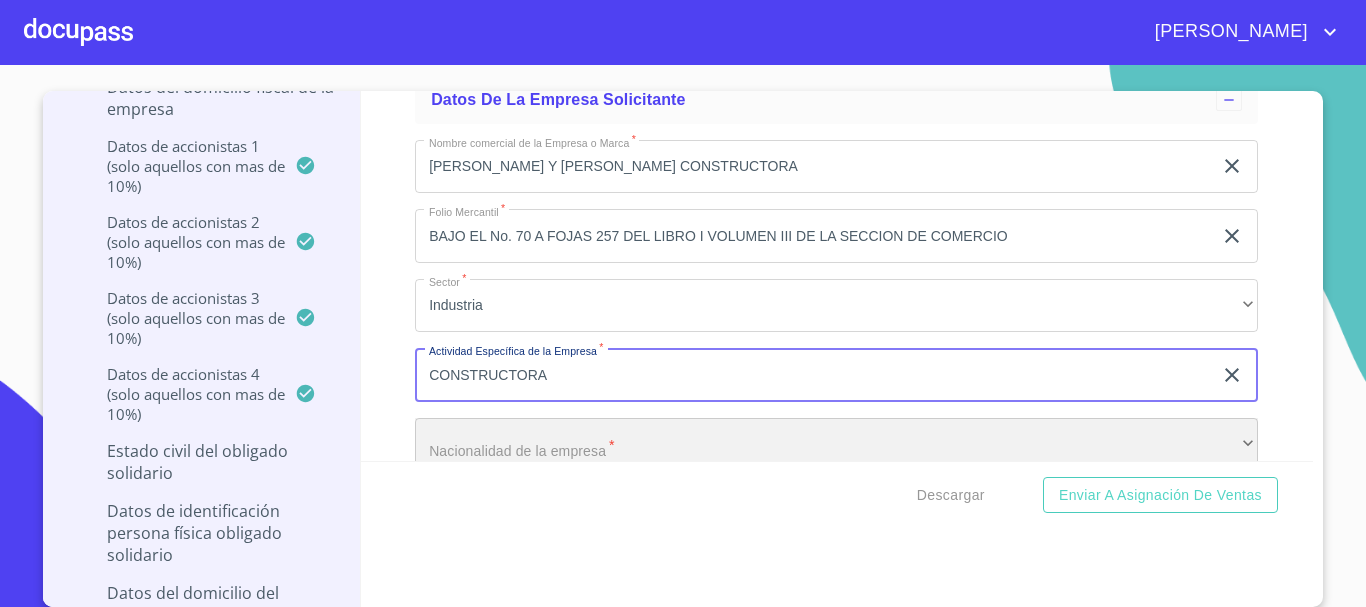 scroll, scrollTop: 11038, scrollLeft: 0, axis: vertical 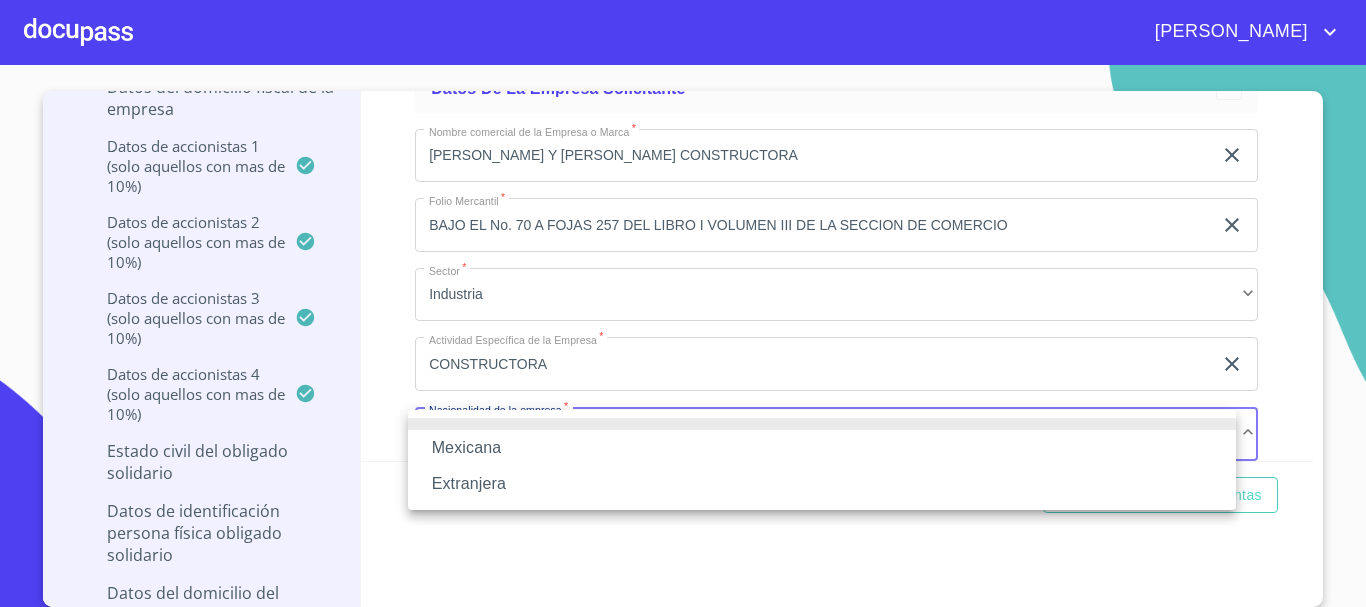 type 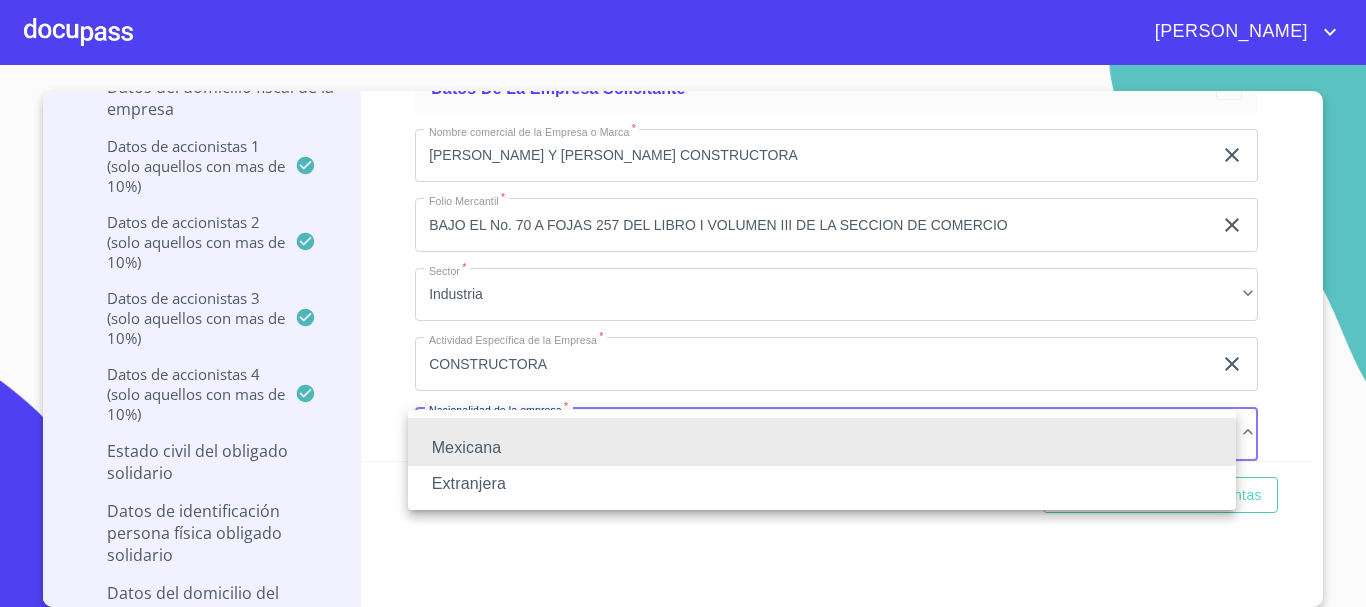 type 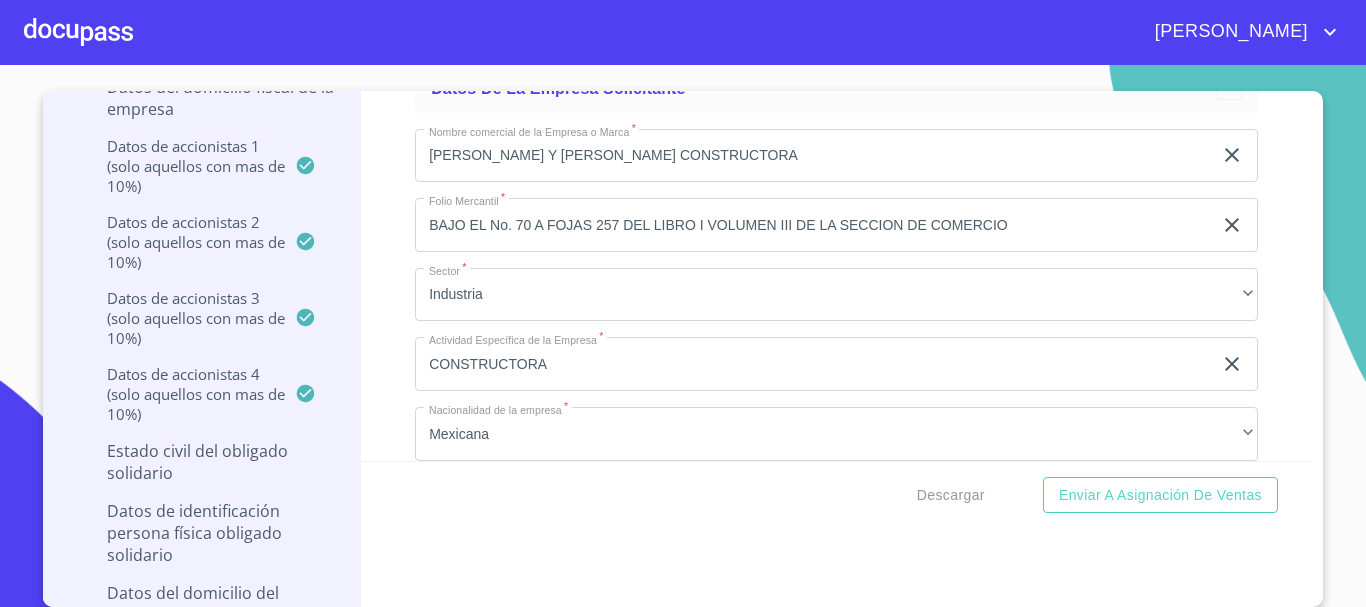 scroll, scrollTop: 11266, scrollLeft: 0, axis: vertical 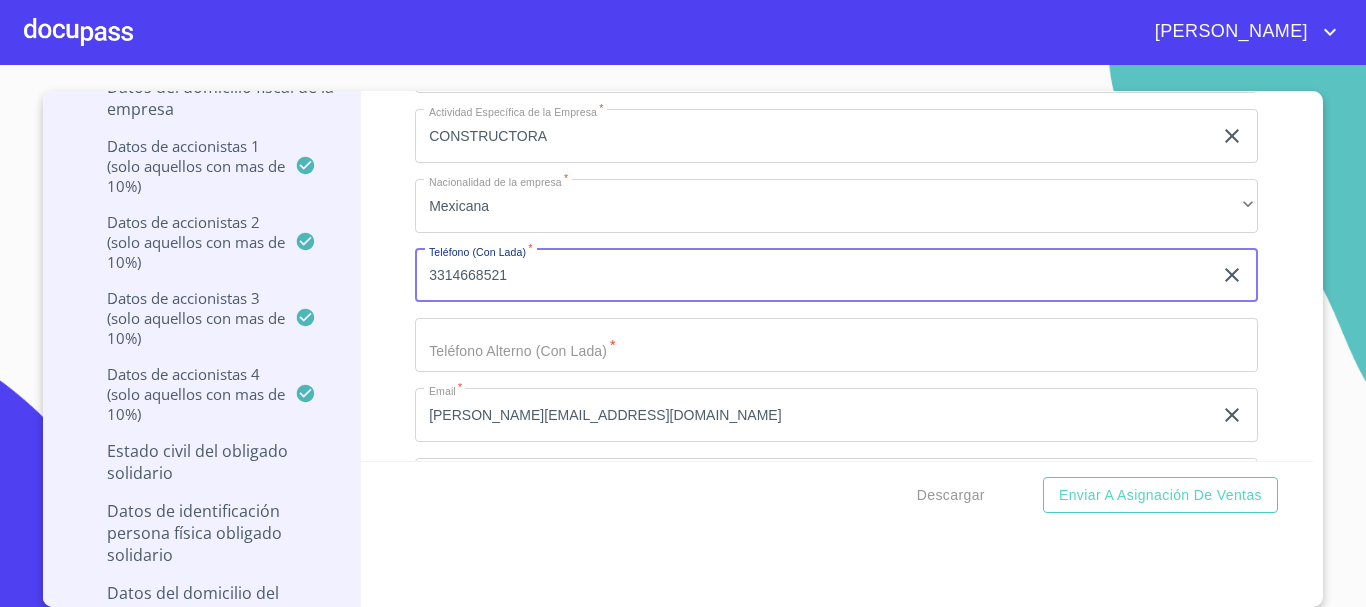 type on "3314668521" 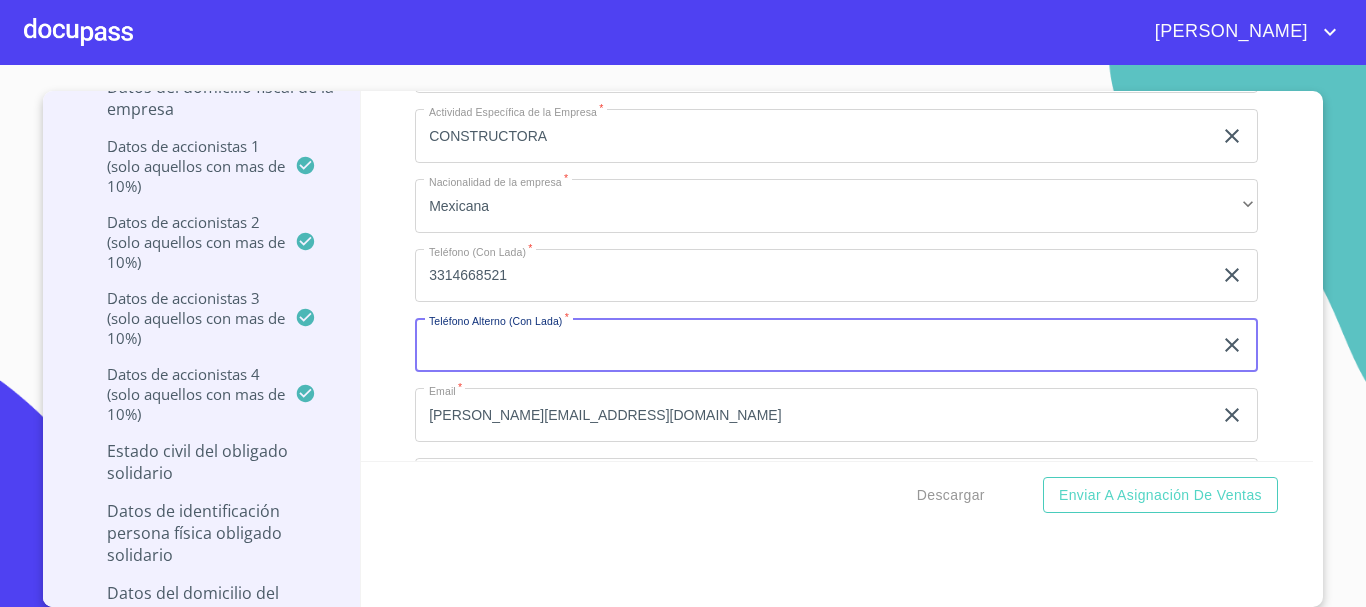 type 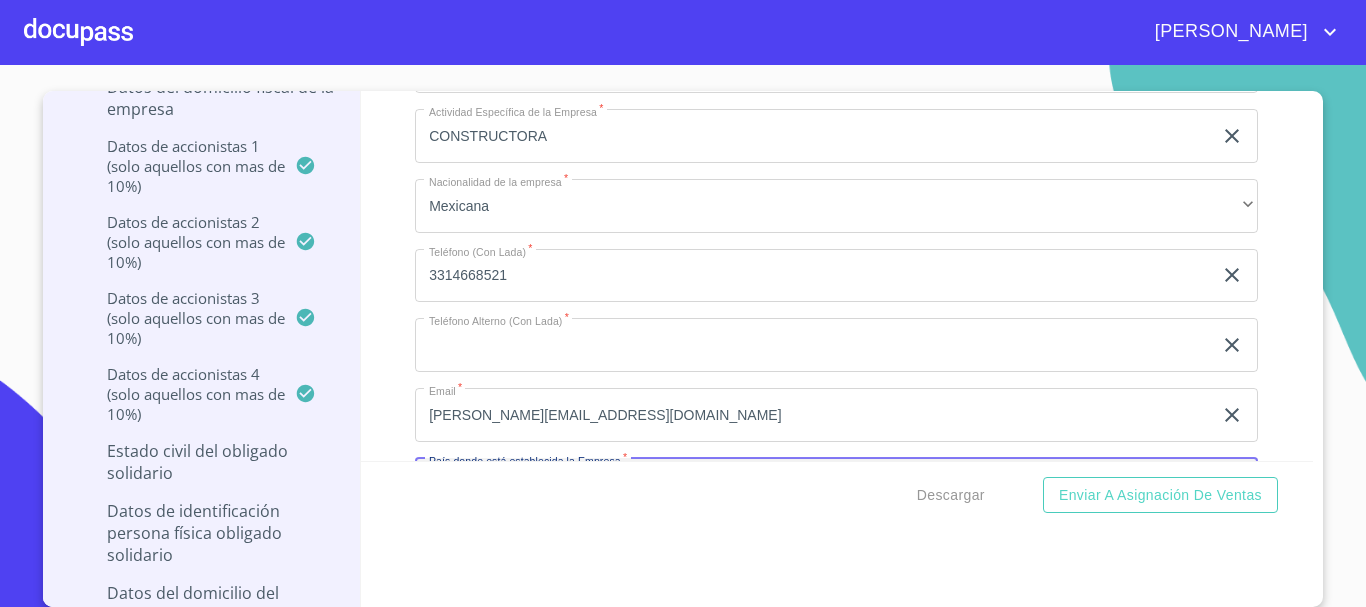 scroll, scrollTop: 11317, scrollLeft: 0, axis: vertical 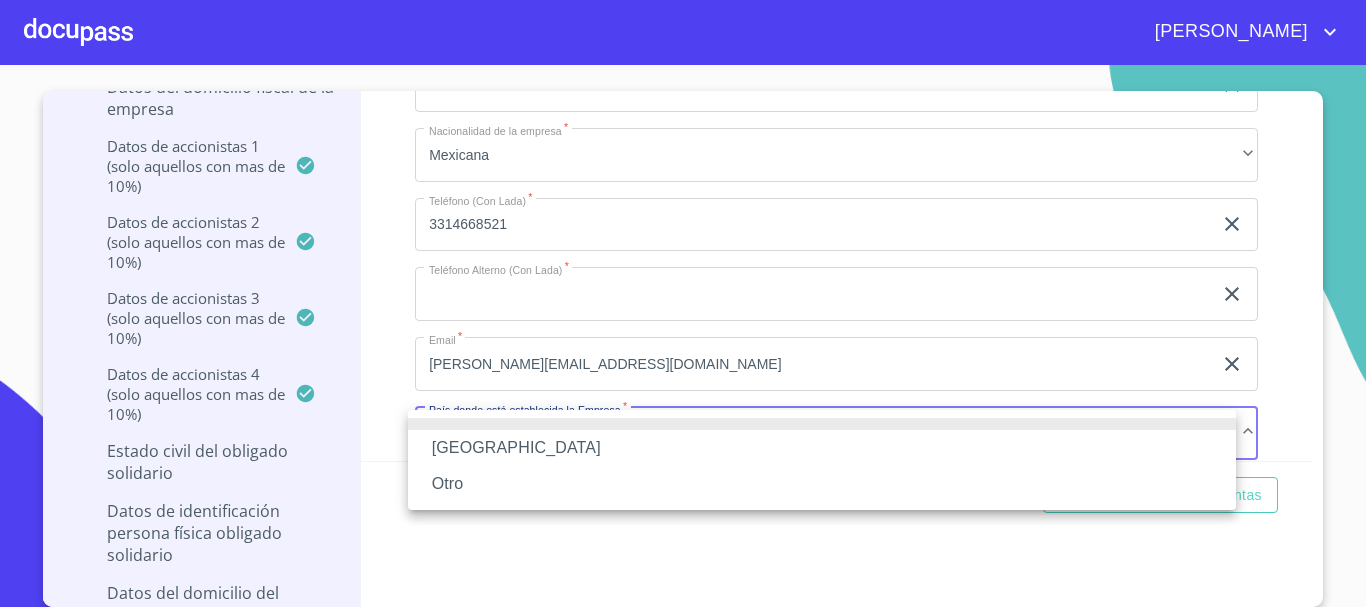 type 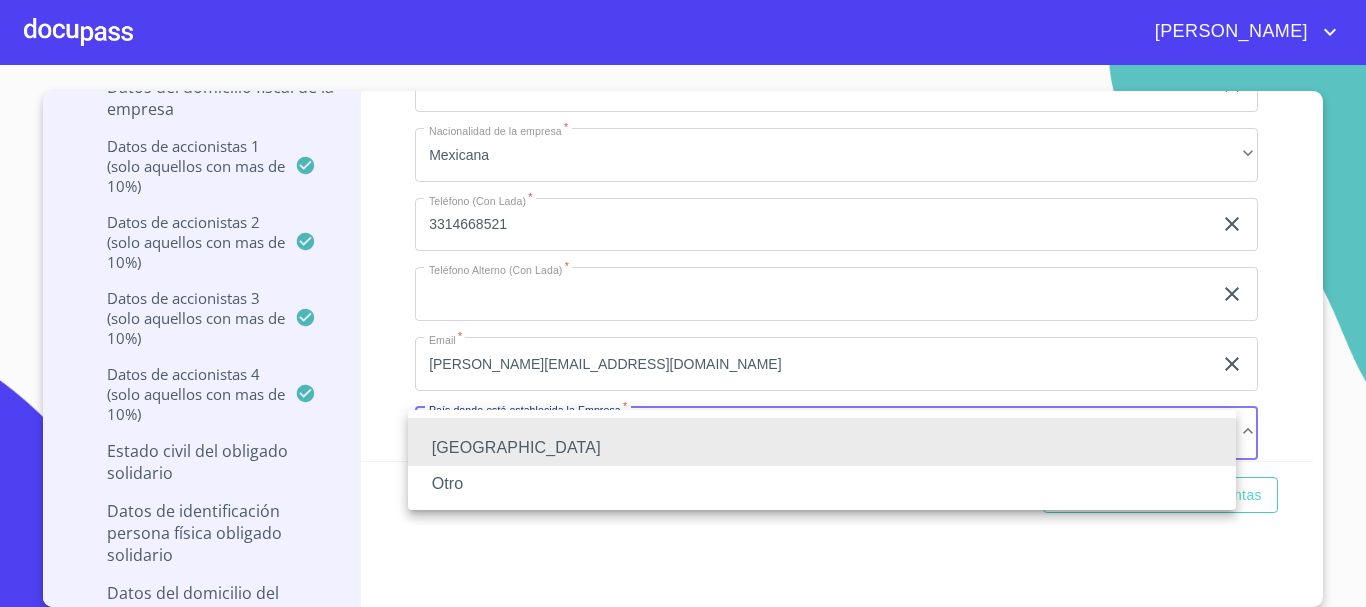 type 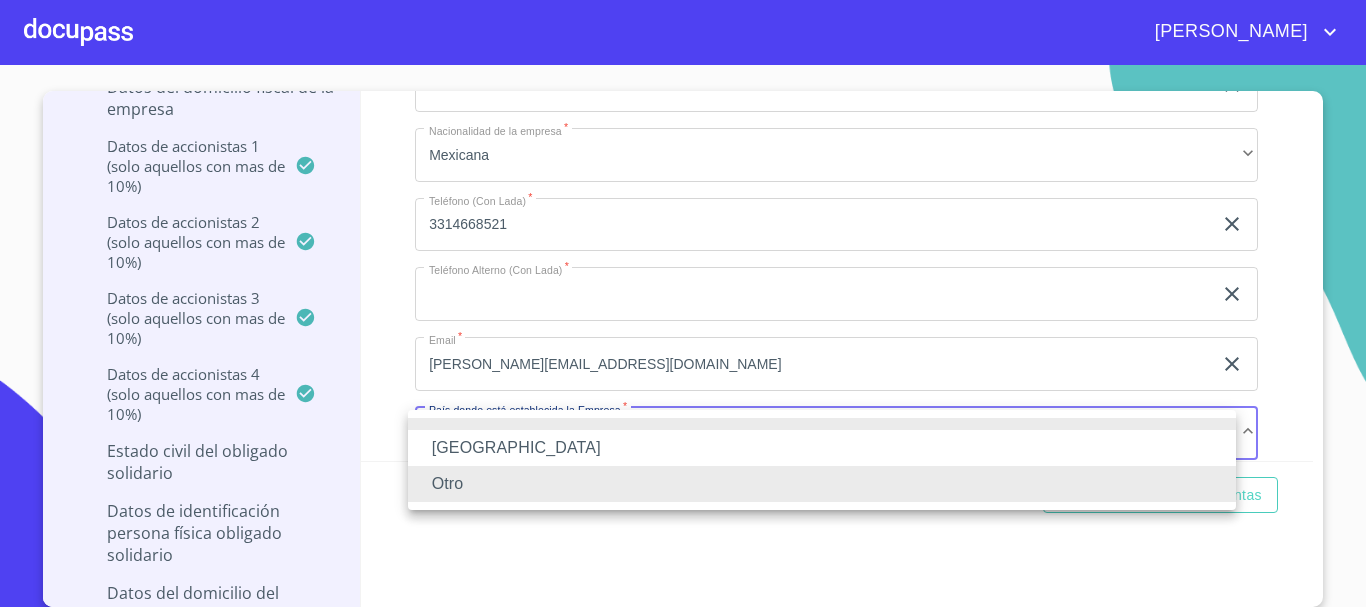 type 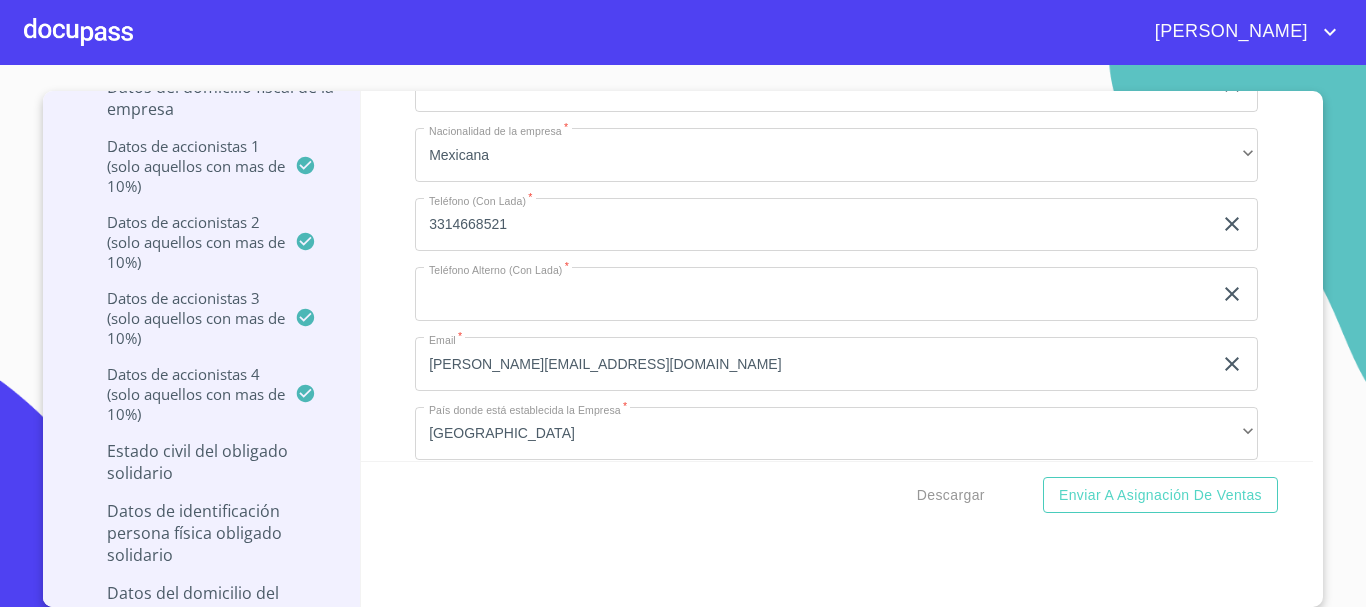 scroll, scrollTop: 11544, scrollLeft: 0, axis: vertical 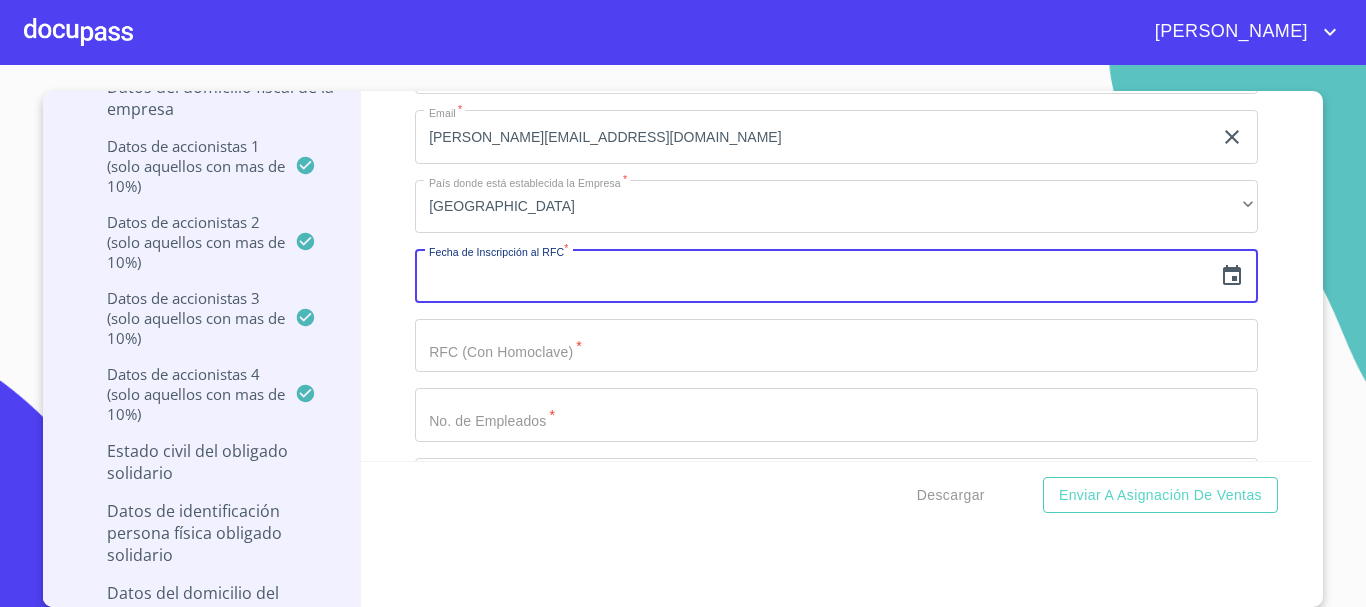 click 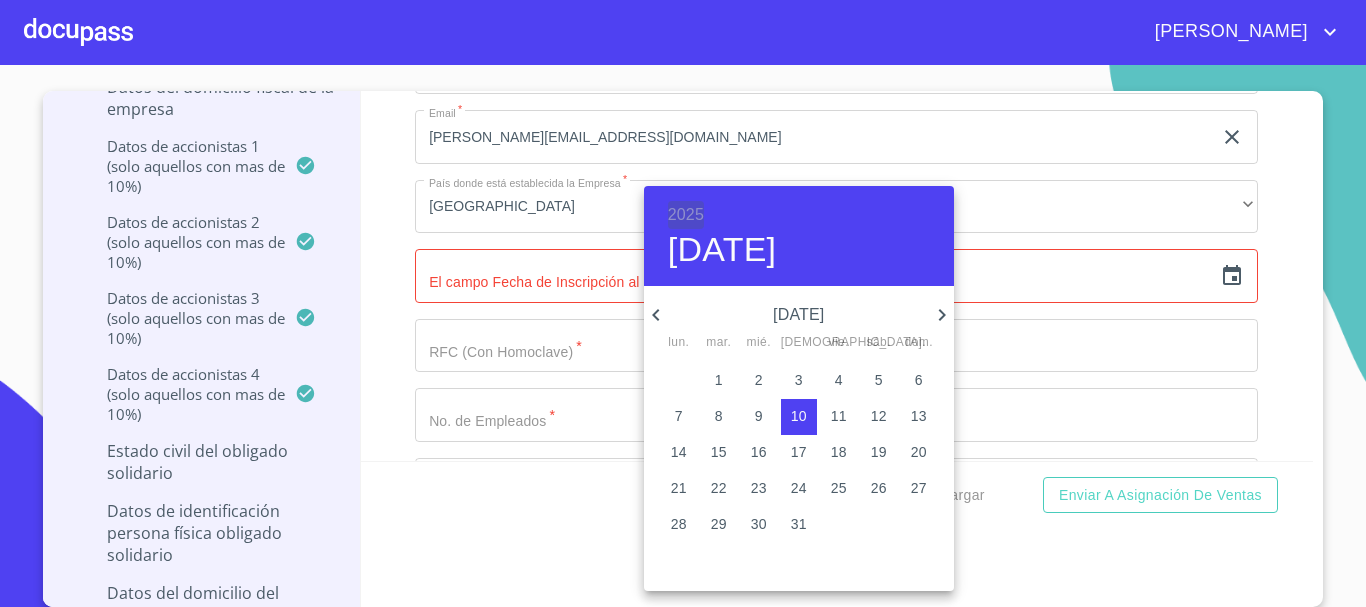 click on "2025" at bounding box center [686, 215] 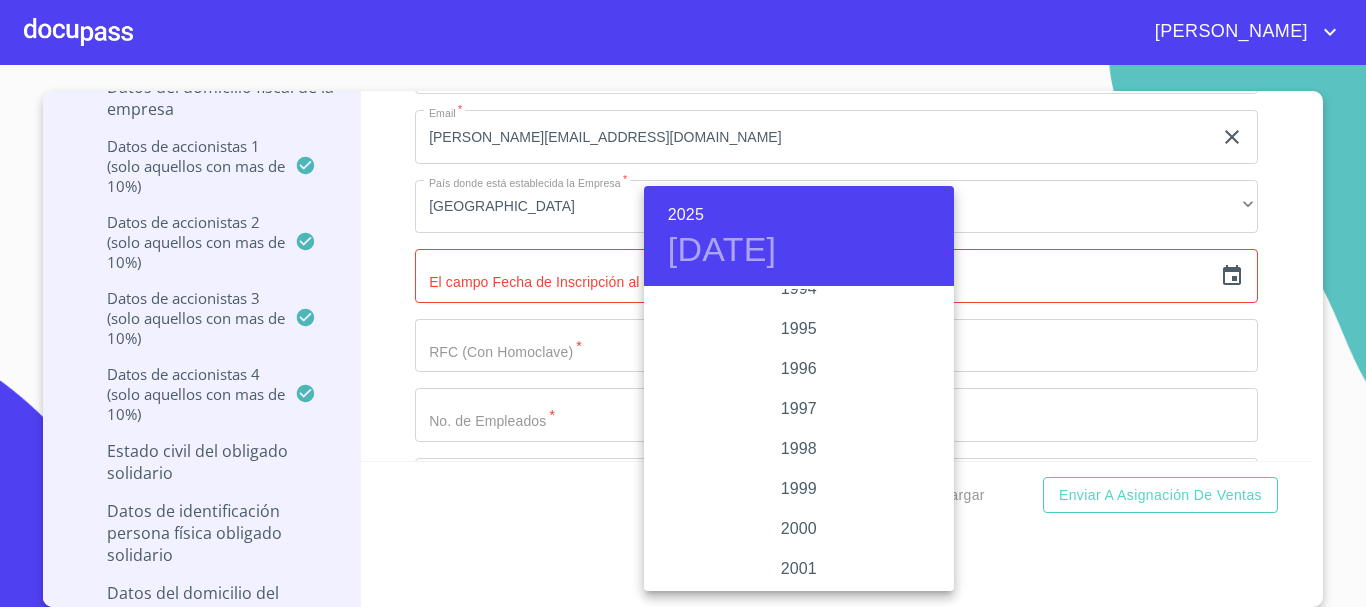 scroll, scrollTop: 2680, scrollLeft: 0, axis: vertical 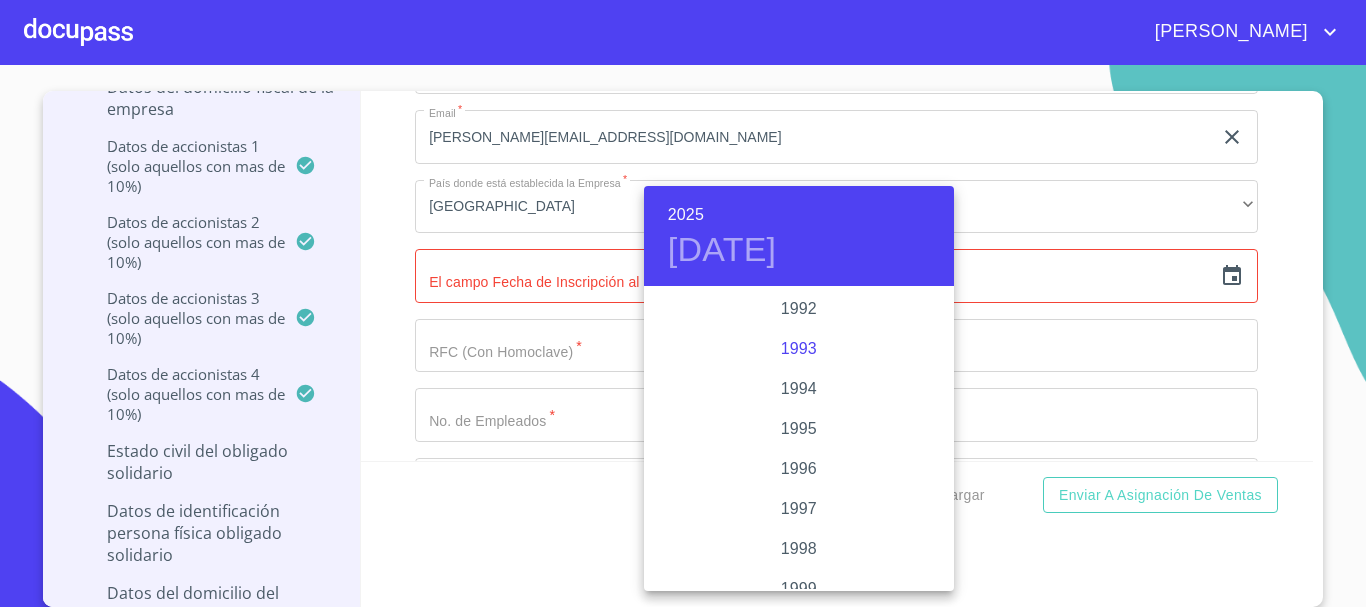 click on "1993" at bounding box center (799, 349) 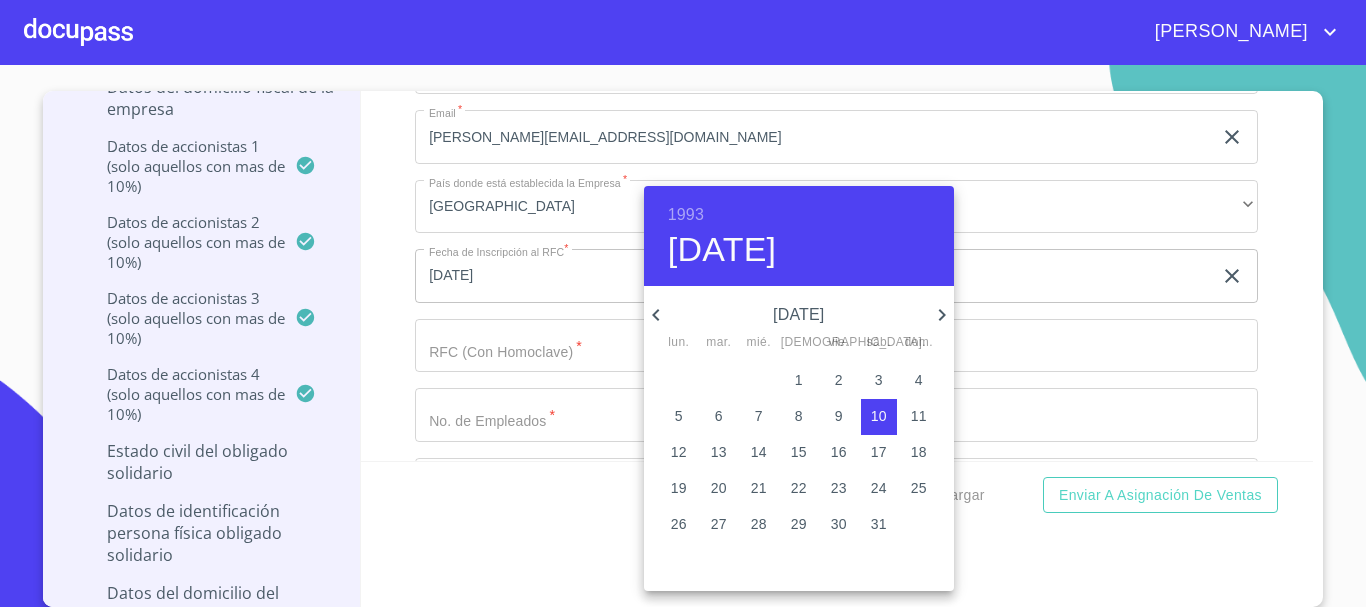 click 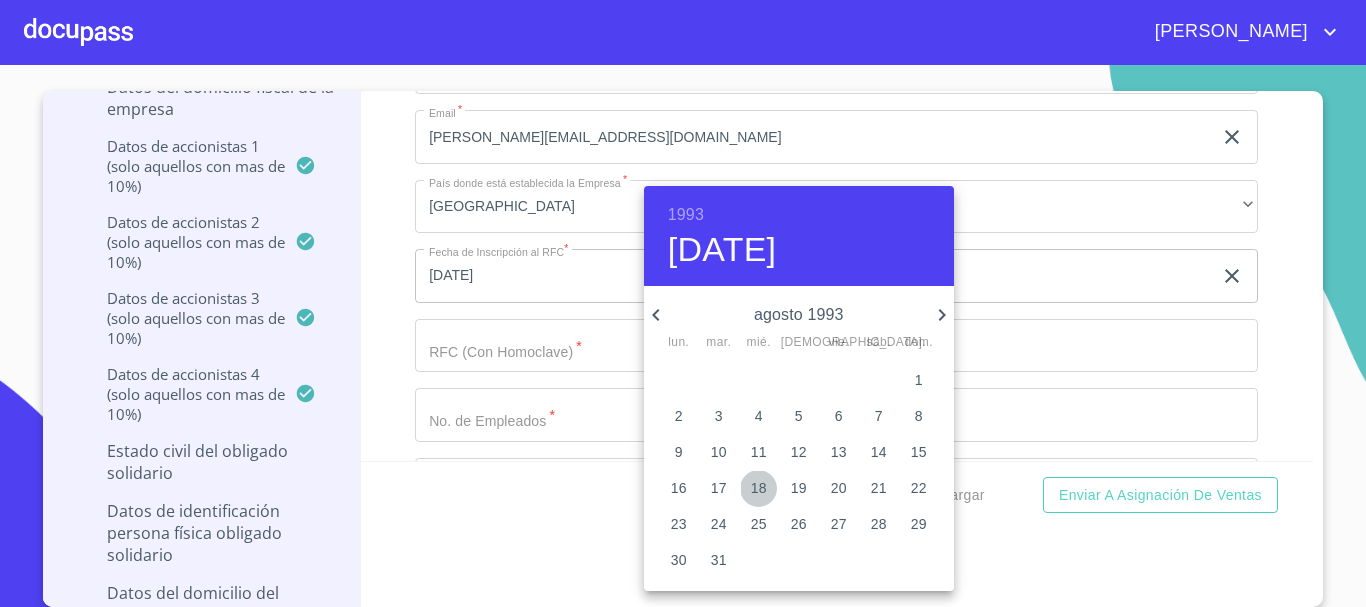 click on "18" at bounding box center (759, 488) 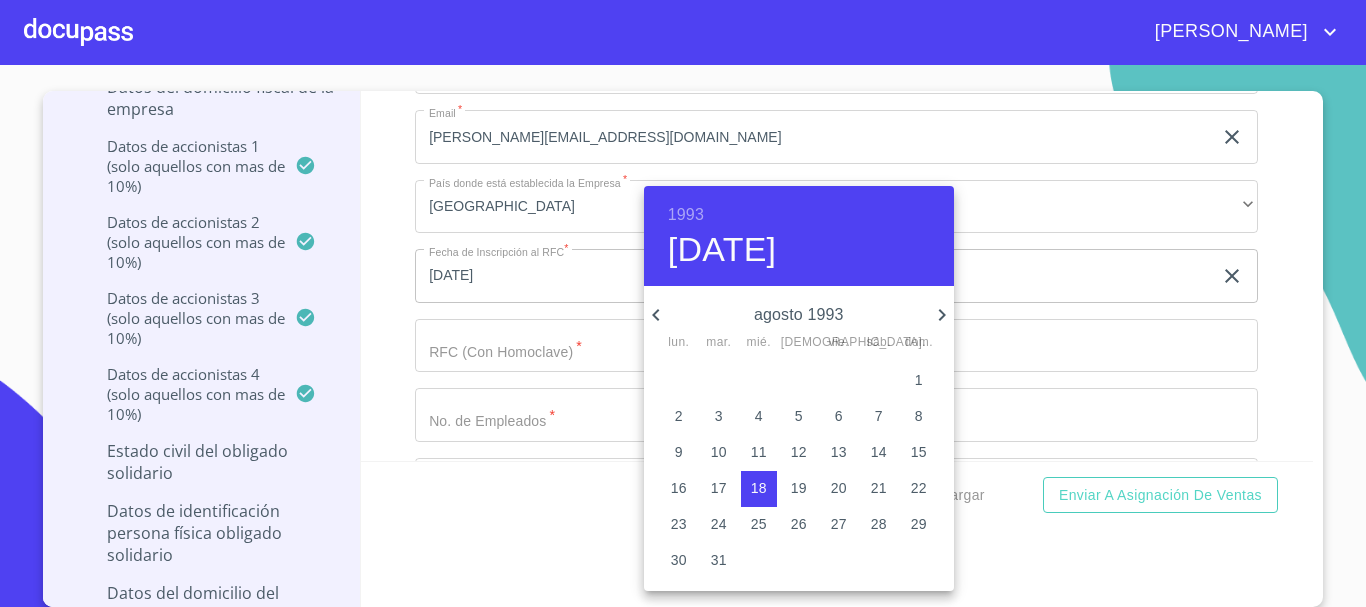 click at bounding box center (683, 303) 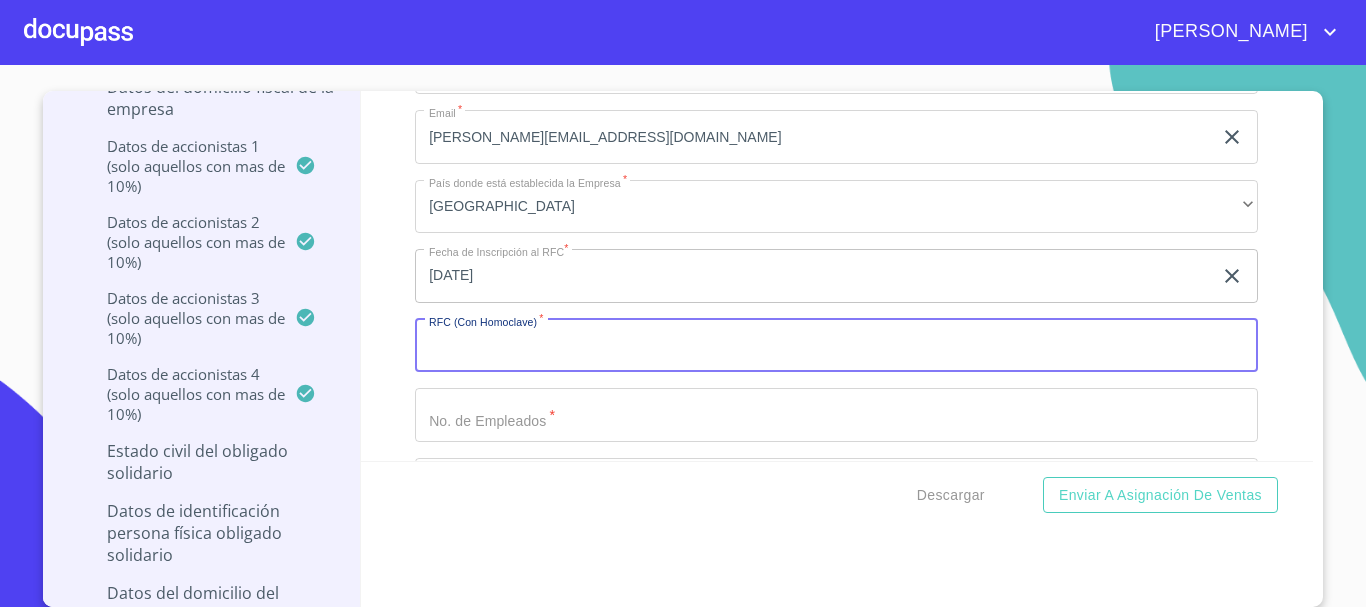 click on "Documento de identificación representante legal.   *" at bounding box center (836, 346) 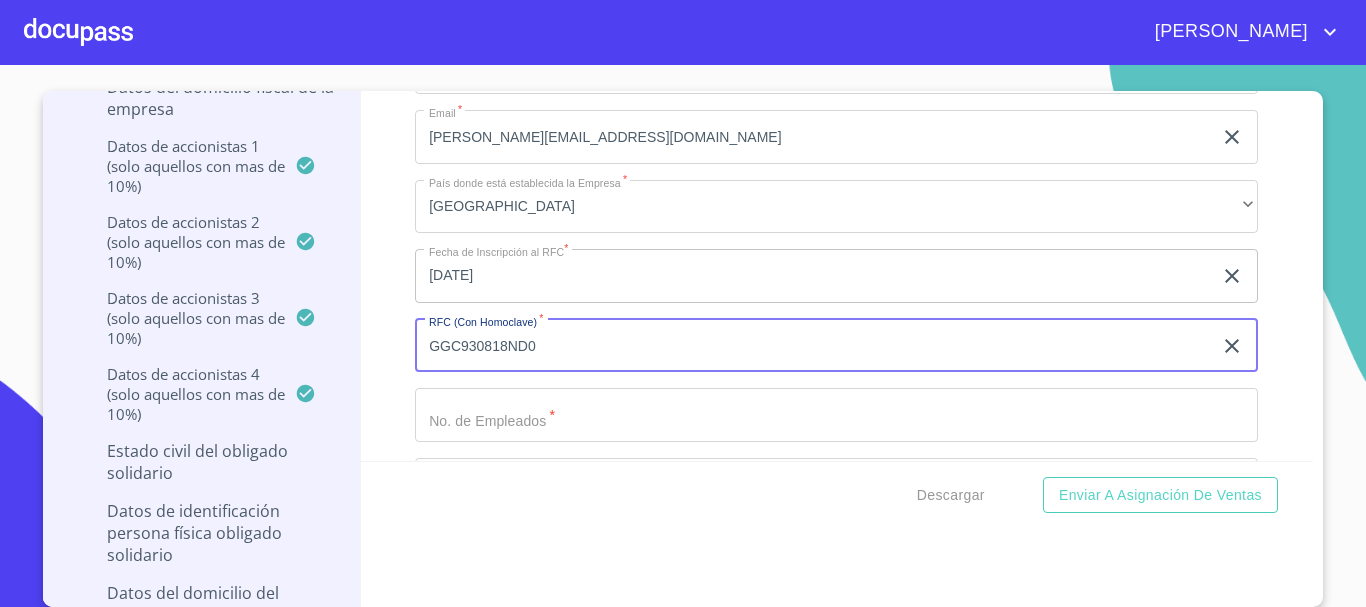 type on "GGC930818ND0" 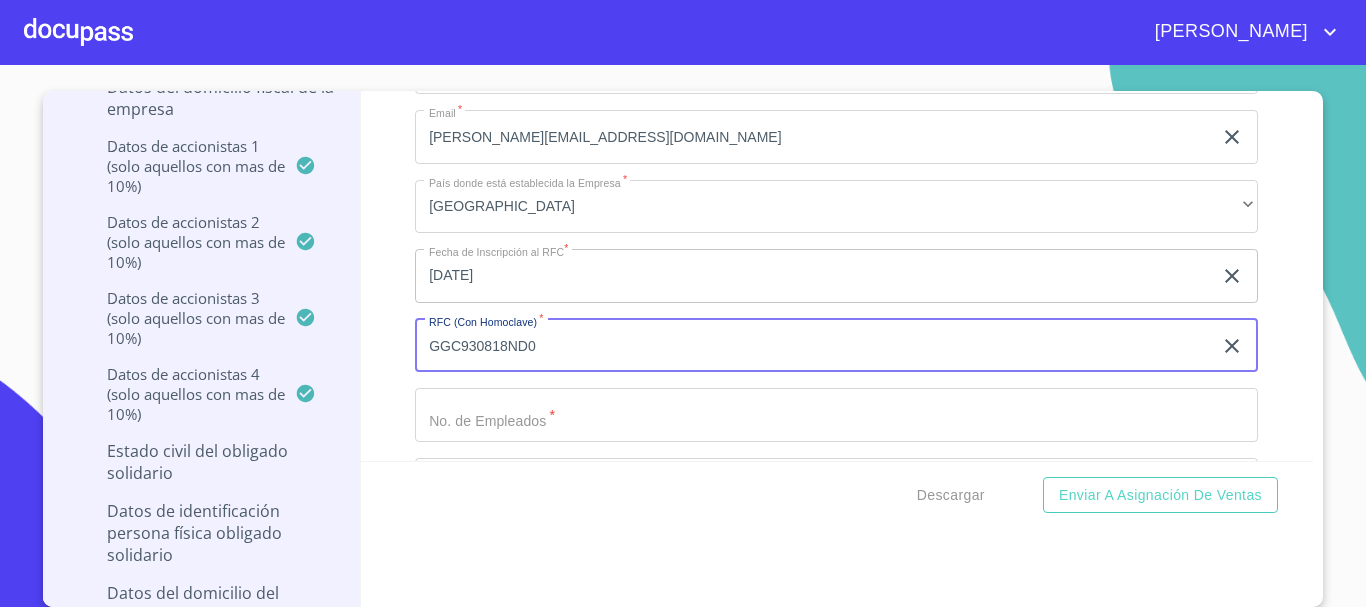 click on "Documento de identificación representante legal.   *" at bounding box center (813, -350) 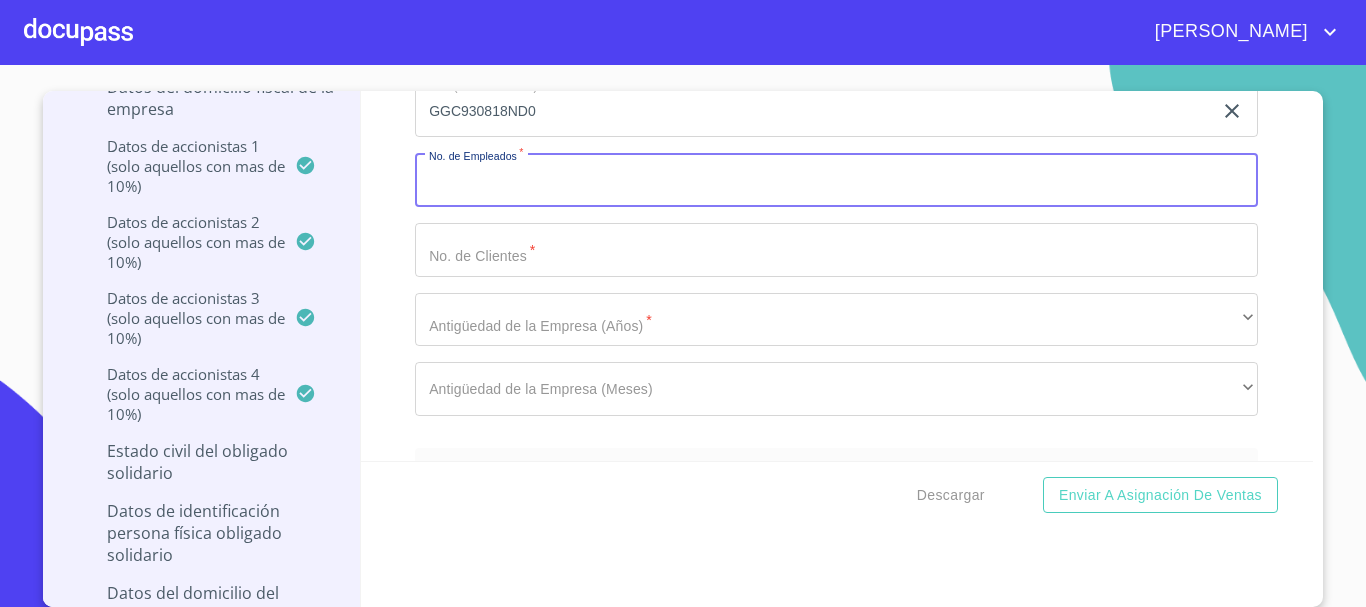 scroll, scrollTop: 11744, scrollLeft: 0, axis: vertical 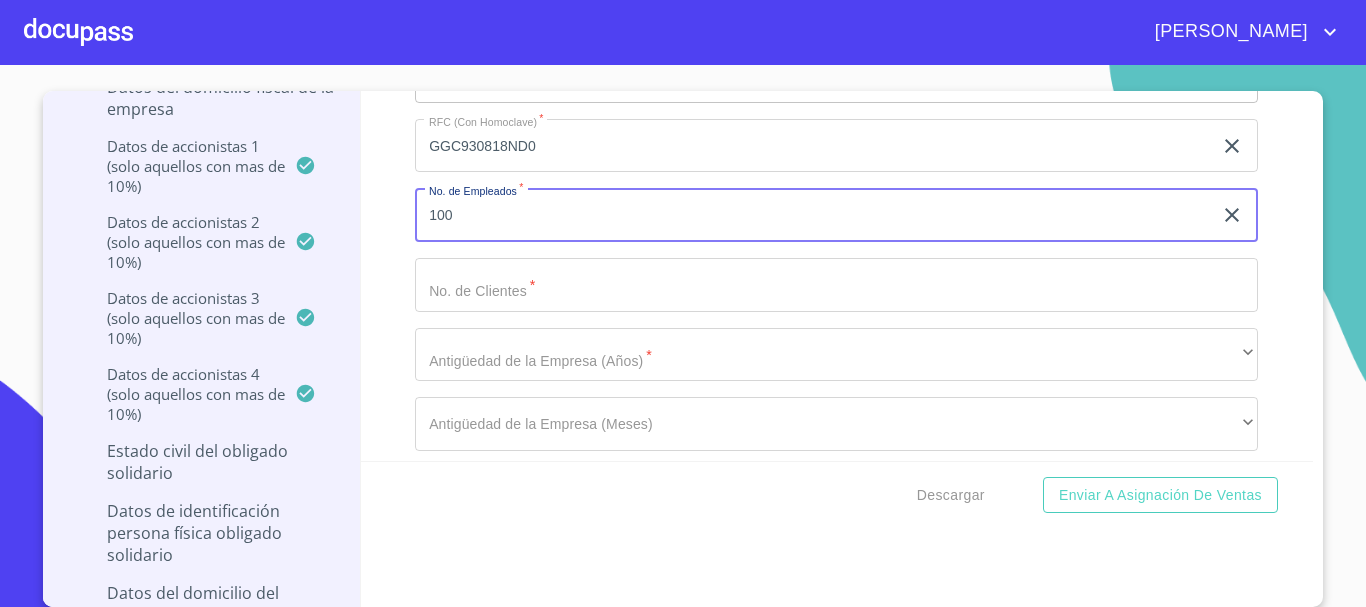 type on "100" 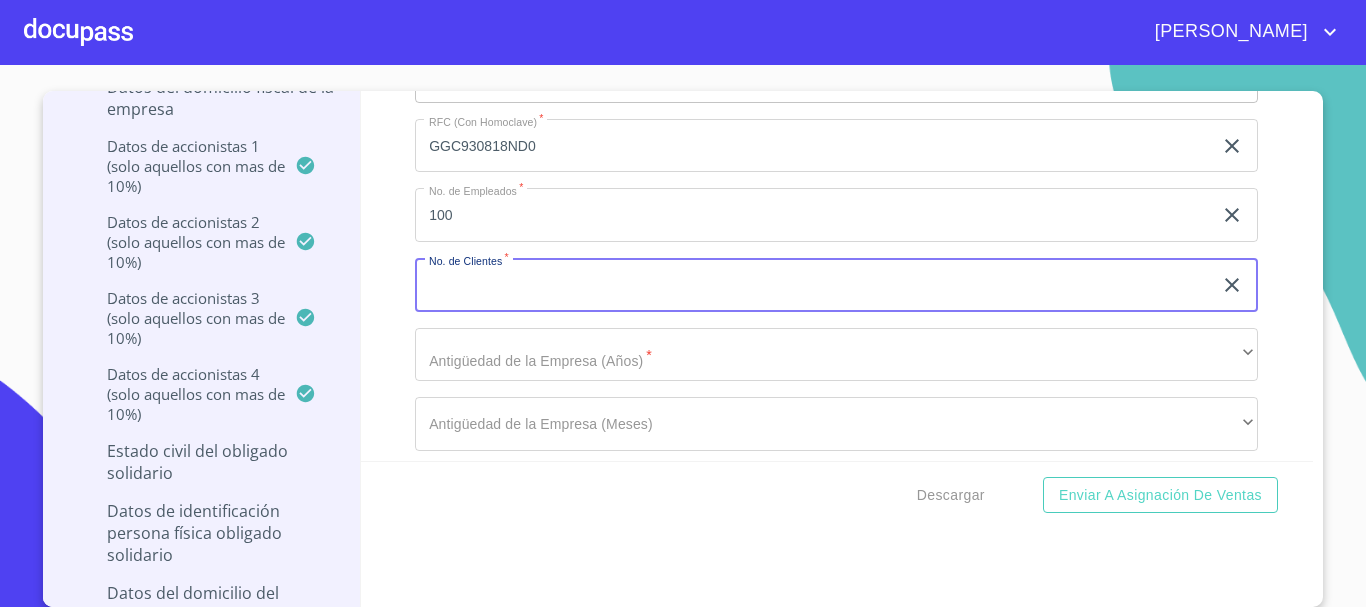 type 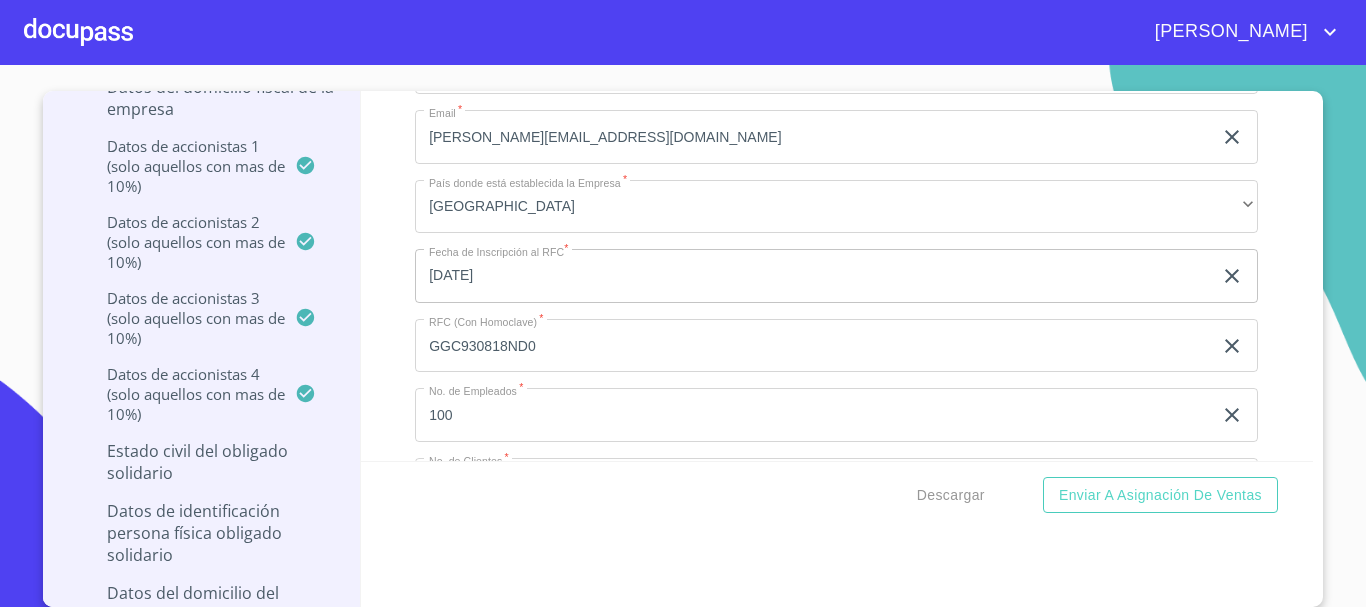 click on "Nombre comercial de la Empresa o Marca   * [PERSON_NAME] Y [PERSON_NAME] CONSTRUCTORA ​ Folio Mercantil   * [STREET_ADDRESS] DEL LIBRO I VOLUMEN III DE LA SECCION DE COMERCIO ​ Sector   * Industria ​ Actividad Específica de la Empresa   * CONSTRUCTORA ​ Nacionalidad de la empresa   * Mexicana ​ Teléfono (Con Lada)   * [PHONE_NUMBER] ​ Teléfono Alterno (Con Lada)   * ​ Email   * [PERSON_NAME][EMAIL_ADDRESS][DOMAIN_NAME] ​ País donde está establecida la Empresa   * Mexico ​ Fecha de Inscripción al RFC * [DATE] ​ RFC (Con Homoclave)   * GGC930818ND0 ​ No. de Empleados   * 100 ​ No. de Clientes   * ​ Debes seleccionar una opción   * ​ ​ Antigüedad de la Empresa (Meses) ​ ​" at bounding box center [836, 137] 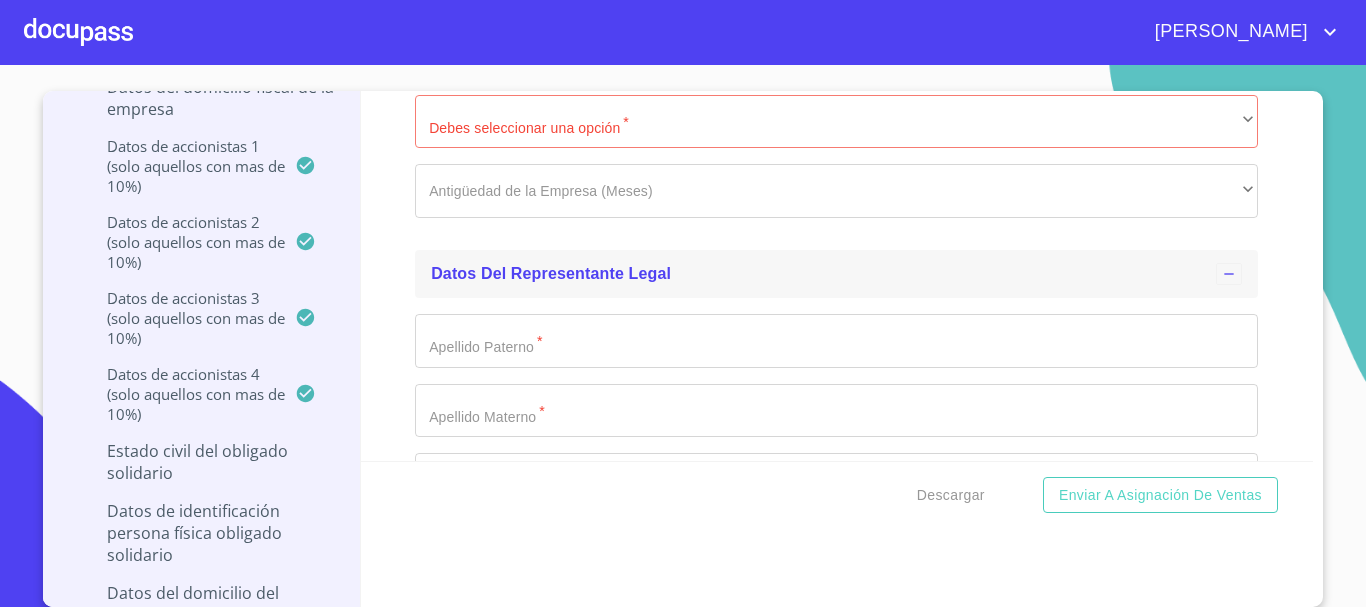 scroll, scrollTop: 11944, scrollLeft: 0, axis: vertical 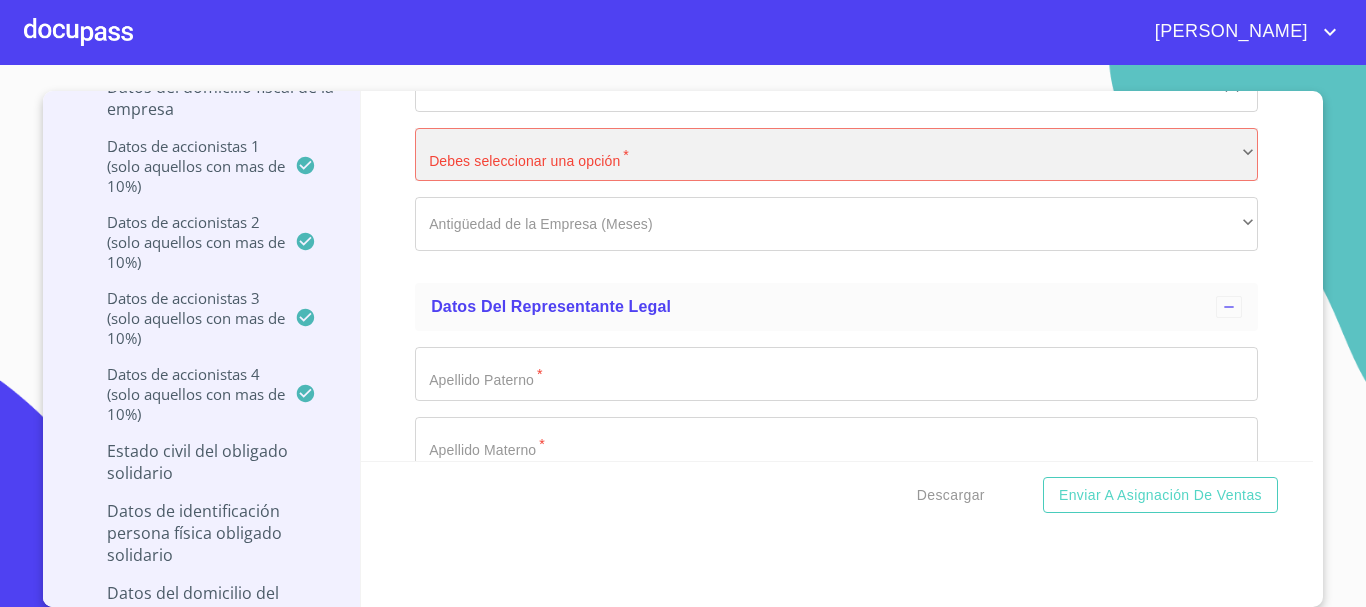 click on "​" at bounding box center (836, 155) 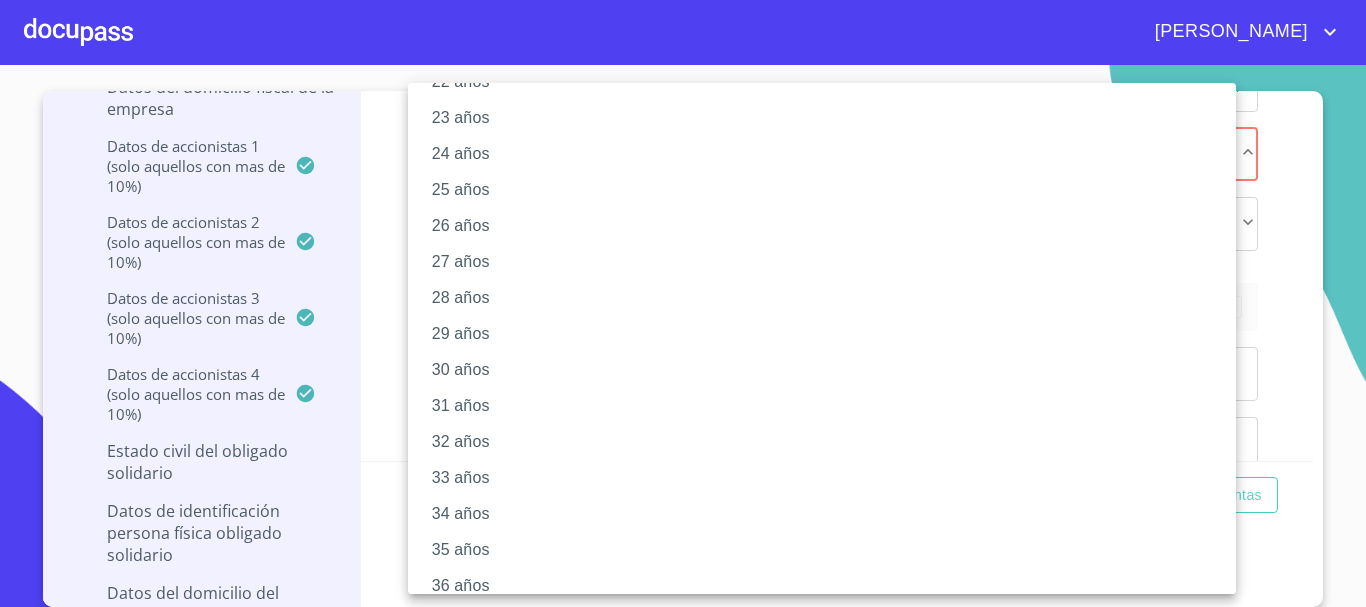 scroll, scrollTop: 800, scrollLeft: 0, axis: vertical 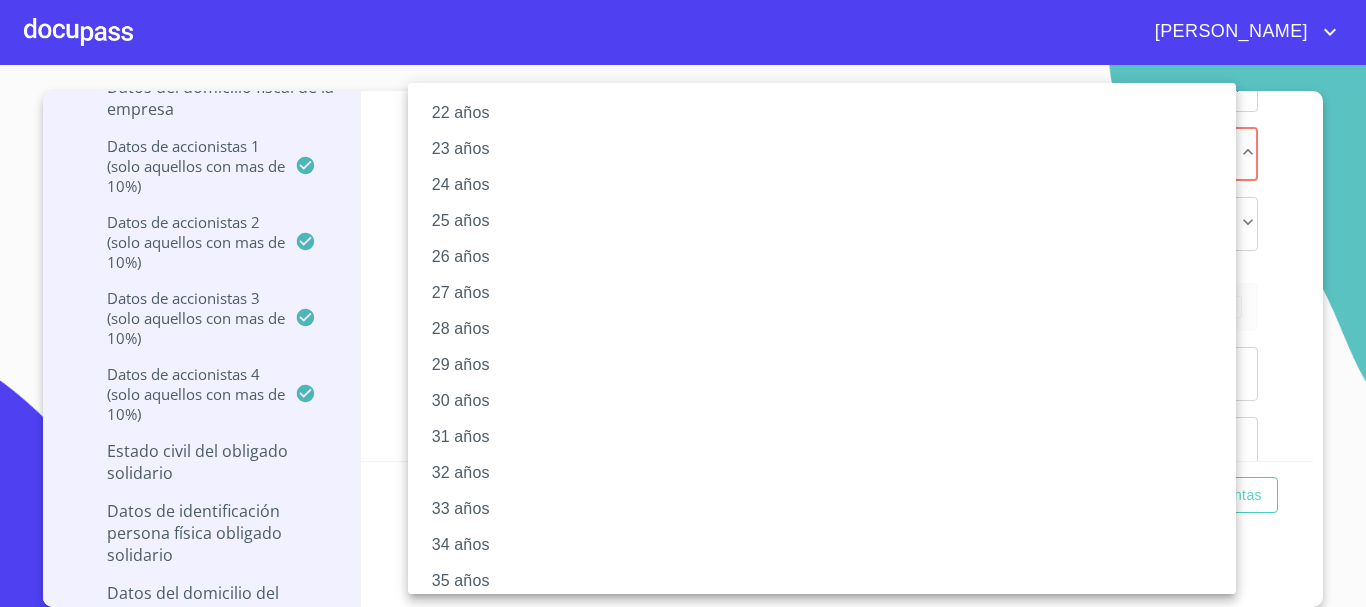 click on "32 años" at bounding box center [829, 473] 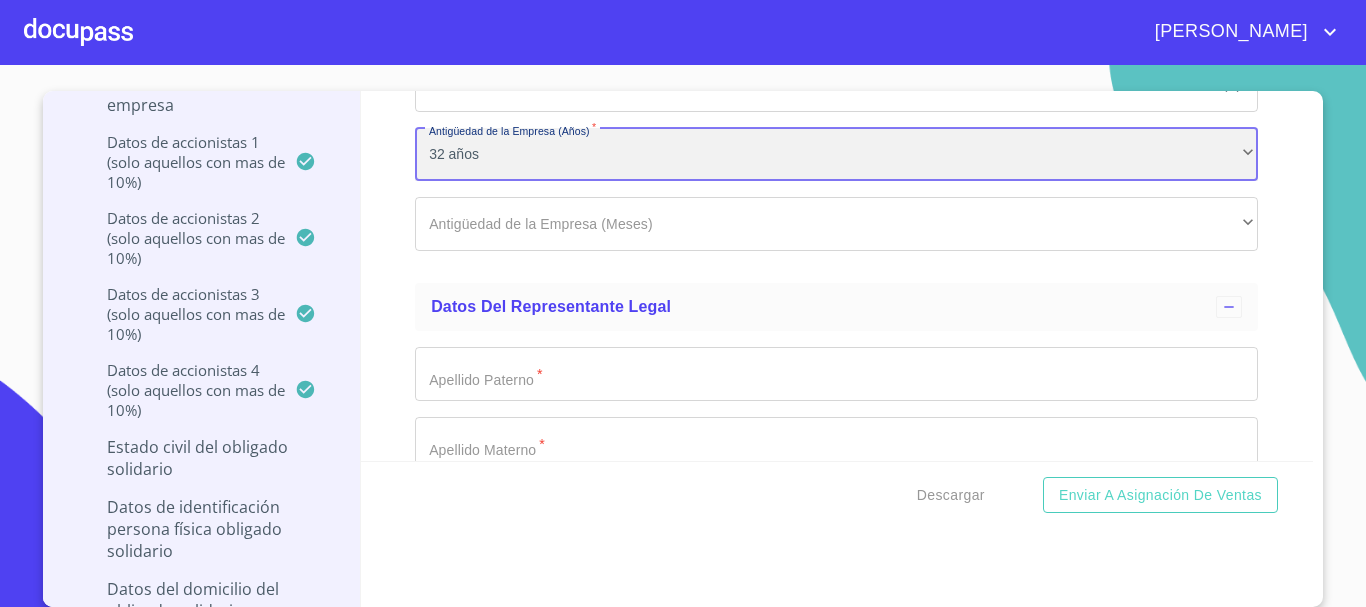 scroll, scrollTop: 395, scrollLeft: 0, axis: vertical 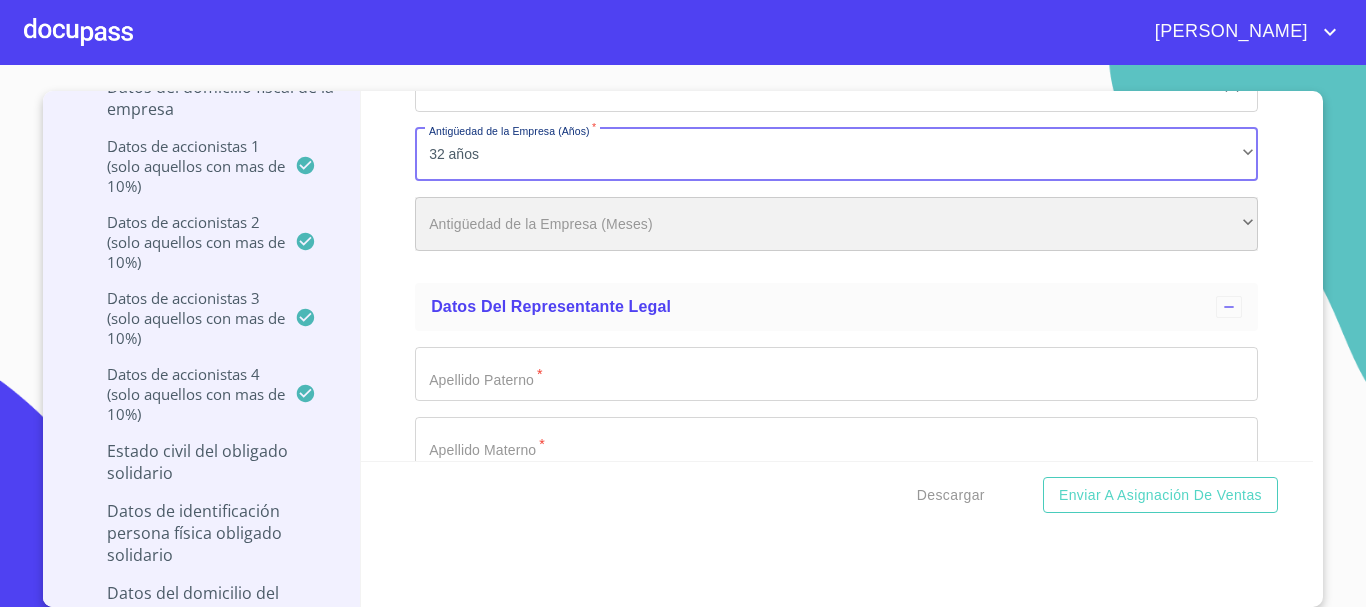click on "​" at bounding box center (836, 224) 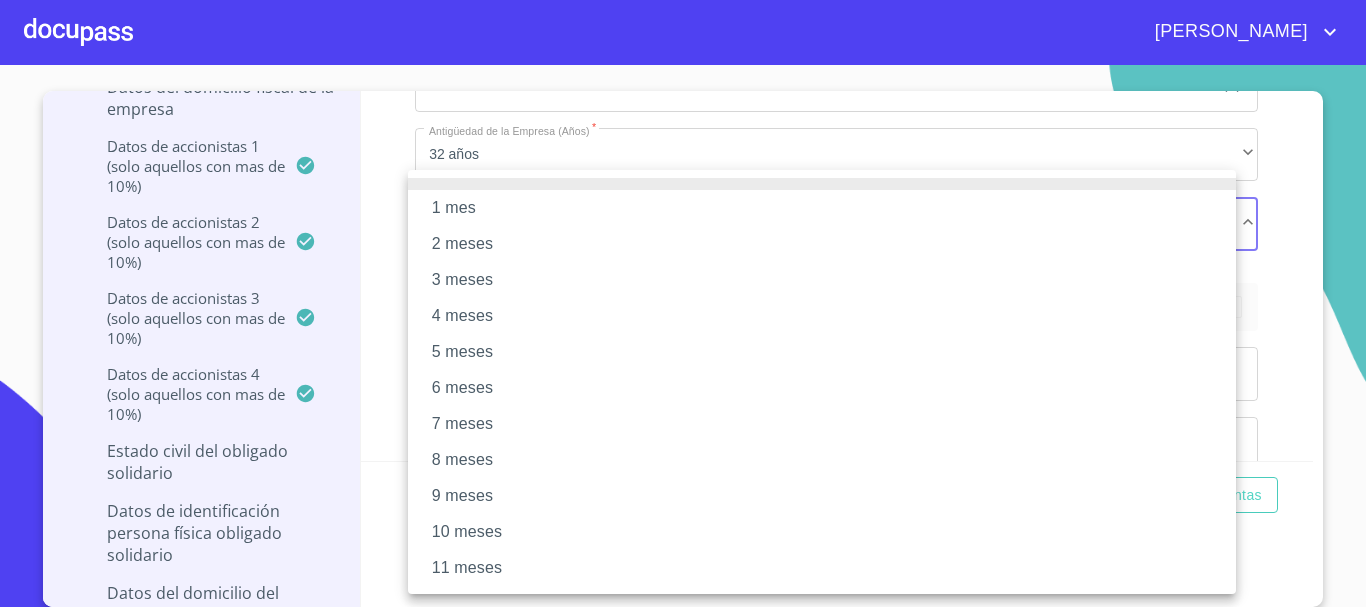 click at bounding box center (683, 303) 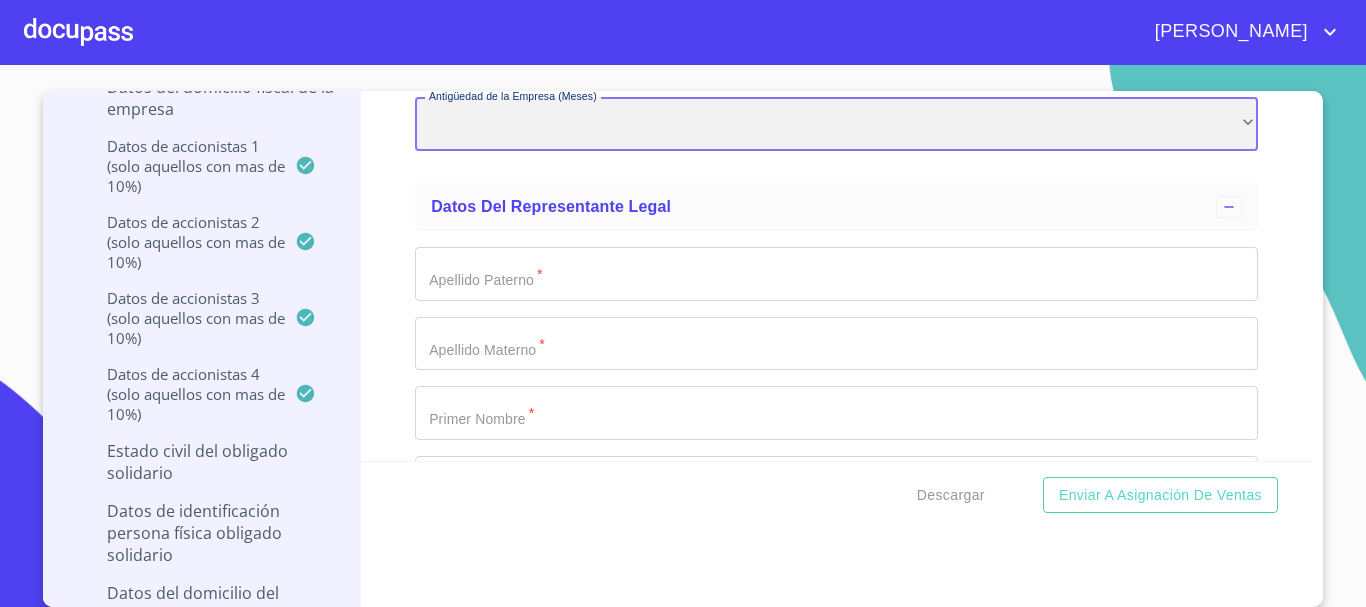 scroll, scrollTop: 11944, scrollLeft: 0, axis: vertical 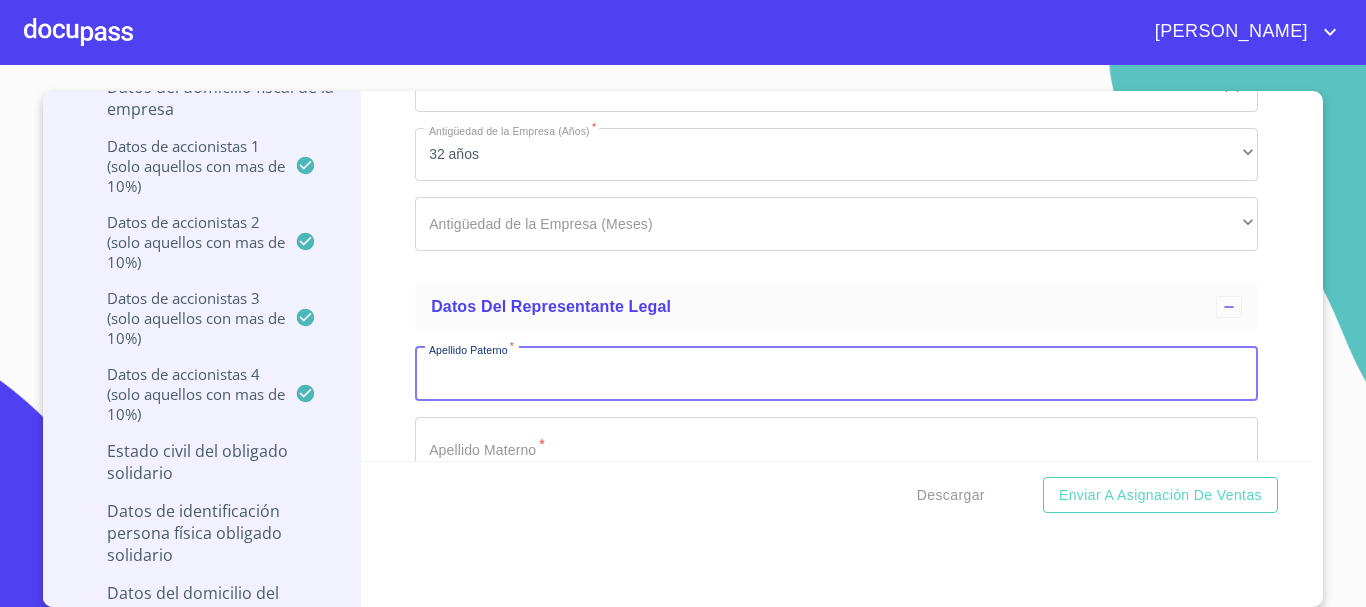 click on "Documento de identificación representante legal.   *" at bounding box center [836, 374] 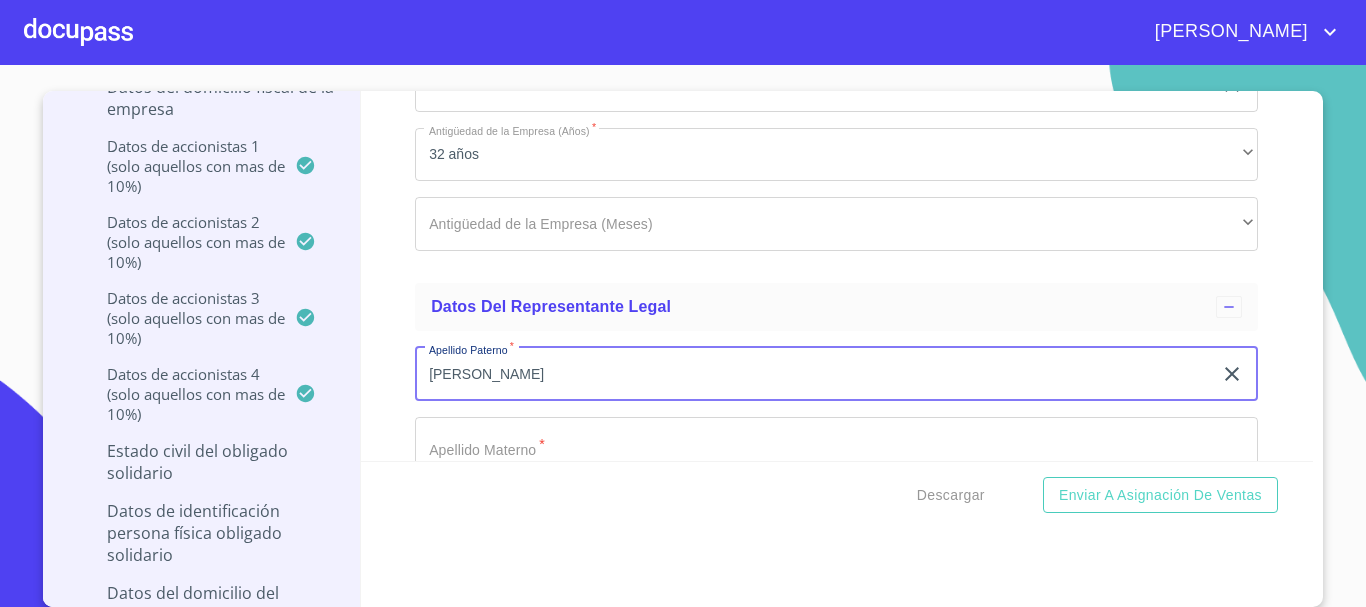 type on "[PERSON_NAME]" 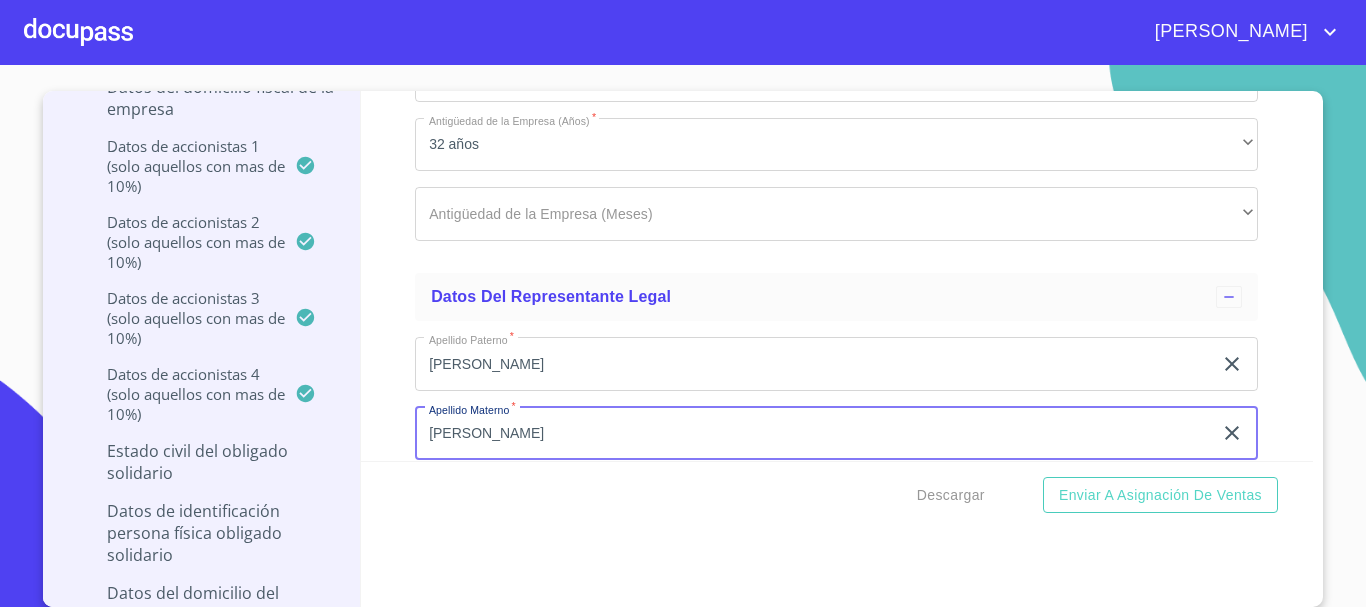 type on "[PERSON_NAME]" 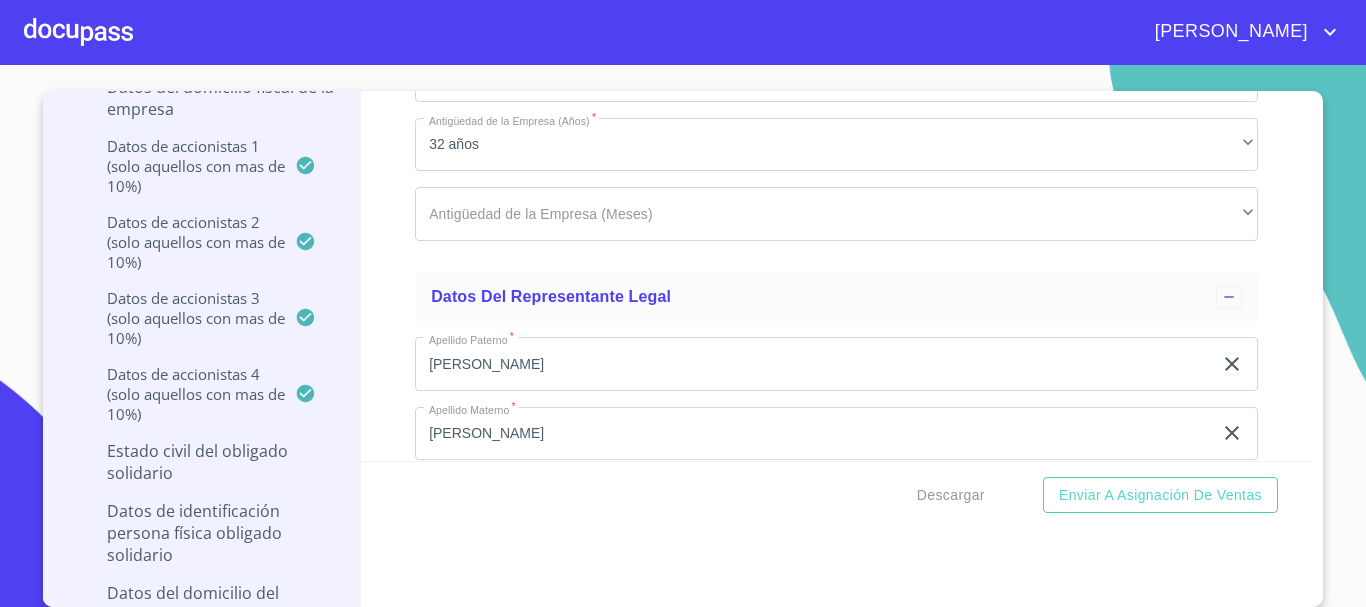 scroll, scrollTop: 12181, scrollLeft: 0, axis: vertical 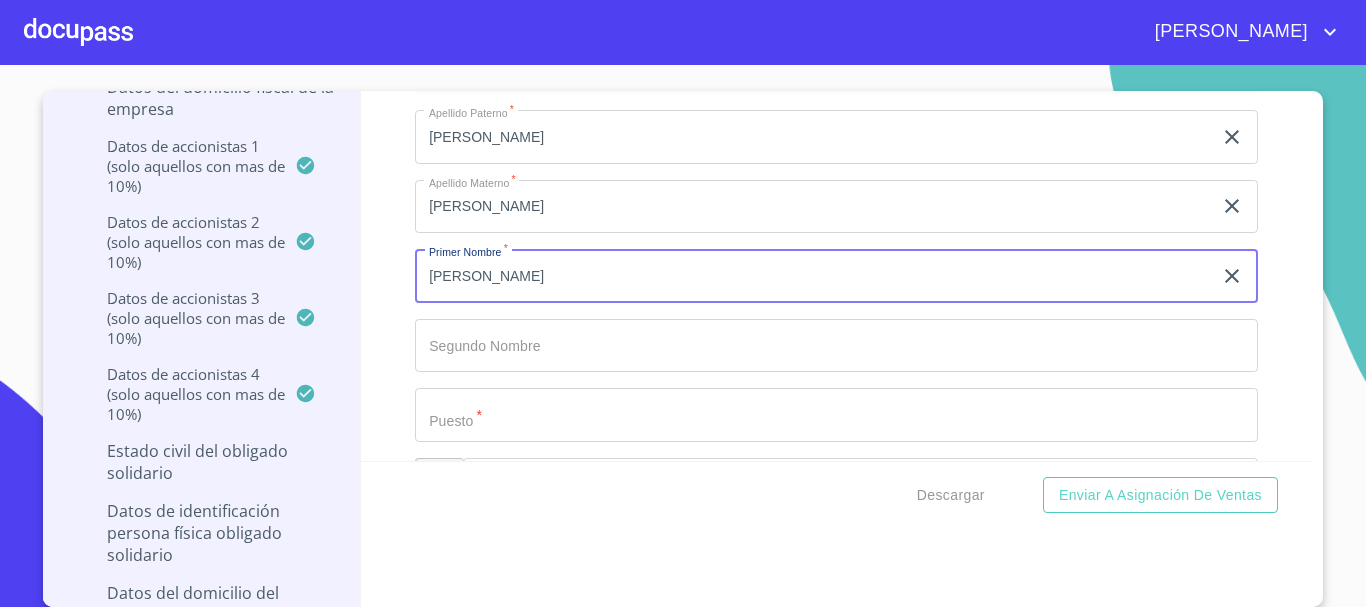 type on "[PERSON_NAME]" 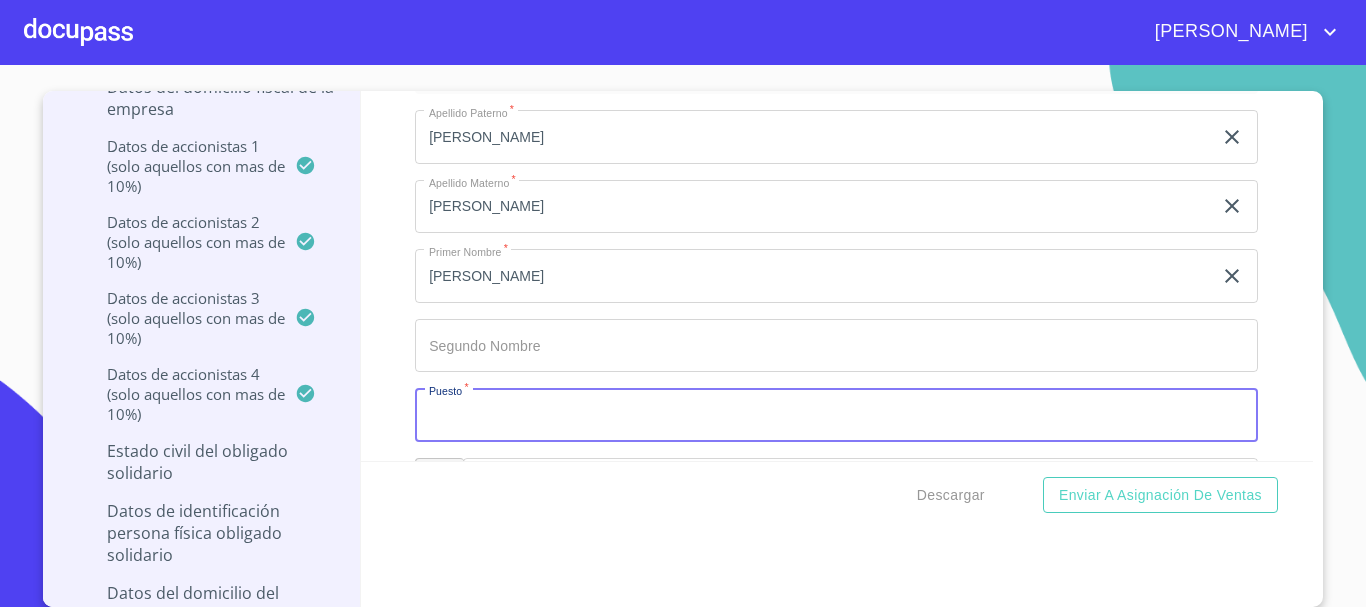 click on "Enviar a Asignación de Ventas" at bounding box center (1160, 495) 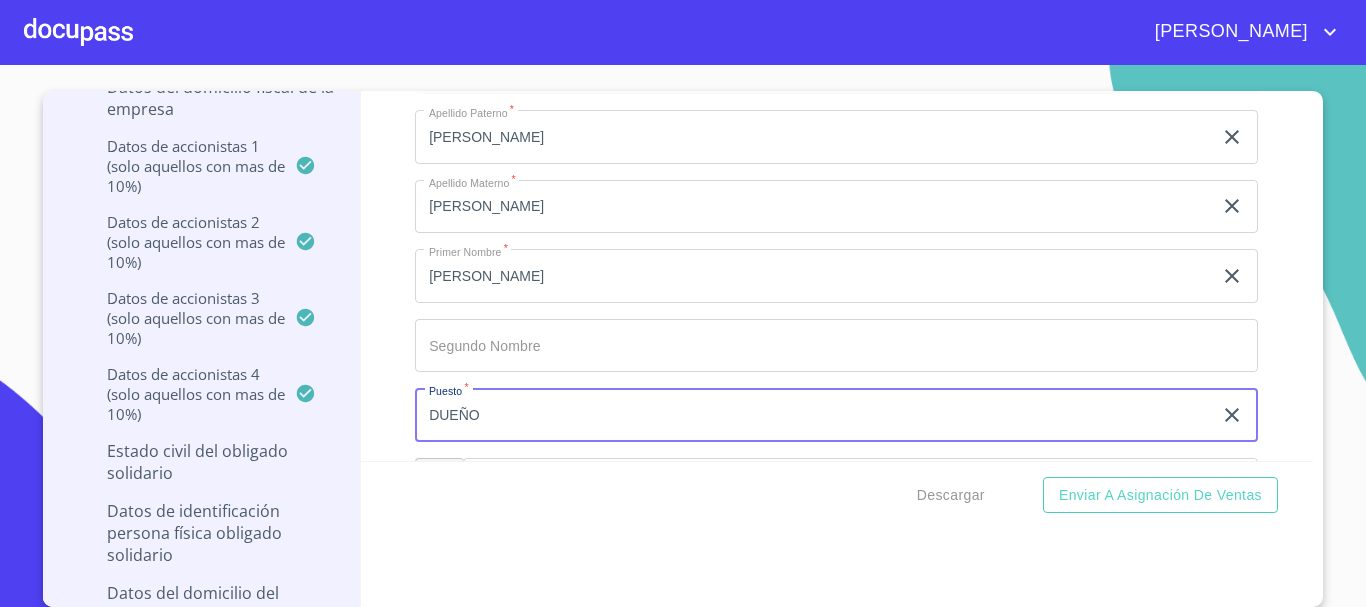 type on "DUEÑO" 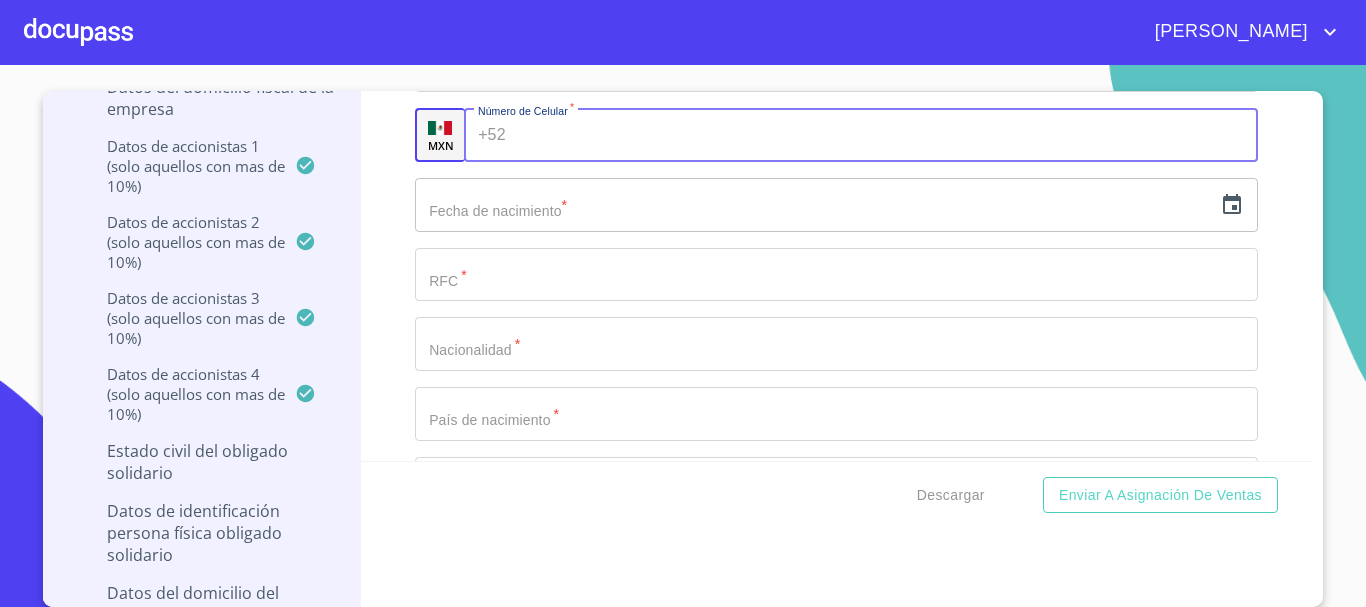 scroll, scrollTop: 12532, scrollLeft: 0, axis: vertical 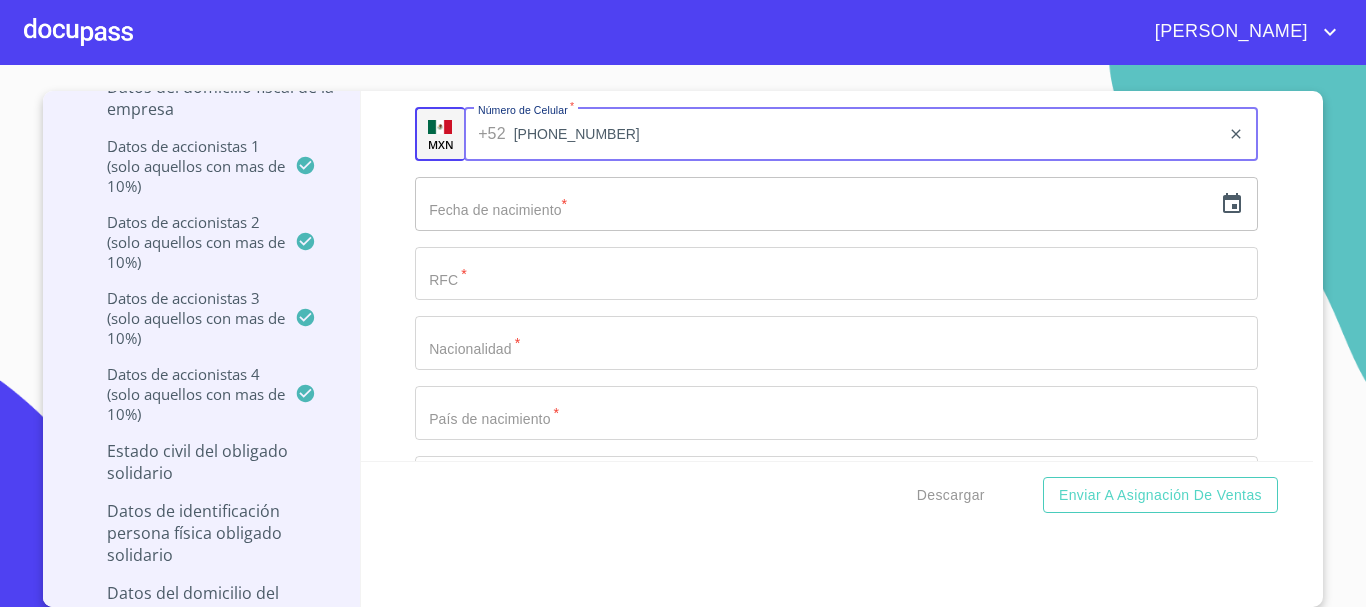 type on "[PHONE_NUMBER]" 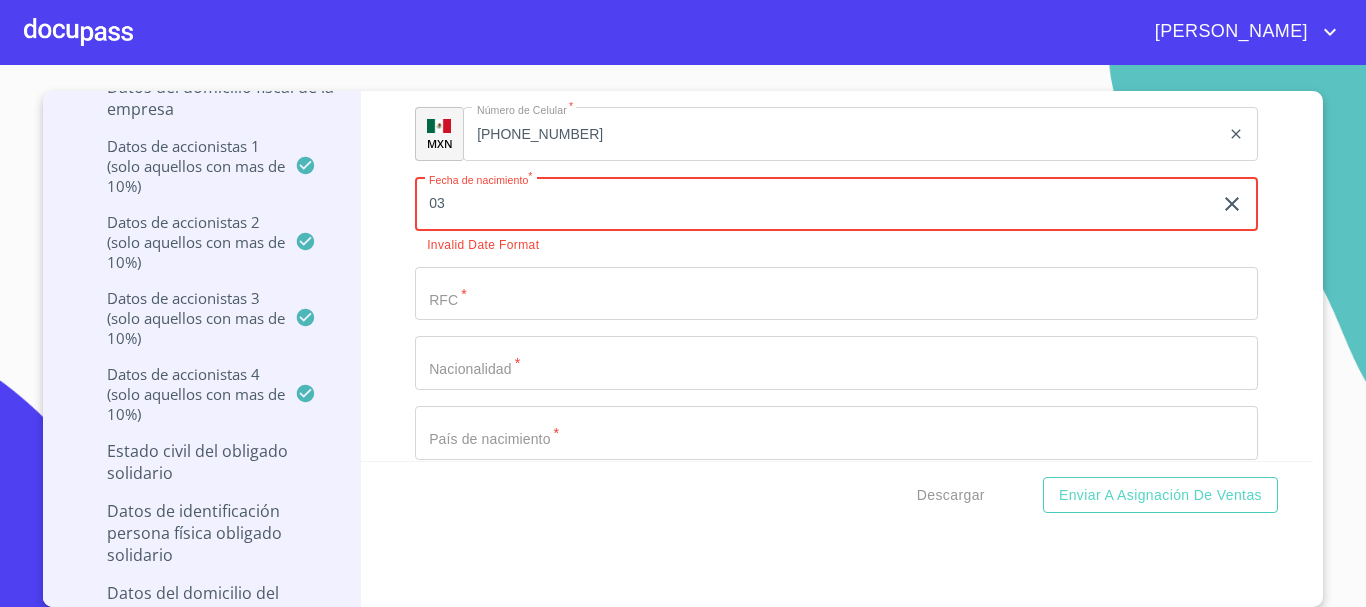 type on "03" 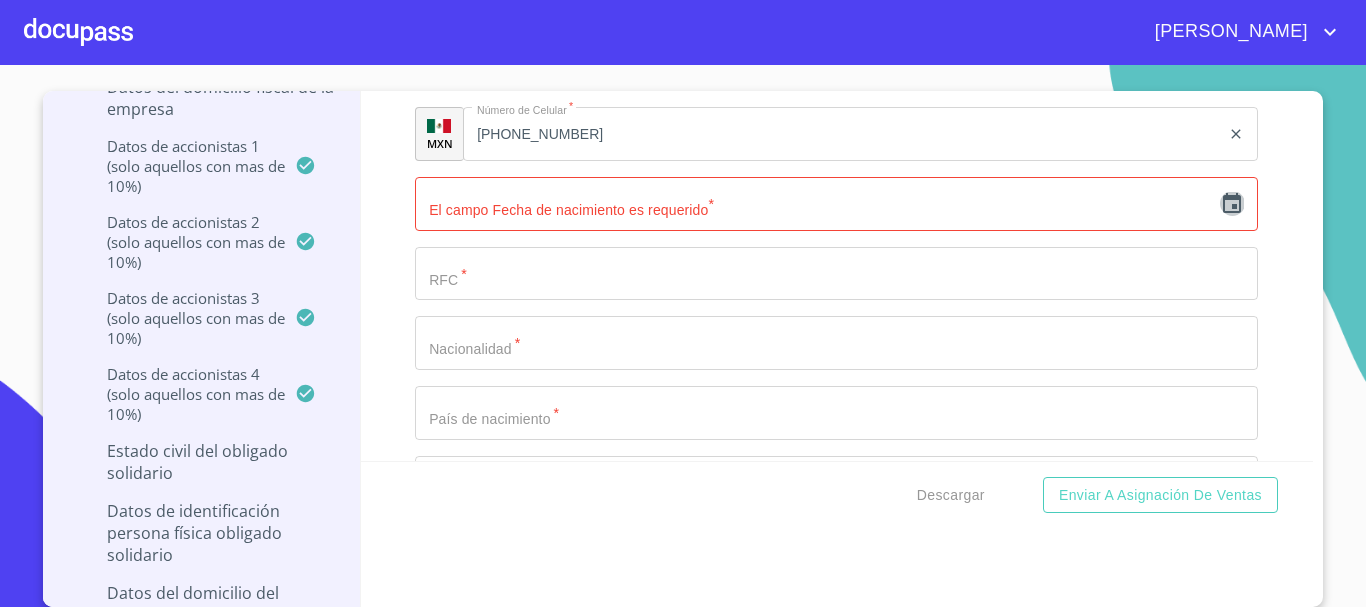 click 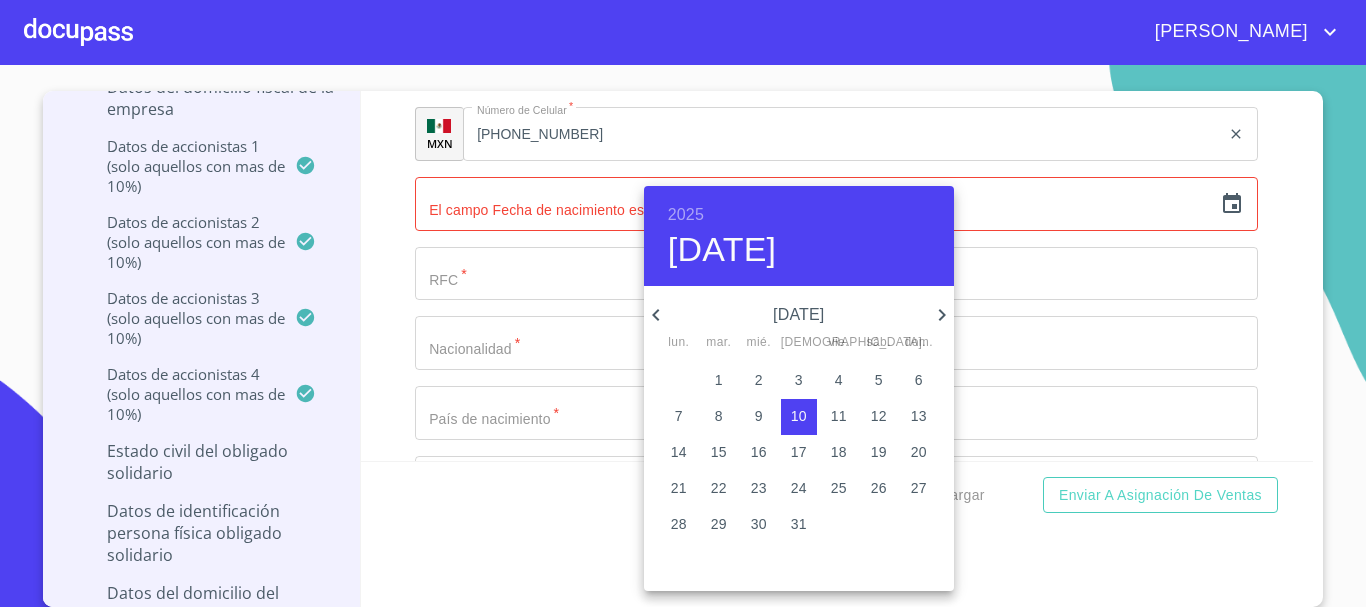 click on "2025" at bounding box center (686, 215) 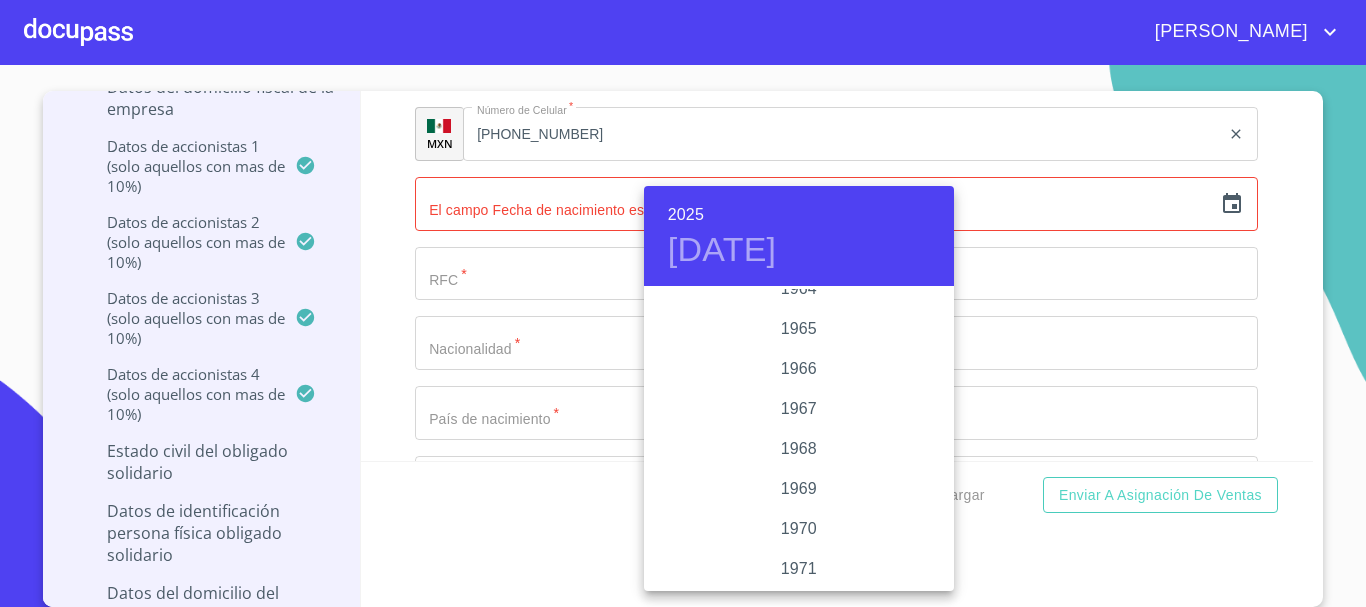 scroll, scrollTop: 1480, scrollLeft: 0, axis: vertical 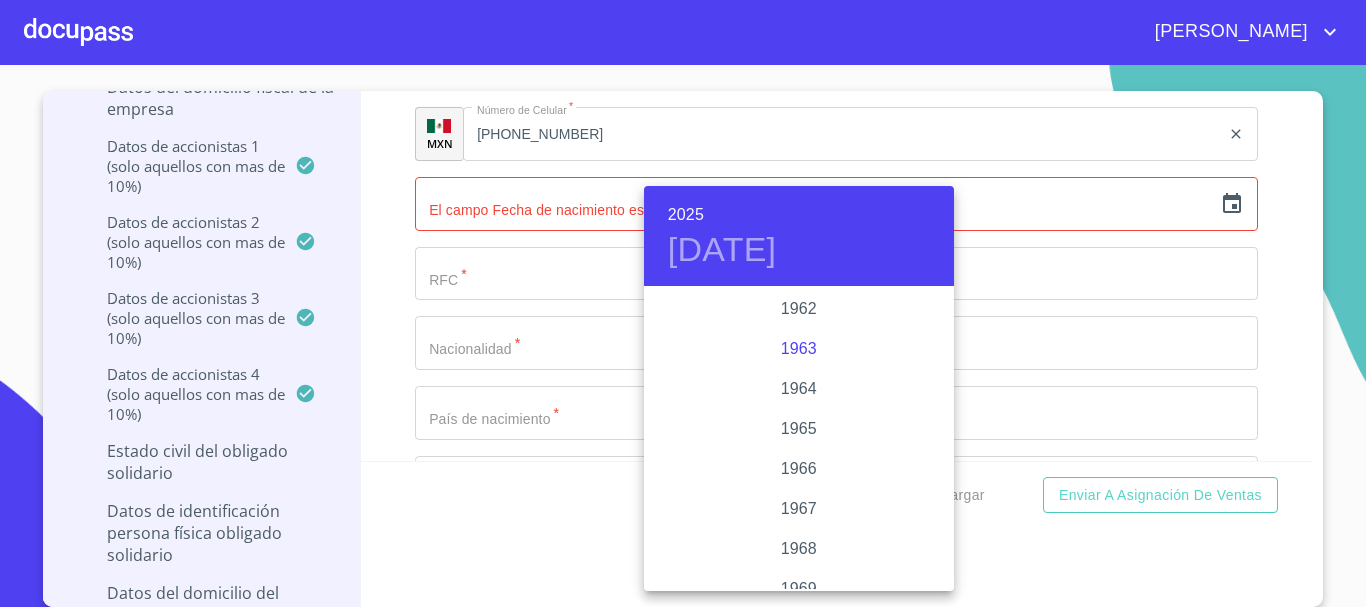click on "1963" at bounding box center [799, 349] 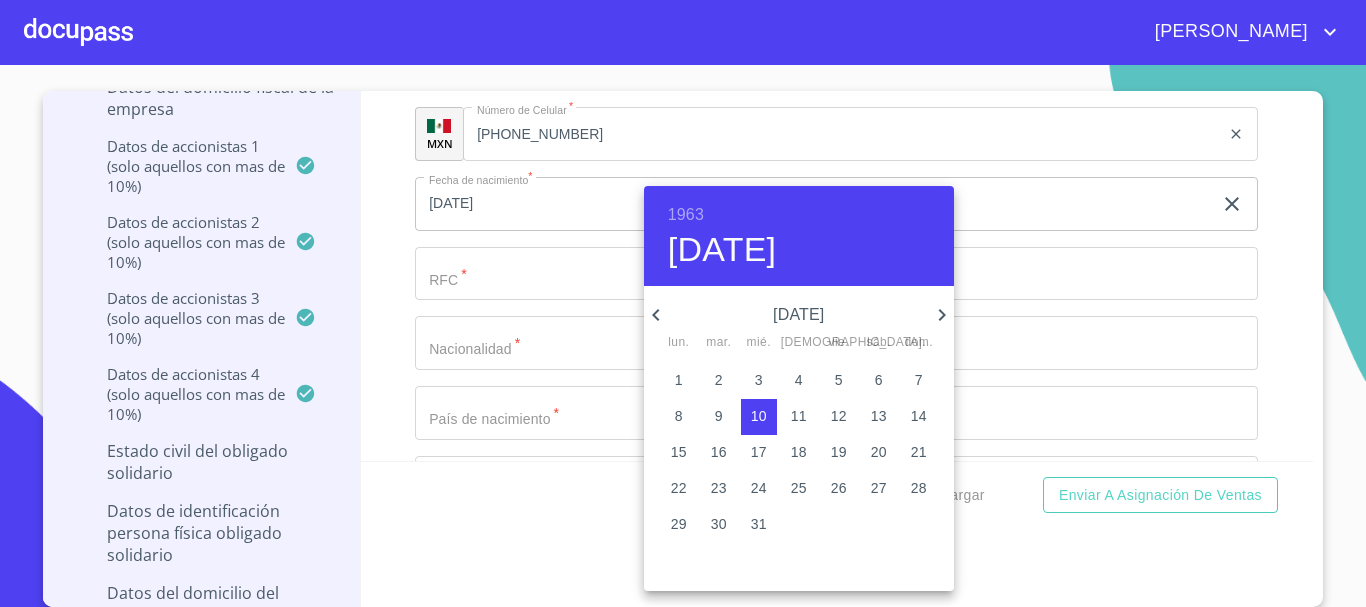 click 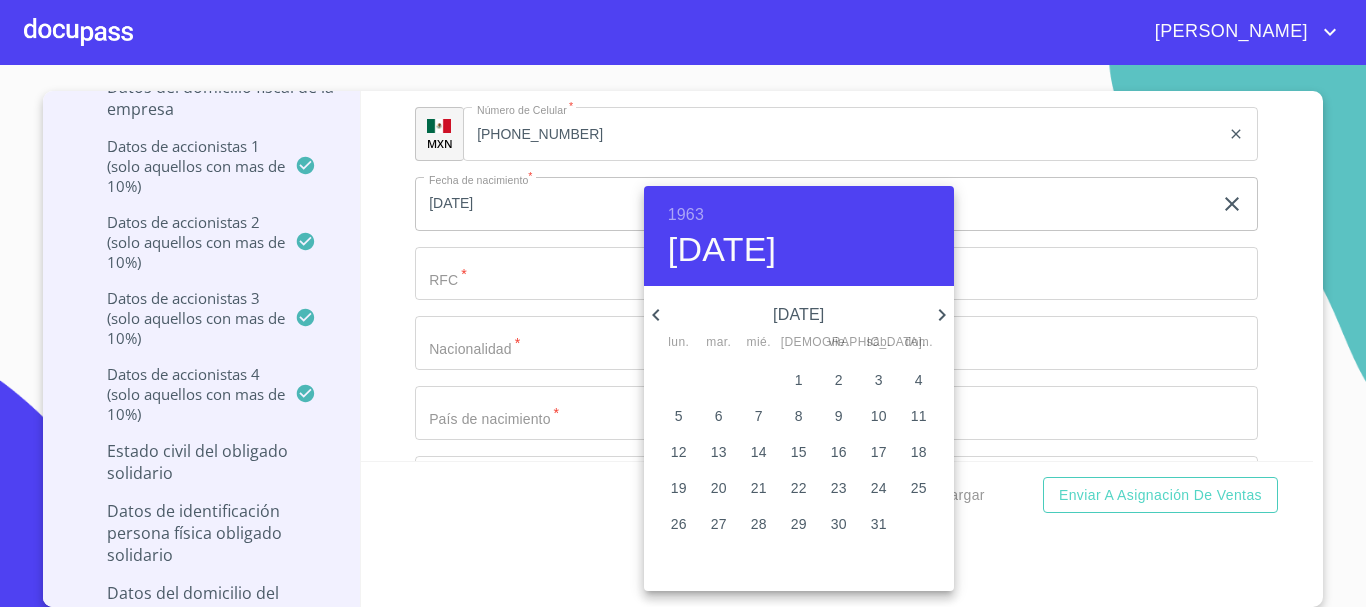 click 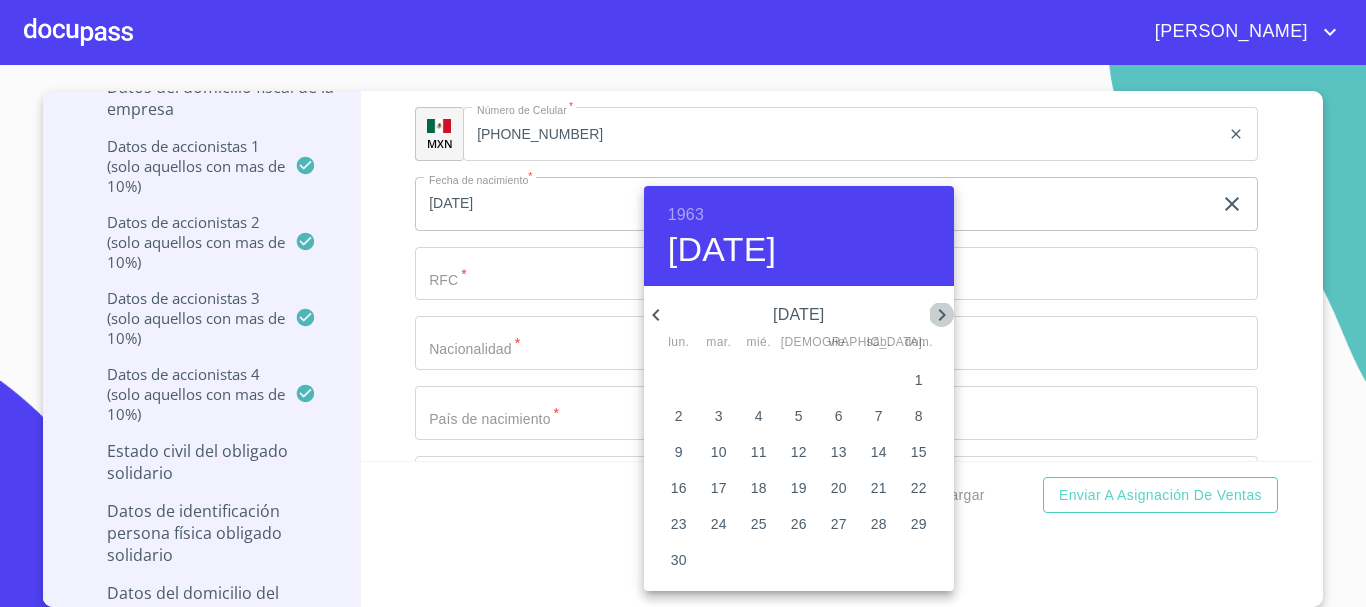 click 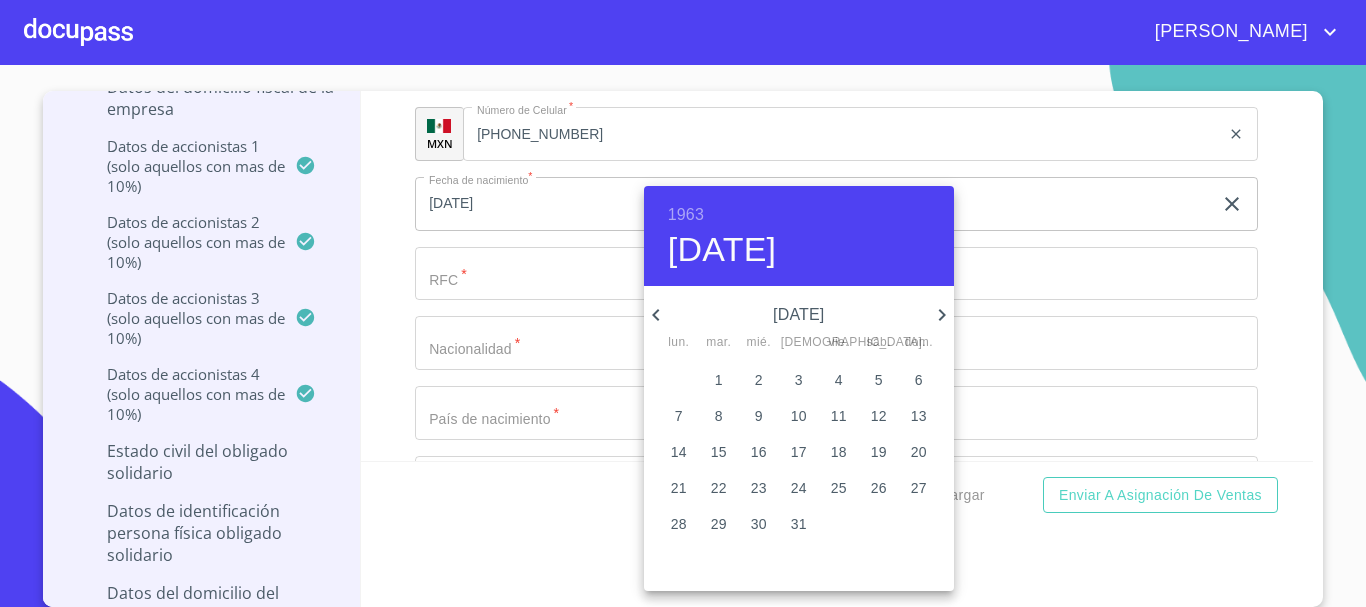 click on "3" at bounding box center [799, 380] 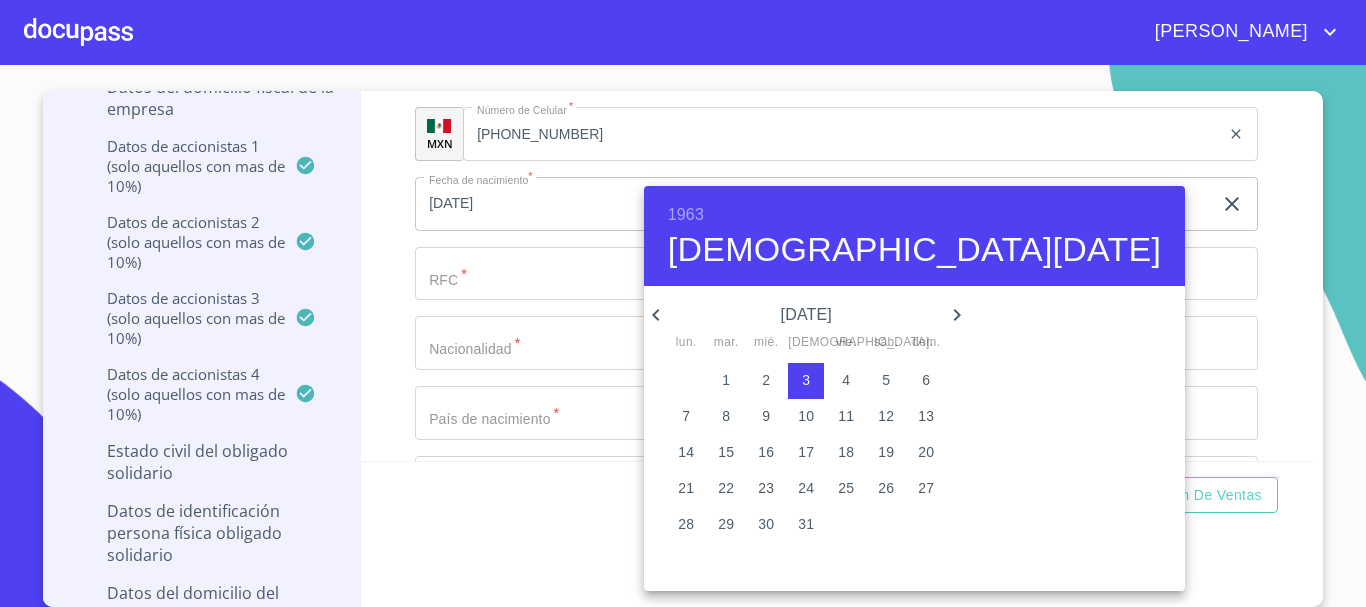 click at bounding box center (683, 303) 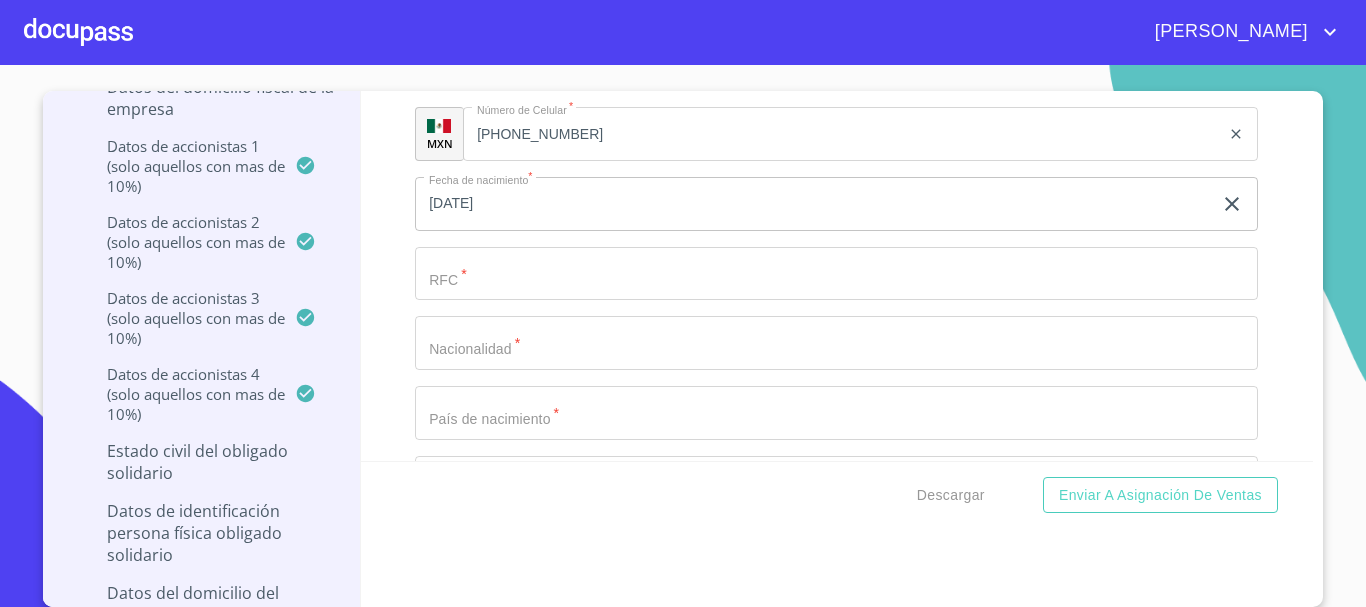 click on "Documento de identificación representante legal.   *" at bounding box center [813, -1338] 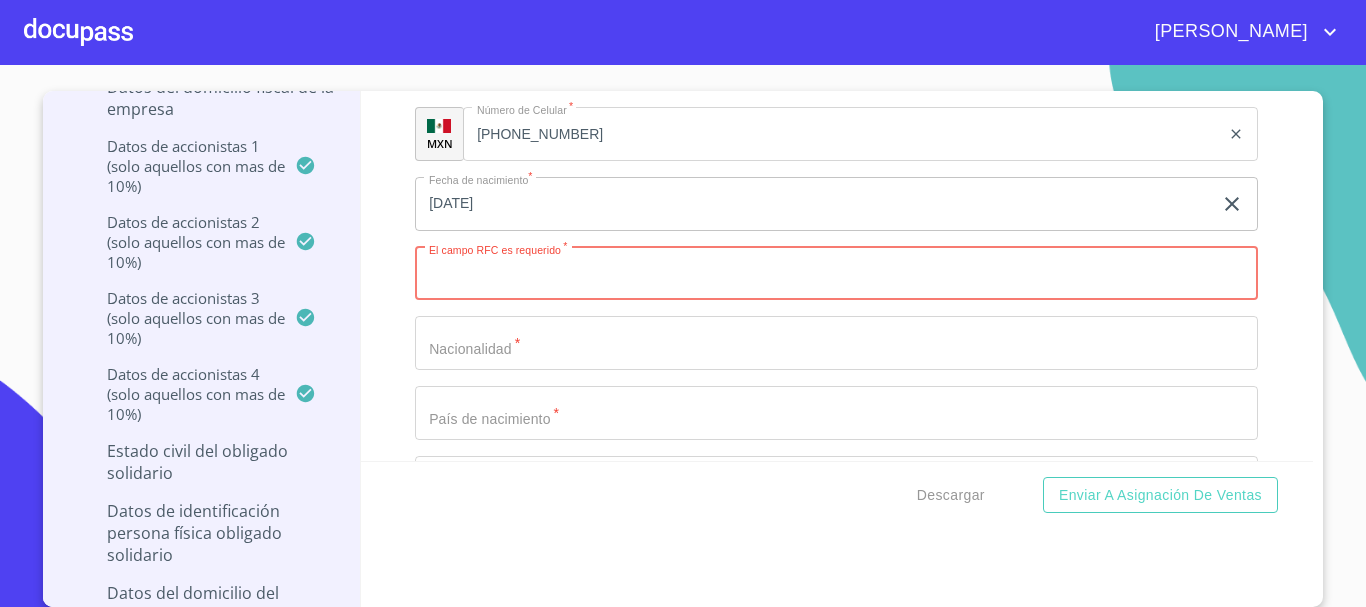 paste on "GICJ631003R67" 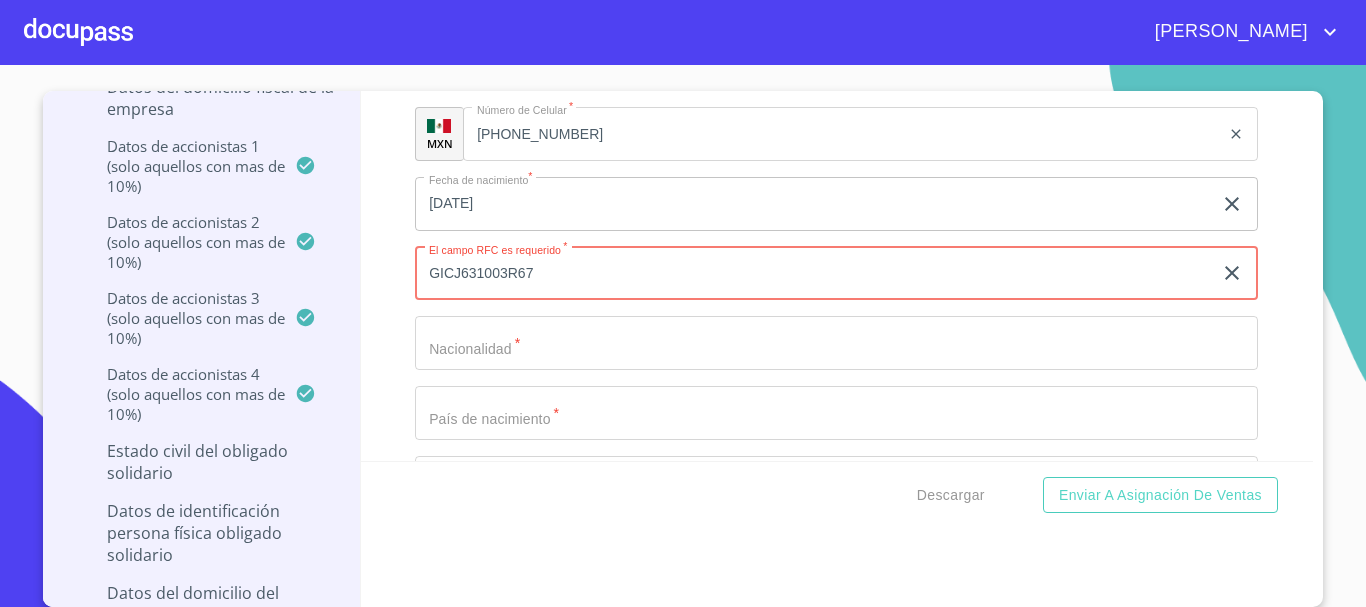 type on "GICJ631003R67" 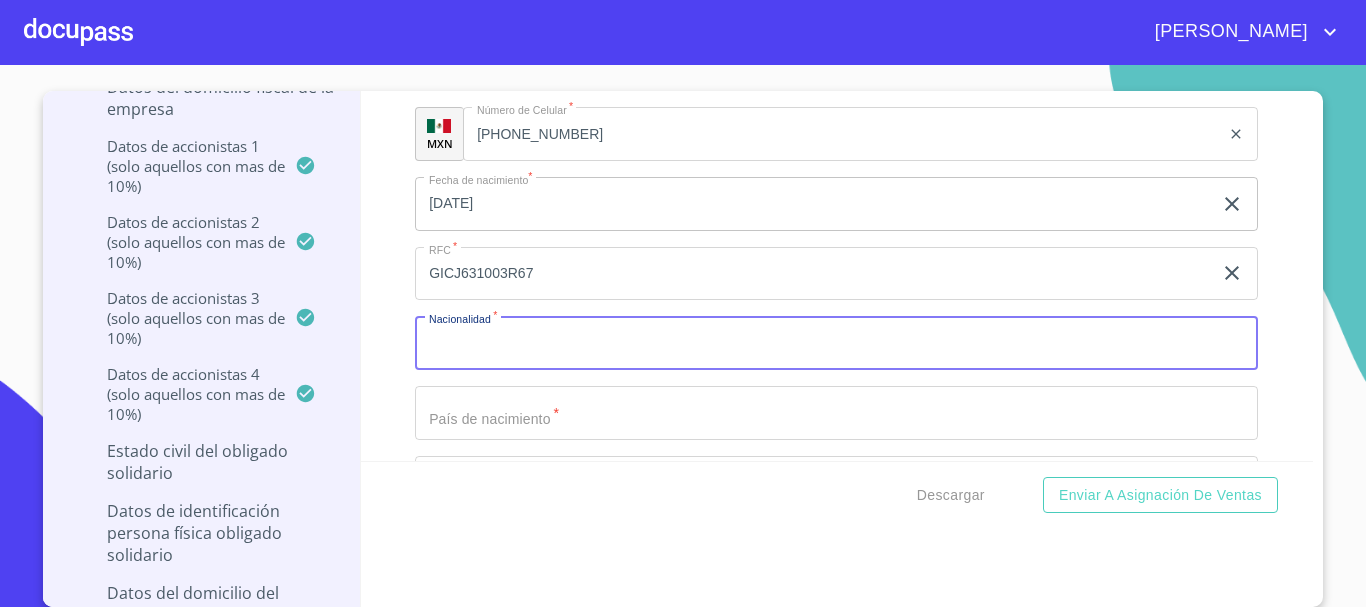 click on "Documento de identificación representante legal.   *" at bounding box center [836, 343] 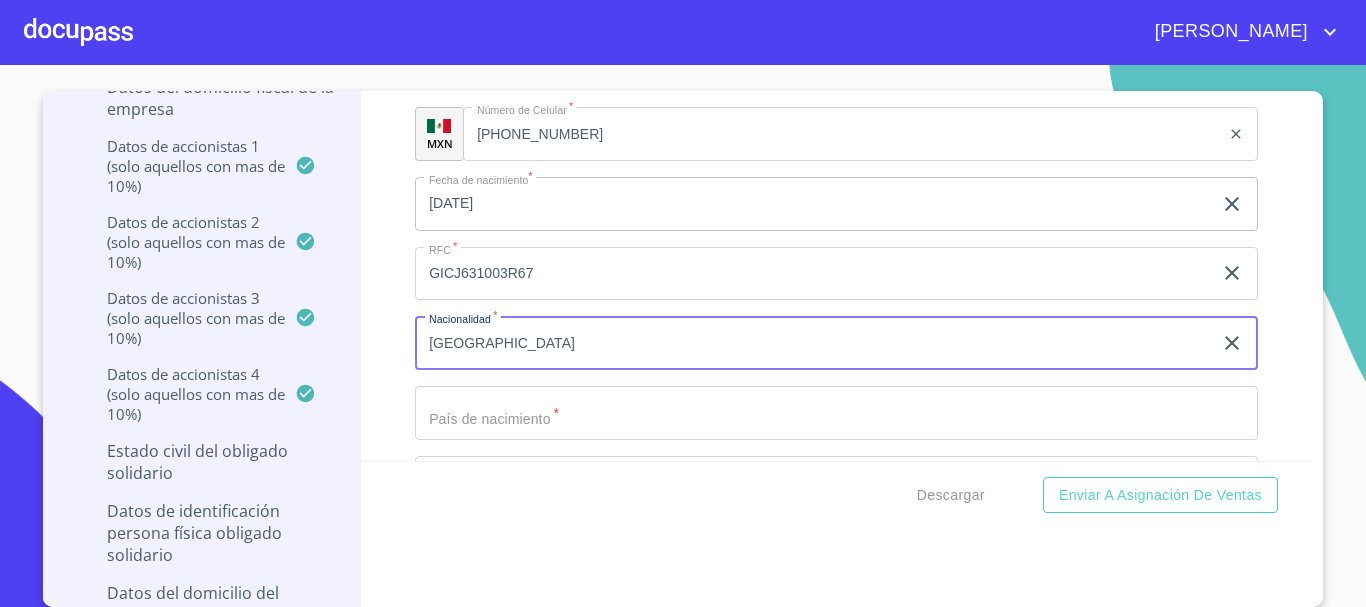 type on "[GEOGRAPHIC_DATA]" 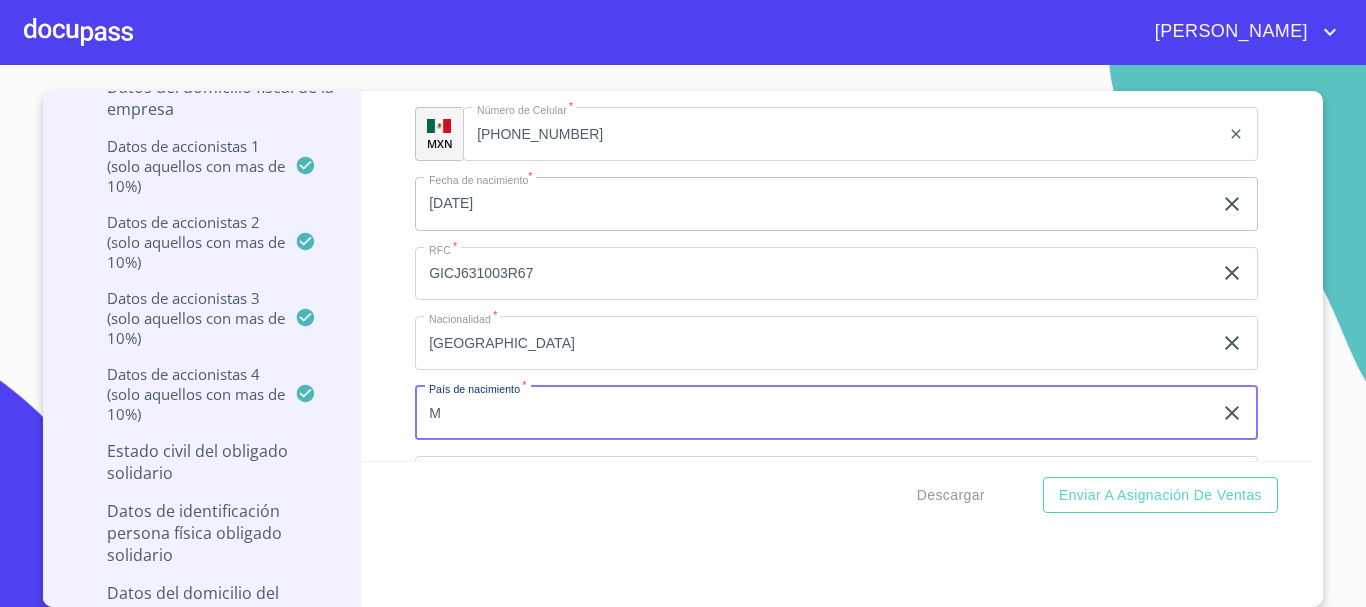 type on "[GEOGRAPHIC_DATA]" 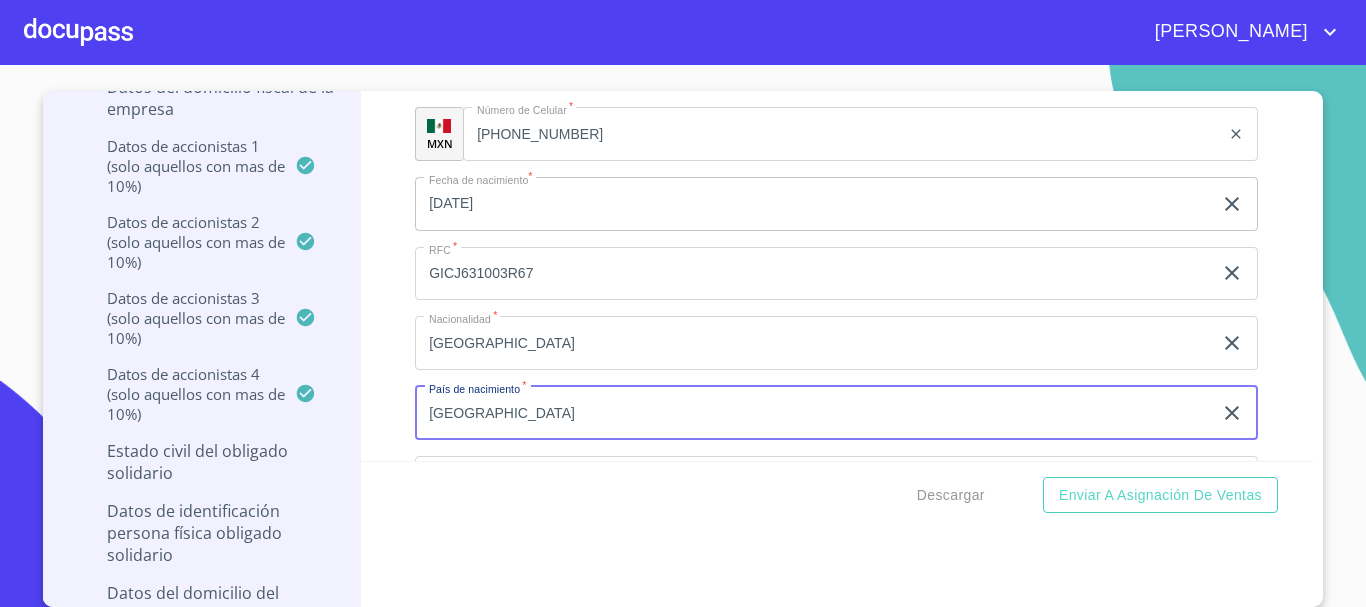 click on "Información del Client (PM crédito)   Documentos Documento de identificación representante legal.   * INE ​ Identificación Oficial Representante Legal * Identificación Oficial Representante Legal Identificación Oficial Representante Legal Comprobante de Domicilio Empresa * Comprobante de Domicilio Empresa Comprobante de Domicilio Empresa Fuente de ingresos   * Independiente/Dueño de negocio/Persona Moral ​ Comprobante de Ingresos mes 1 * Comprobante de Ingresos mes 1 Comprobante de Ingresos mes 1 Comprobante de Ingresos mes 2 * Comprobante de Ingresos mes 2 Comprobante de Ingresos mes 2 Comprobante de Ingresos mes 3 * Comprobante de Ingresos mes 3 Comprobante de Ingresos mes 3 Constancia de Situación Fiscal Empresa * Constancia de Situación Fiscal Empresa Constancia de Situación Fiscal Empresa Acta Constitutiva con poderes * Acta Constitutiva con poderes Acta Constitutiva con poderes Declaración Anual con Acuse * Declaración Anual con Acuse Declaración Anual con Acuse   * INE ​ * * *" at bounding box center [837, 276] 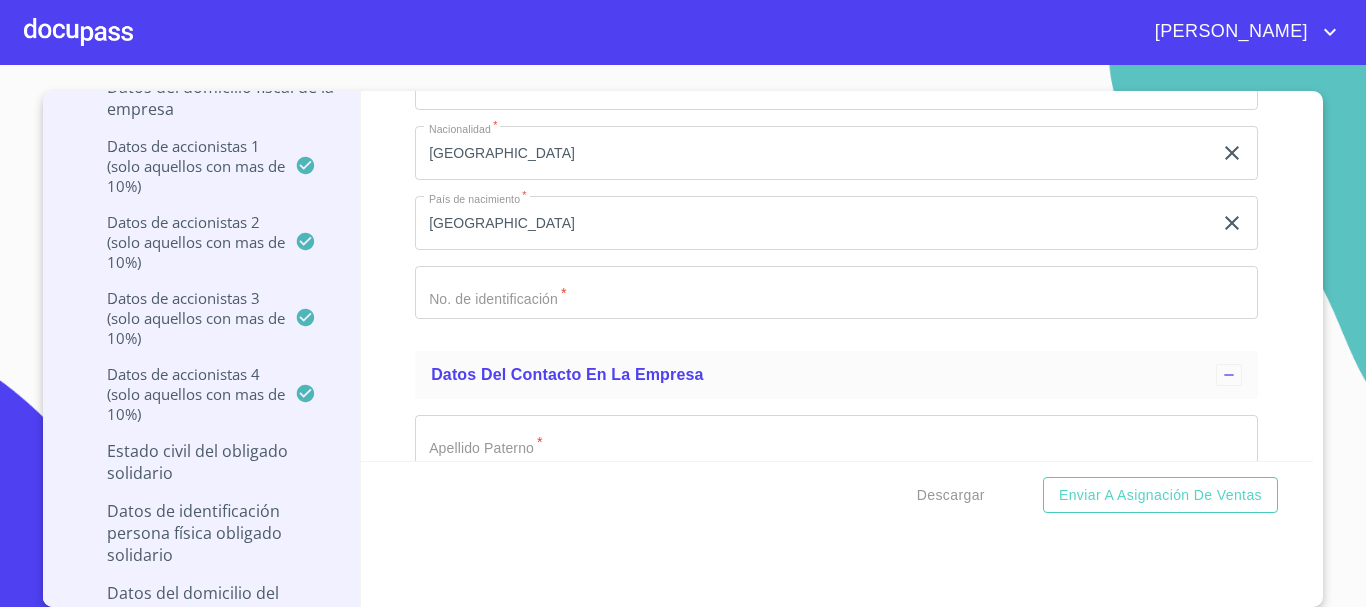 scroll, scrollTop: 12732, scrollLeft: 0, axis: vertical 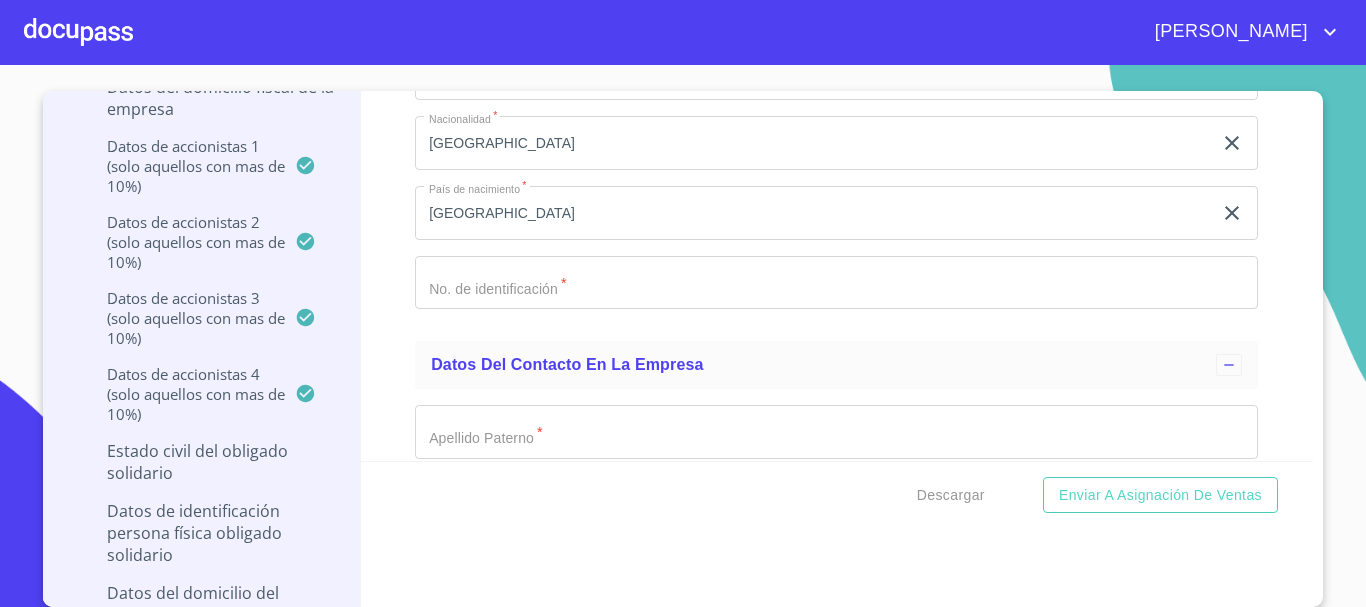 click on "Documento de identificación representante legal.   *" at bounding box center (813, -1538) 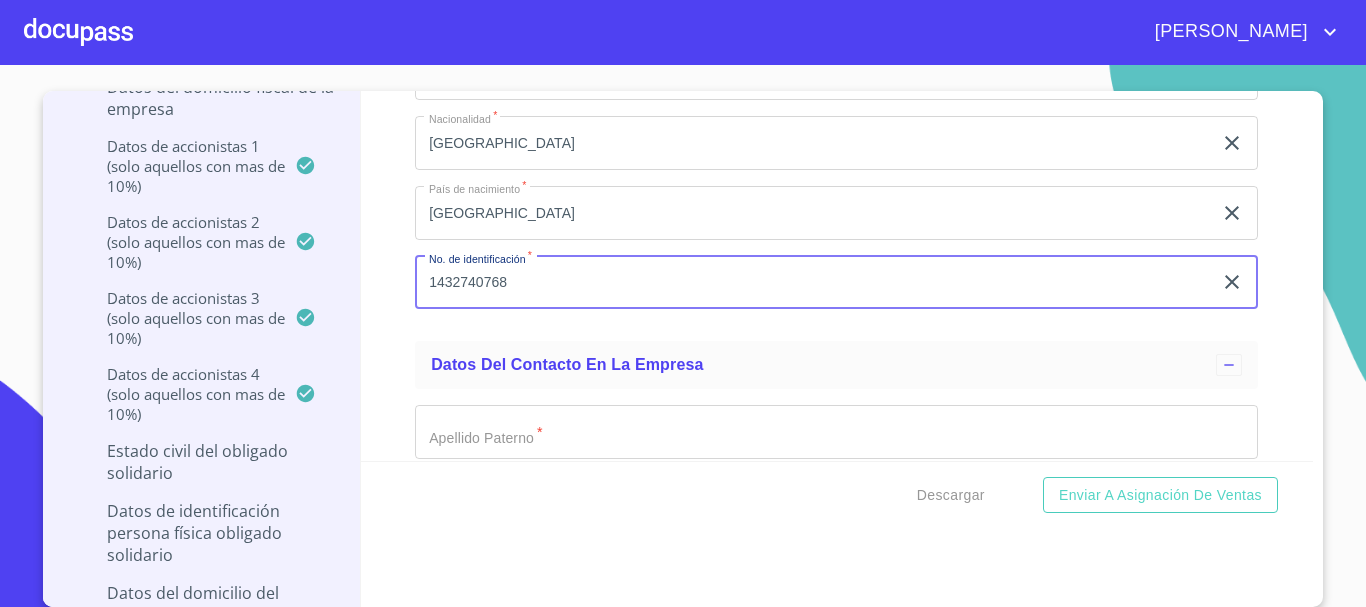 type on "1432740768" 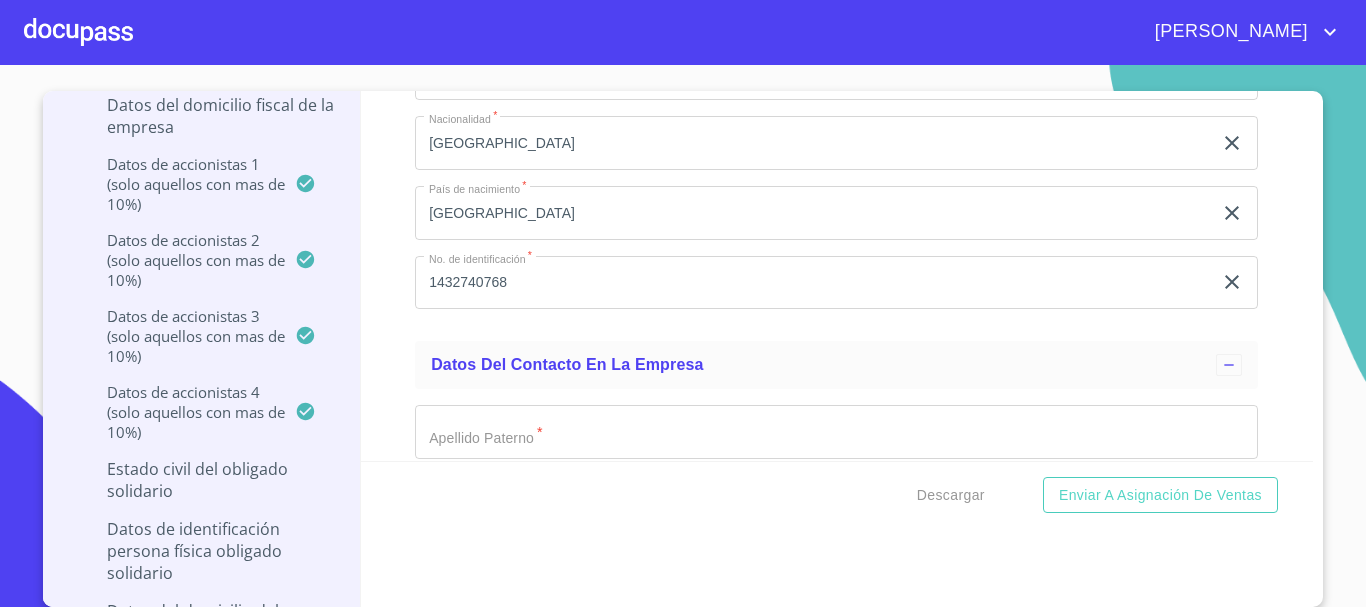click on "Información del Client (PM crédito)   Documentos Documento de identificación representante legal.   * INE ​ Identificación Oficial Representante Legal * Identificación Oficial Representante Legal Identificación Oficial Representante Legal Comprobante de Domicilio Empresa * Comprobante de Domicilio Empresa Comprobante de Domicilio Empresa Fuente de ingresos   * Independiente/Dueño de negocio/Persona Moral ​ Comprobante de Ingresos mes 1 * Comprobante de Ingresos mes 1 Comprobante de Ingresos mes 1 Comprobante de Ingresos mes 2 * Comprobante de Ingresos mes 2 Comprobante de Ingresos mes 2 Comprobante de Ingresos mes 3 * Comprobante de Ingresos mes 3 Comprobante de Ingresos mes 3 Constancia de Situación Fiscal Empresa * Constancia de Situación Fiscal Empresa Constancia de Situación Fiscal Empresa Acta Constitutiva con poderes * Acta Constitutiva con poderes Acta Constitutiva con poderes Declaración Anual con Acuse * Declaración Anual con Acuse Declaración Anual con Acuse   * INE ​ * * *" at bounding box center [837, 276] 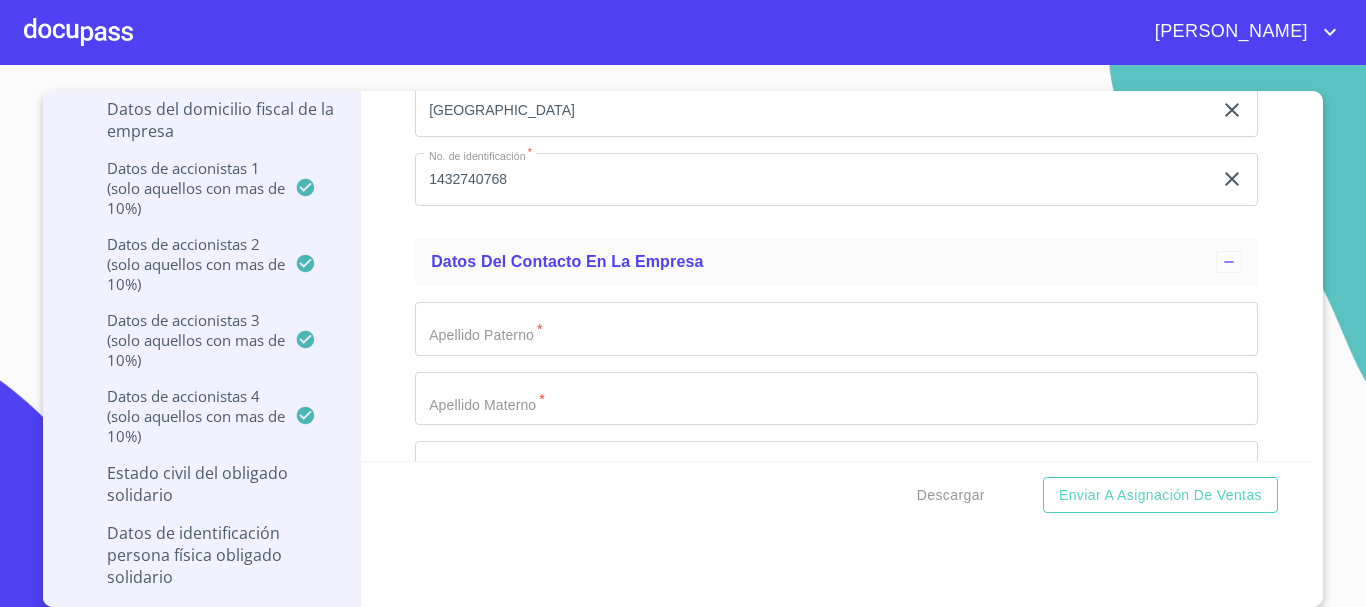 scroll, scrollTop: 12935, scrollLeft: 0, axis: vertical 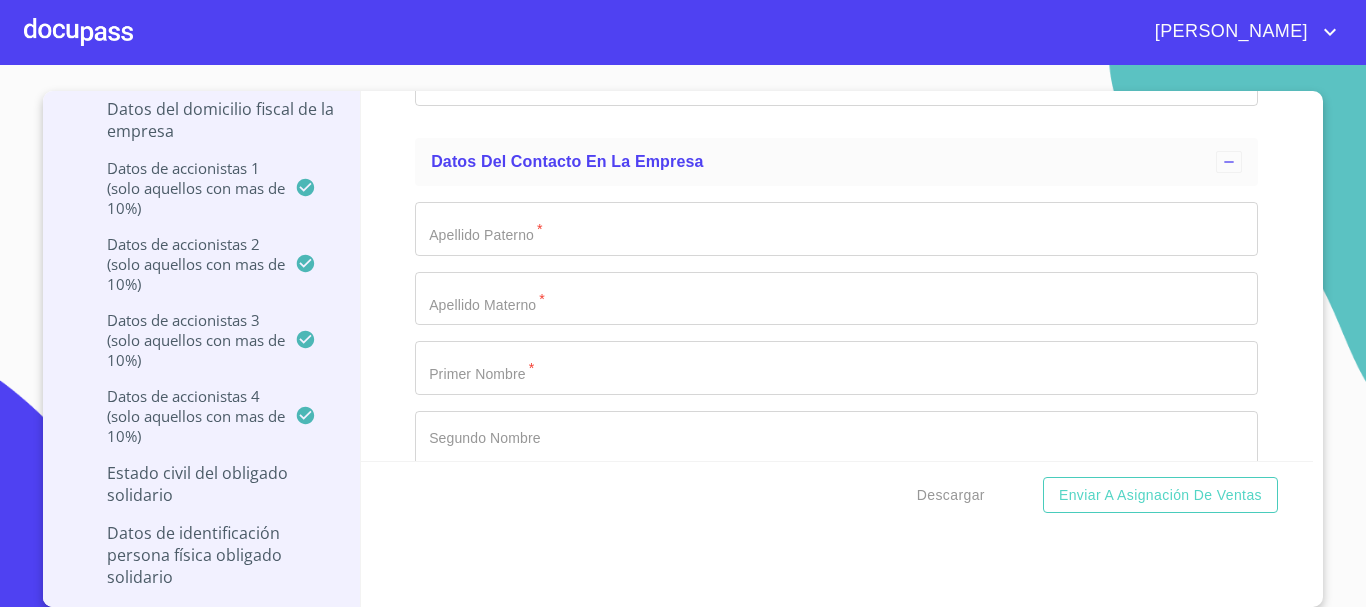click on "Documento de identificación representante legal.   *" at bounding box center (813, -1741) 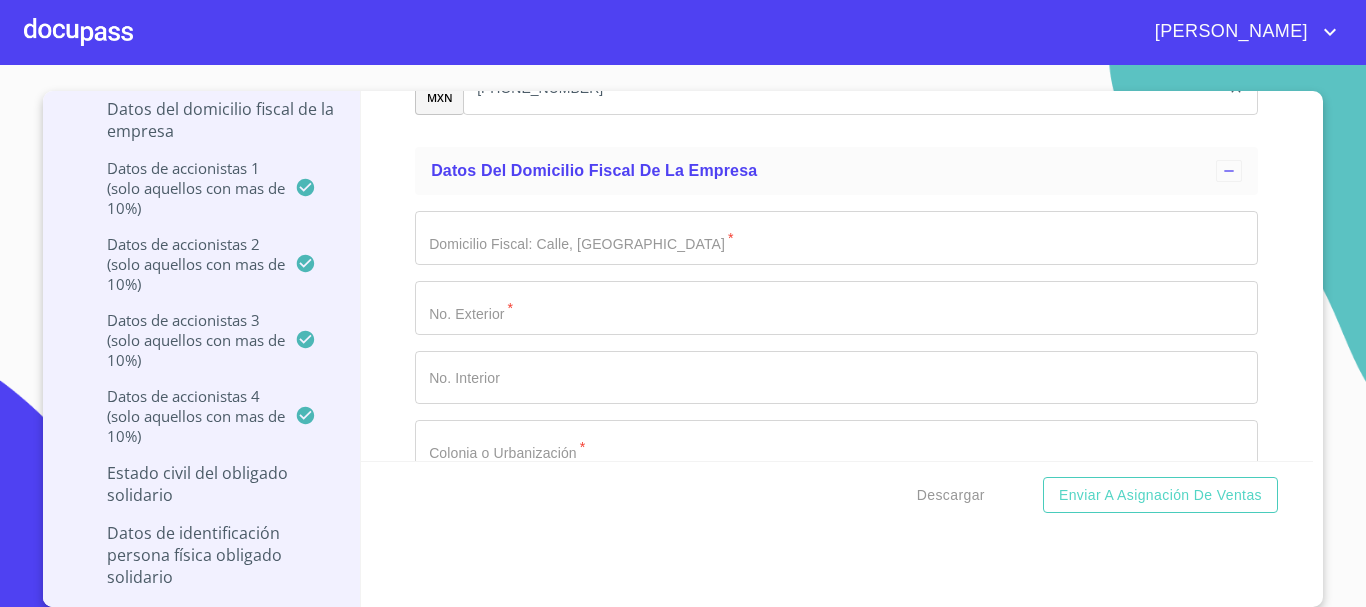 scroll, scrollTop: 13435, scrollLeft: 0, axis: vertical 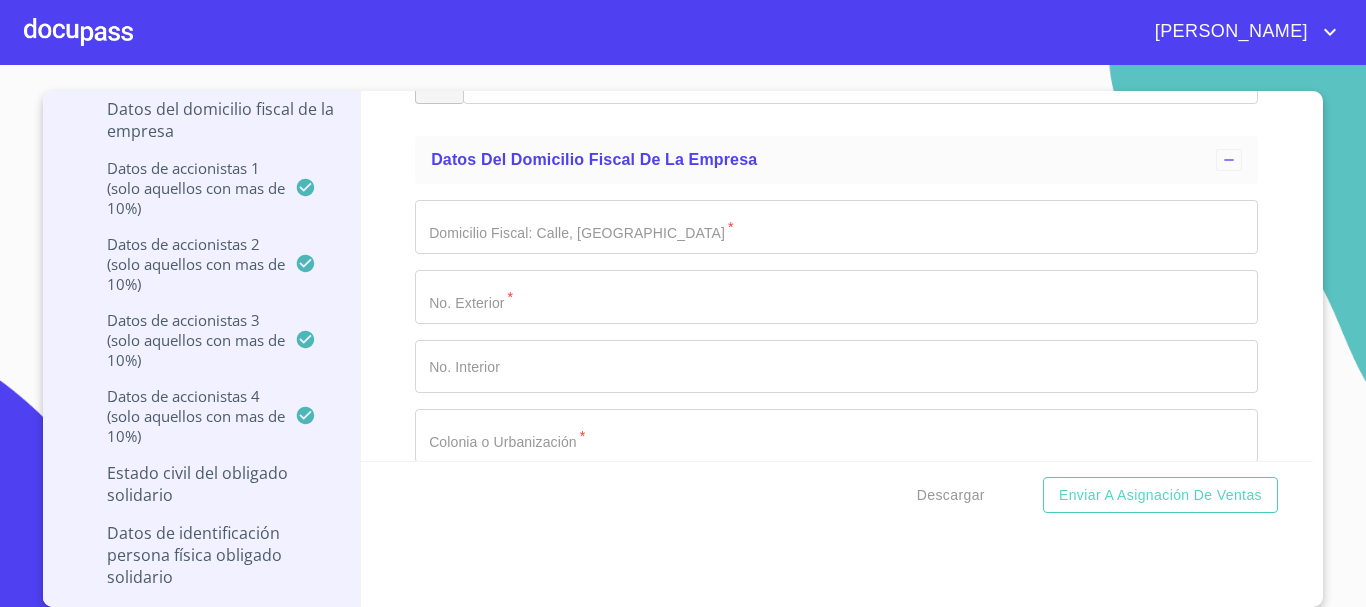 click on "Documento de identificación representante legal.   *" at bounding box center (813, -2241) 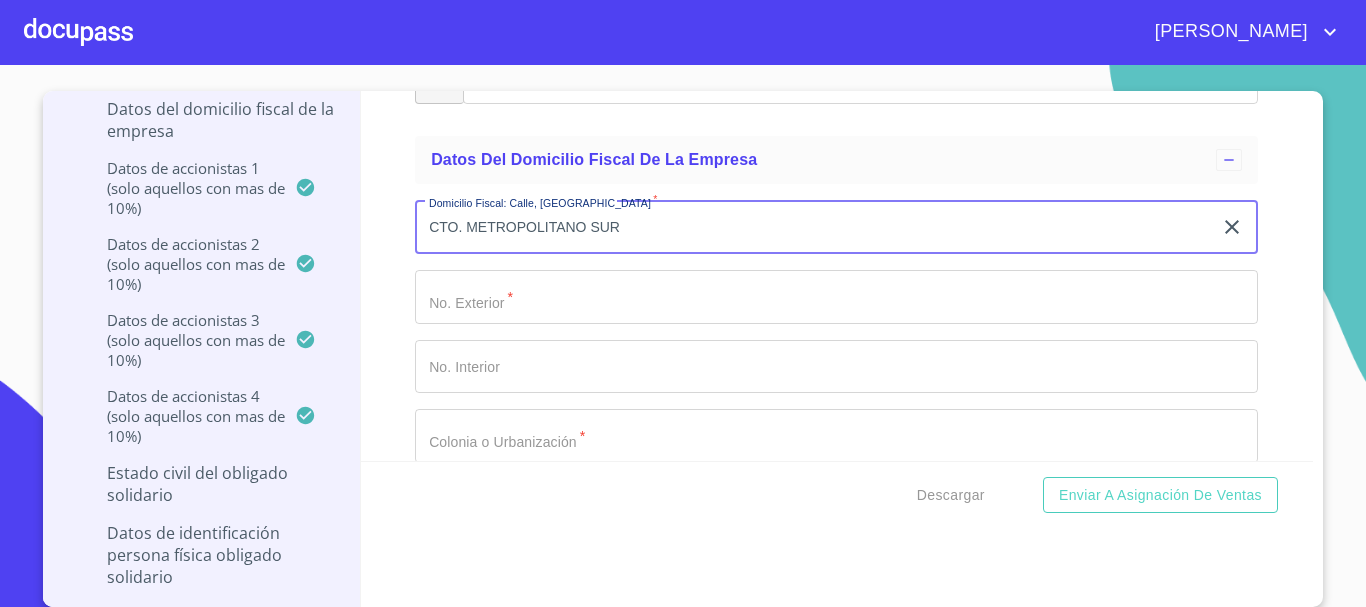 type on "CTO. METROPOLITANO SUR" 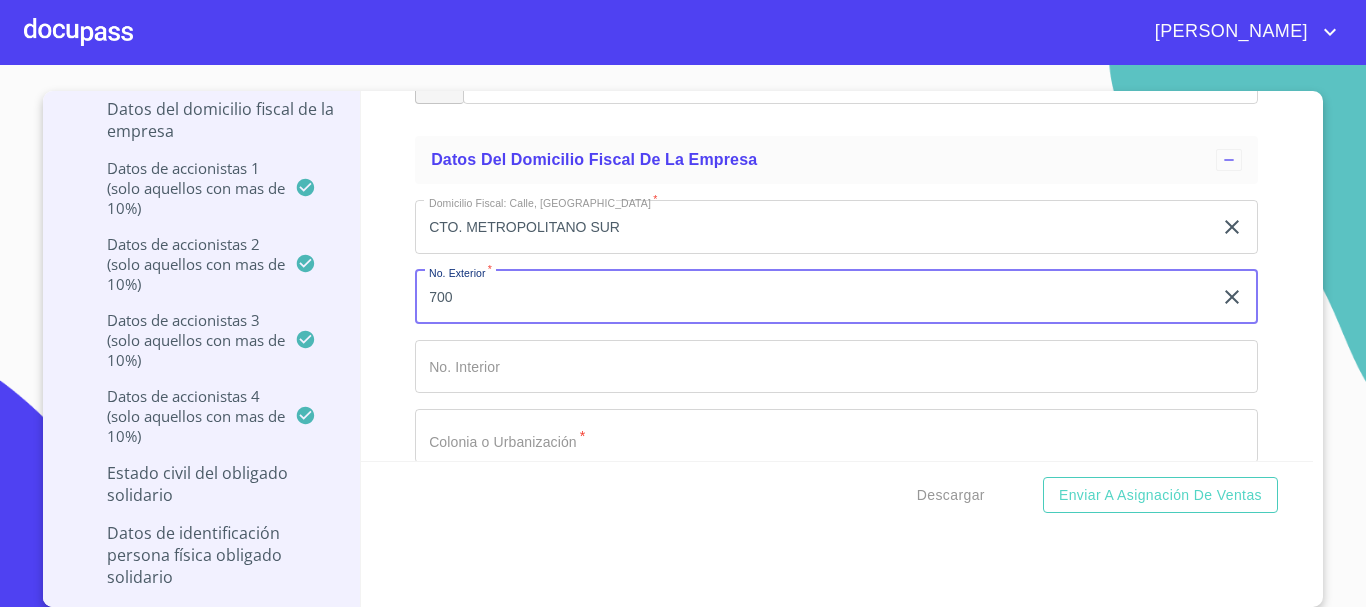 type on "700" 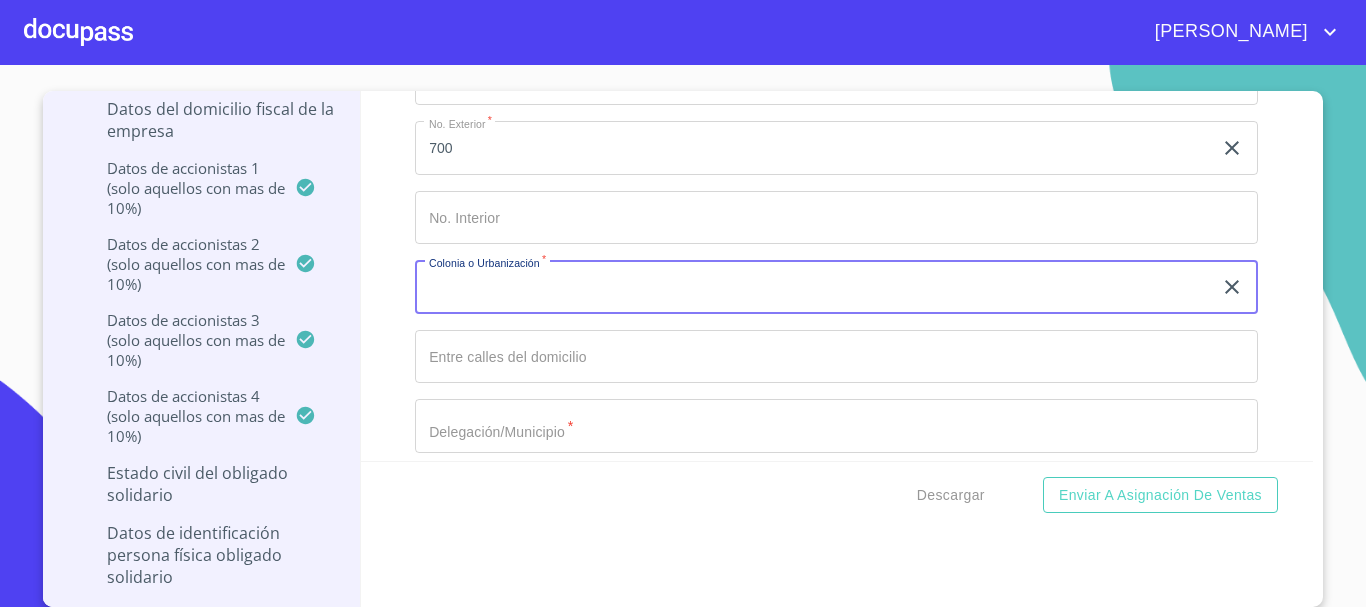 scroll, scrollTop: 13637, scrollLeft: 0, axis: vertical 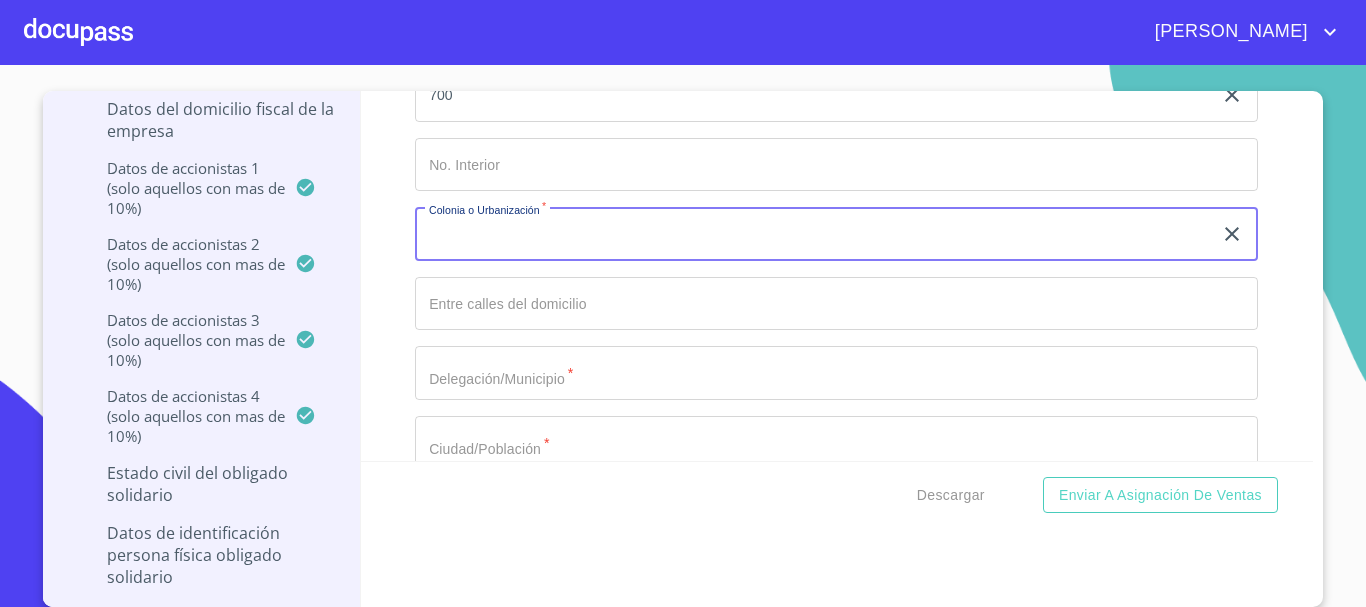 type 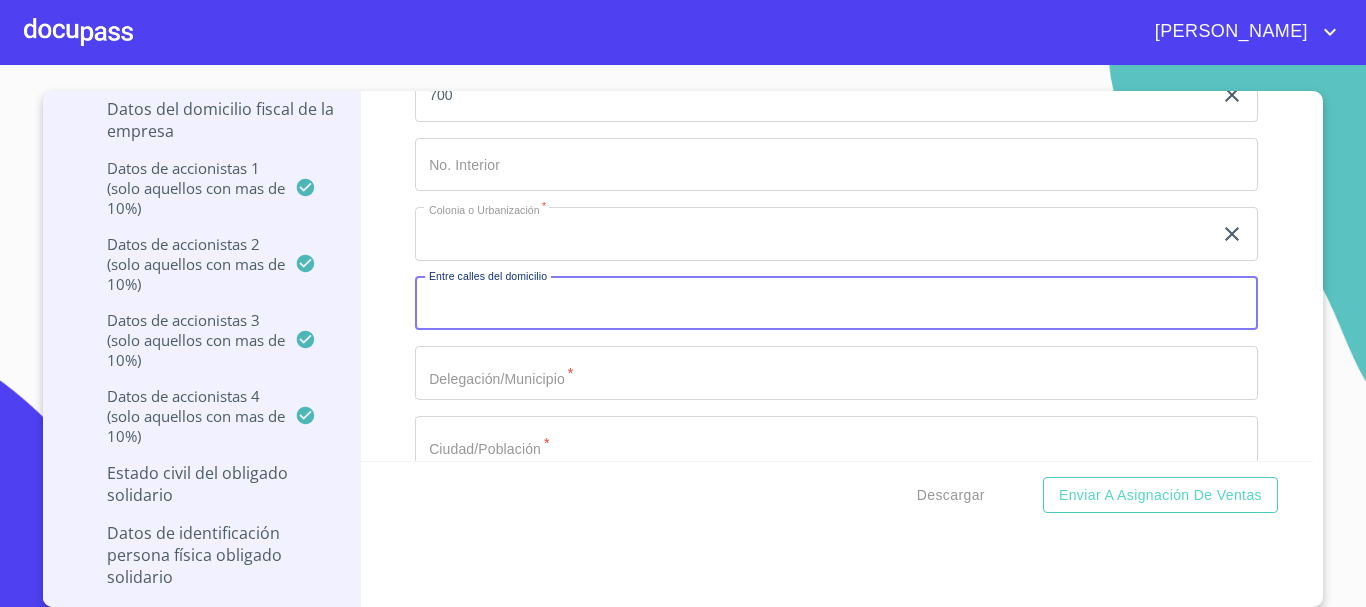 click on "Documento de identificación representante legal.   *" at bounding box center [813, -2443] 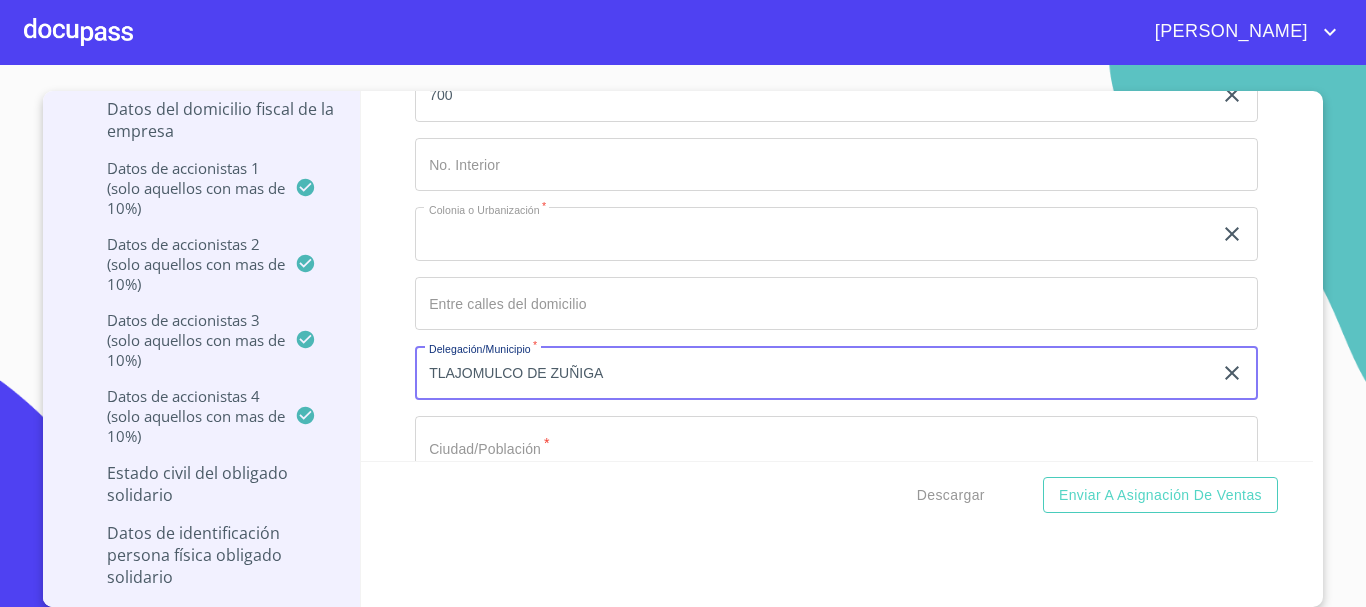 type on "TLAJOMULCO DE ZUÑIGA" 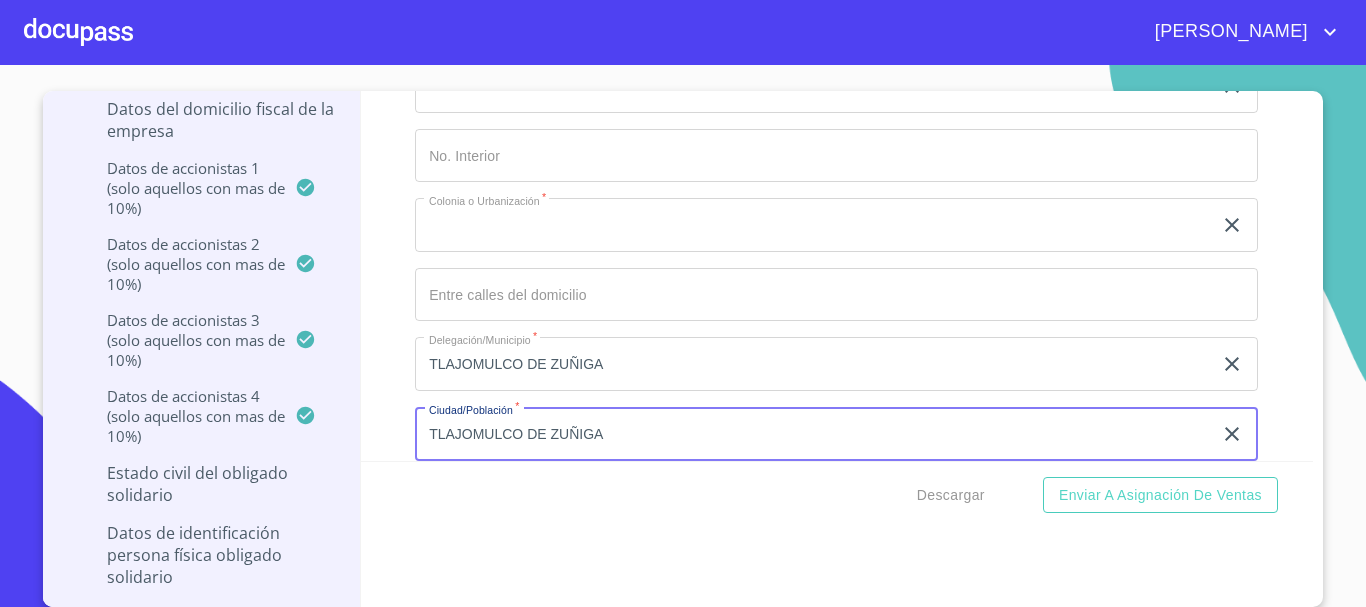 type on "TLAJOMULCO DE ZUÑIGA" 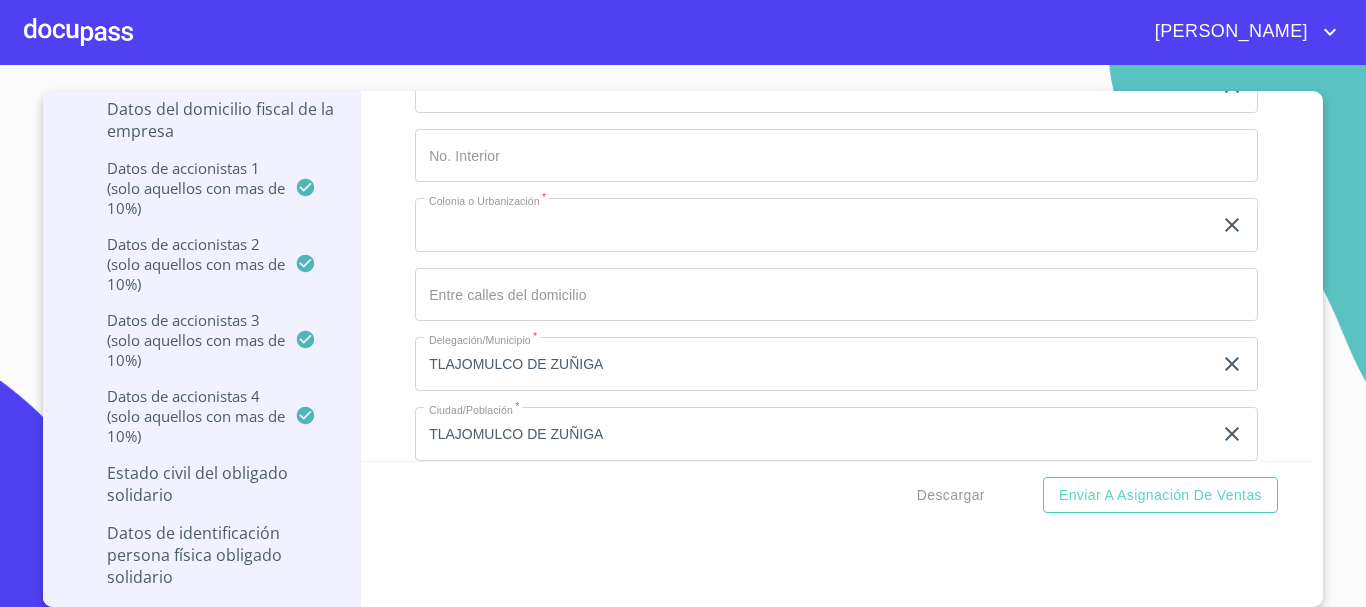 scroll, scrollTop: 13874, scrollLeft: 0, axis: vertical 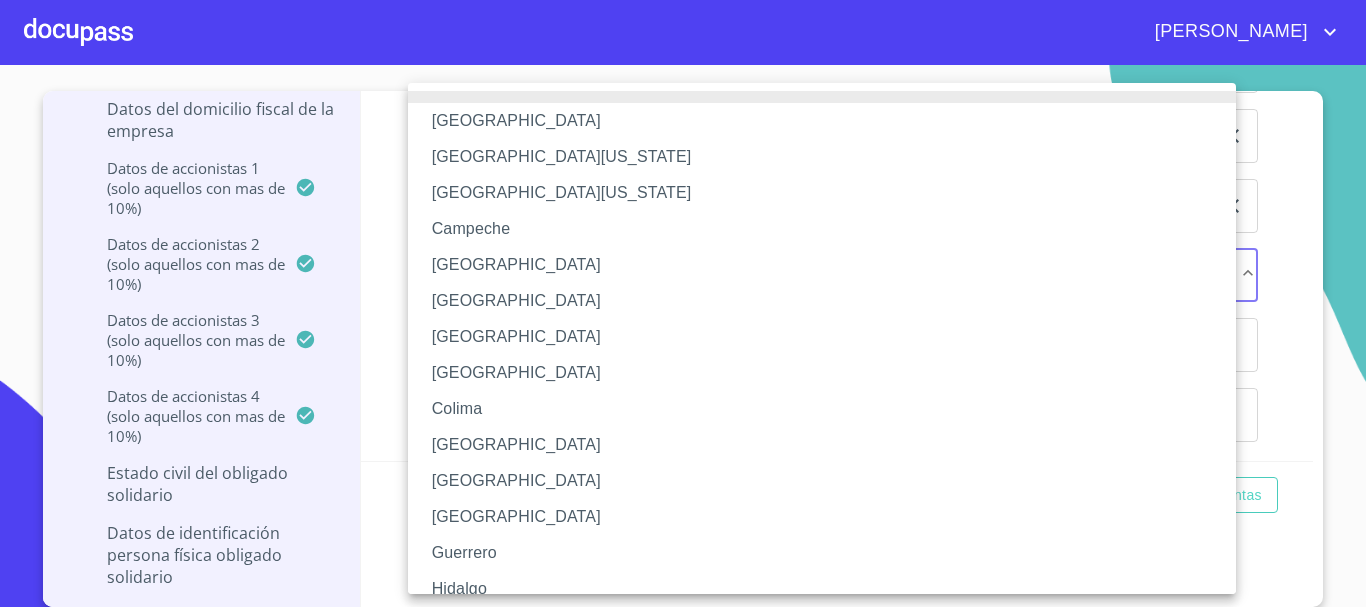 type 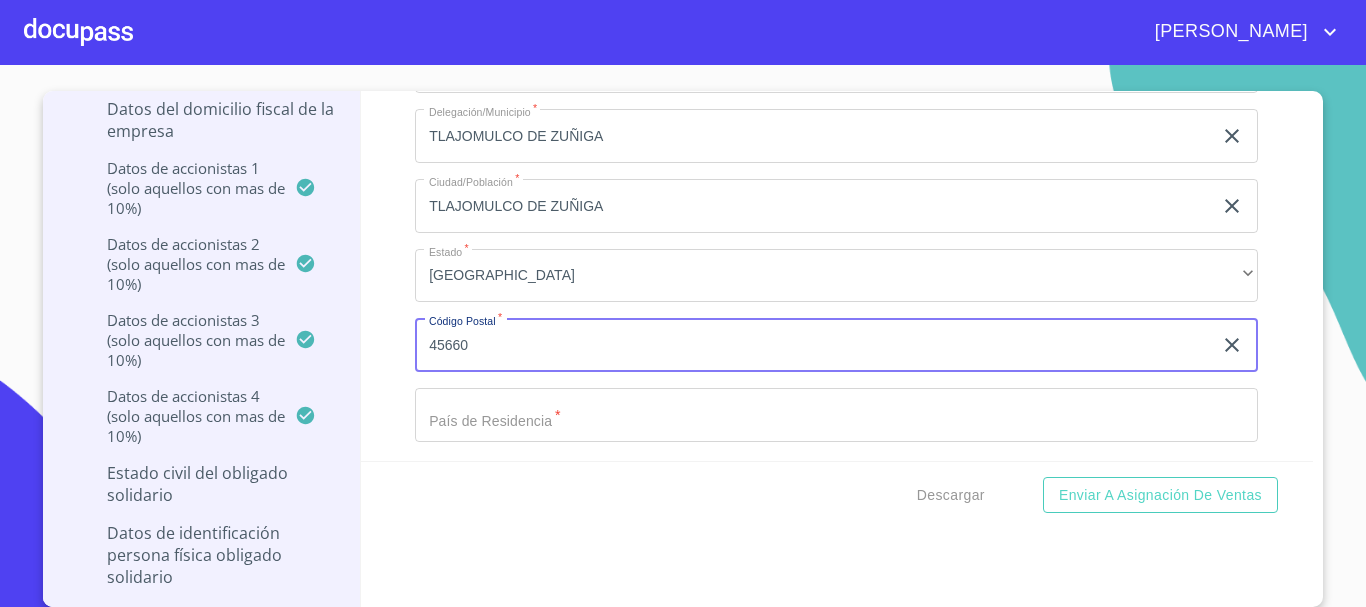 type on "45660" 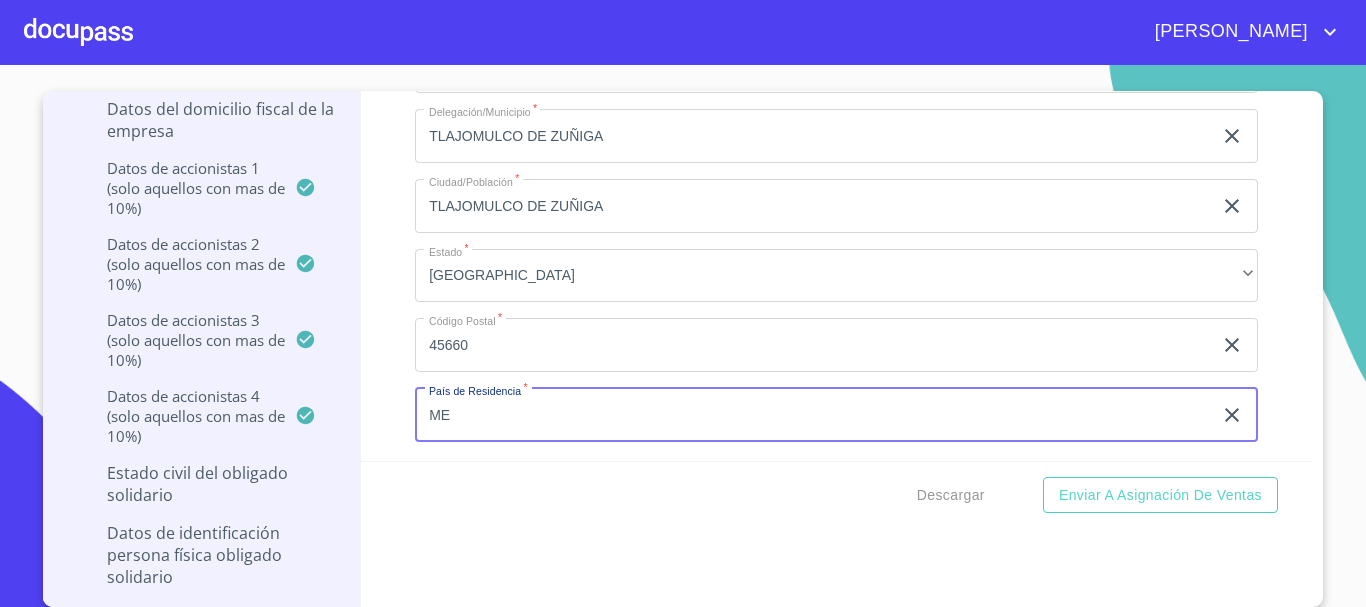 type on "[GEOGRAPHIC_DATA]" 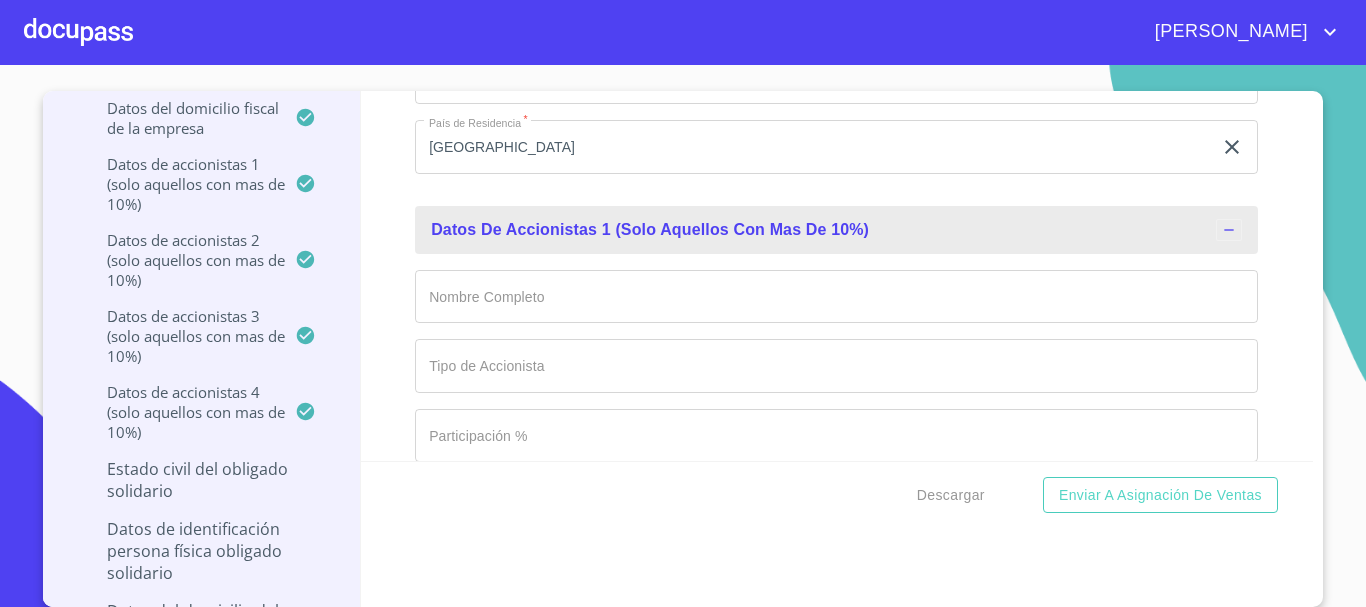 scroll, scrollTop: 14196, scrollLeft: 0, axis: vertical 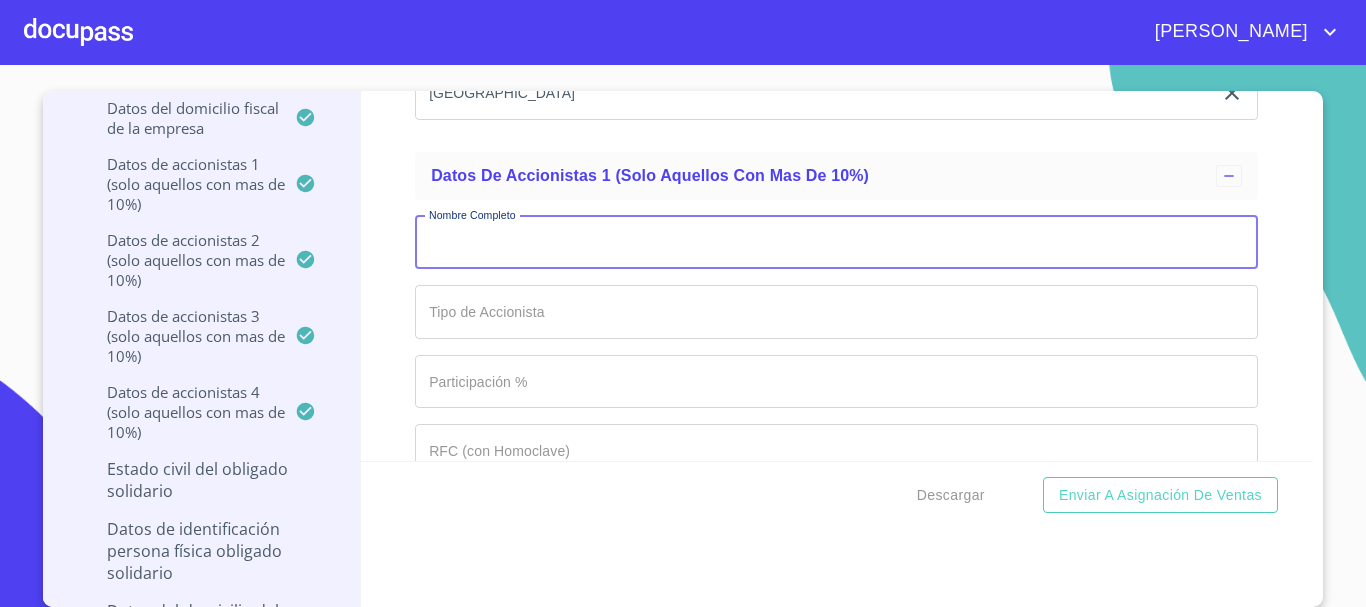 click on "Documento de identificación representante legal.   *" at bounding box center (836, 243) 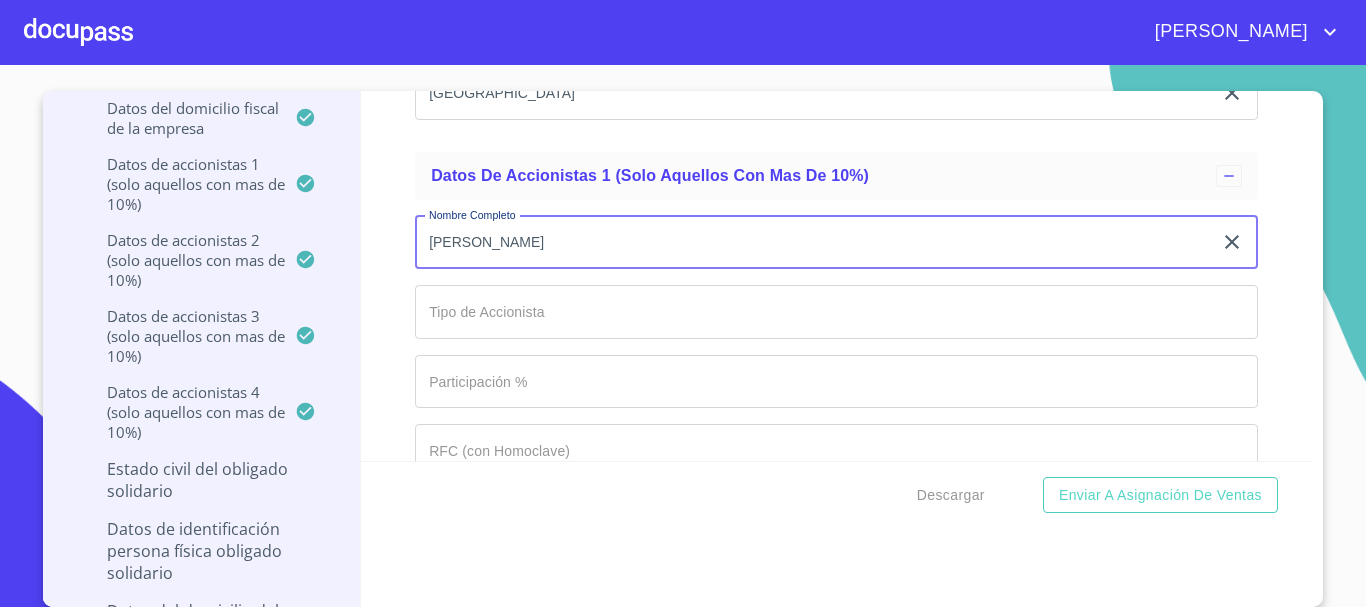 type on "[PERSON_NAME]" 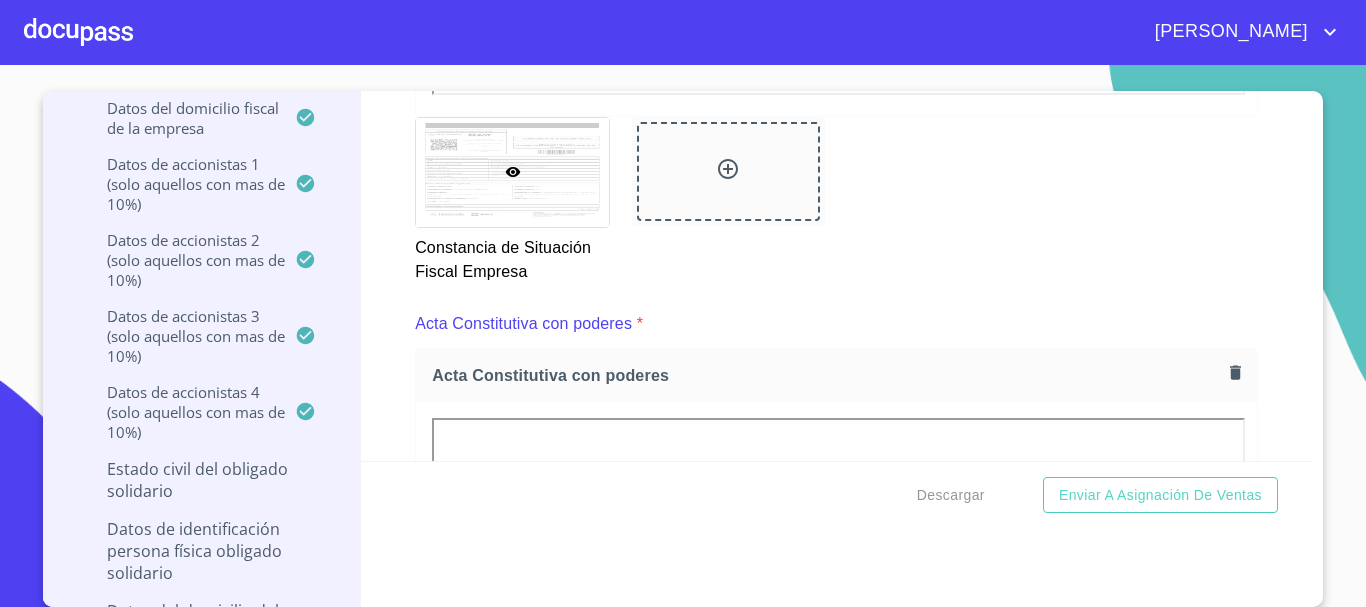 scroll, scrollTop: 0, scrollLeft: 0, axis: both 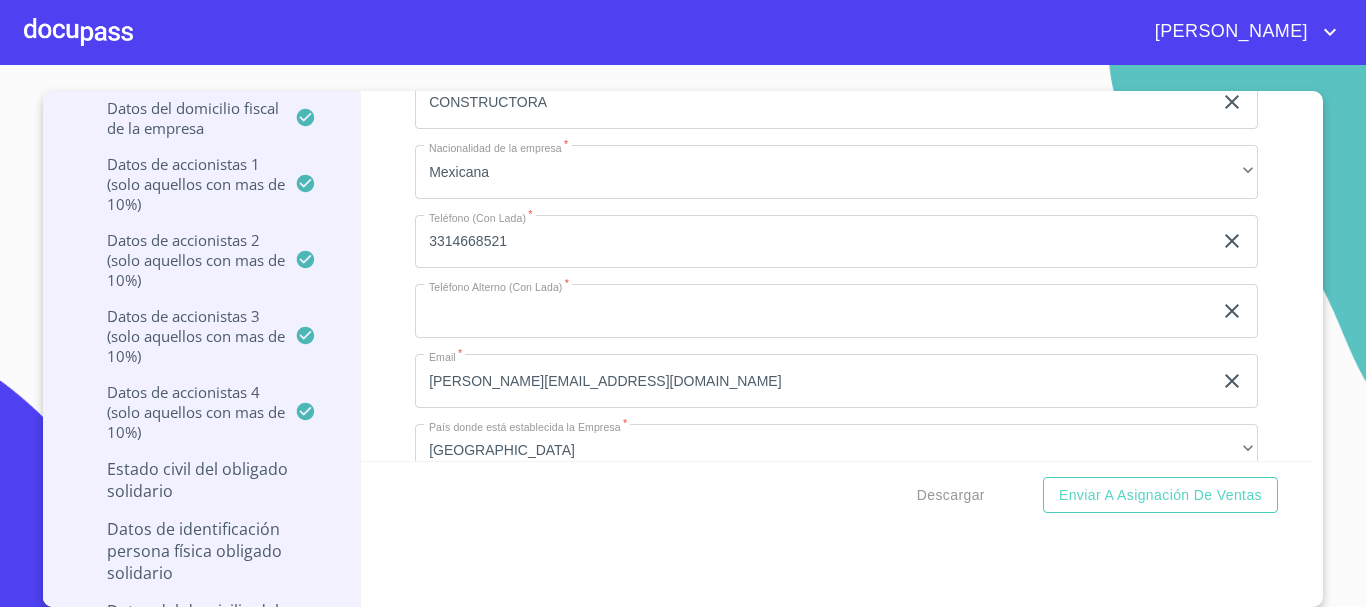 click on "Documento de identificación representante legal.   *" at bounding box center (813, -106) 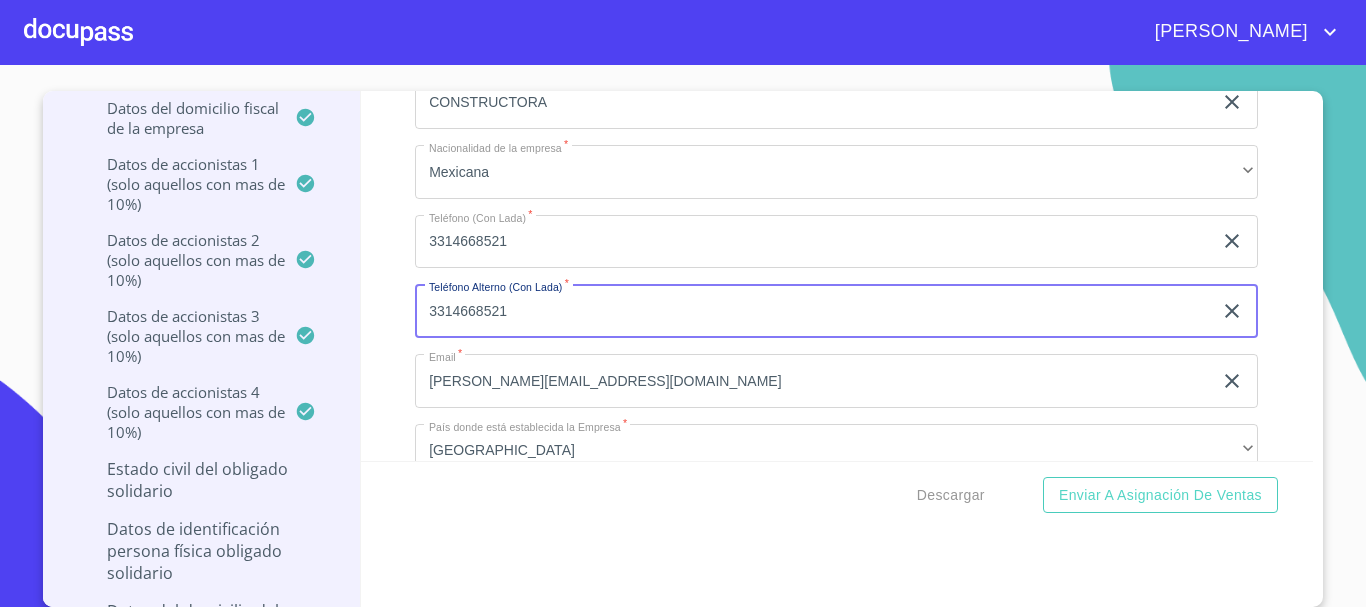 type on "3314668521" 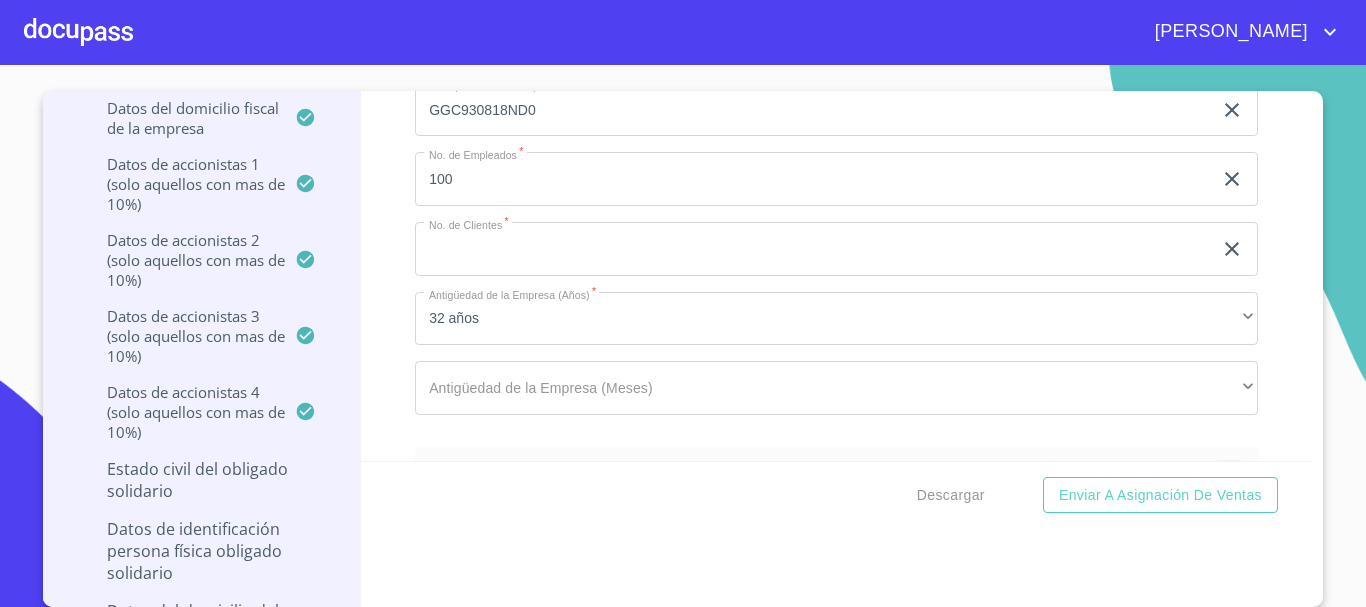 scroll, scrollTop: 11800, scrollLeft: 0, axis: vertical 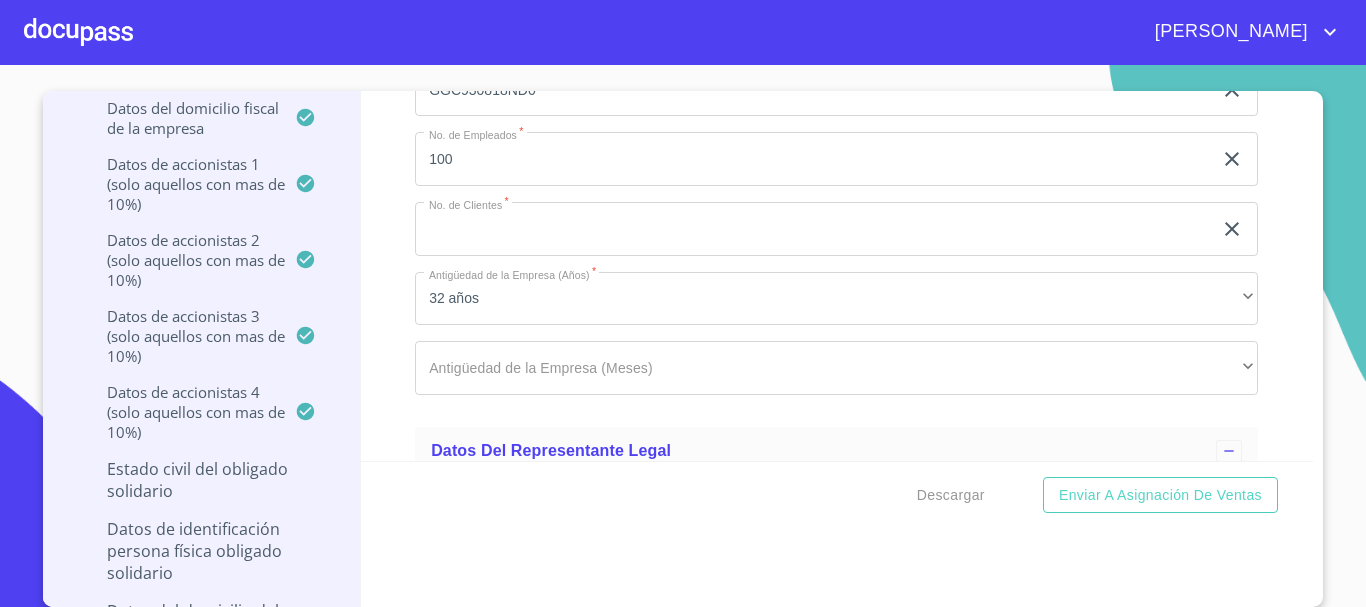 click on "Documento de identificación representante legal.   *" at bounding box center [813, -606] 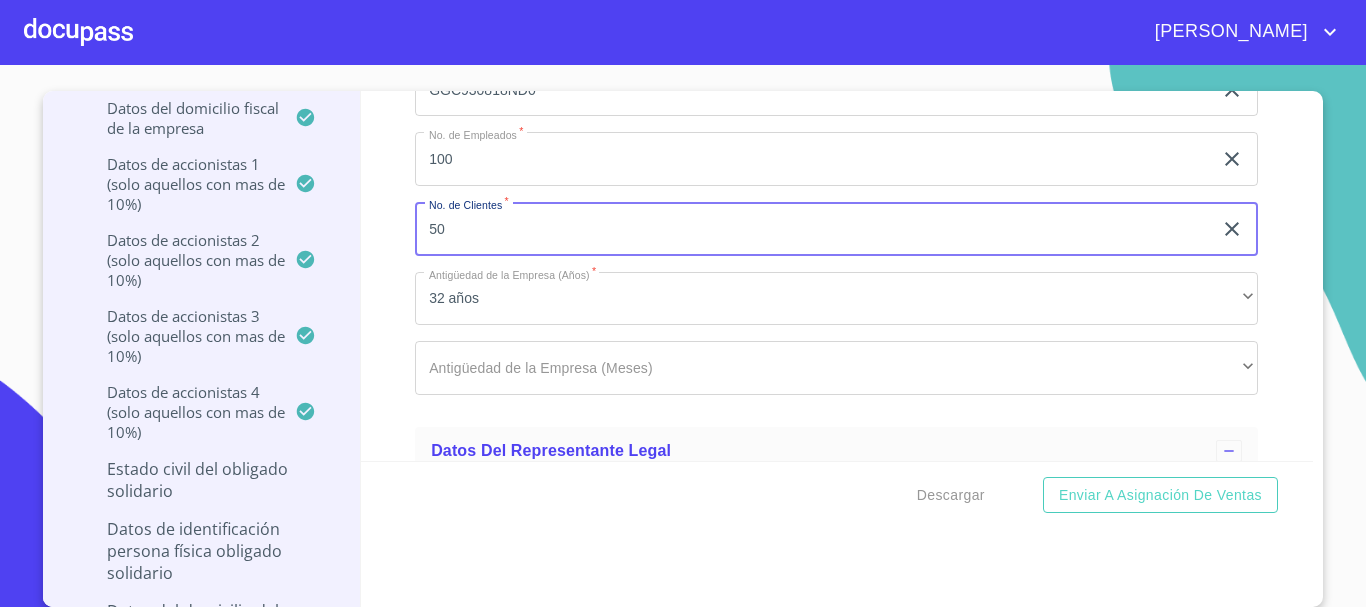 type on "5" 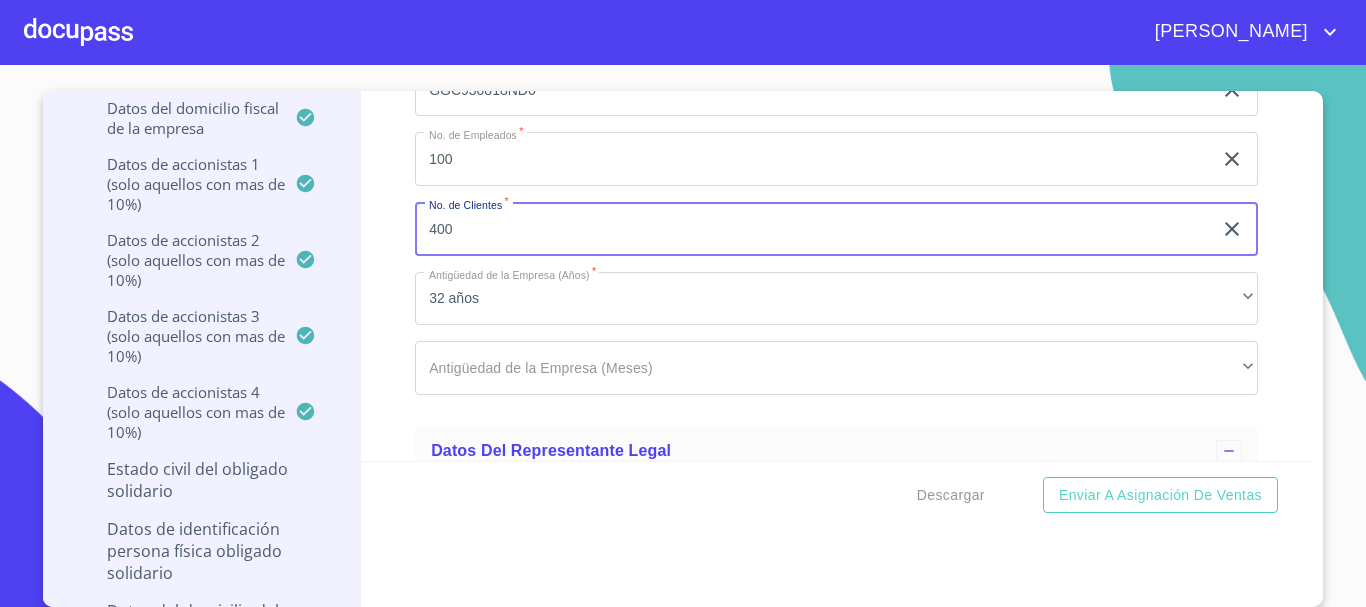type on "400" 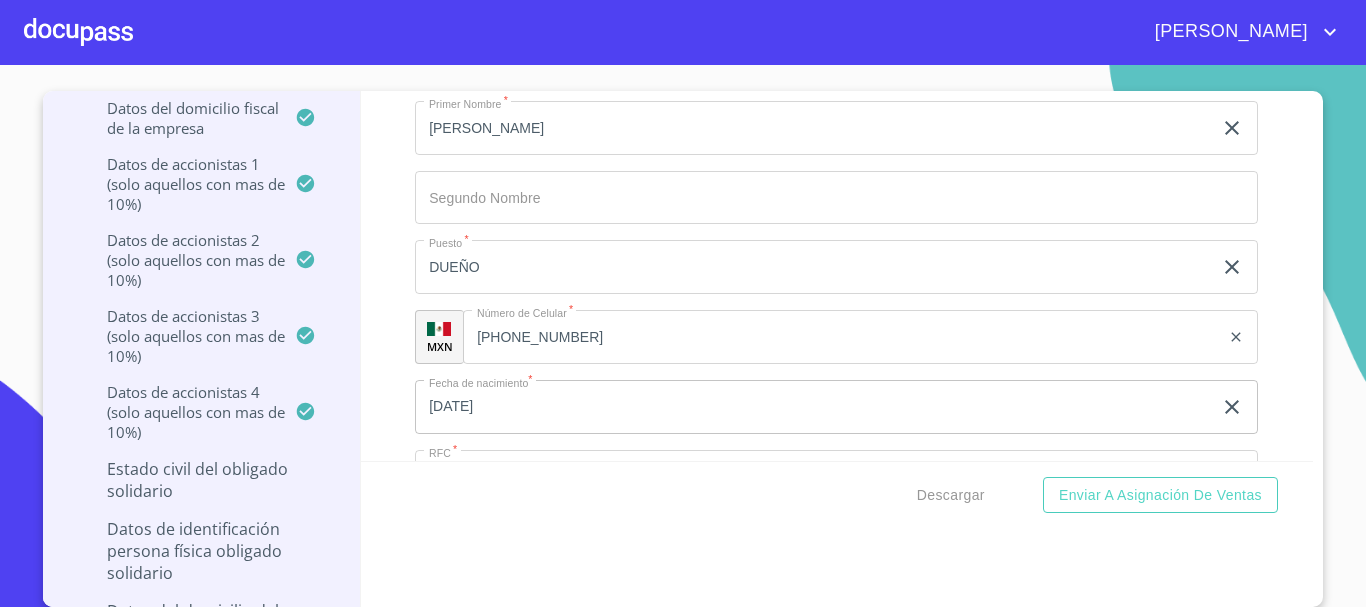 scroll, scrollTop: 12300, scrollLeft: 0, axis: vertical 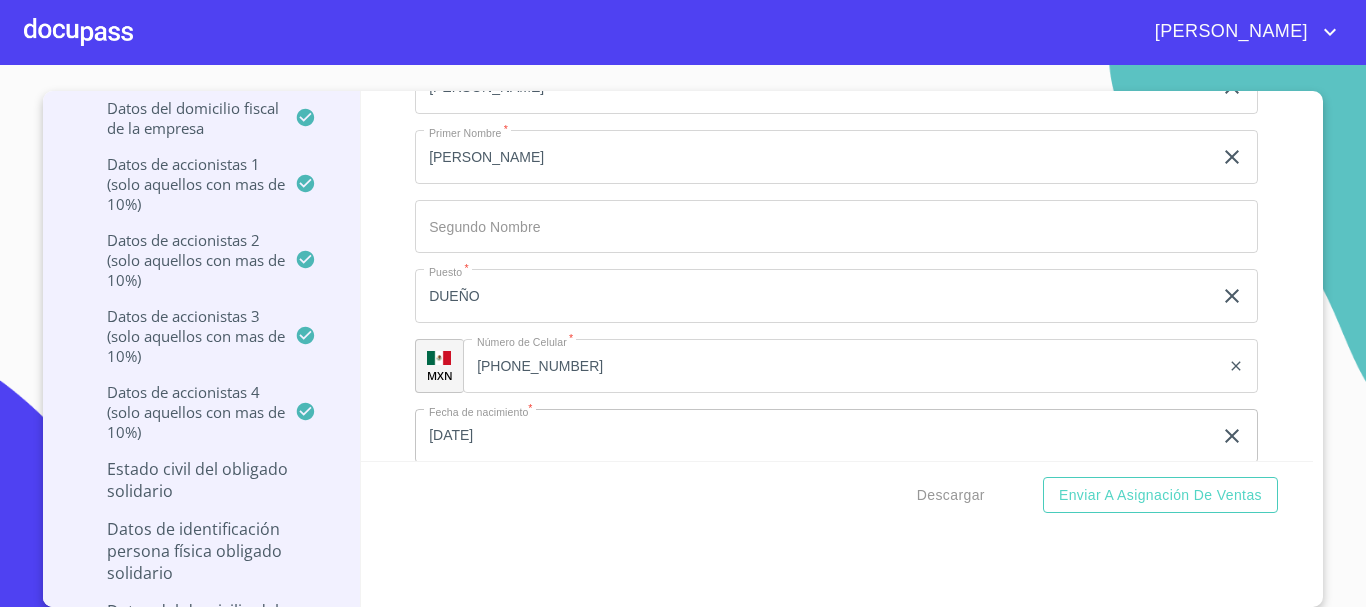 click on "DUEÑO" at bounding box center [813, -1106] 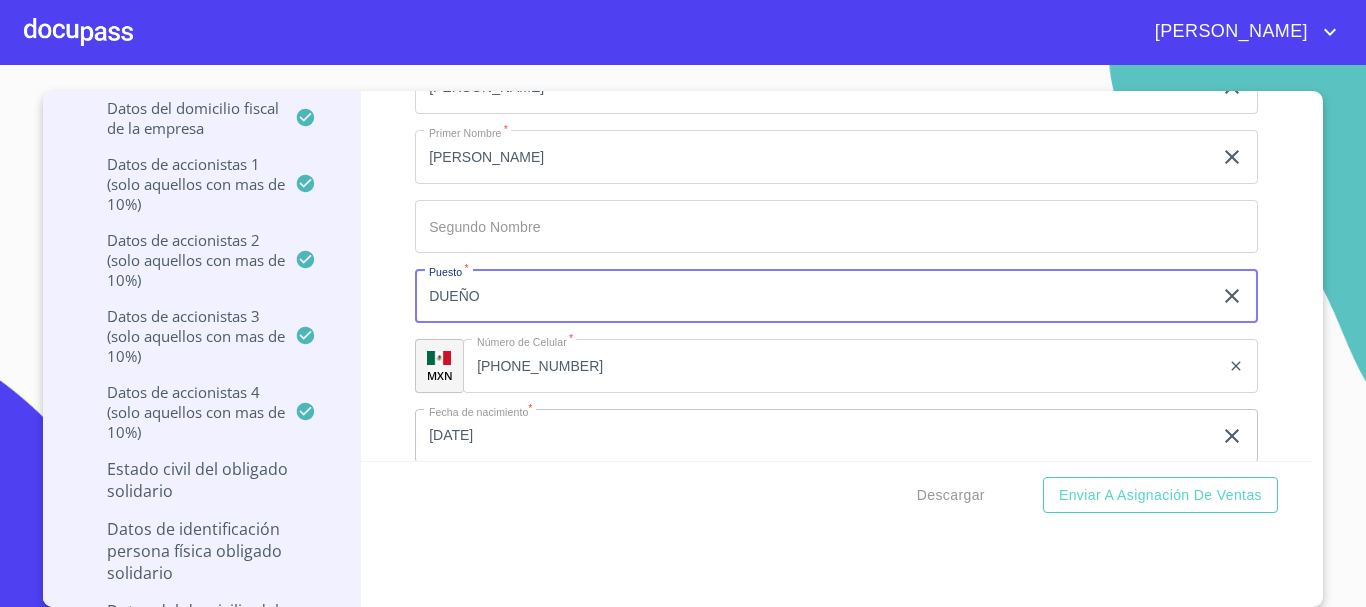 click on "DUEÑO" at bounding box center (813, 296) 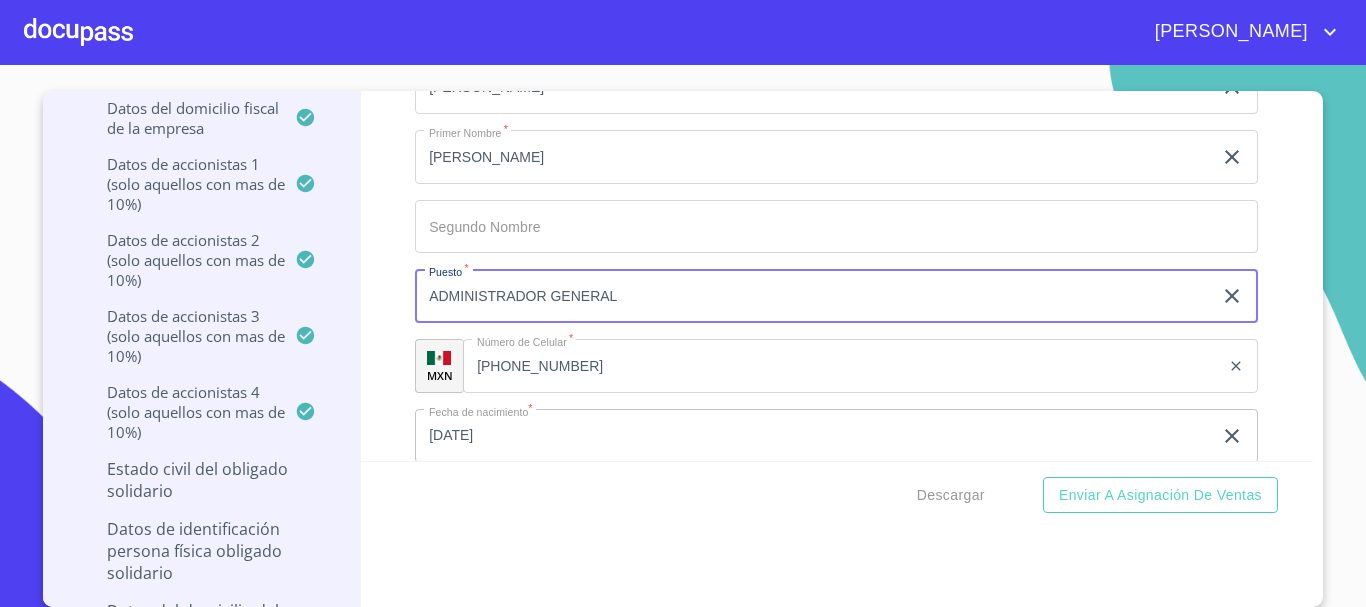 type on "ADMINISTRADOR GENERAL" 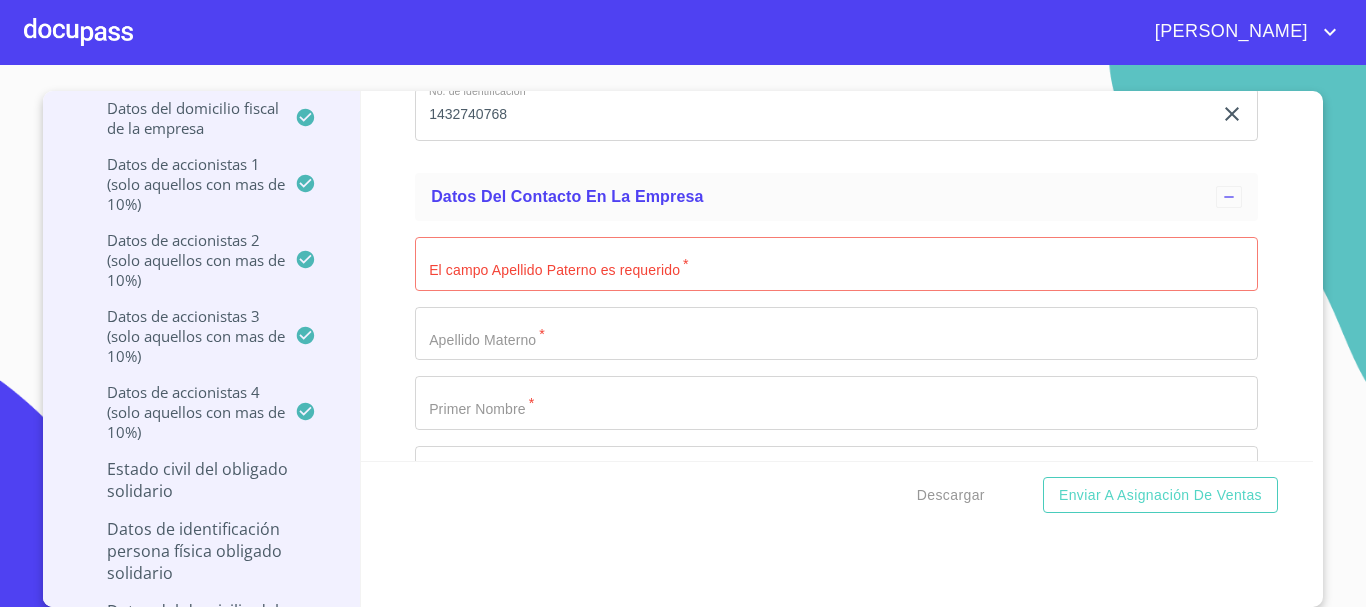 scroll, scrollTop: 13000, scrollLeft: 0, axis: vertical 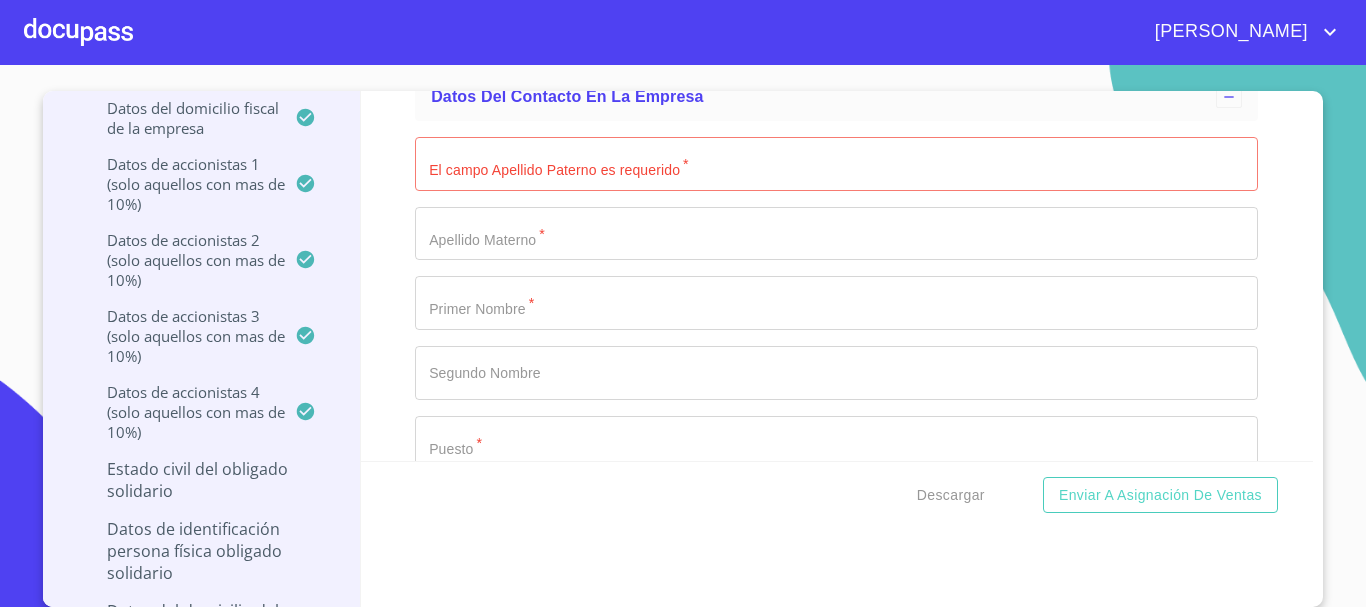 click on "Documento de identificación representante legal.   *" at bounding box center [836, 164] 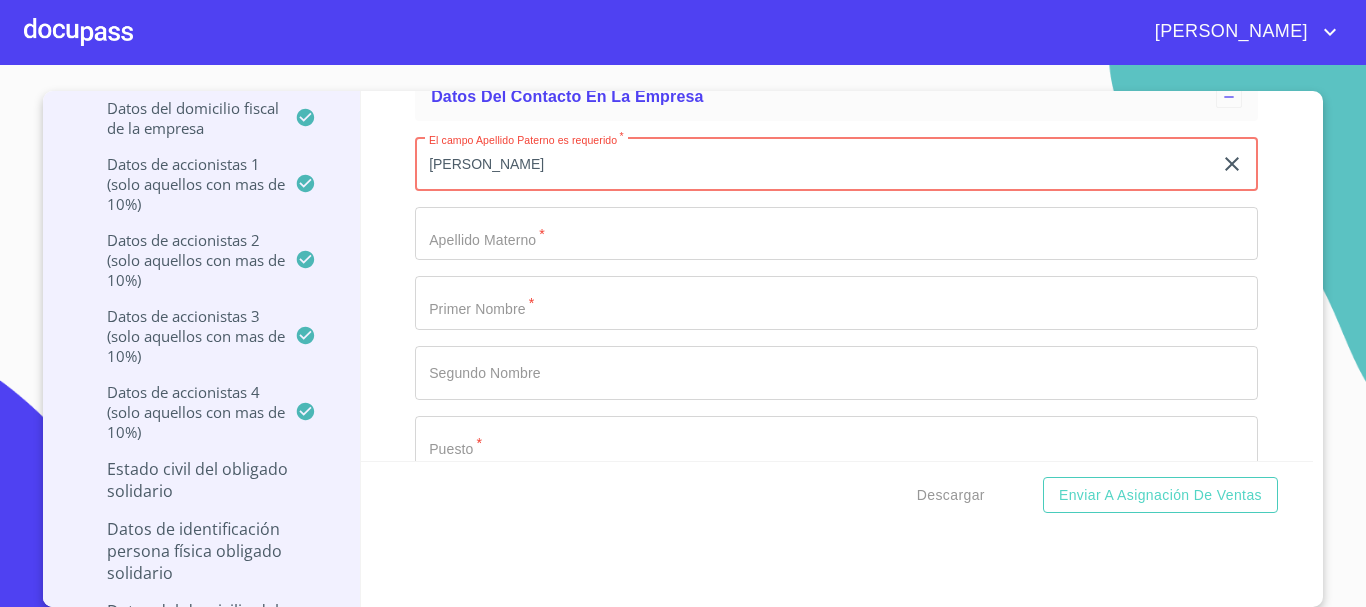 type on "[PERSON_NAME]" 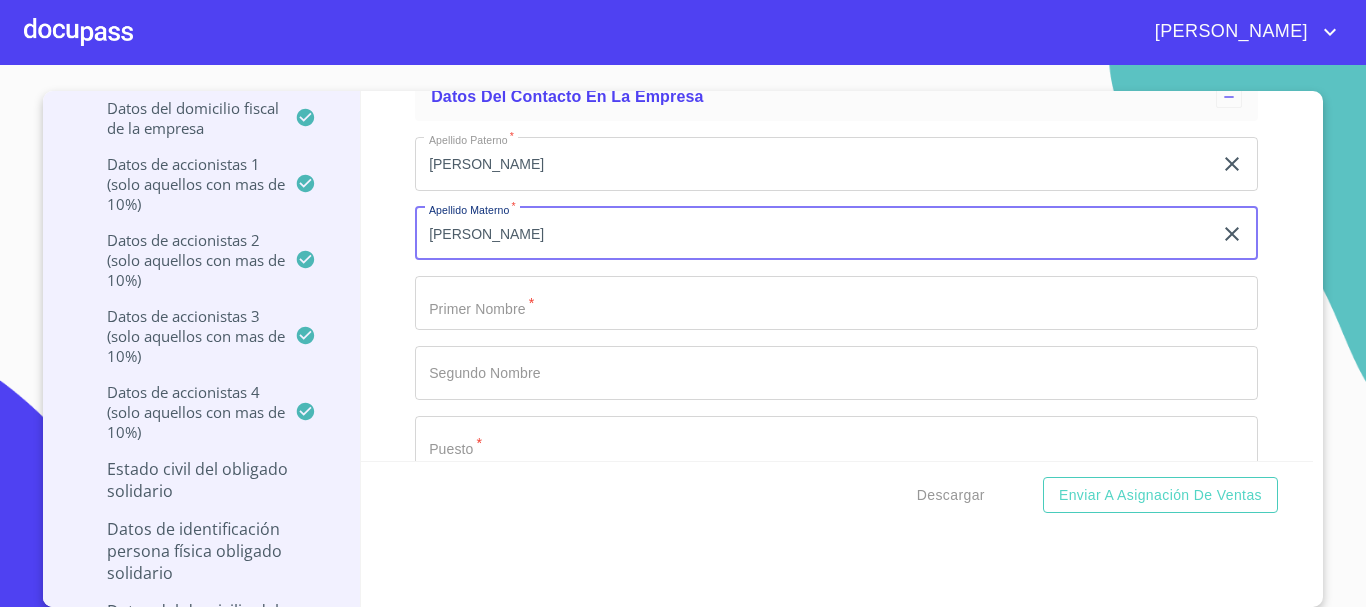 click on "Enviar a Asignación de Ventas" at bounding box center (1160, 495) 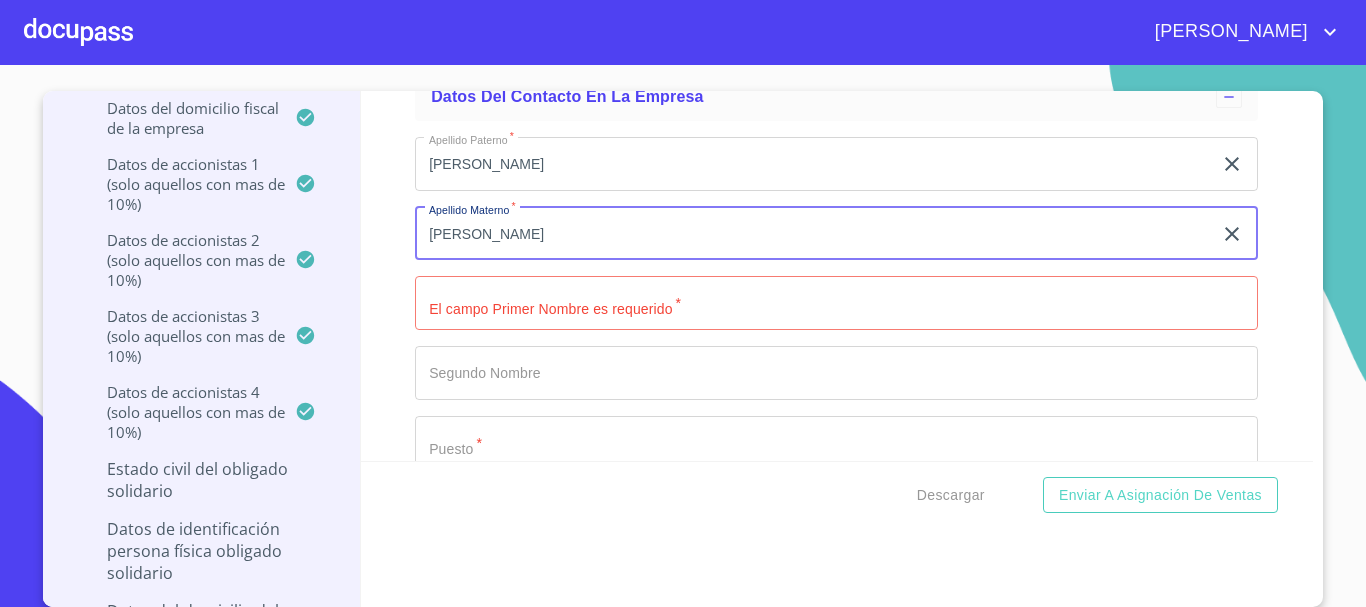 type on "[PERSON_NAME]" 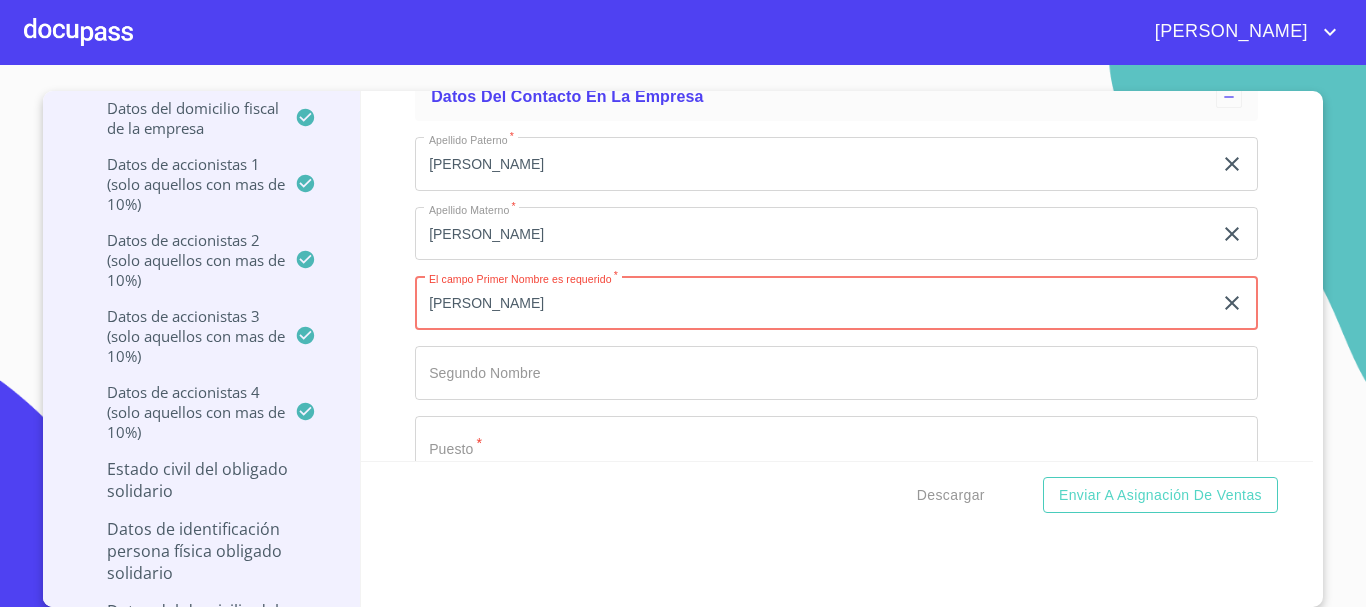 type on "[PERSON_NAME]" 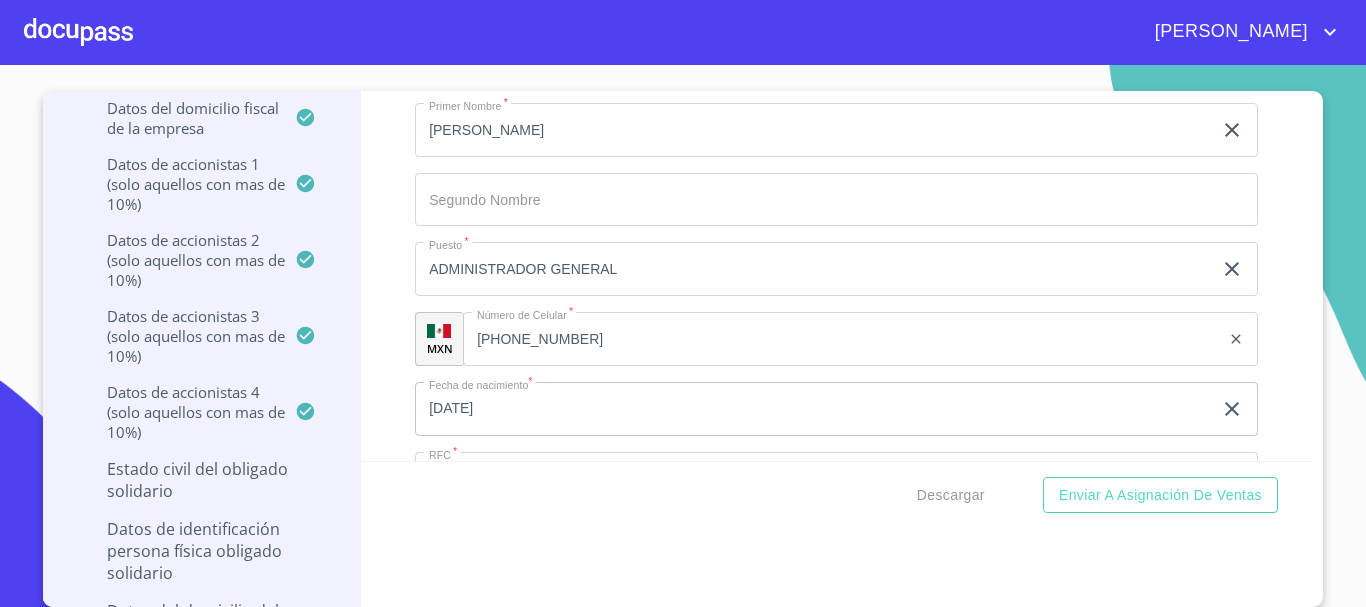 scroll, scrollTop: 12309, scrollLeft: 0, axis: vertical 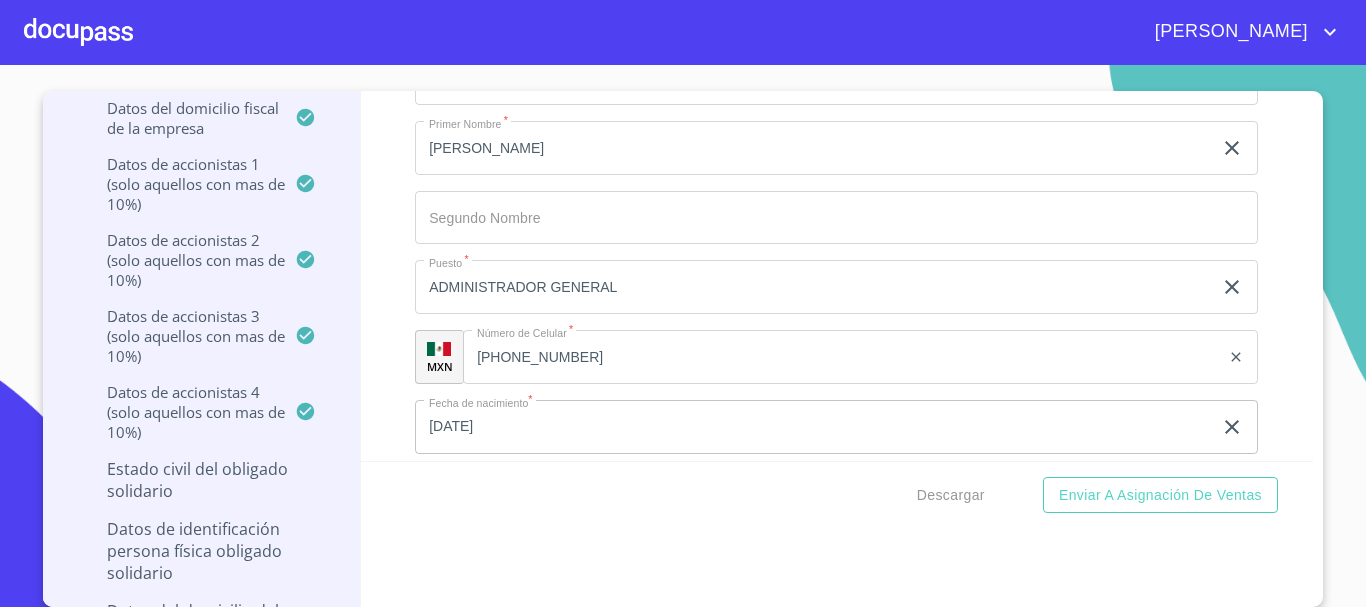 click on "ADMINISTRADOR GENERAL" at bounding box center (813, -1115) 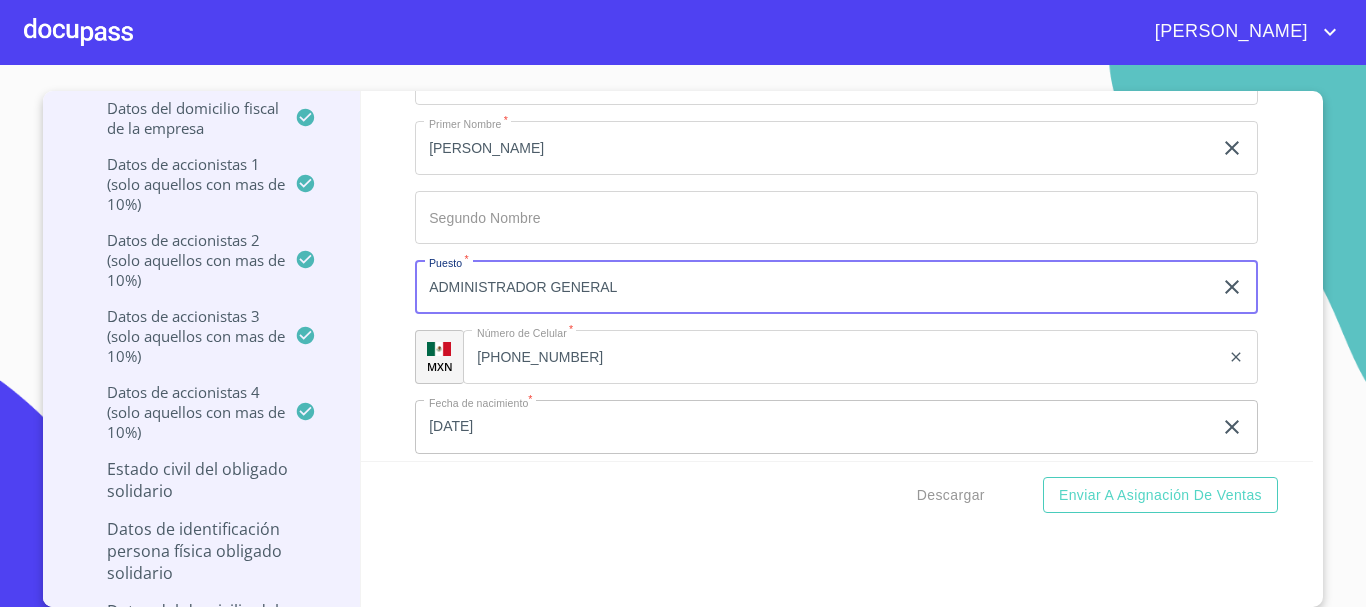 click on "ADMINISTRADOR GENERAL" at bounding box center (813, 287) 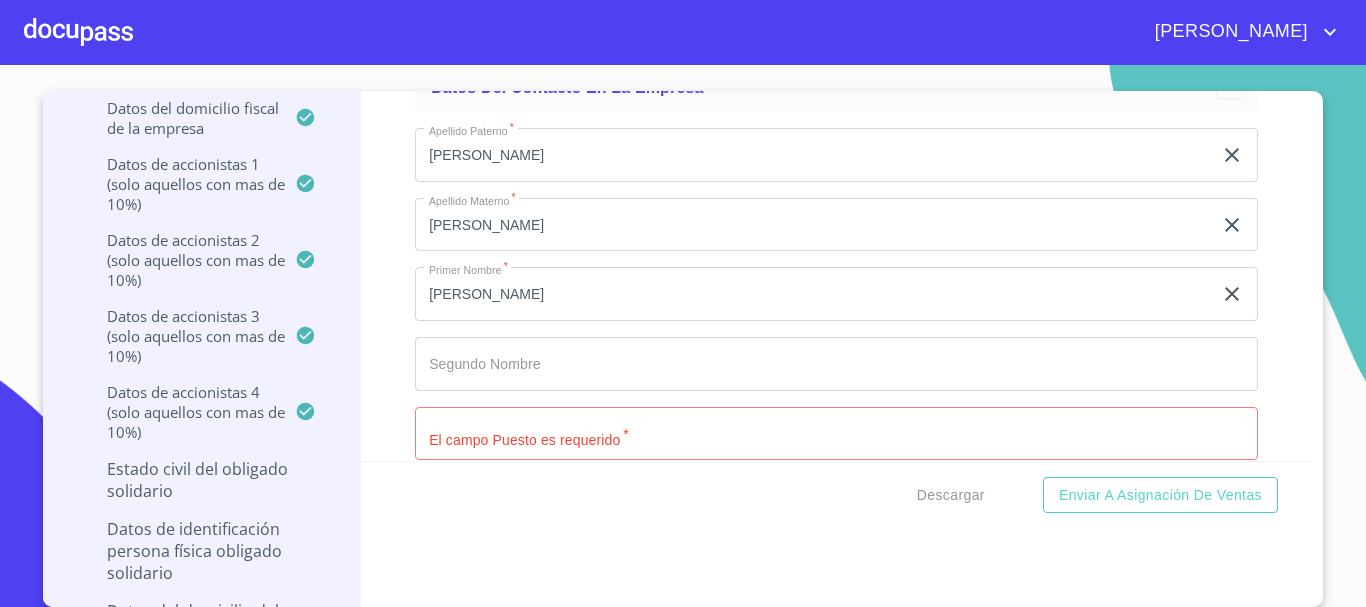 scroll, scrollTop: 13109, scrollLeft: 0, axis: vertical 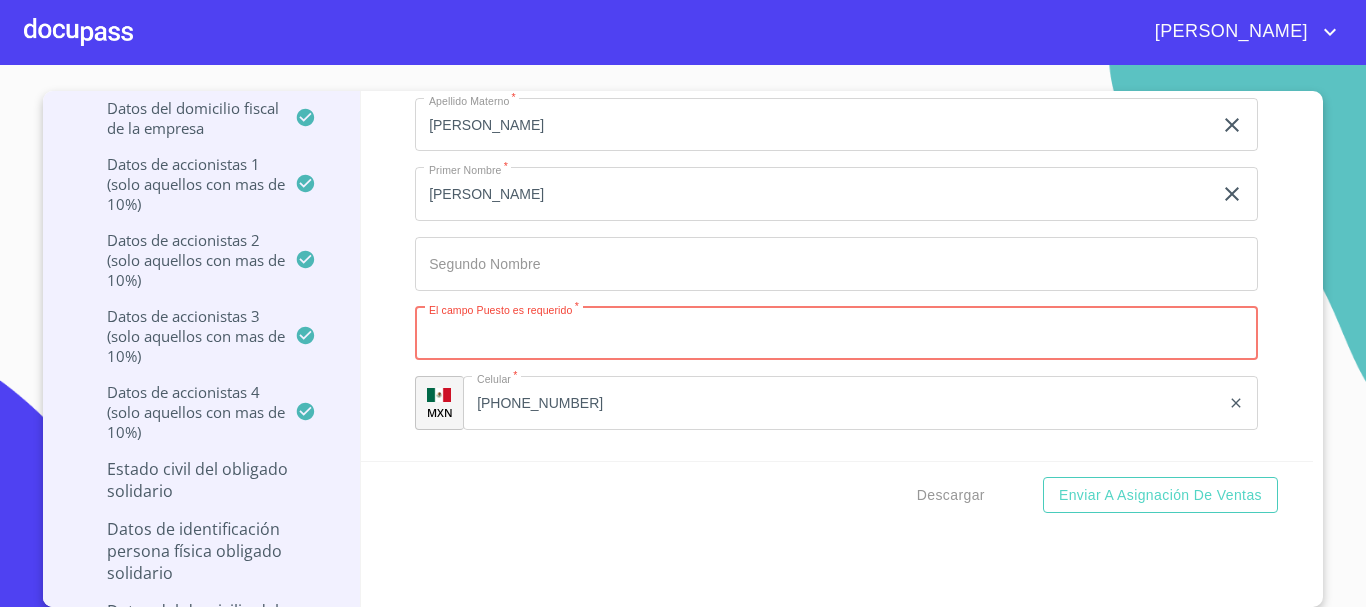 click on "Documento de identificación representante legal.   *" at bounding box center (836, 334) 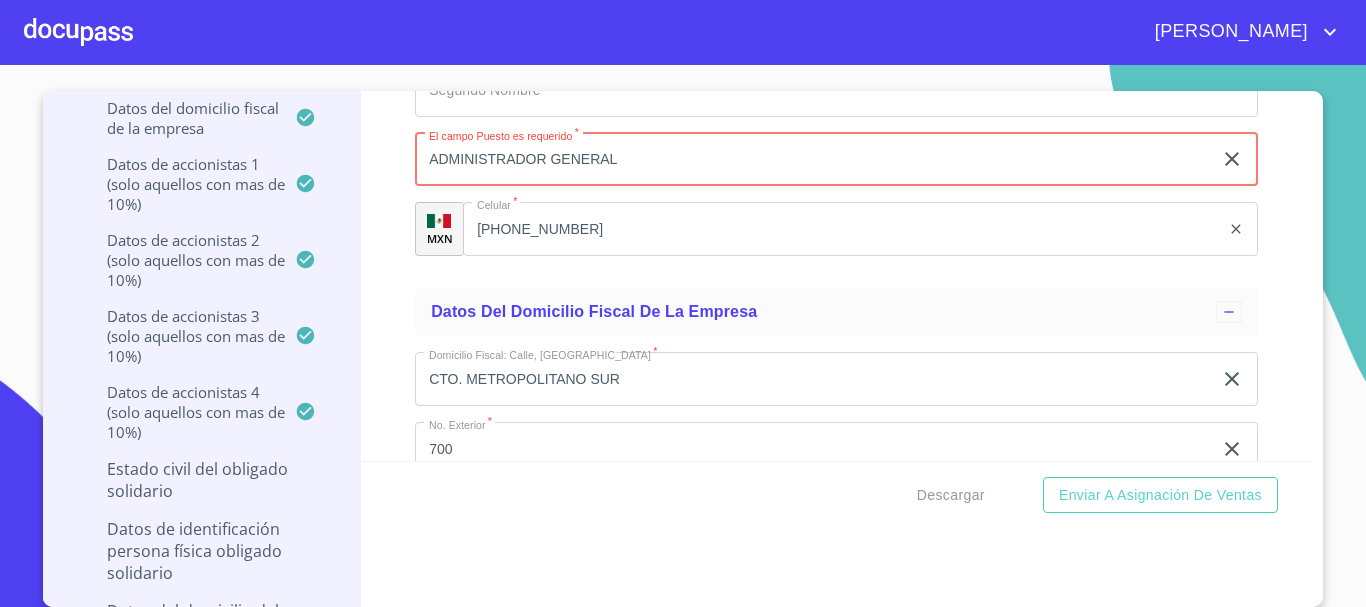 scroll, scrollTop: 13309, scrollLeft: 0, axis: vertical 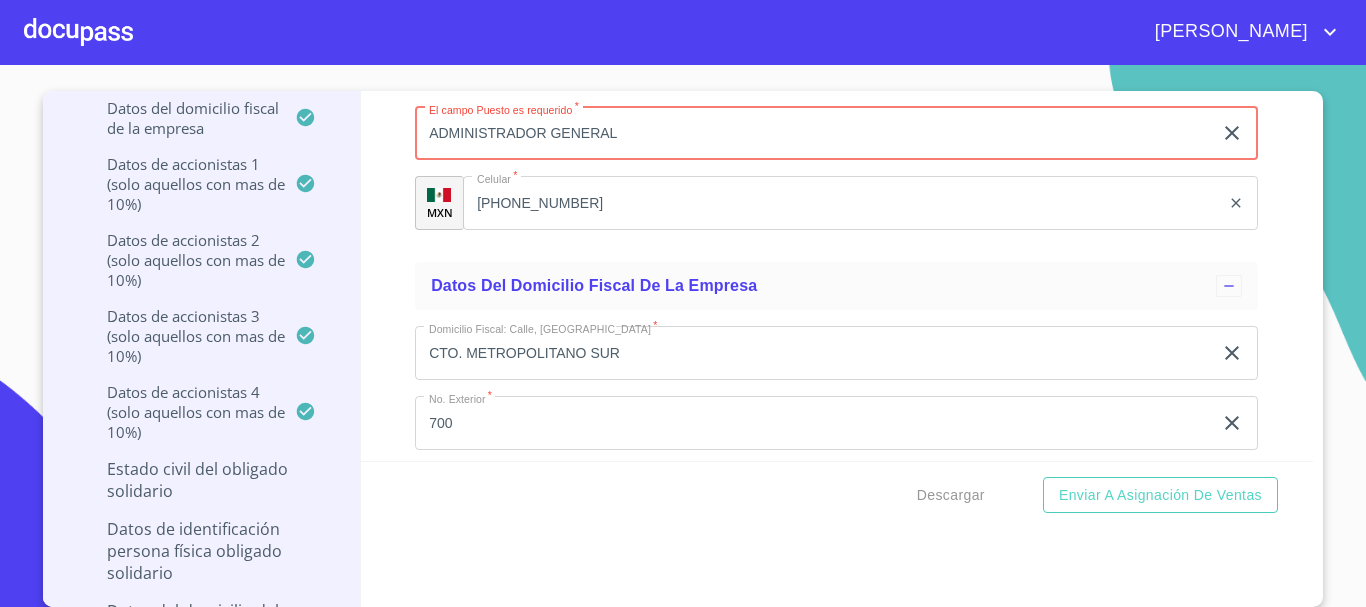 type on "ADMINISTRADOR GENERAL" 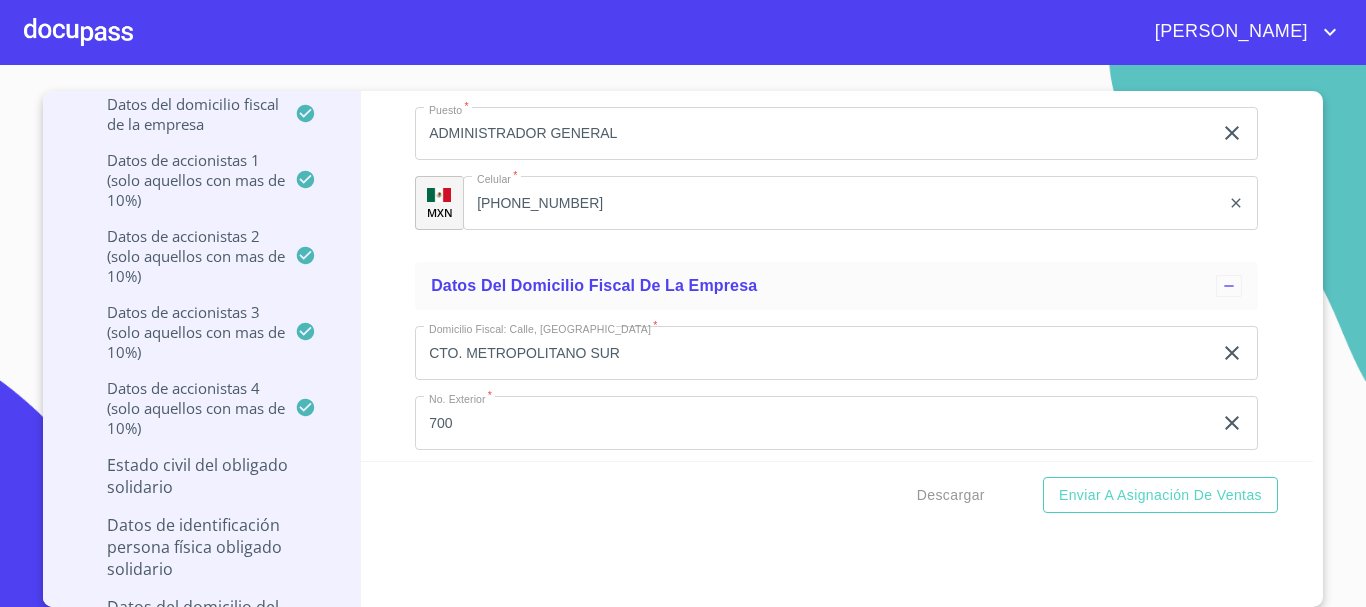 scroll, scrollTop: 387, scrollLeft: 0, axis: vertical 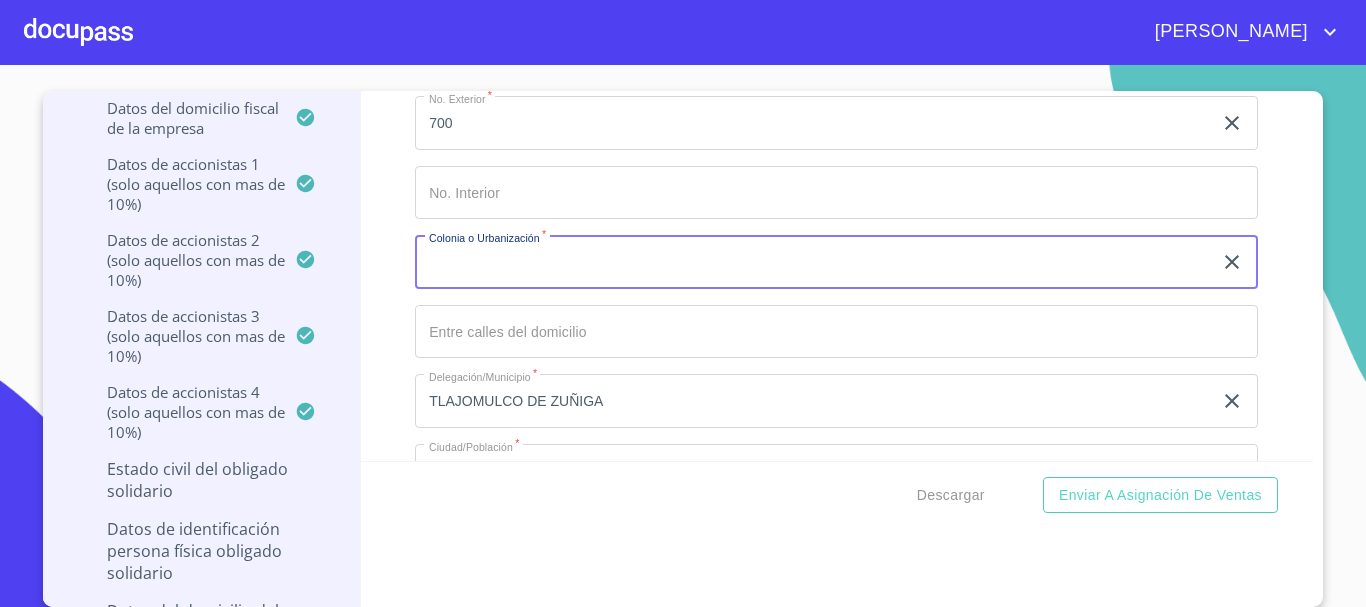 click on "Documento de identificación representante legal.   *" at bounding box center (813, 262) 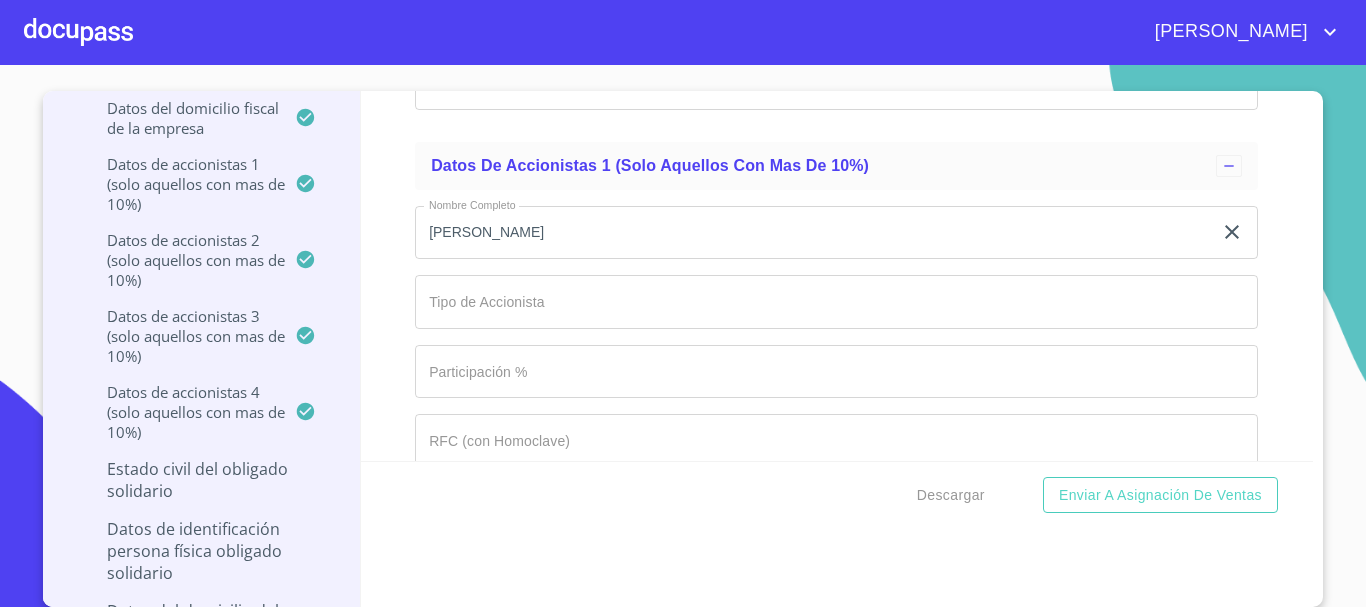 scroll, scrollTop: 14209, scrollLeft: 0, axis: vertical 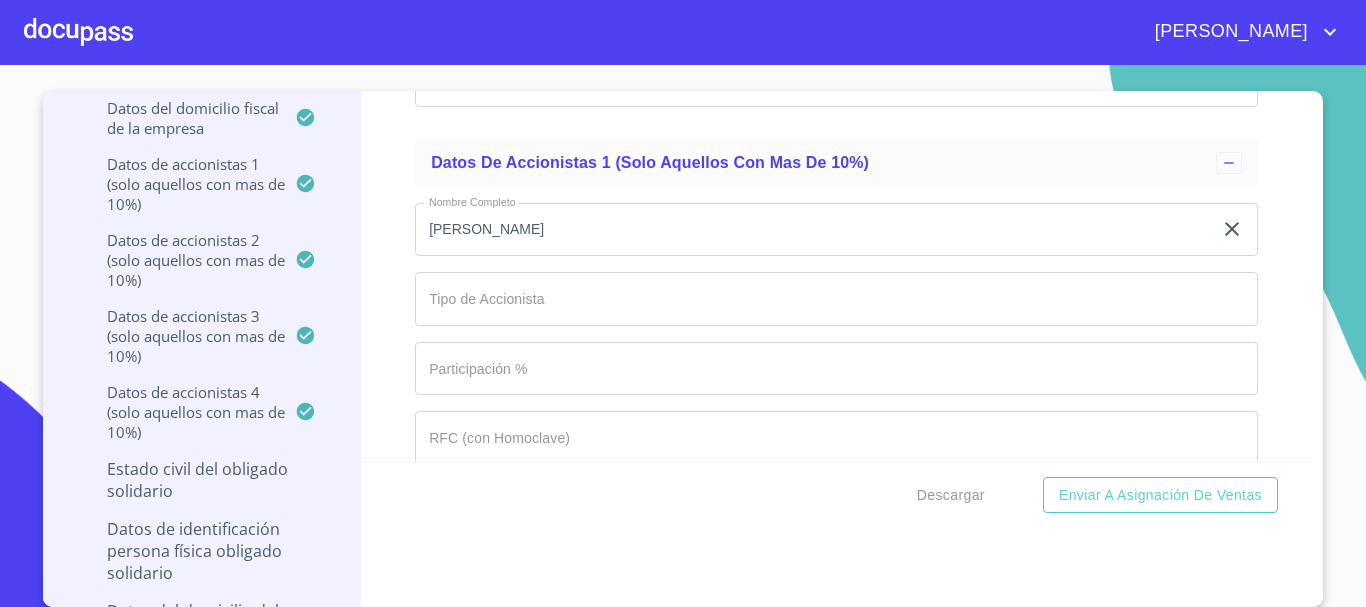 type on "EL PALOMAR" 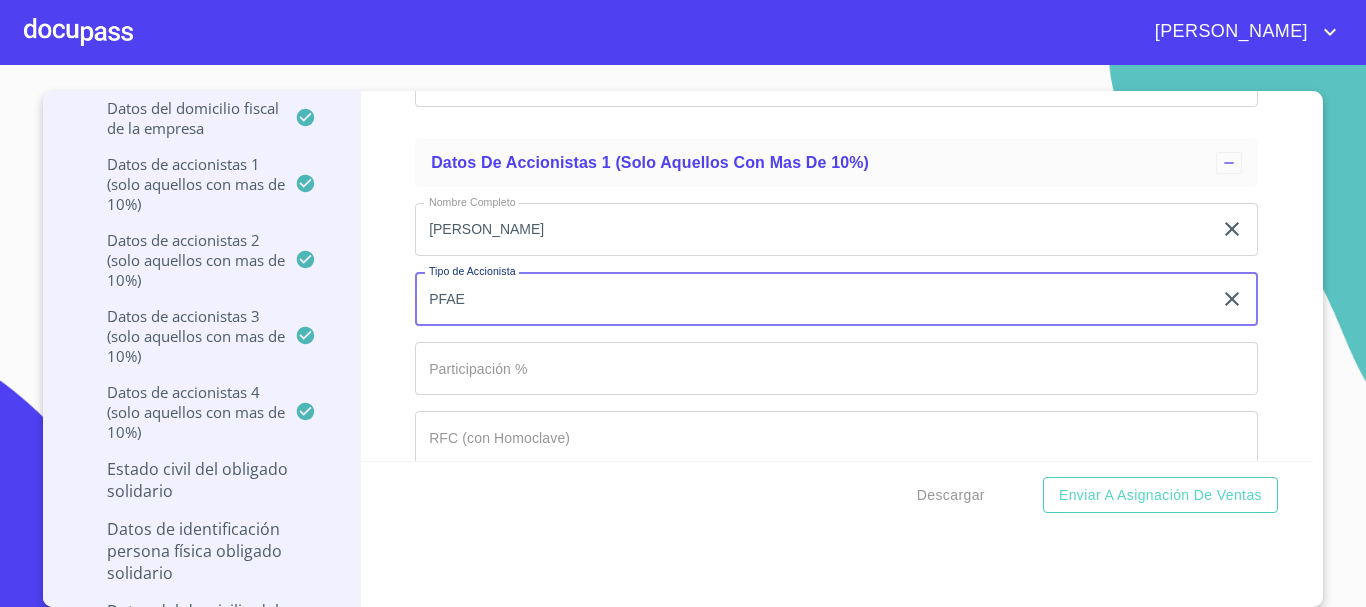 type on "PFAE" 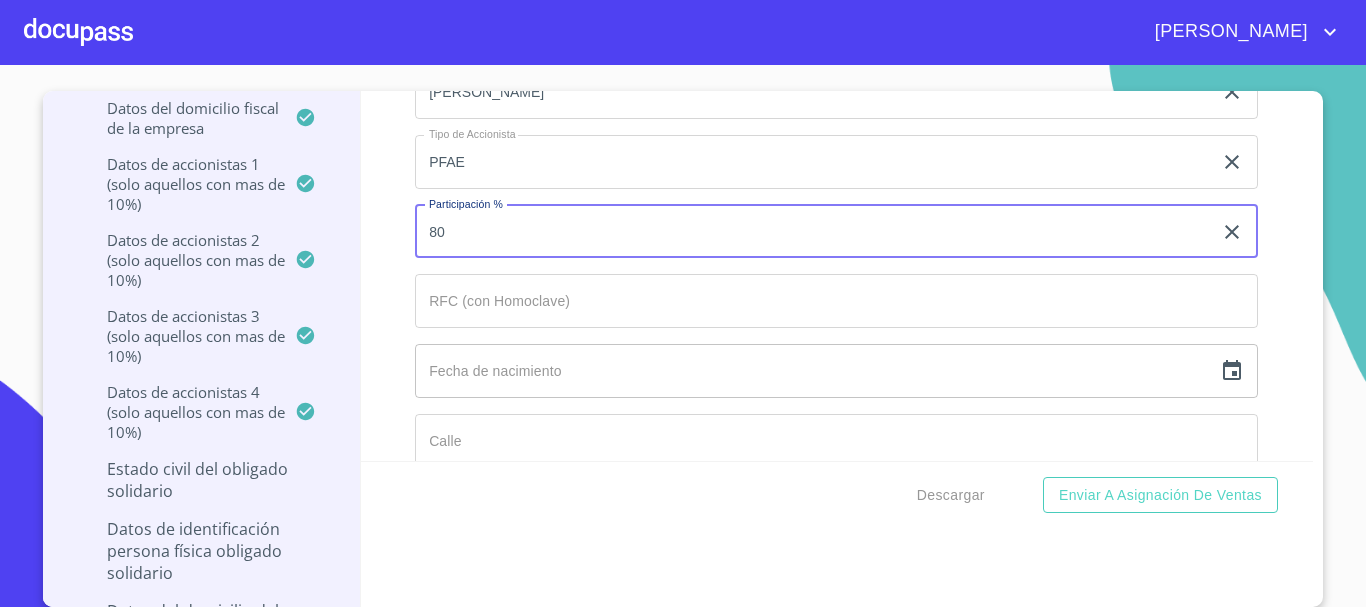 scroll, scrollTop: 14409, scrollLeft: 0, axis: vertical 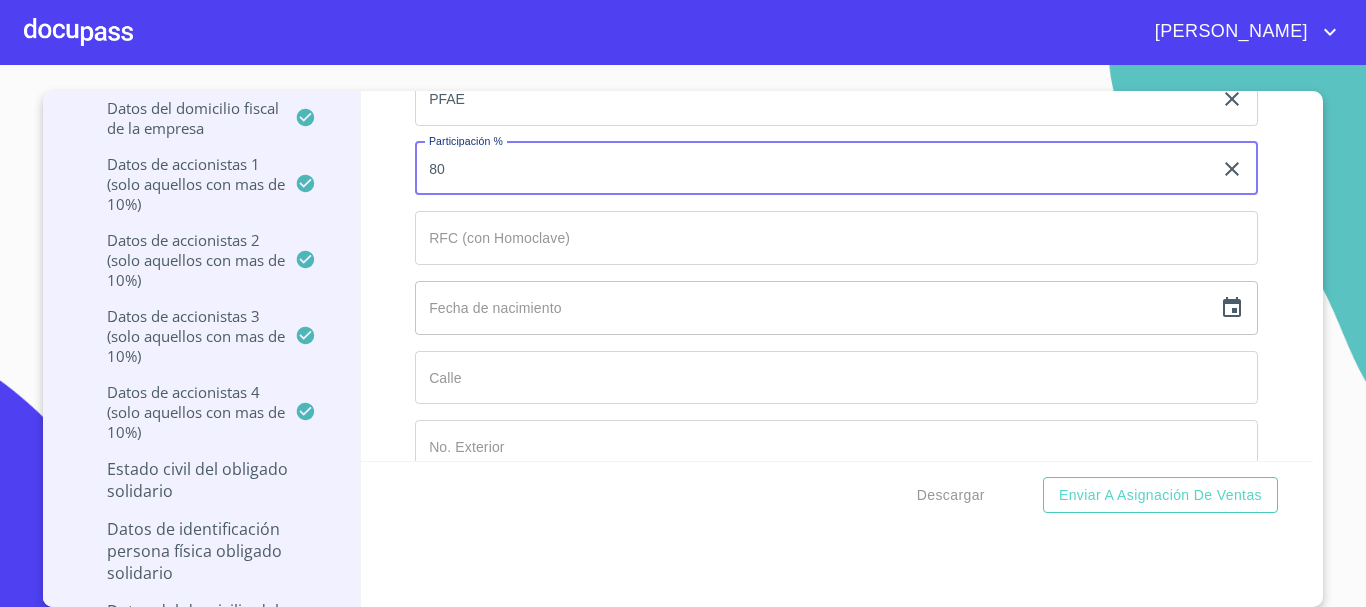type on "80" 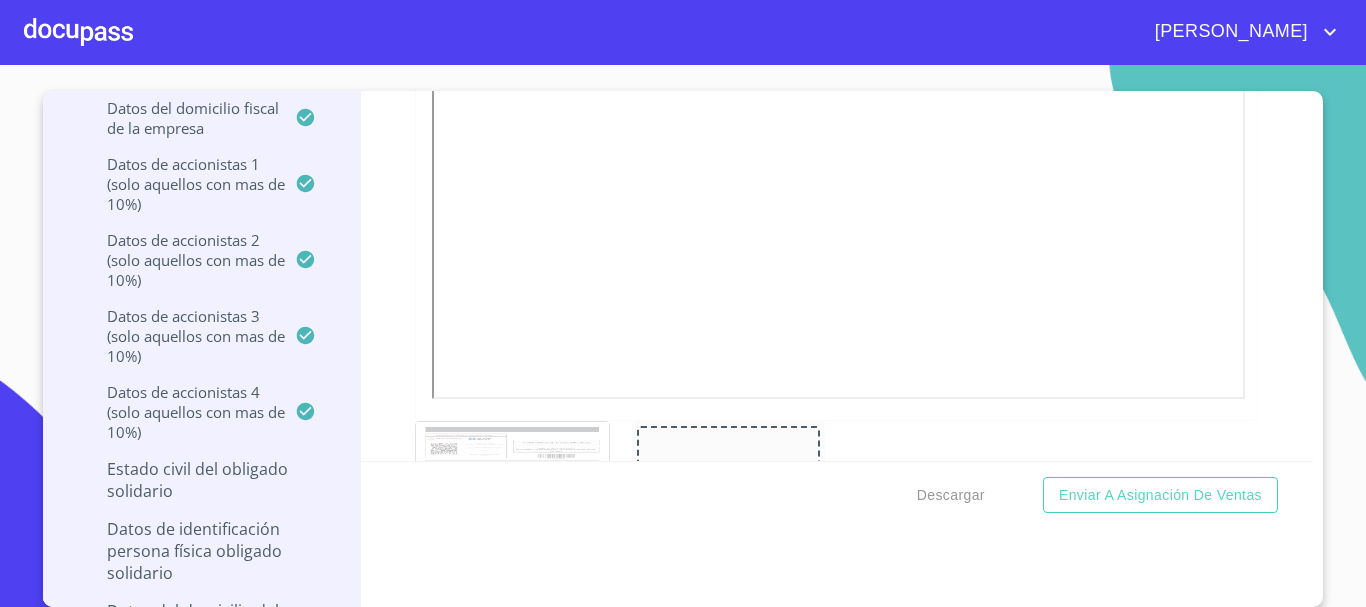 scroll, scrollTop: 0, scrollLeft: 0, axis: both 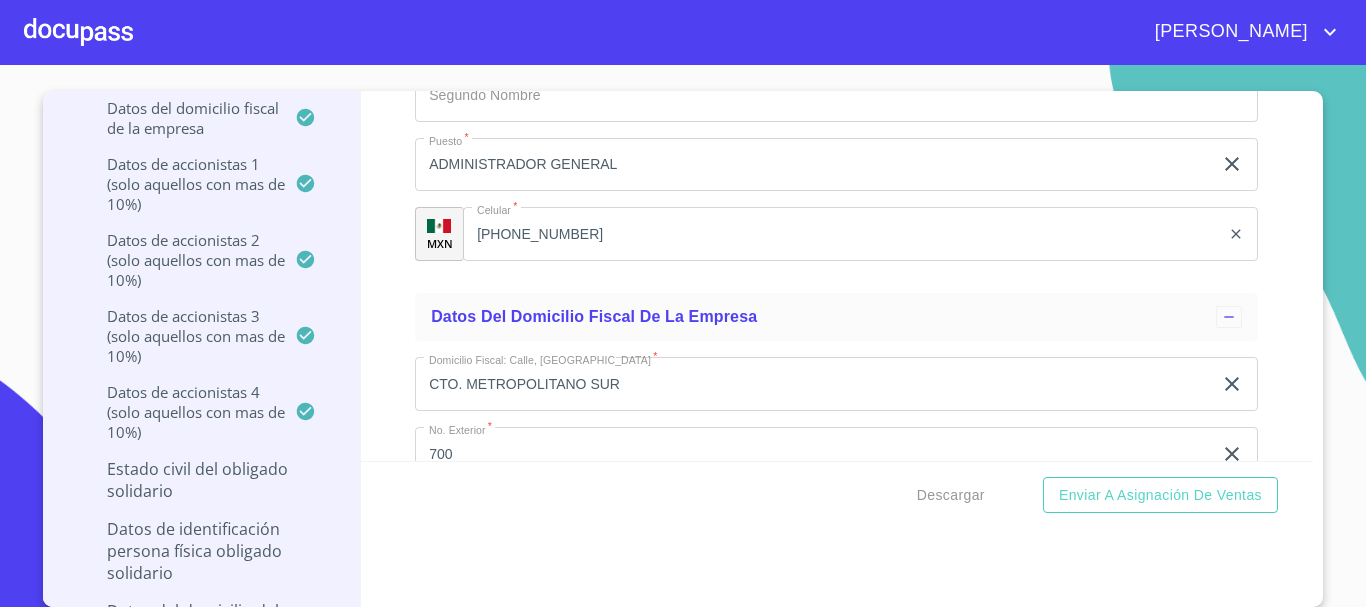 click on "Datos de accionistas 1 (solo aquellos con  mas de 10%)" at bounding box center [181, 184] 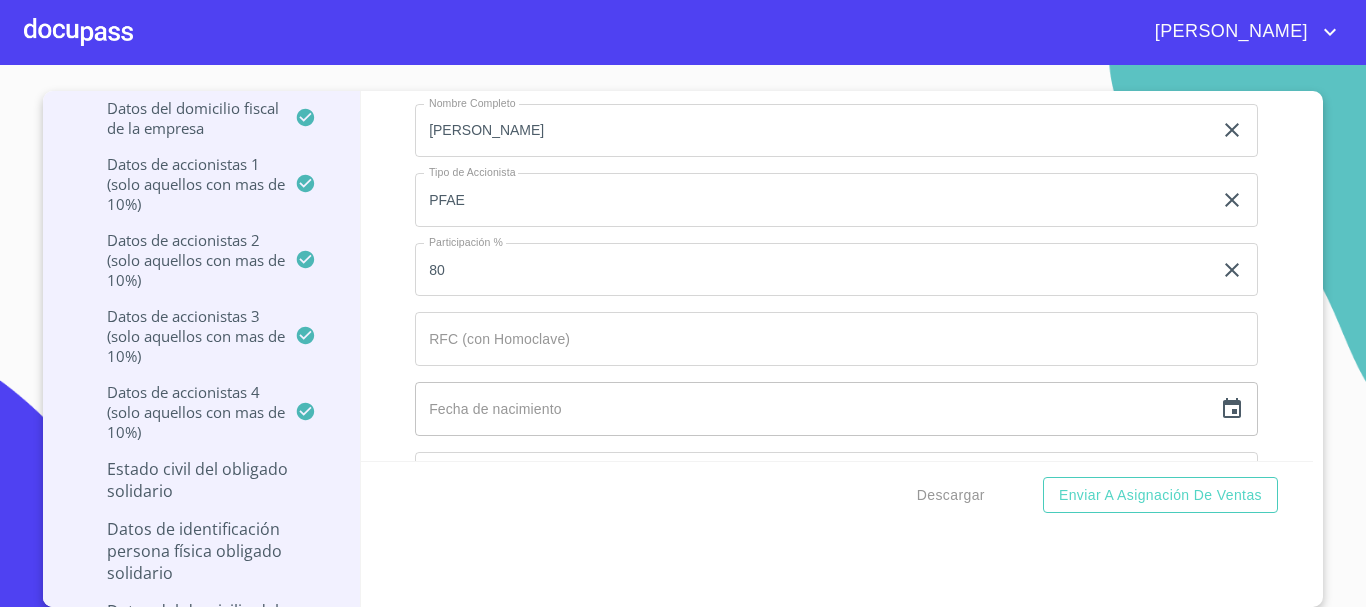 scroll, scrollTop: 14423, scrollLeft: 0, axis: vertical 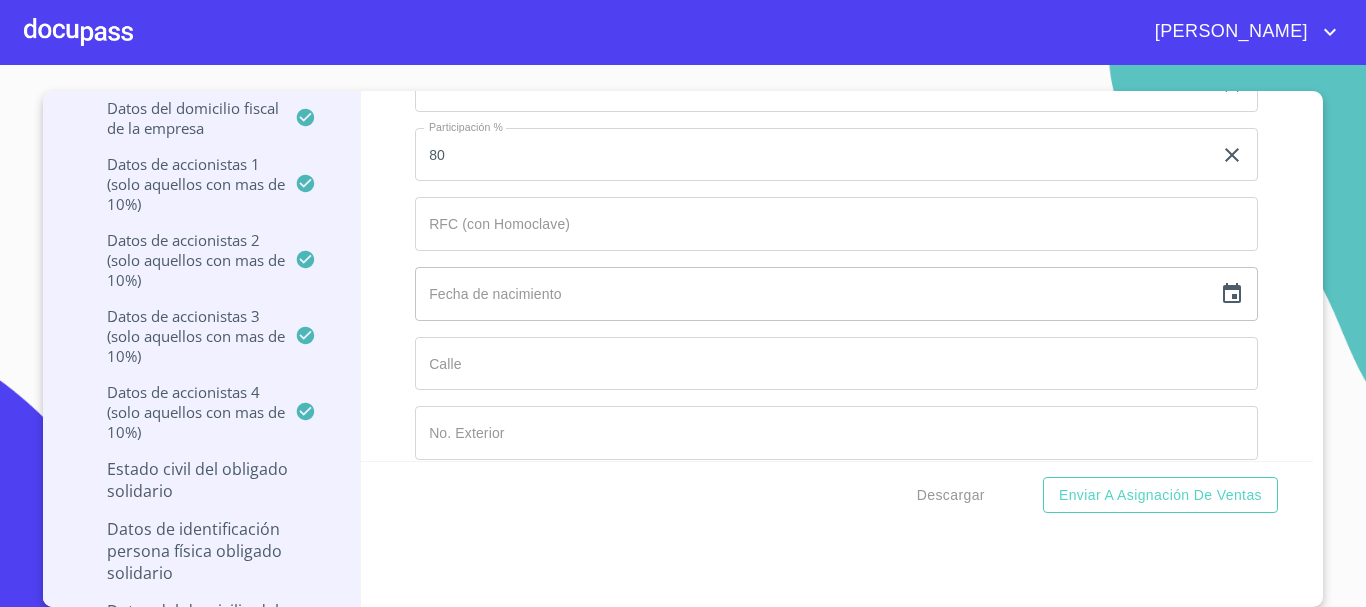 click on "Nombre Completo [PERSON_NAME] ​ Tipo de Accionista PFAE ​ Participación % 80 ​ RFC (con Homoclave) ​ Fecha de nacimiento ​ Calle ​ No. Exterior ​ No. Interior ​ Colonia o Urbanización ​ Código Postal ​ Delegación/Municipio ​ Ciudad/Población ​ Estado ​ ​ País de Residencia ​" at bounding box center (836, 468) 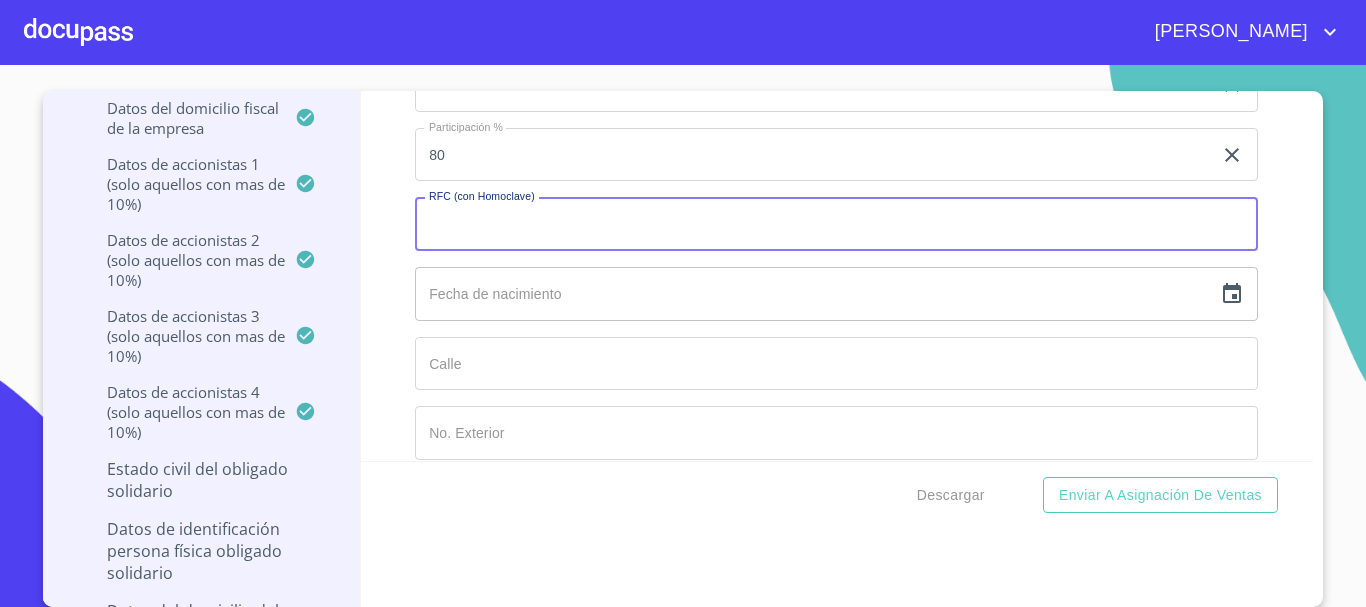 paste on "GICJ631003R67" 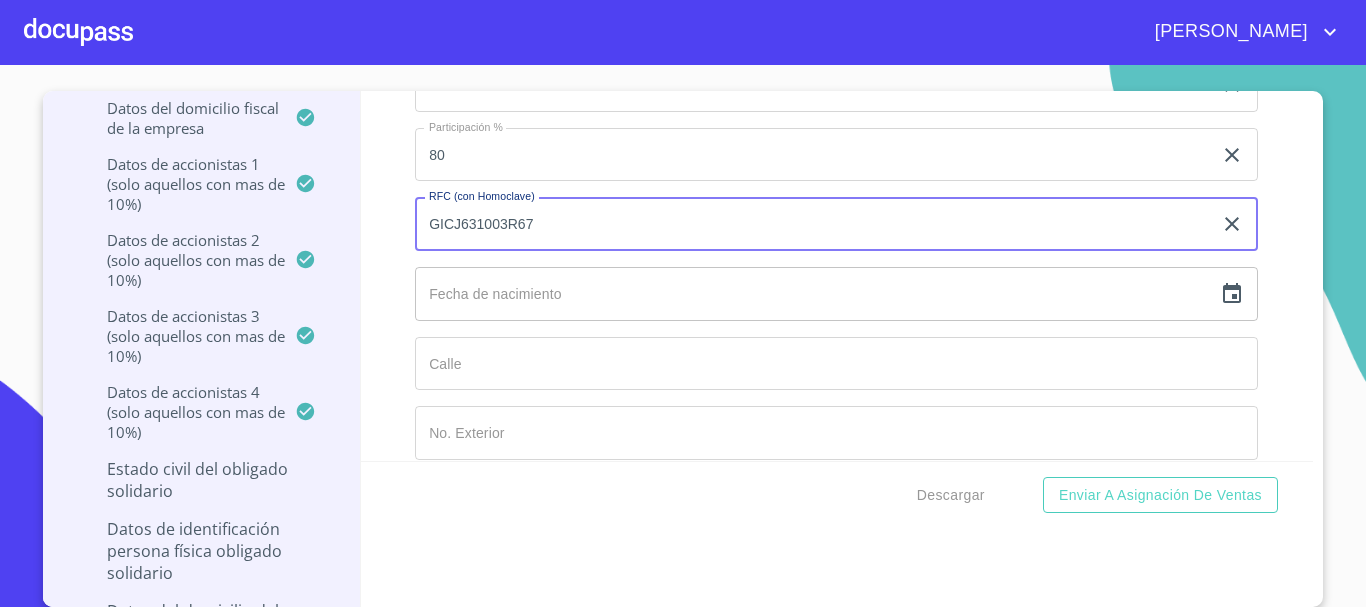 type on "GICJ631003R67" 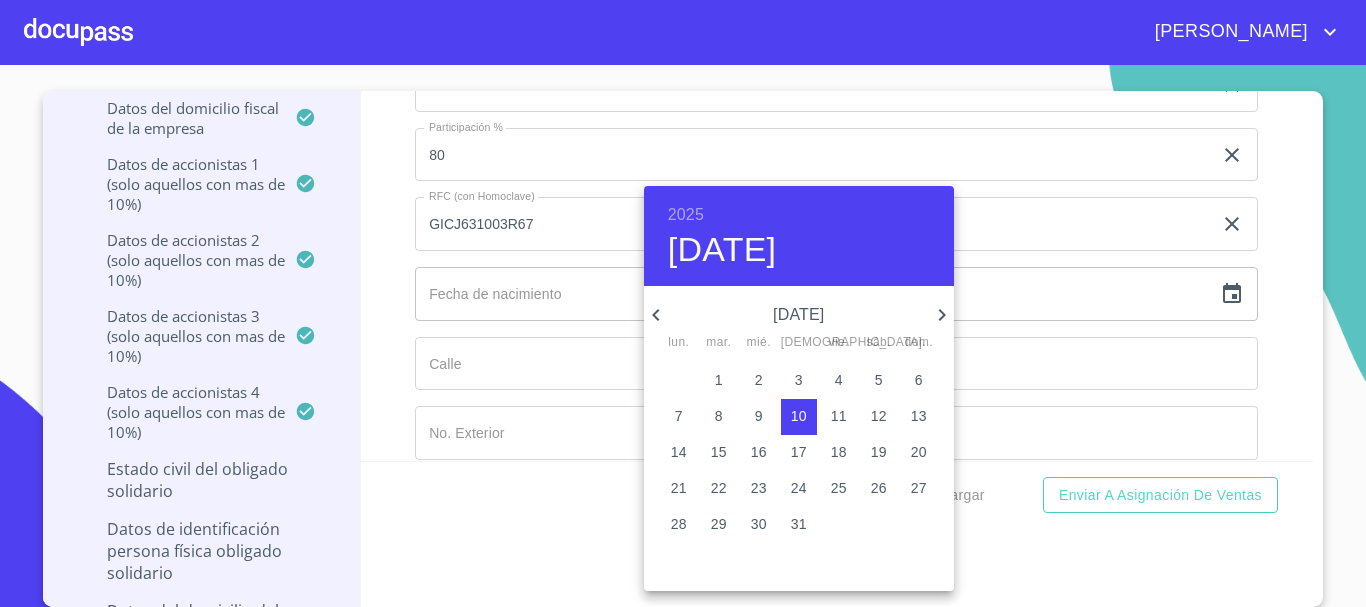 click 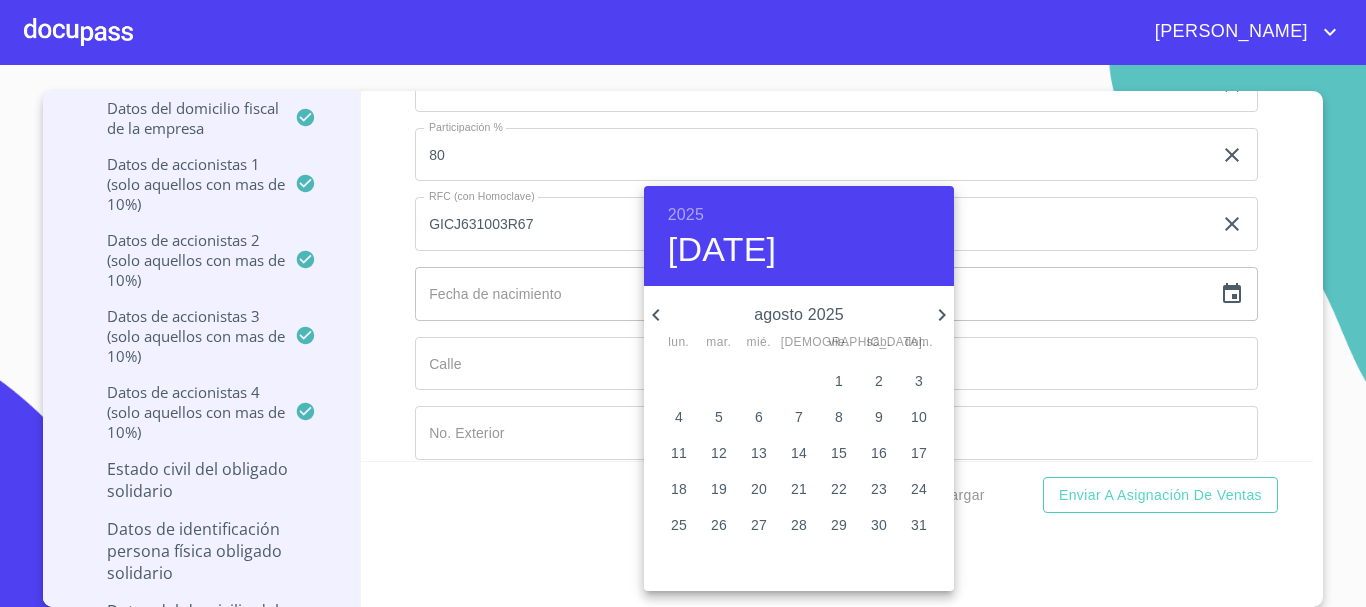 click 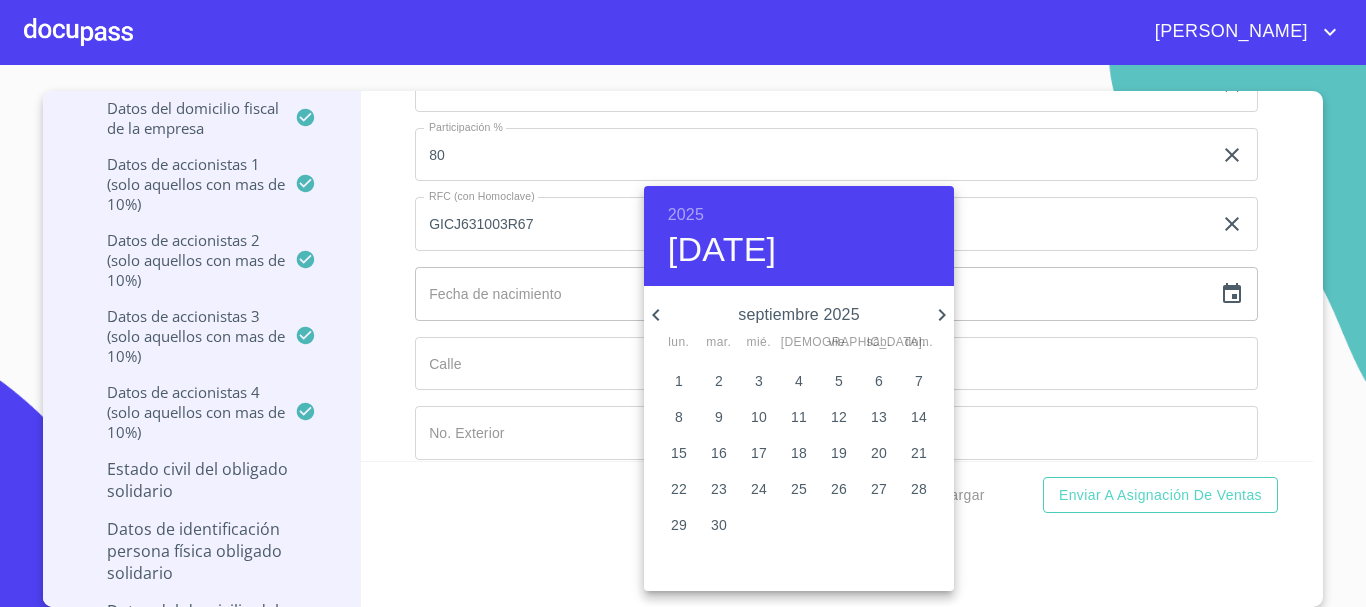 click 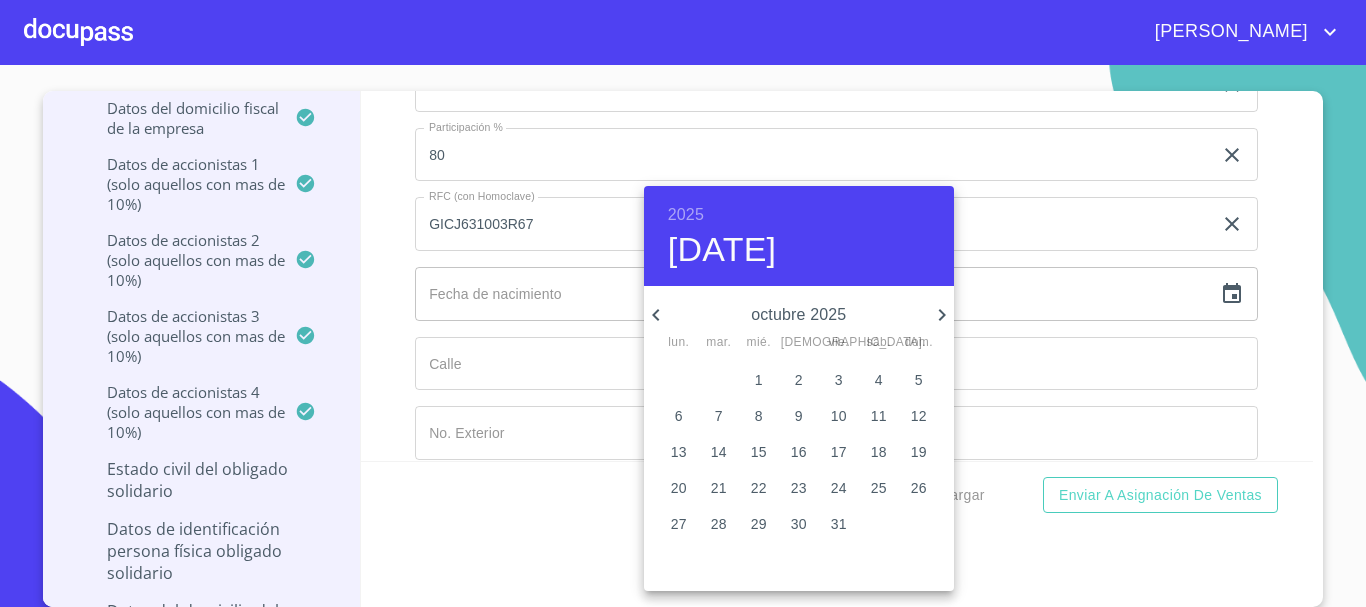 click on "2025" at bounding box center [686, 215] 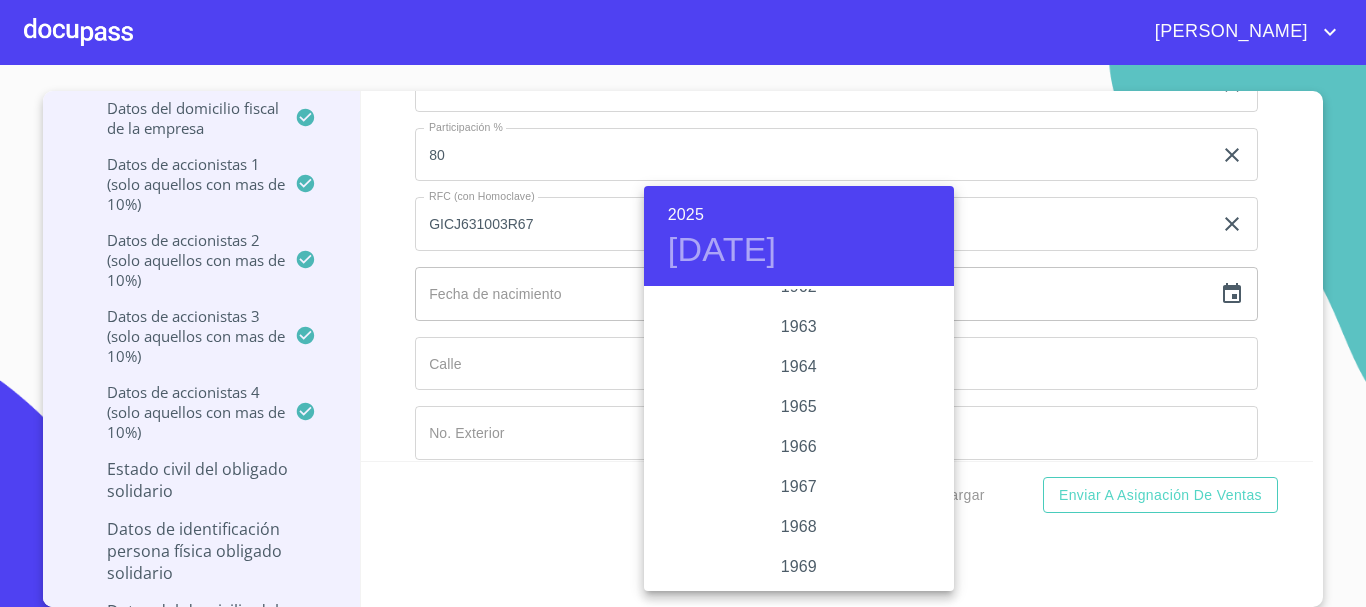 scroll, scrollTop: 1480, scrollLeft: 0, axis: vertical 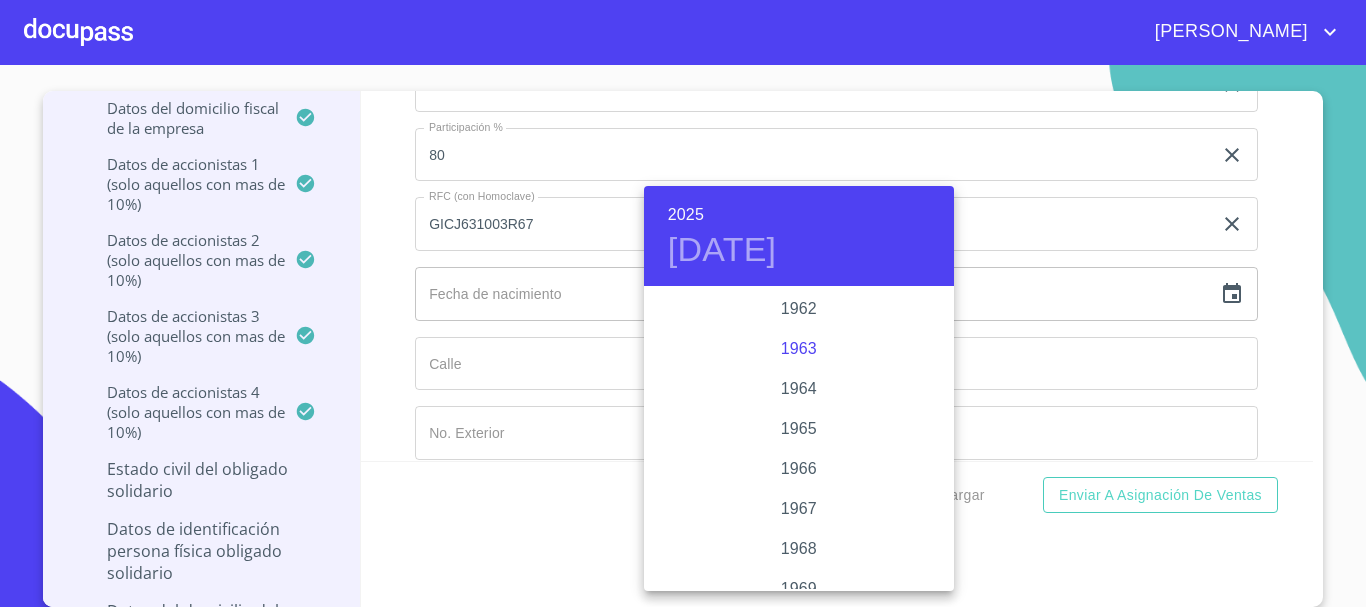 click on "1963" at bounding box center (799, 349) 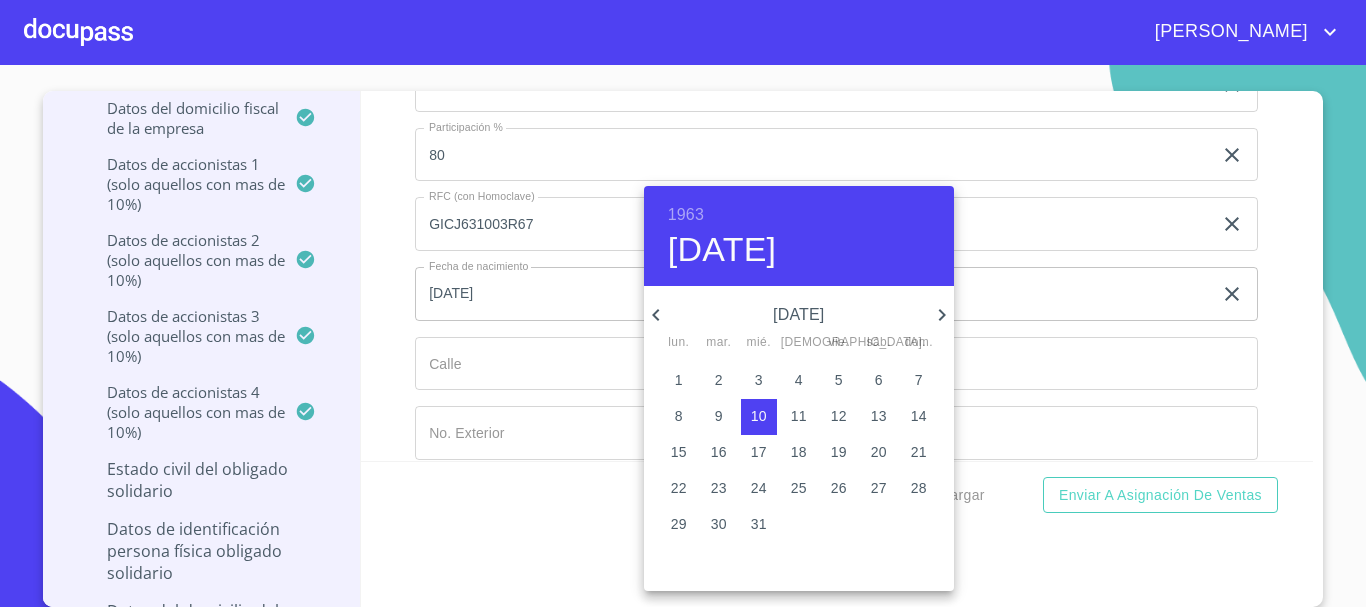 click 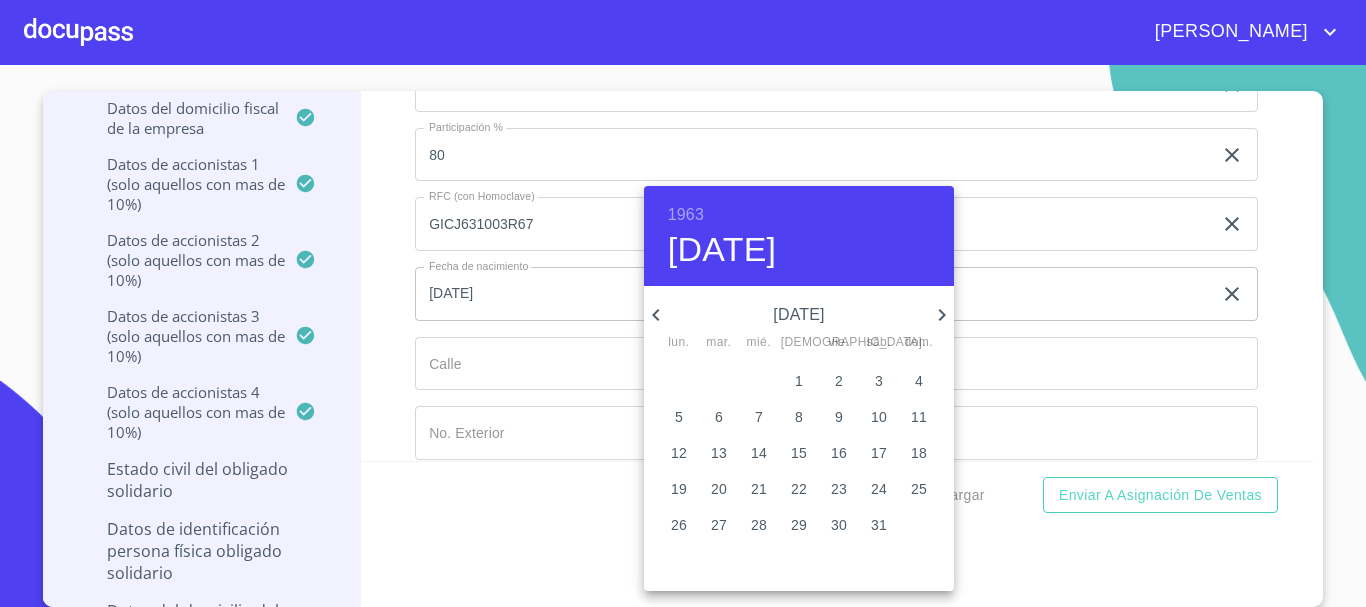 click 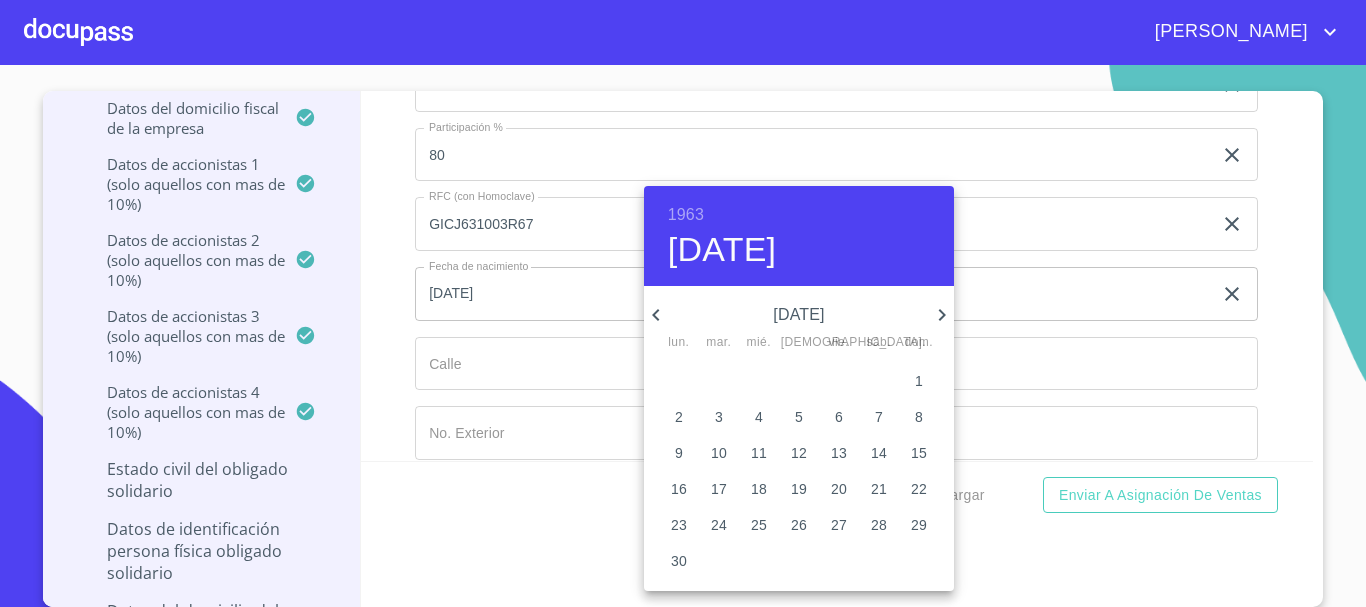 click 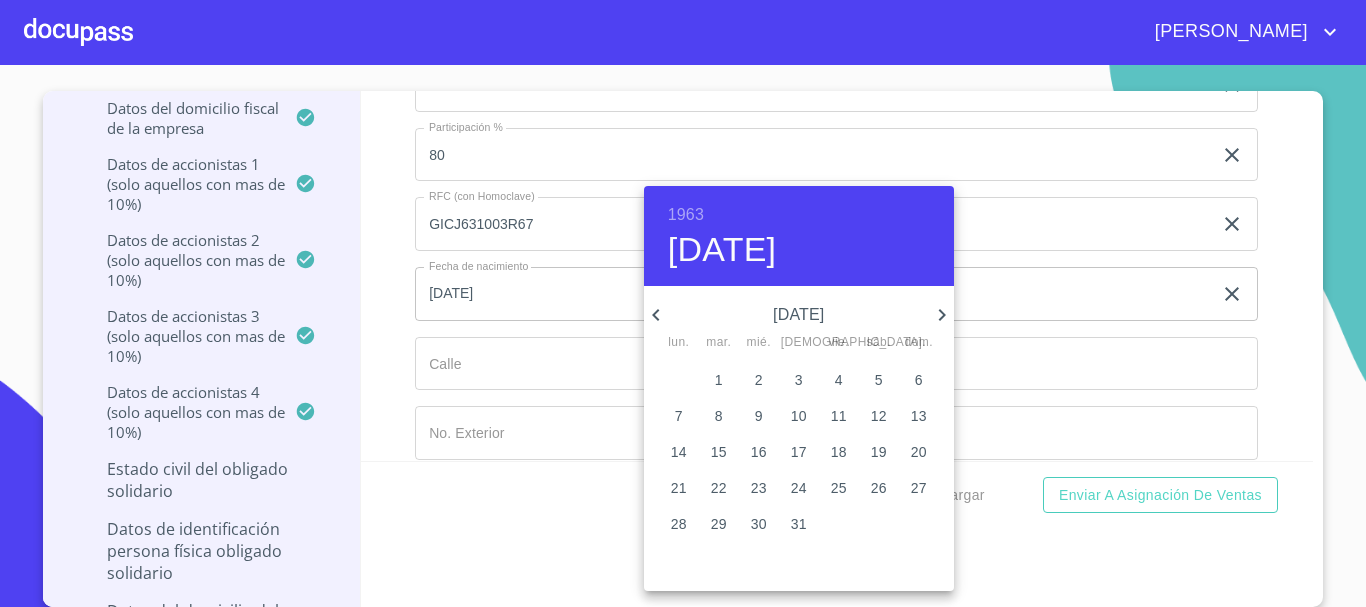 click on "3" at bounding box center [799, 380] 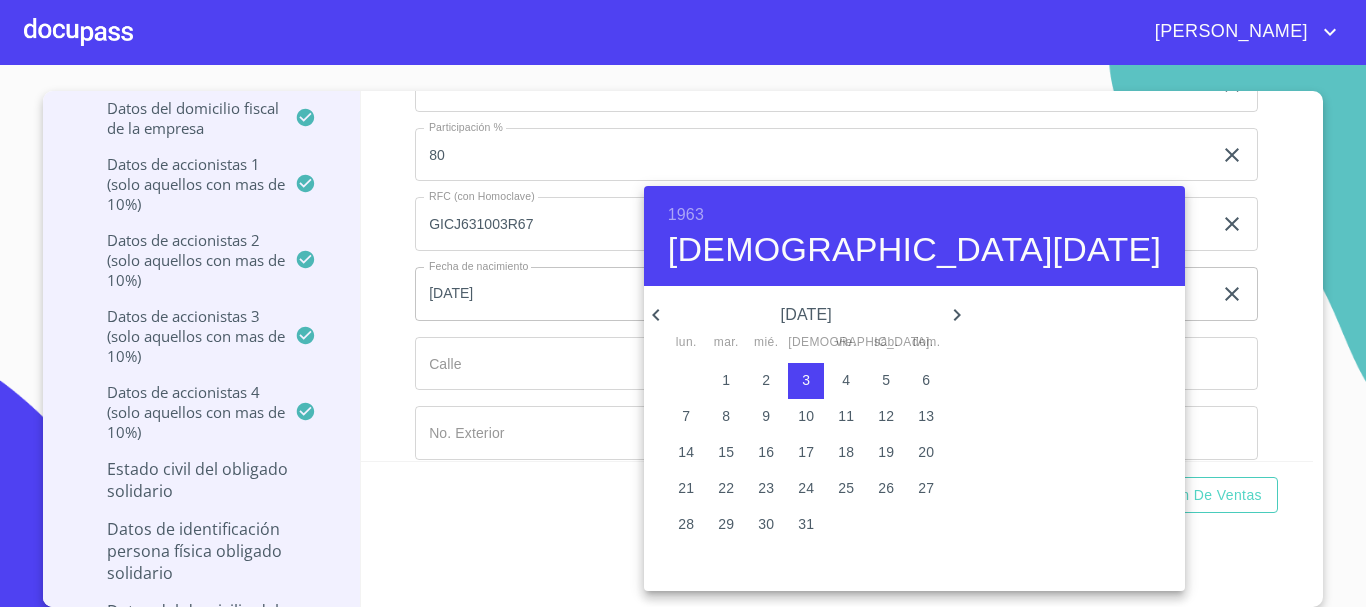 click at bounding box center (683, 303) 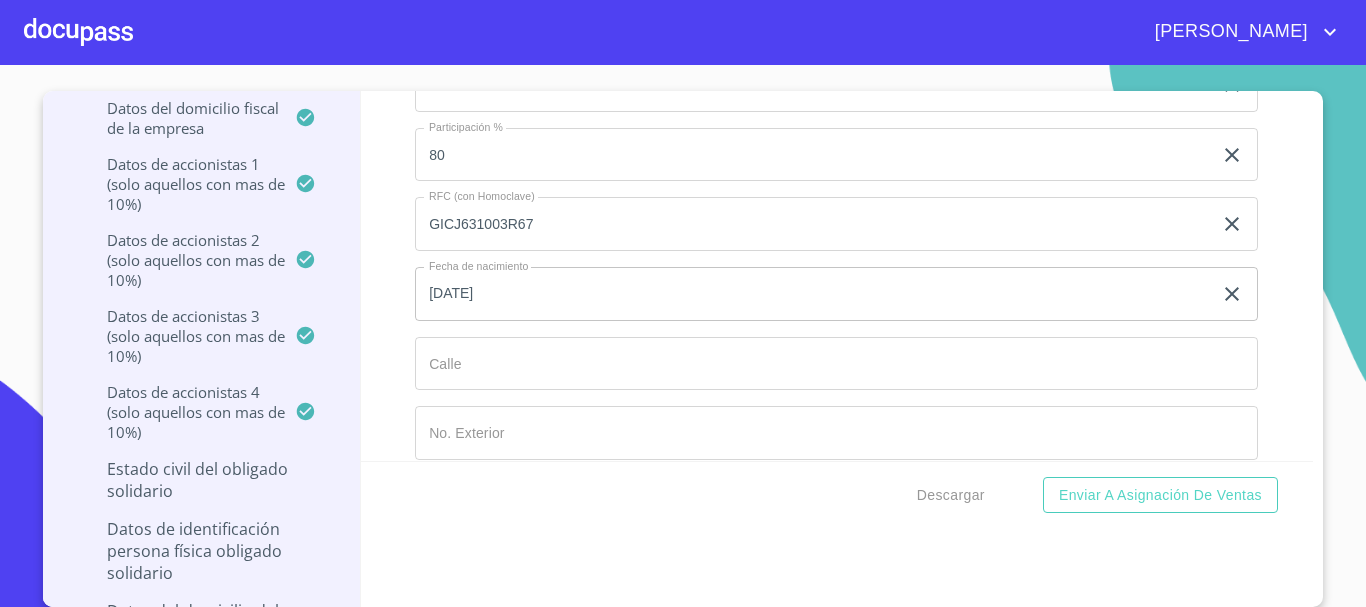 click on "Documento de identificación representante legal.   *" at bounding box center [813, -3229] 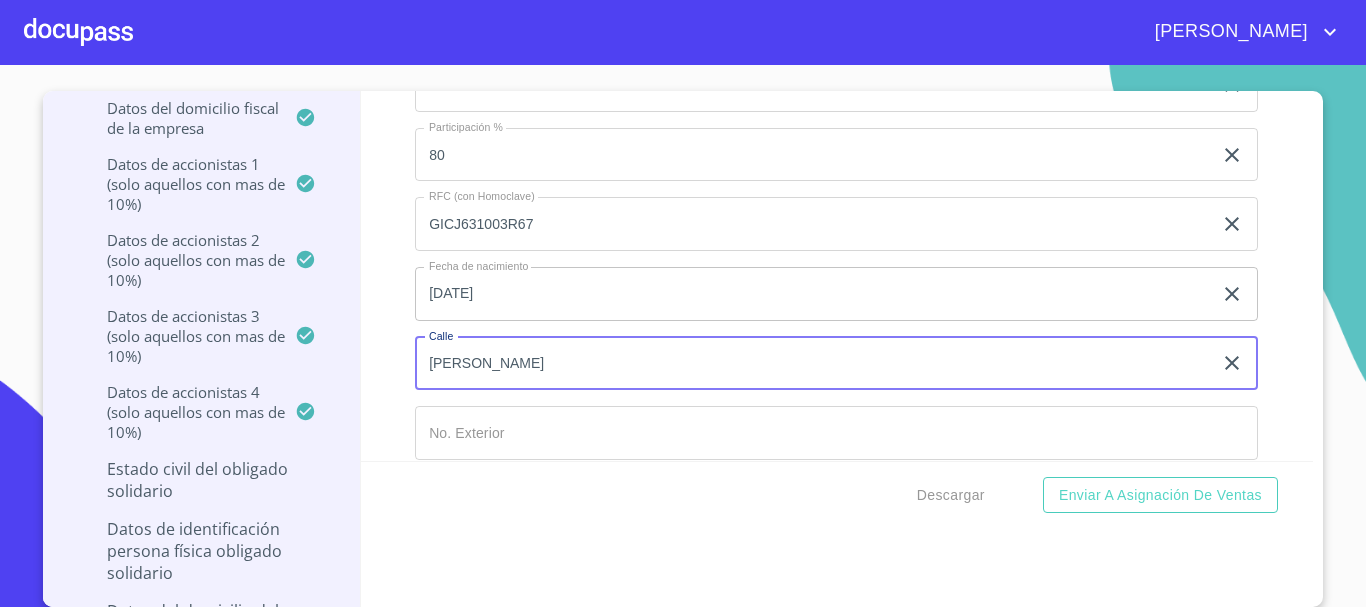 type on "[PERSON_NAME]" 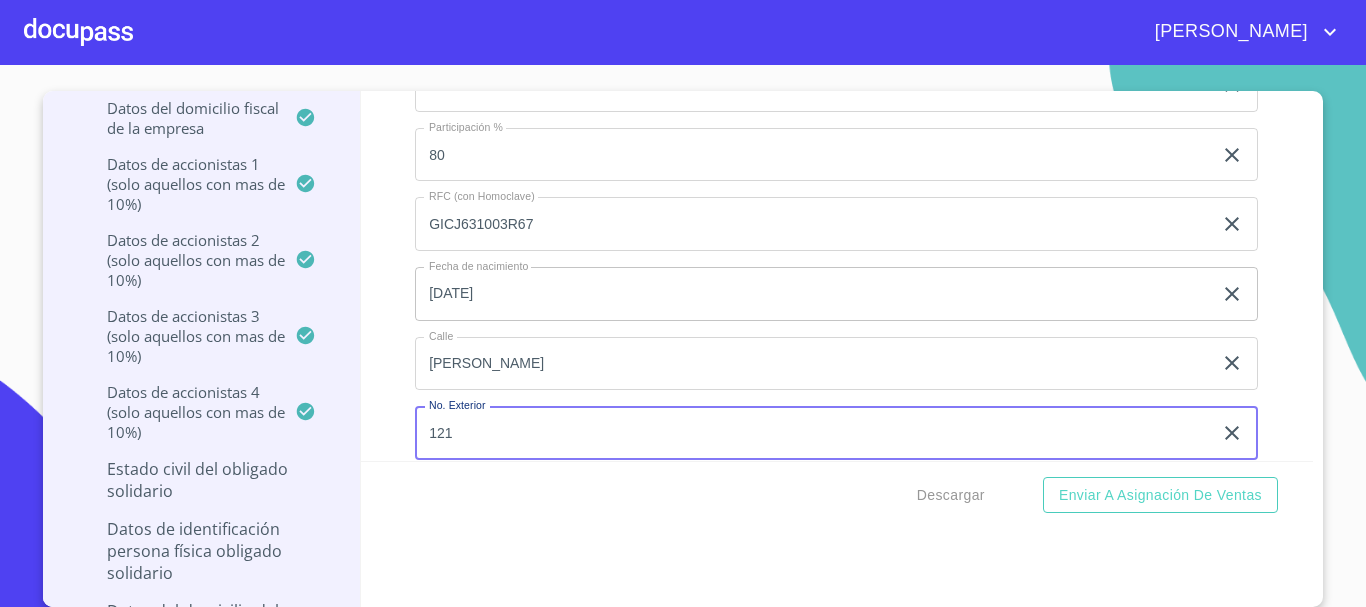 type on "121" 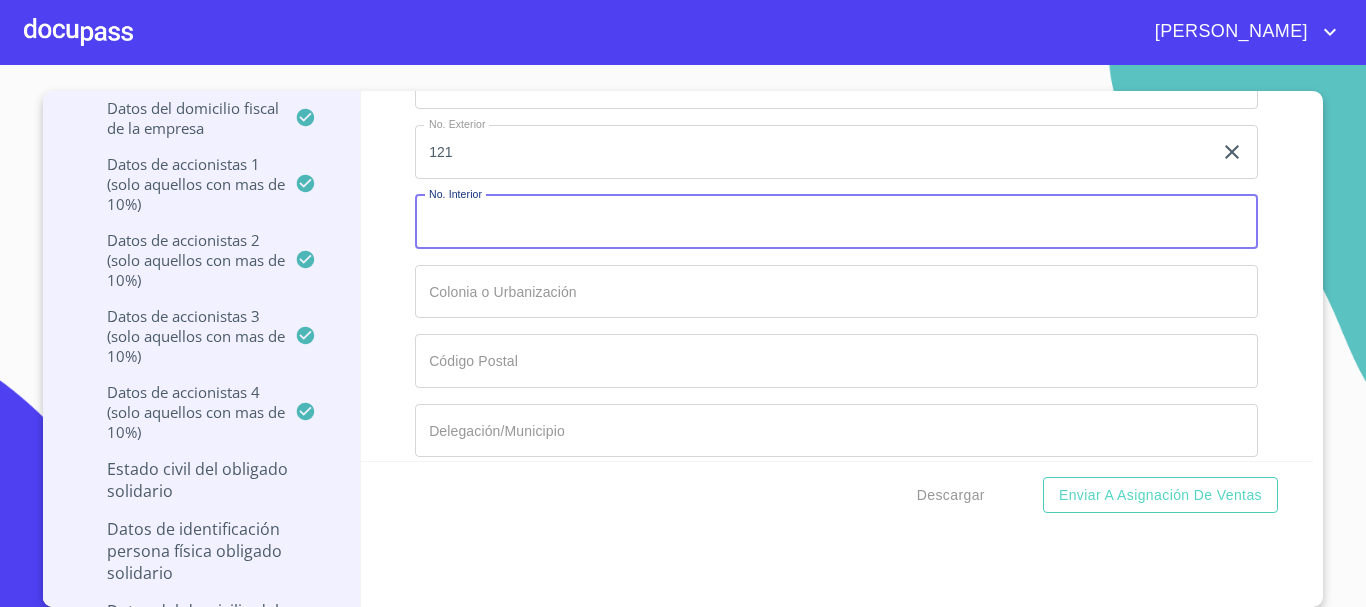 scroll, scrollTop: 14750, scrollLeft: 0, axis: vertical 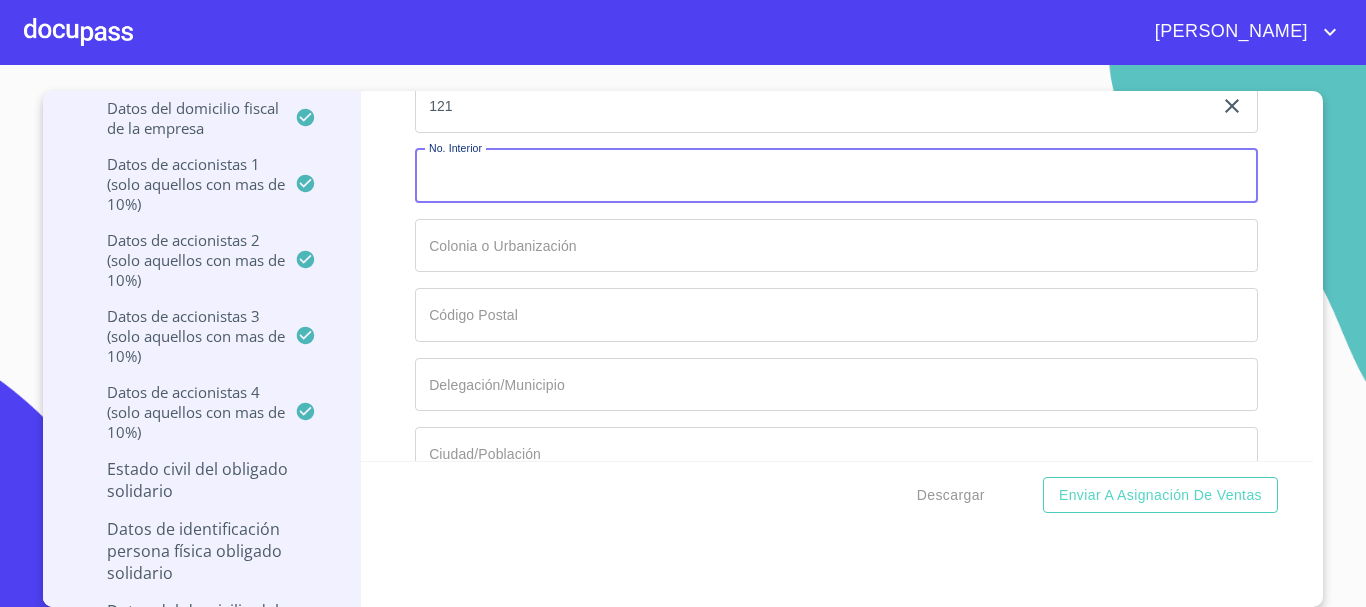 click on "Documento de identificación representante legal.   *" at bounding box center [813, -3556] 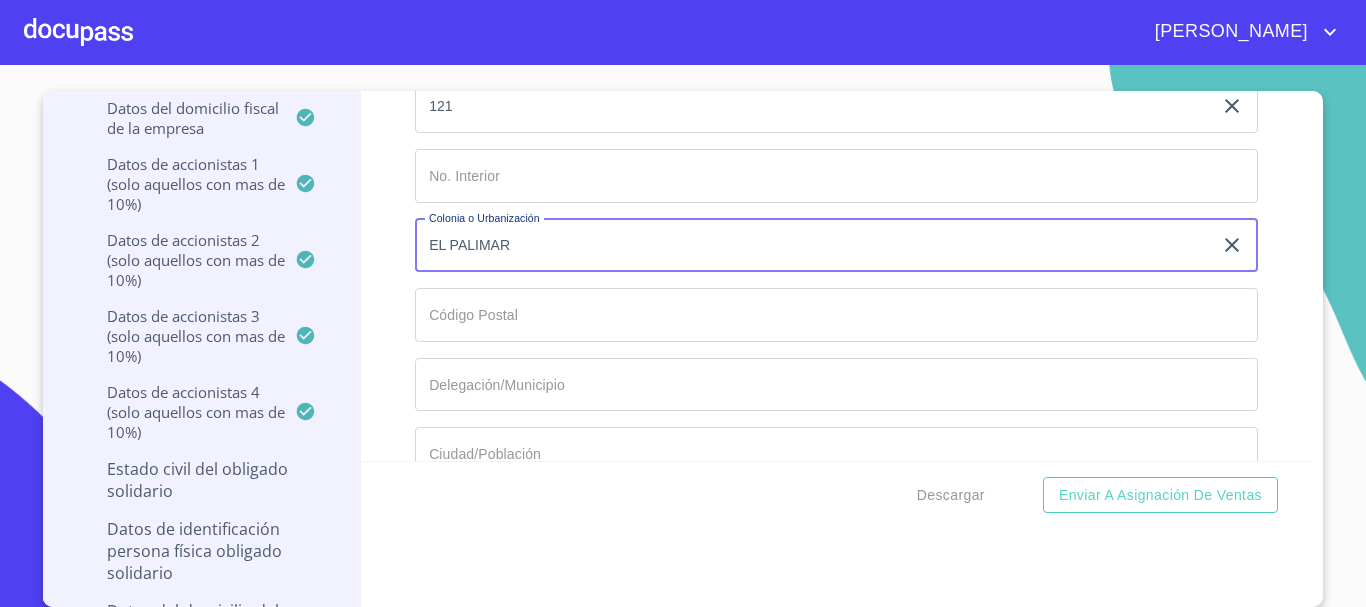 type on "EL PALIMAR" 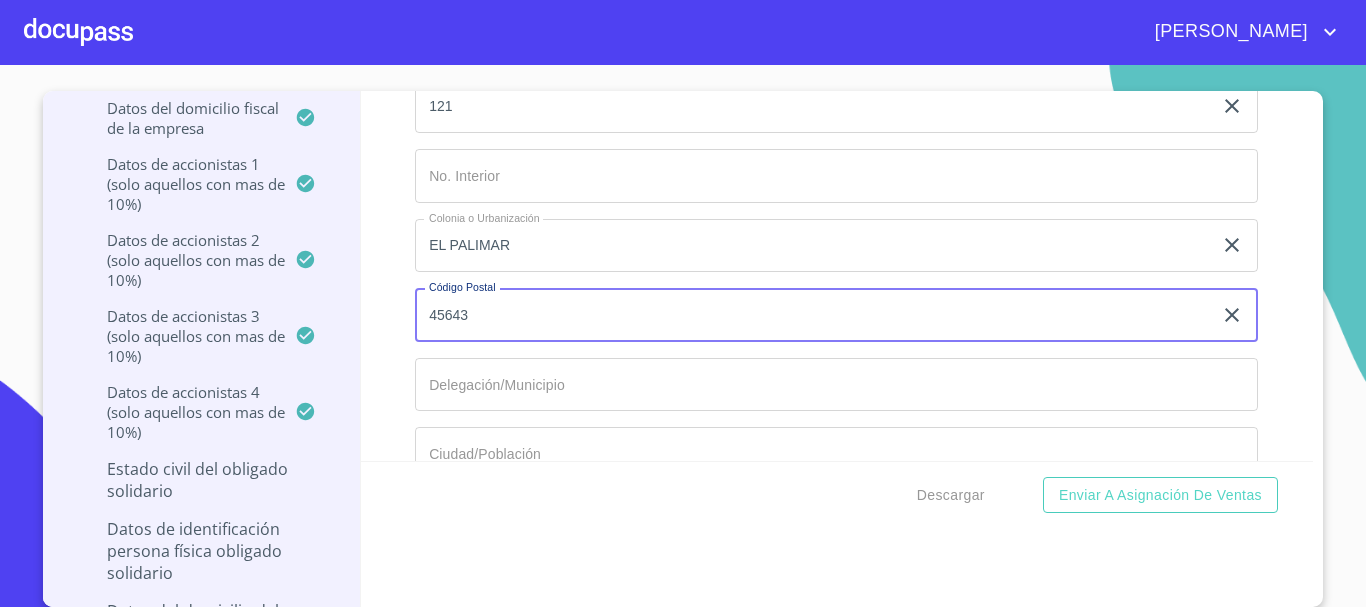 type on "45643" 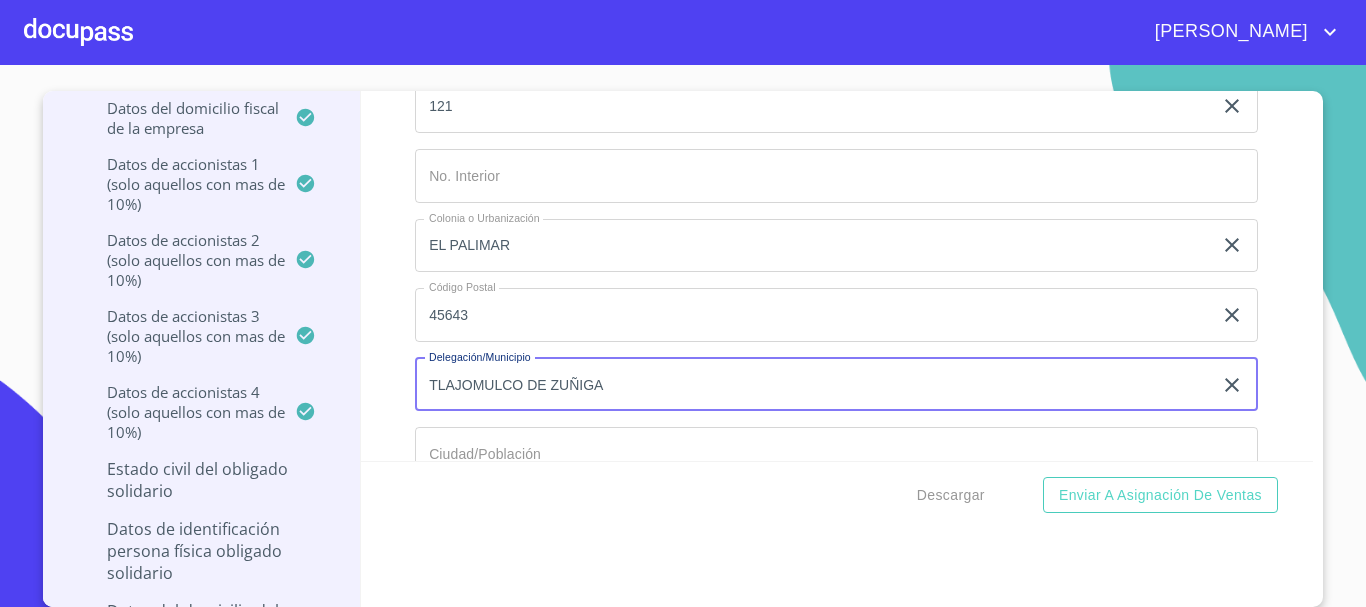 type on "TLAJOMULCO DE ZUÑIGA" 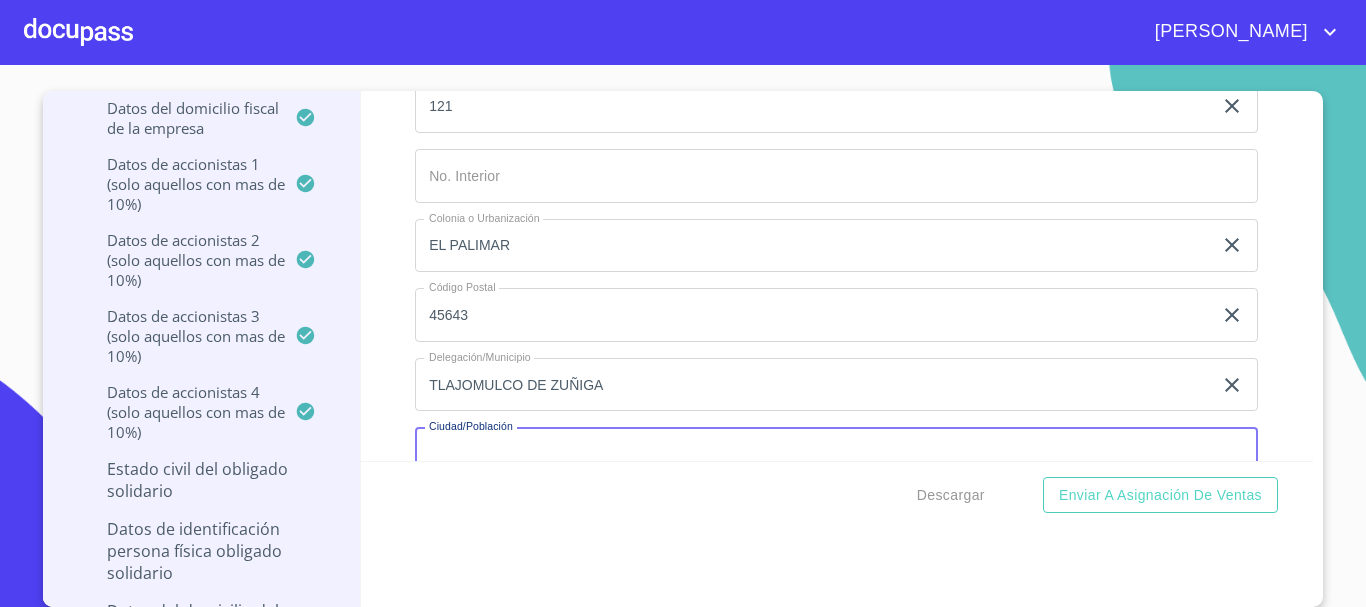 scroll, scrollTop: 14771, scrollLeft: 0, axis: vertical 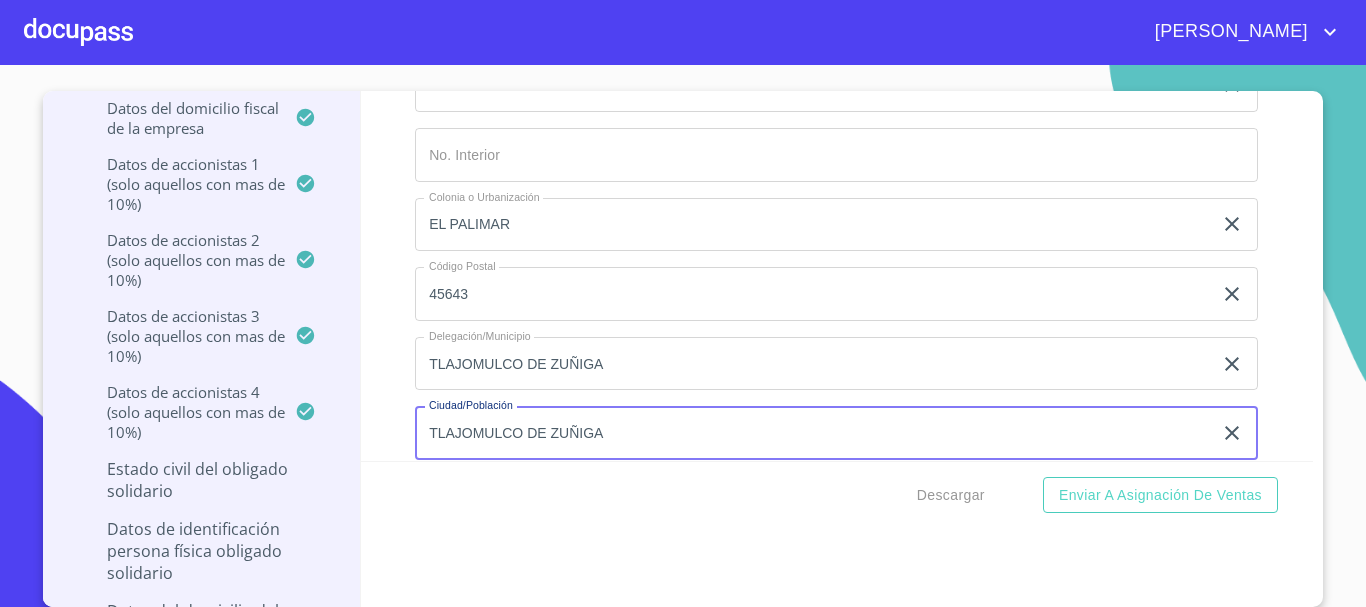type on "TLAJOMULCO DE ZUÑIGA" 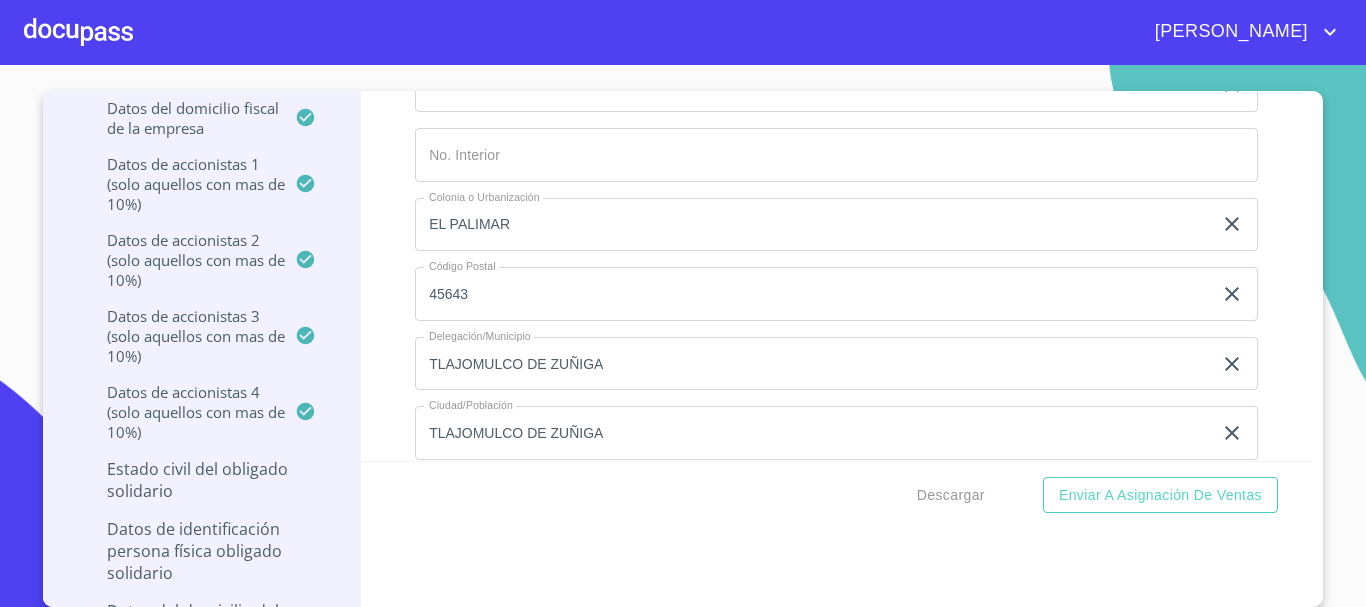 scroll, scrollTop: 14998, scrollLeft: 0, axis: vertical 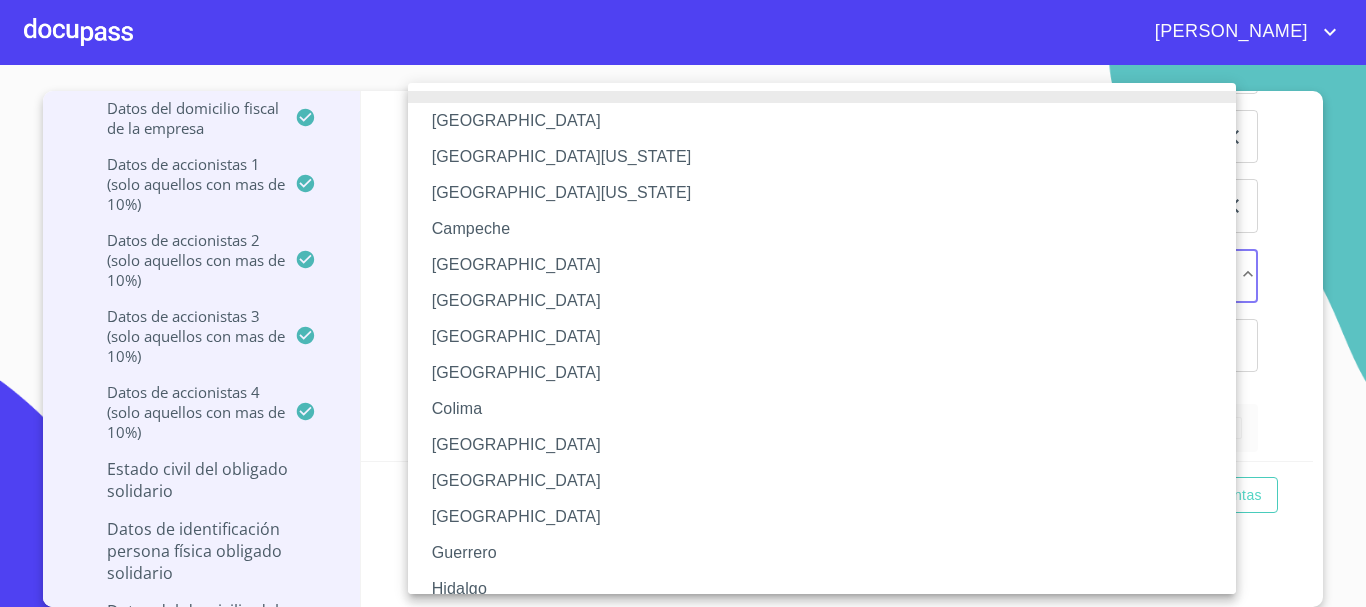 type 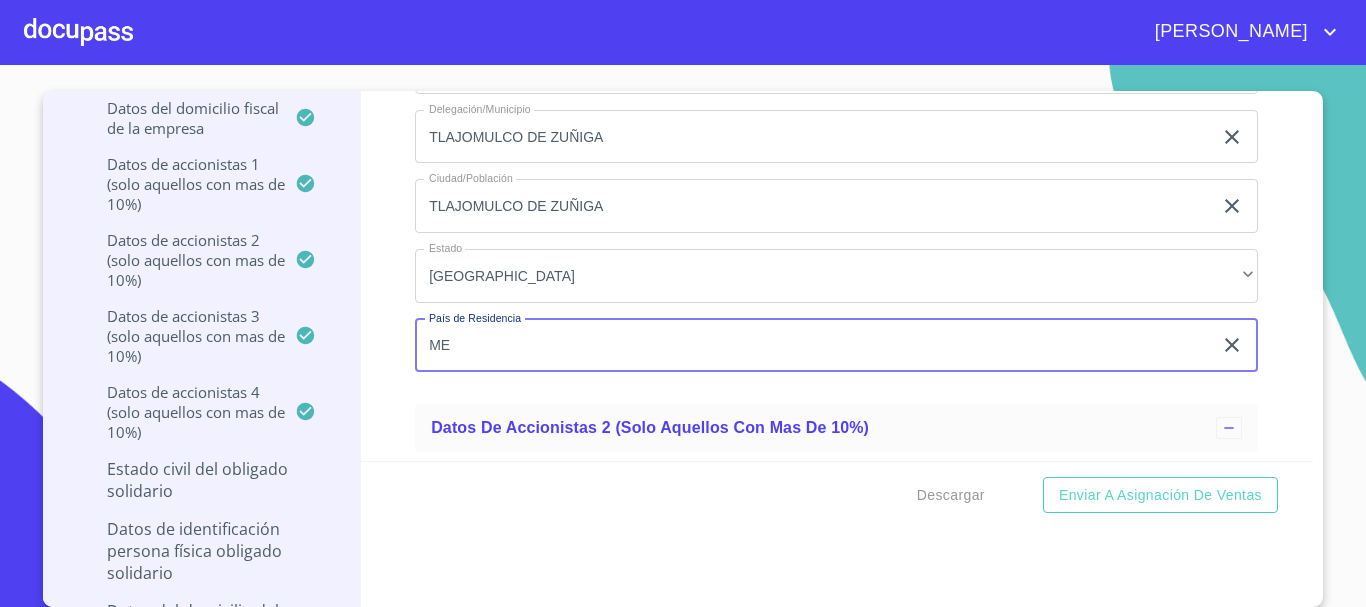 type on "[GEOGRAPHIC_DATA]" 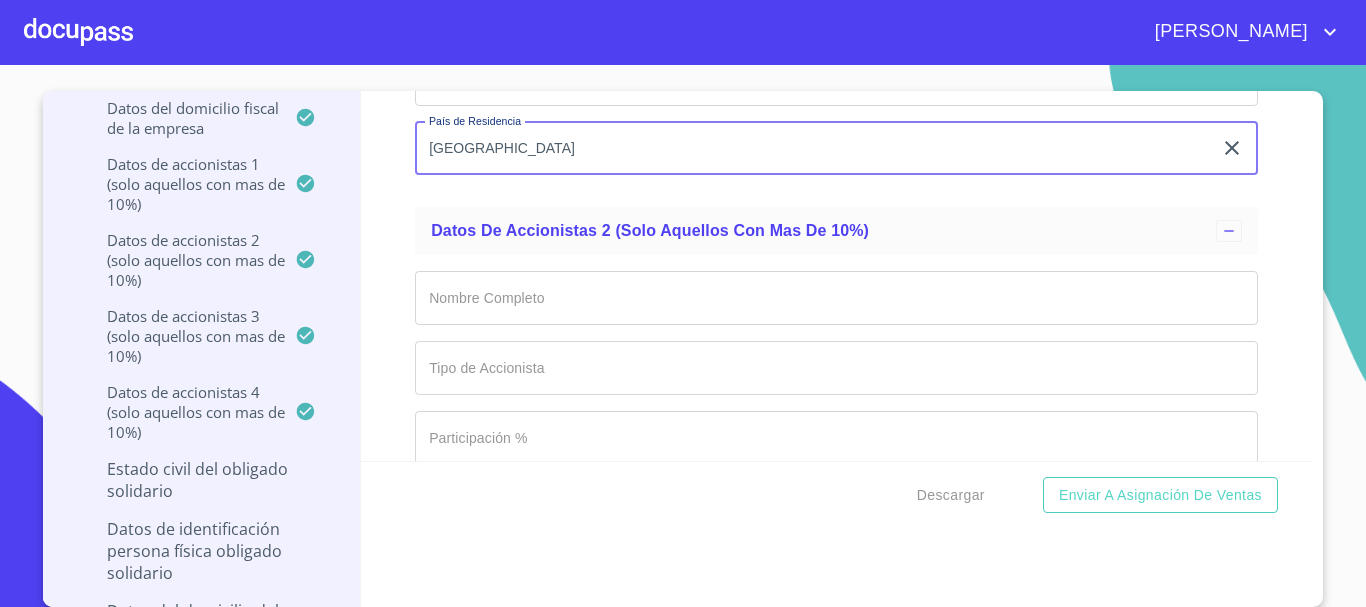 scroll, scrollTop: 15198, scrollLeft: 0, axis: vertical 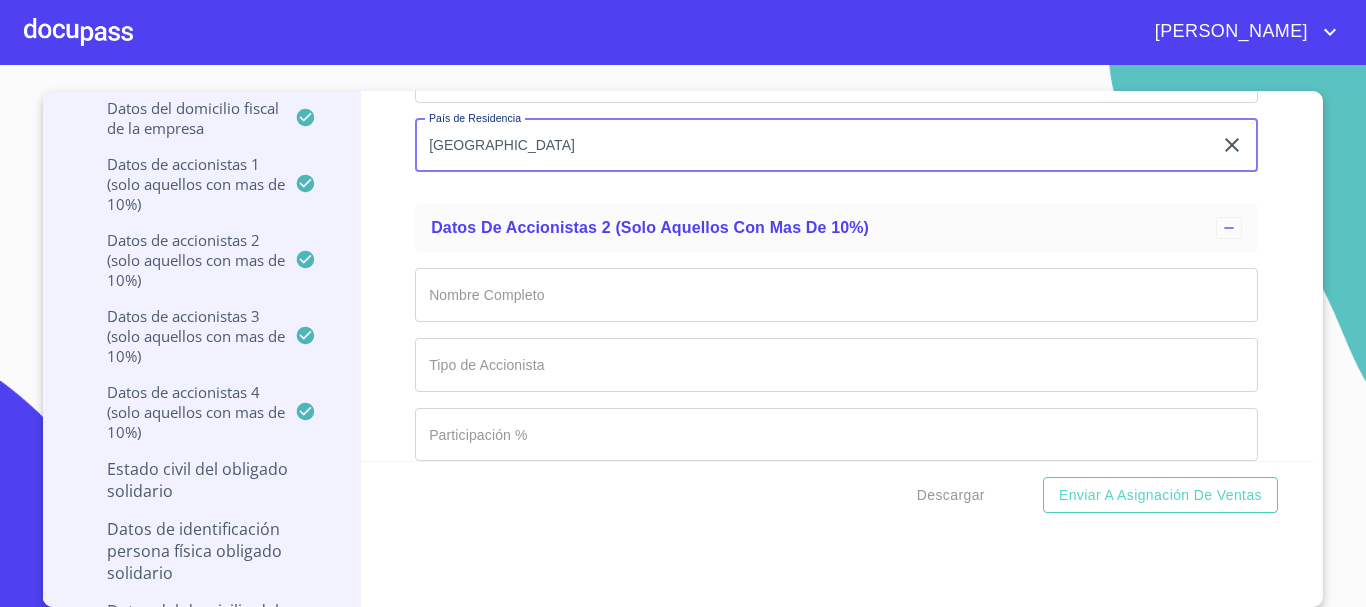 click on "Documento de identificación representante legal.   *" at bounding box center (813, -4004) 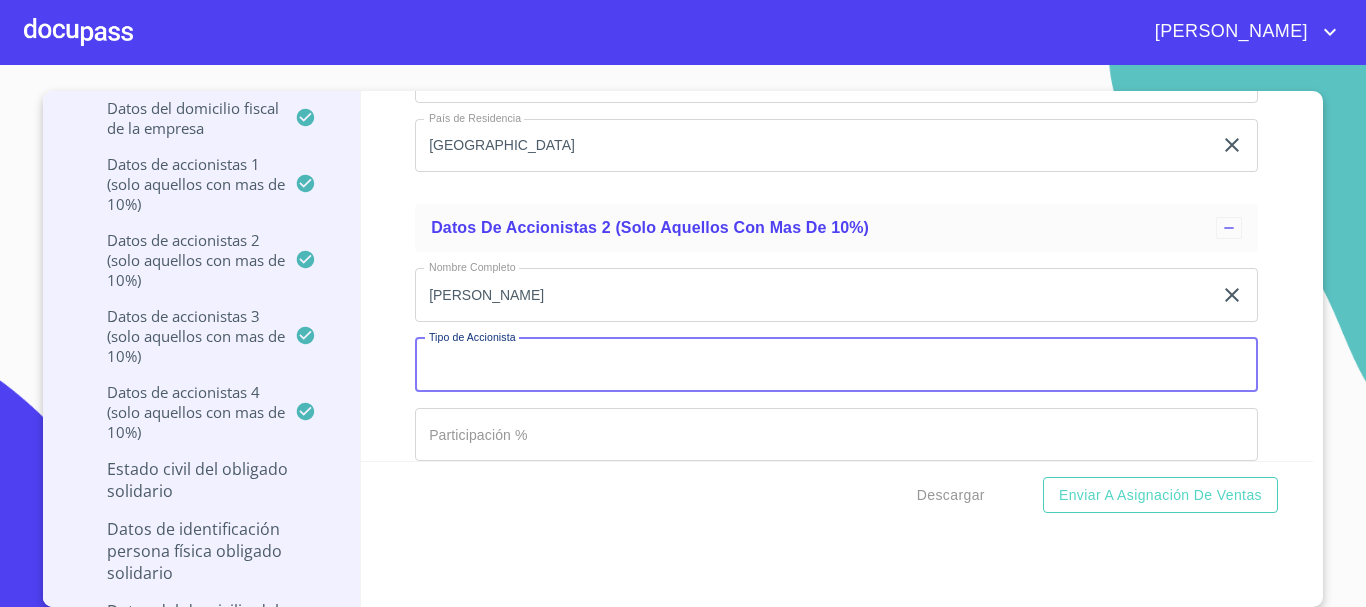 click on "[PERSON_NAME]" at bounding box center [813, -4004] 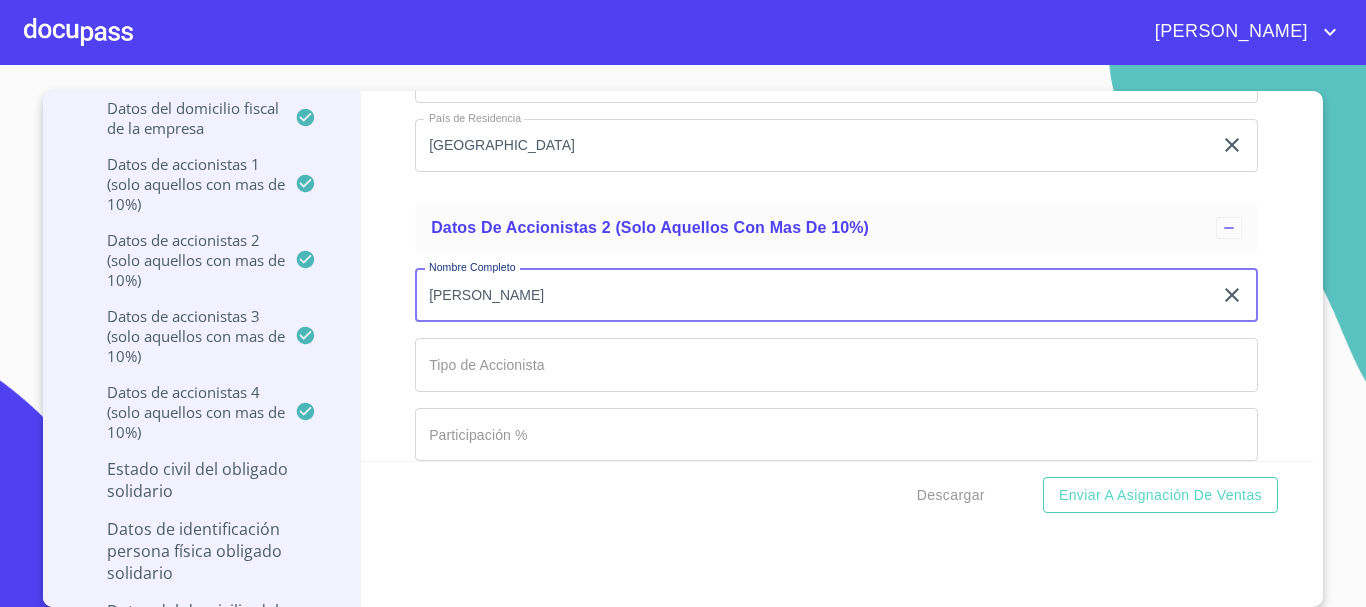 type on "[PERSON_NAME]" 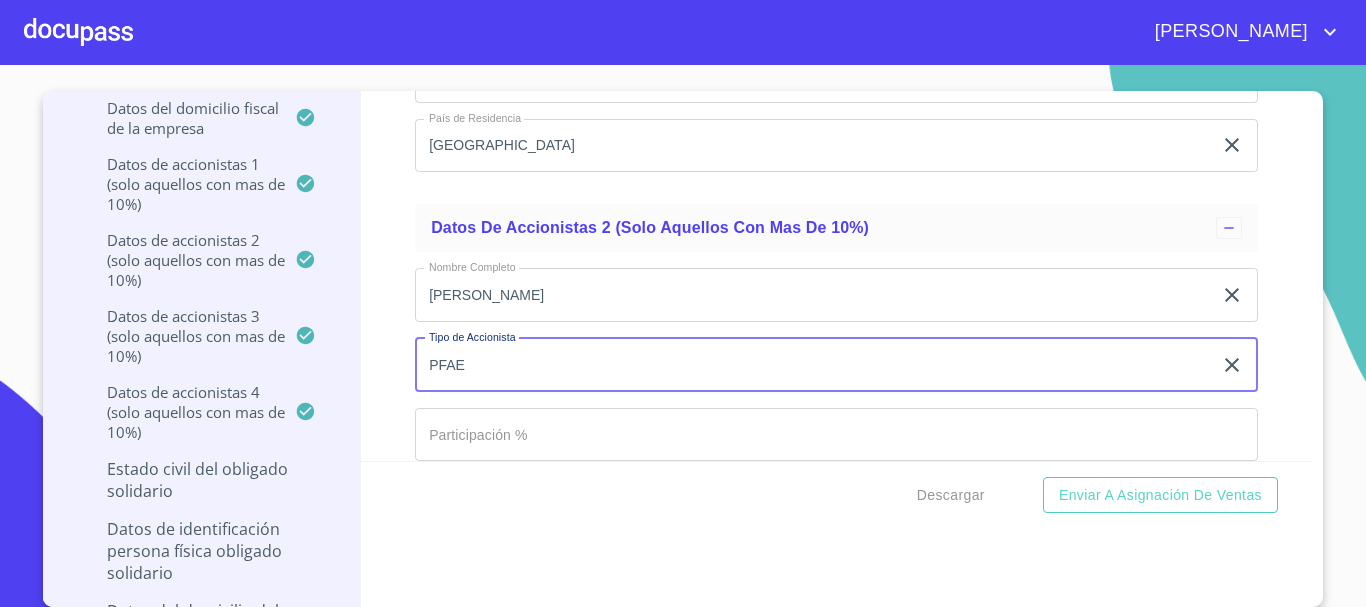 type on "PFAE" 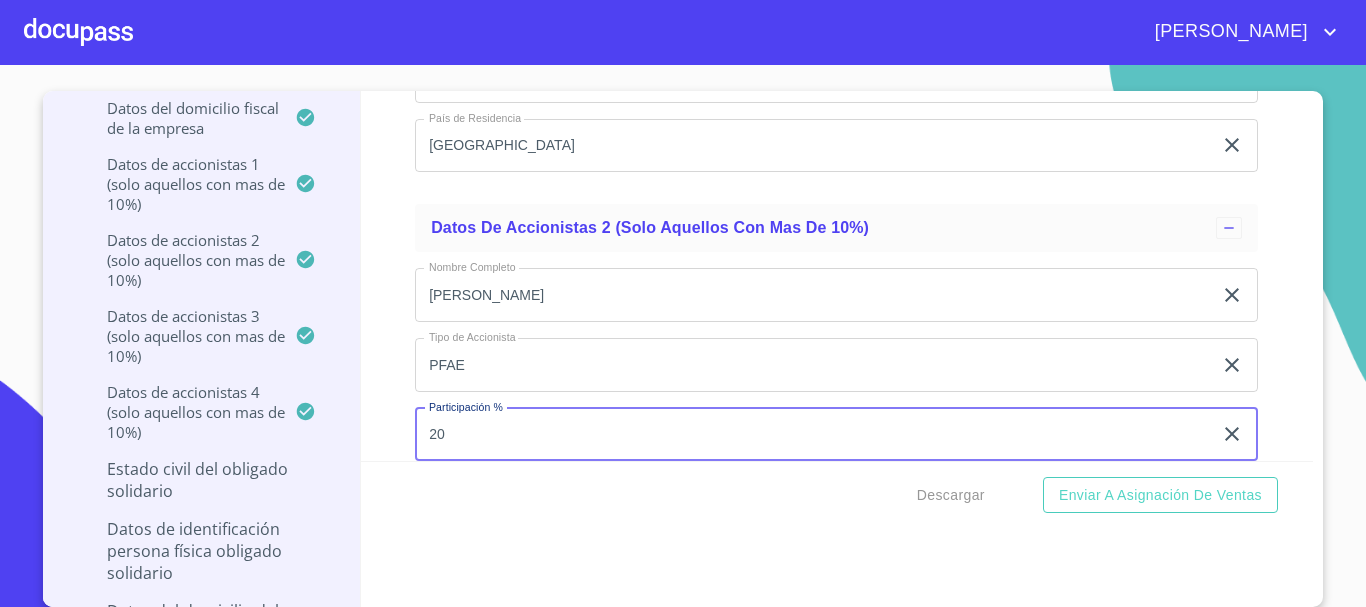 type on "20" 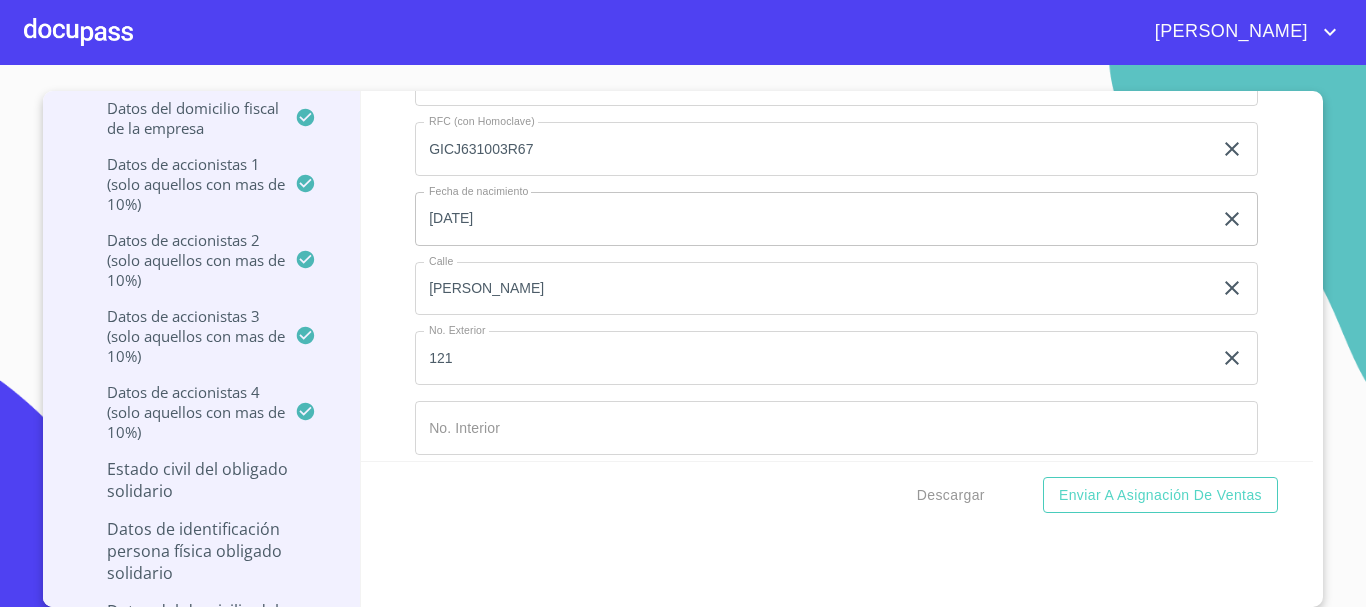 scroll, scrollTop: 14598, scrollLeft: 0, axis: vertical 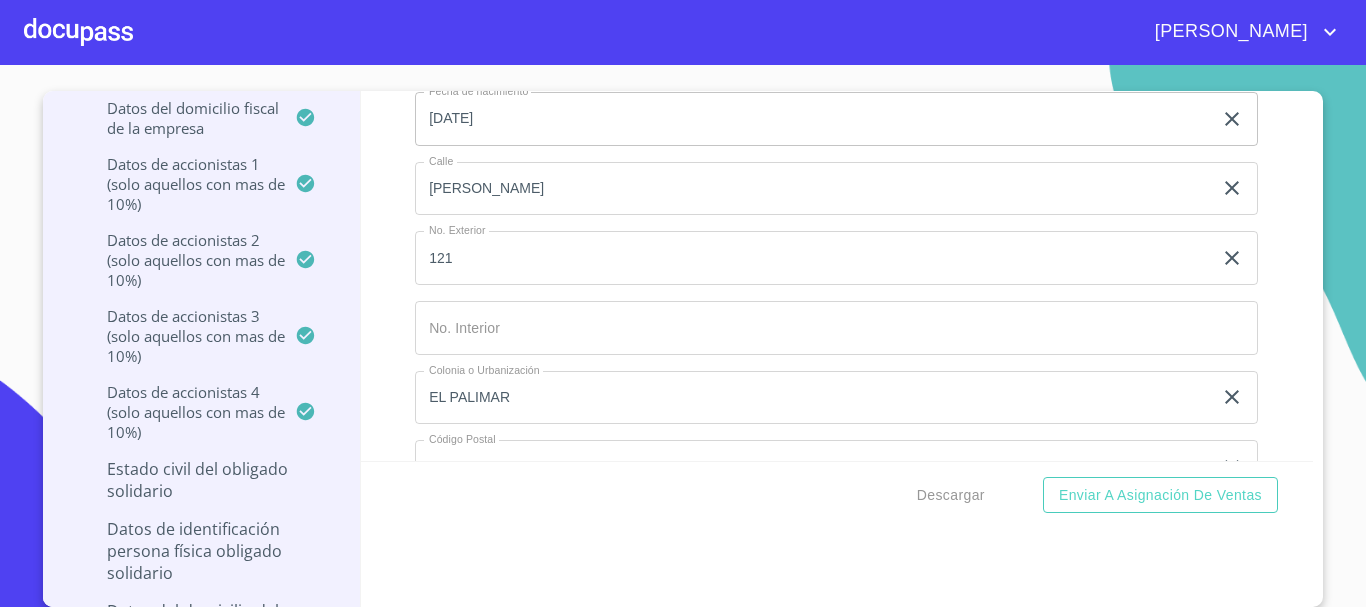 click on "EL PALIMAR" at bounding box center [813, -3404] 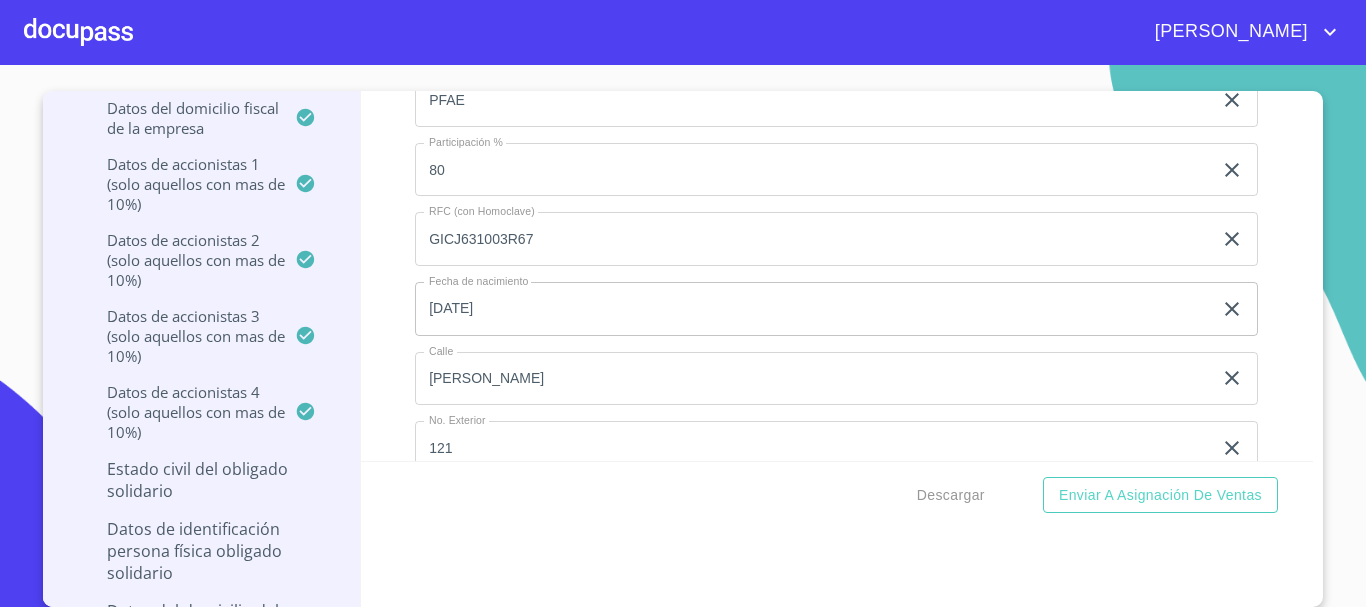 scroll, scrollTop: 14498, scrollLeft: 0, axis: vertical 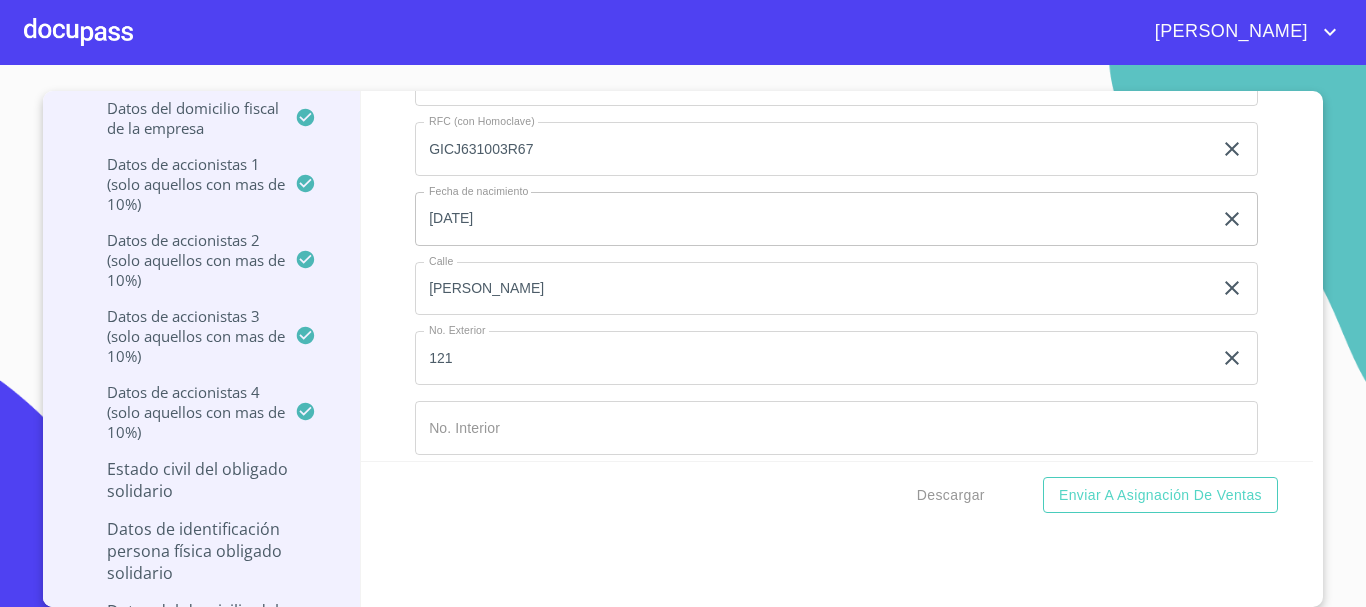 type on "EL PALOMAR" 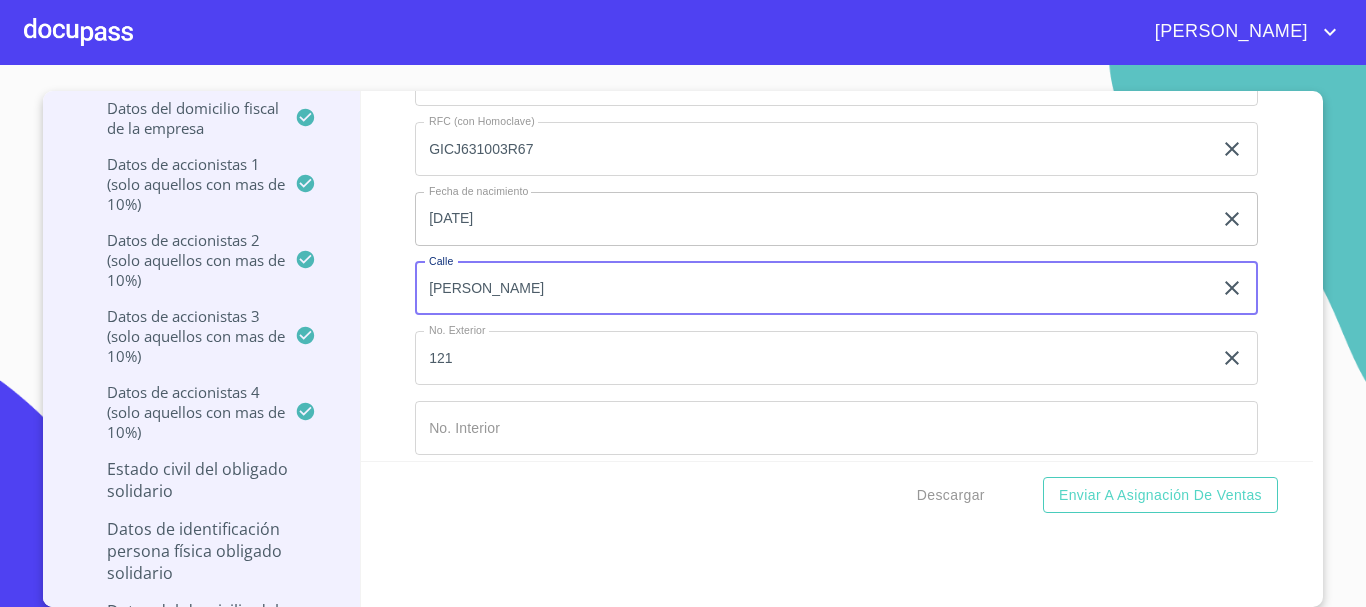 click on "[PERSON_NAME]" at bounding box center (813, 289) 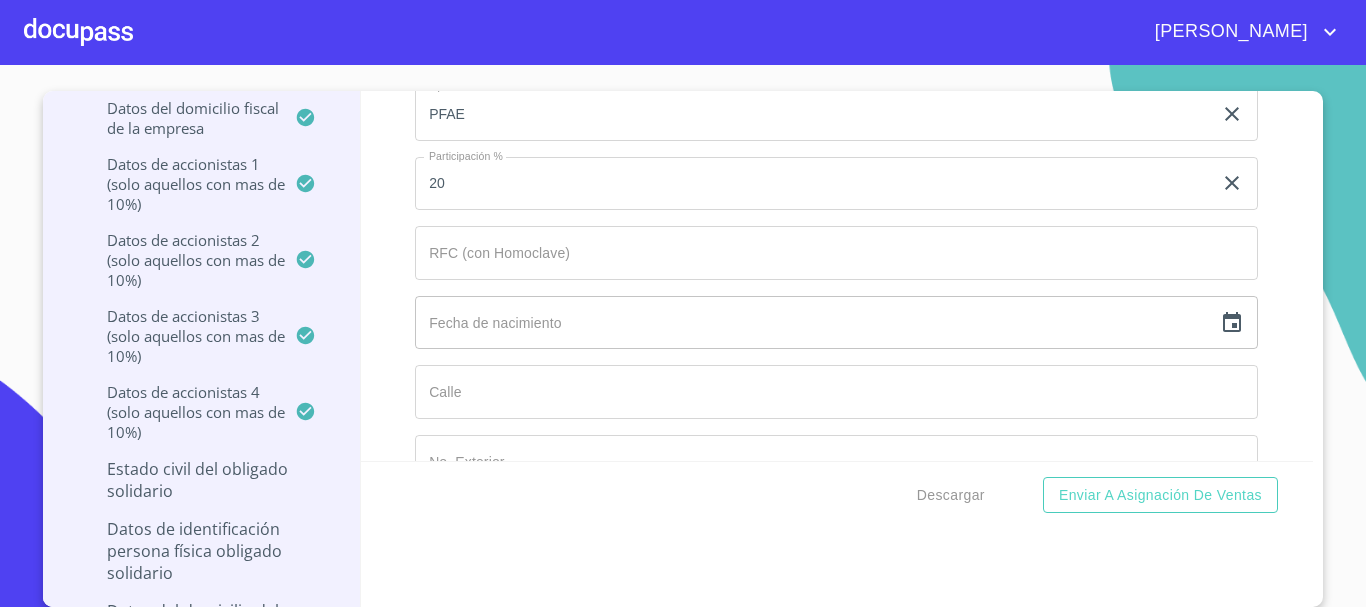 scroll, scrollTop: 15498, scrollLeft: 0, axis: vertical 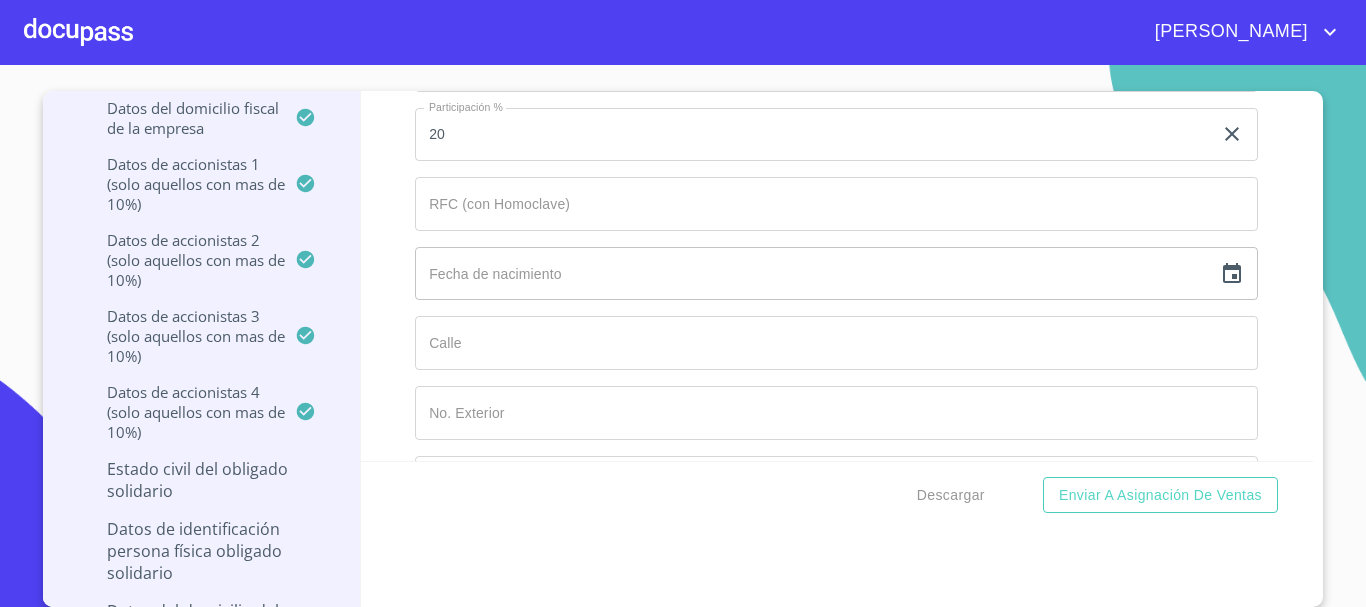 click on "Documento de identificación representante legal.   *" at bounding box center (813, -4304) 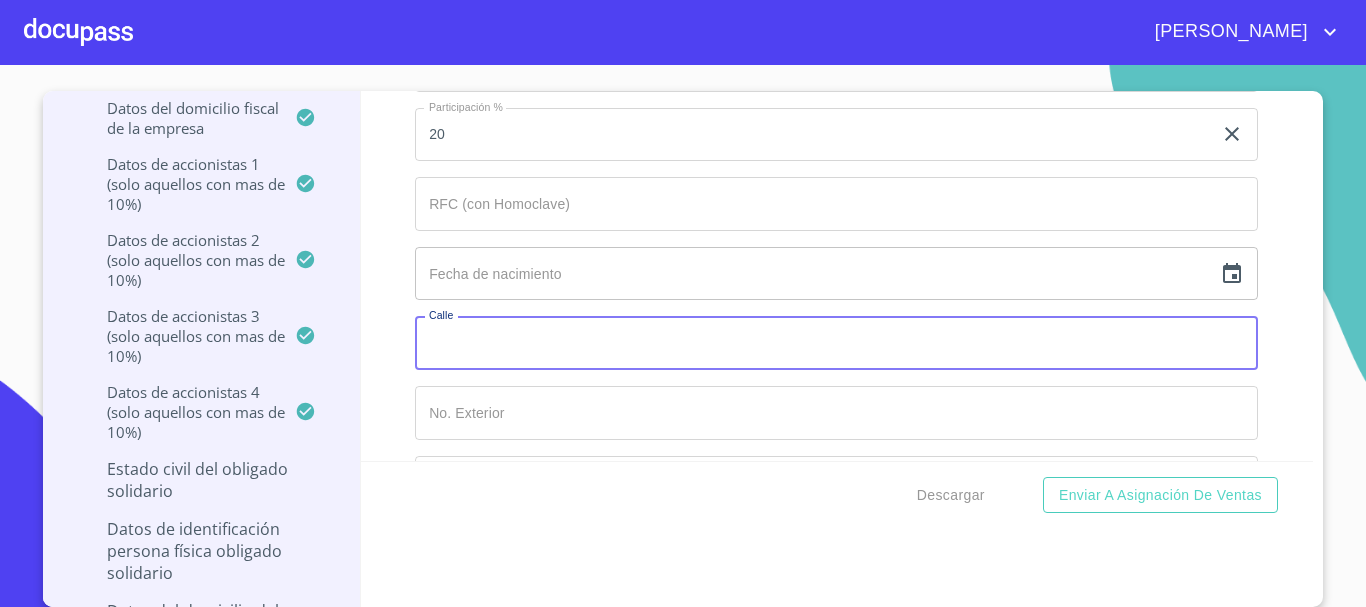 paste on "[PERSON_NAME]" 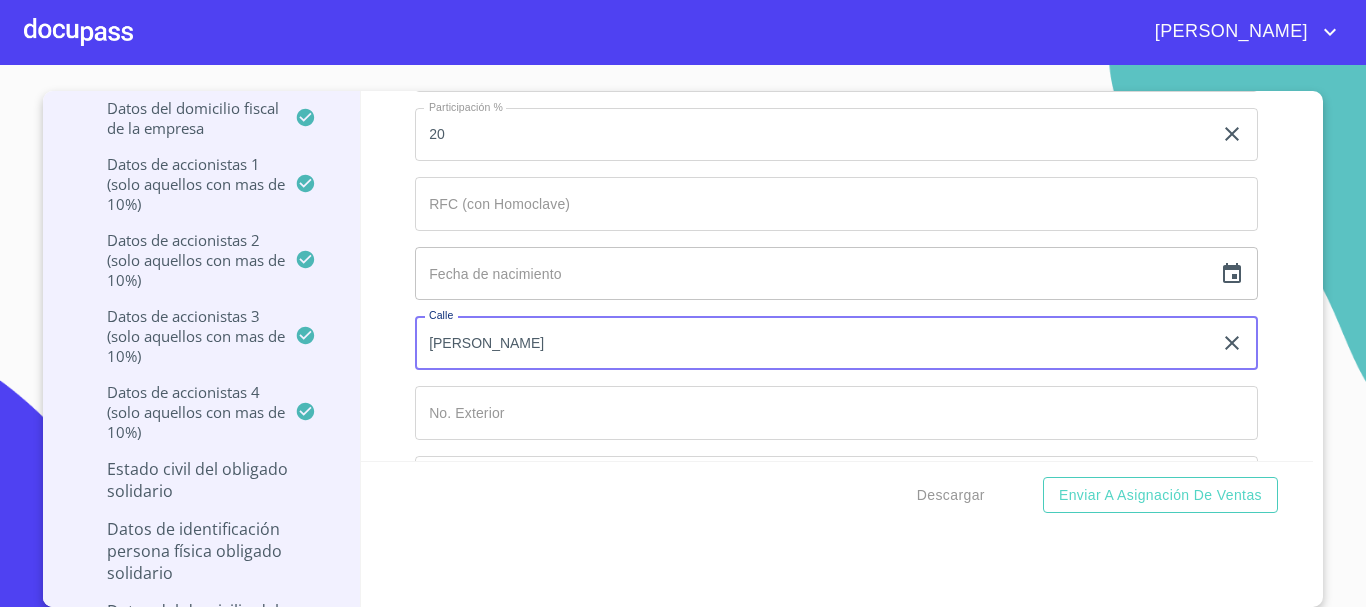 type on "[PERSON_NAME]" 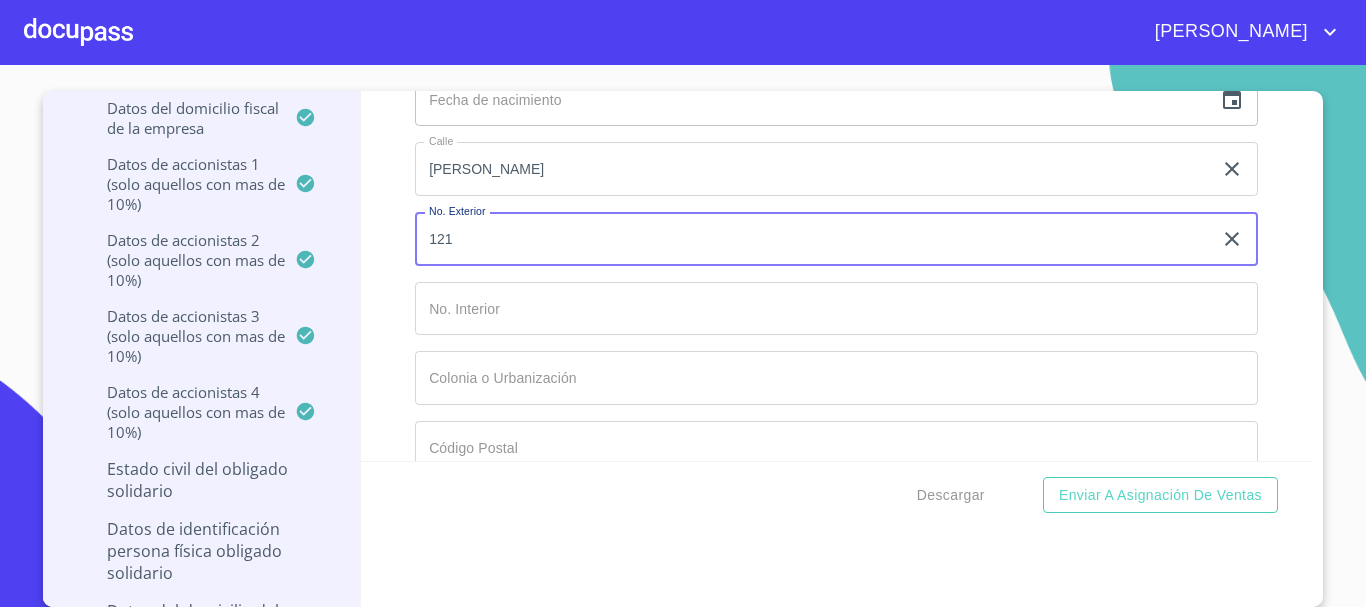 scroll, scrollTop: 15698, scrollLeft: 0, axis: vertical 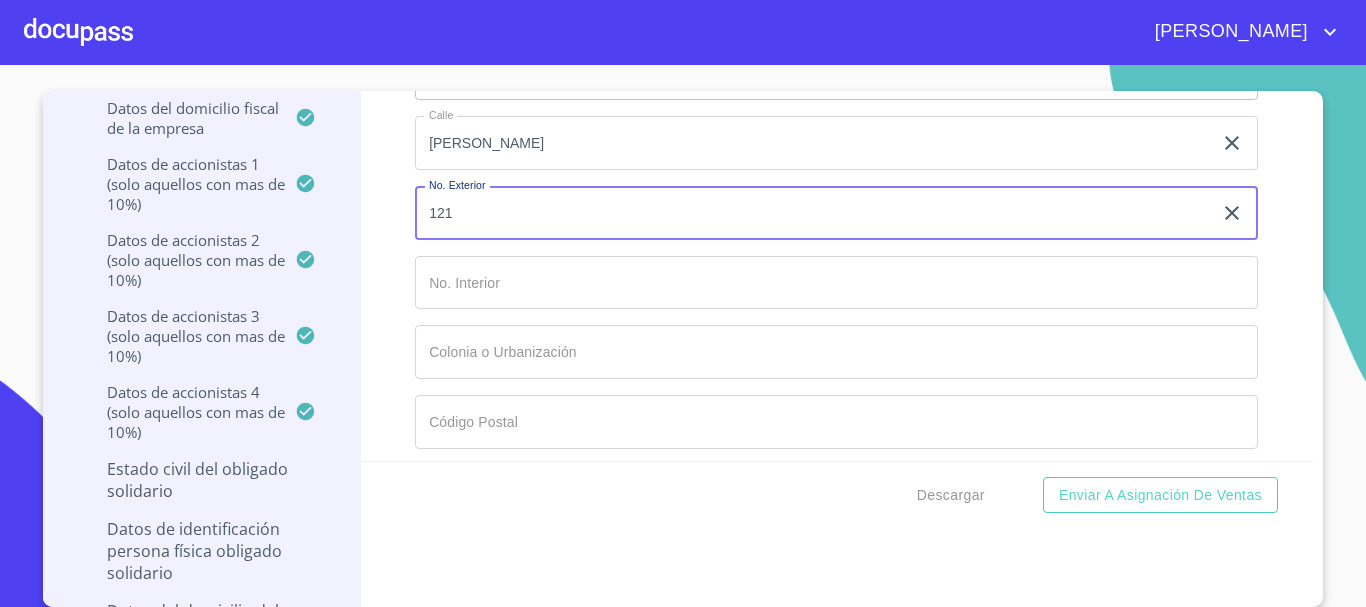 type on "121" 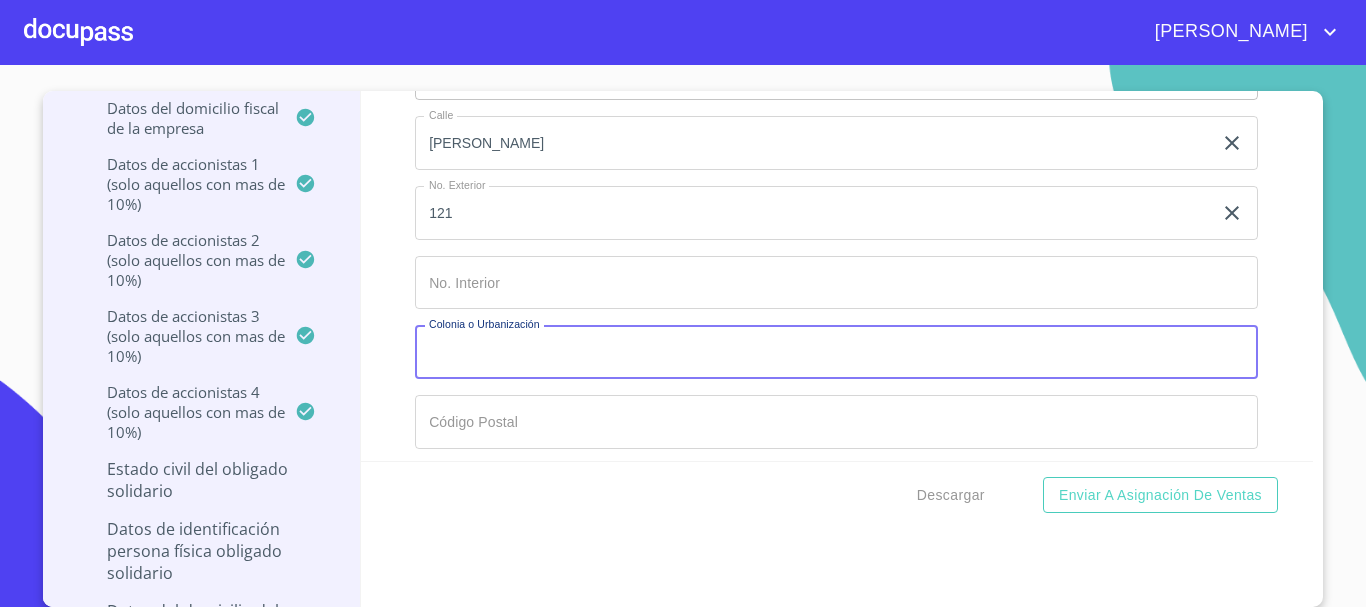 click on "Documento de identificación representante legal.   *" at bounding box center [836, 352] 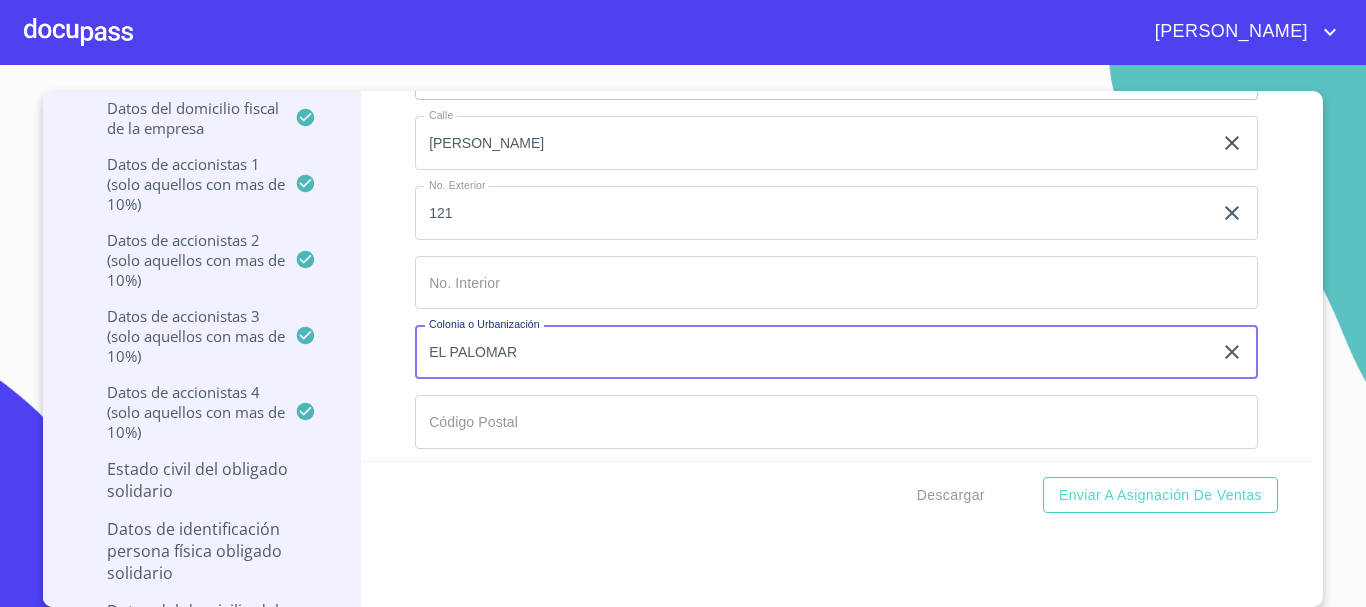 type on "EL PALOMAR" 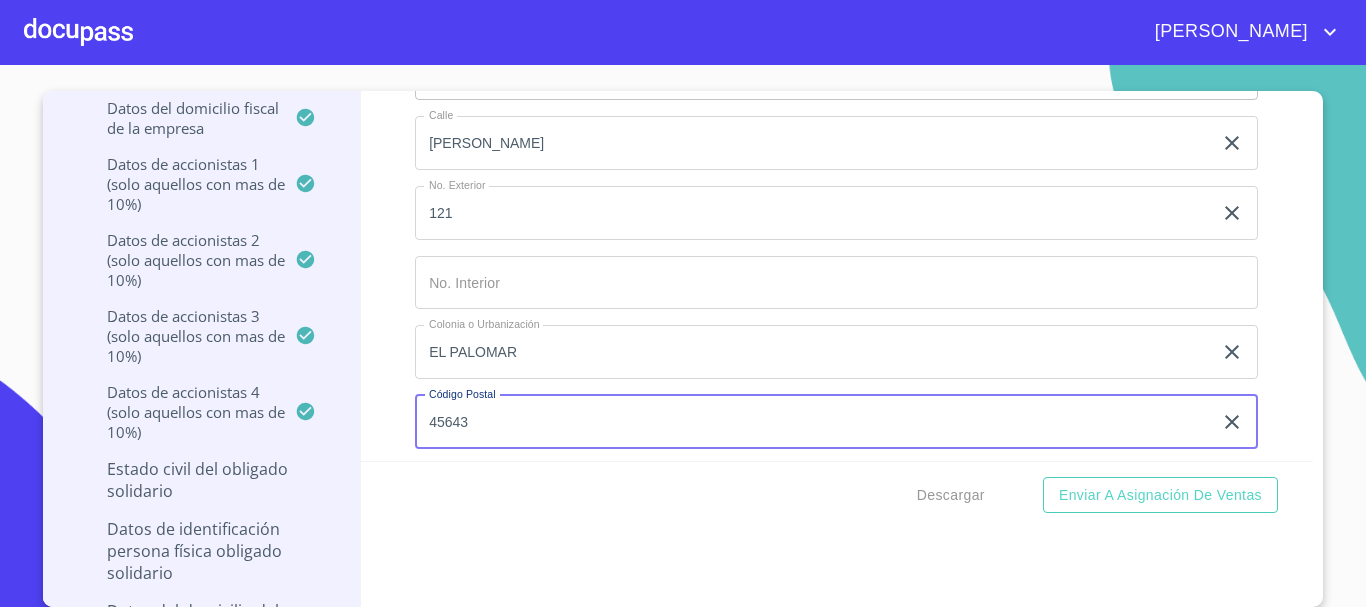 type on "45643" 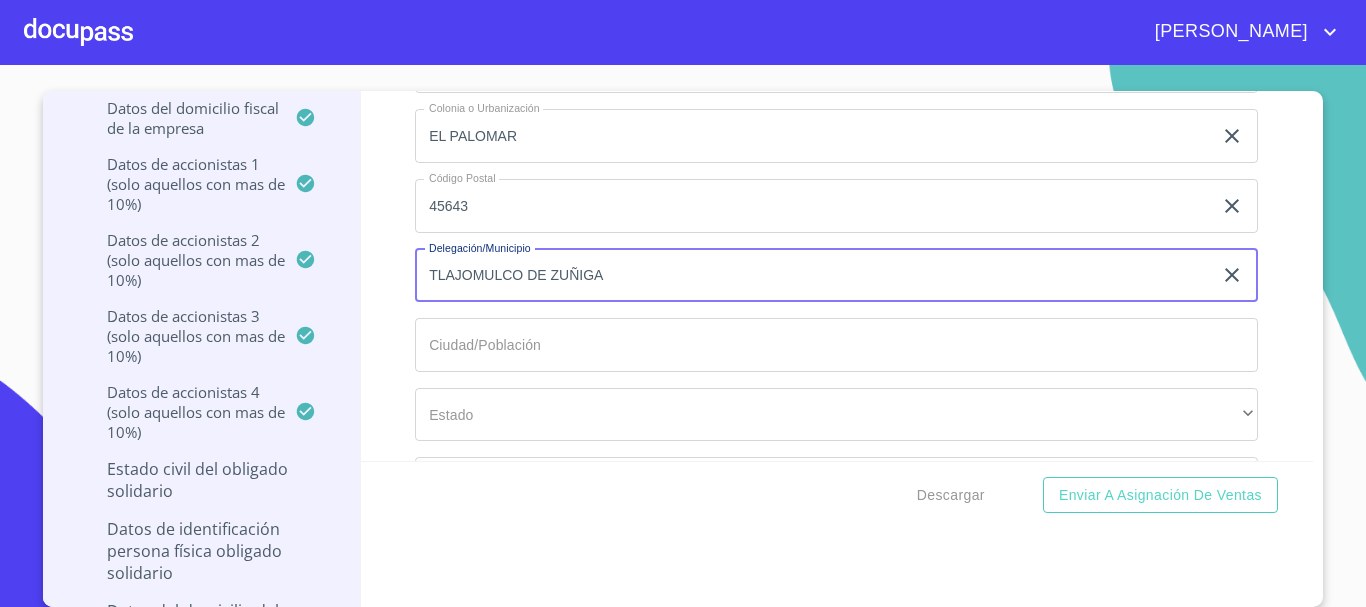 type on "TLAJOMULCO DE ZUÑIGA" 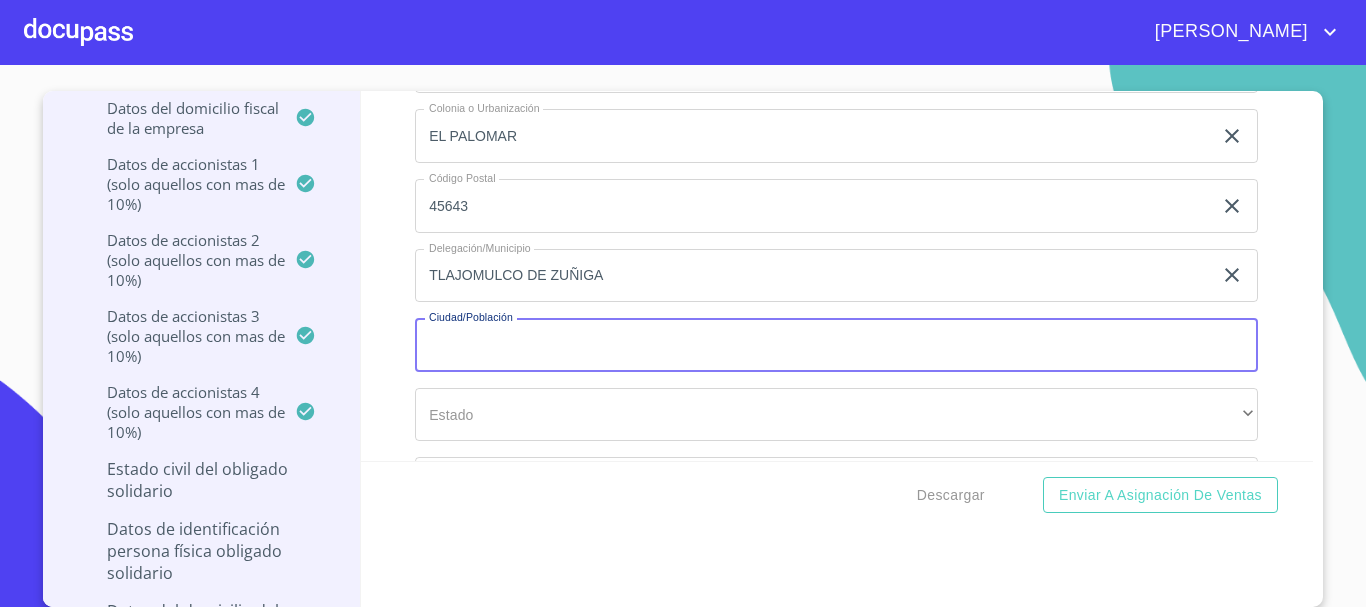 paste on "TLAJOMULCO DE ZUÑIGA" 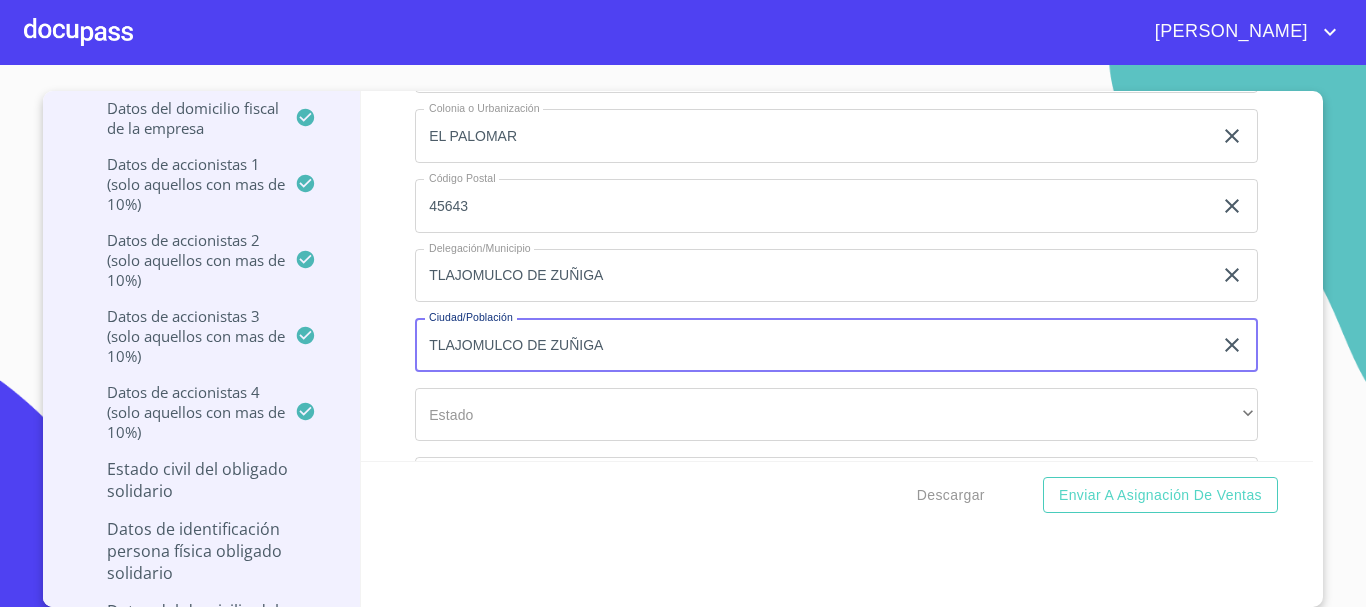 type on "TLAJOMULCO DE ZUÑIGA" 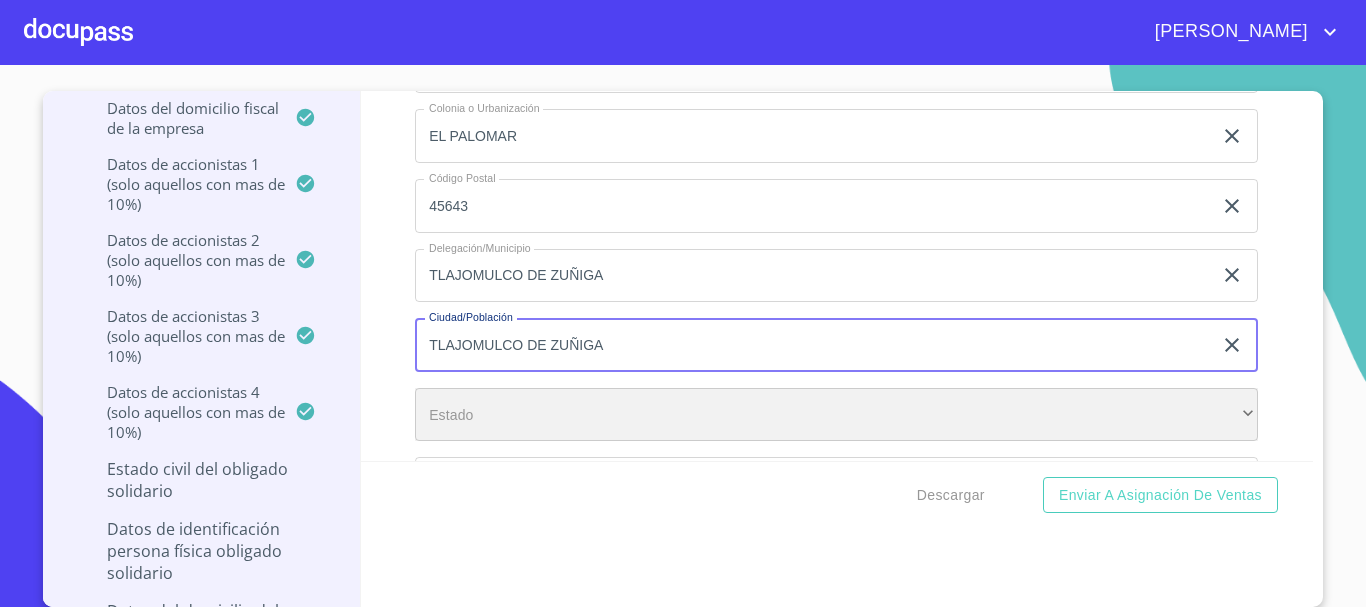 click on "​" at bounding box center (836, 415) 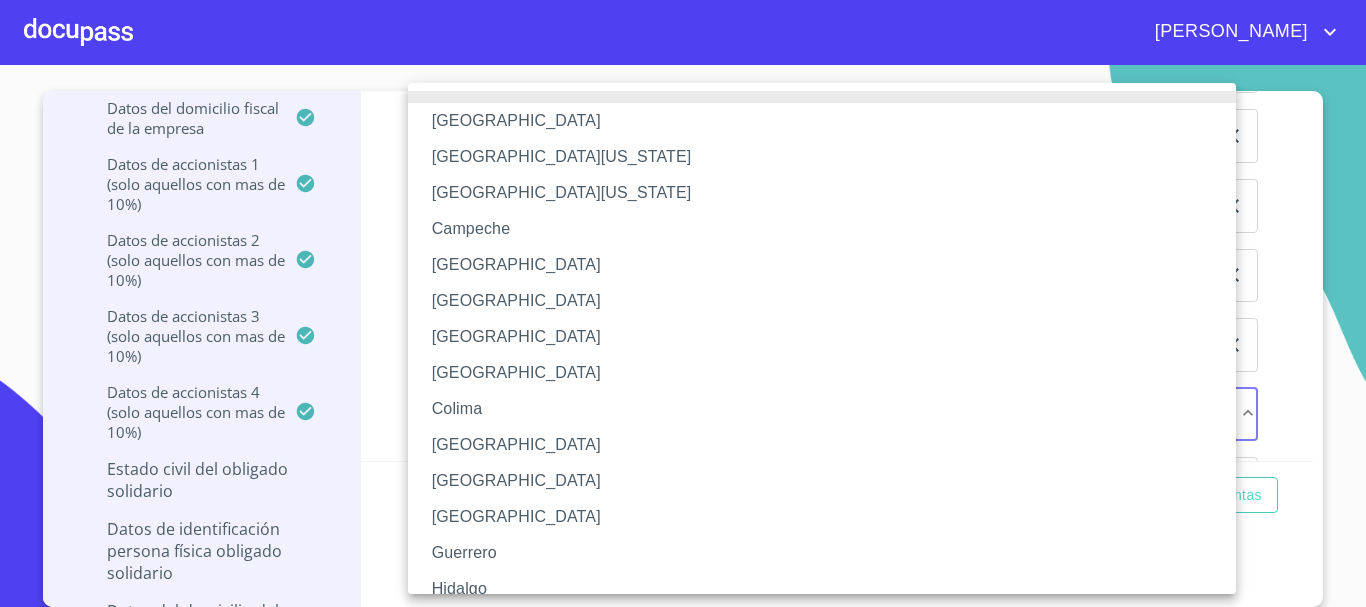 type 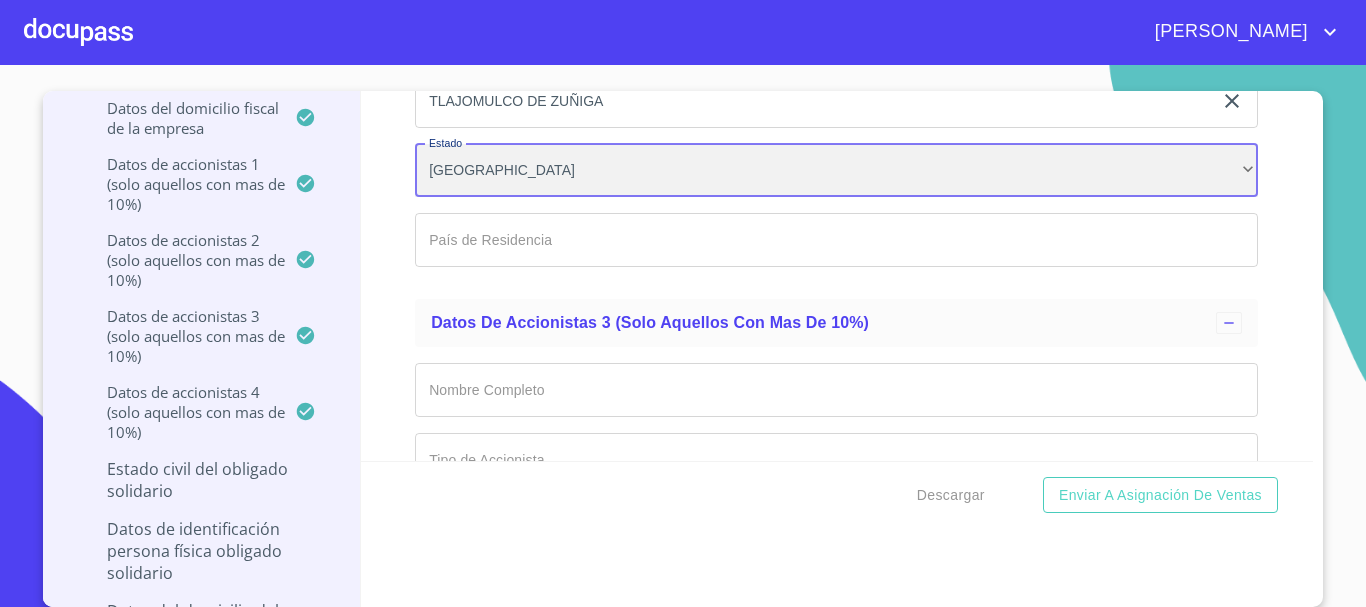 scroll, scrollTop: 16214, scrollLeft: 0, axis: vertical 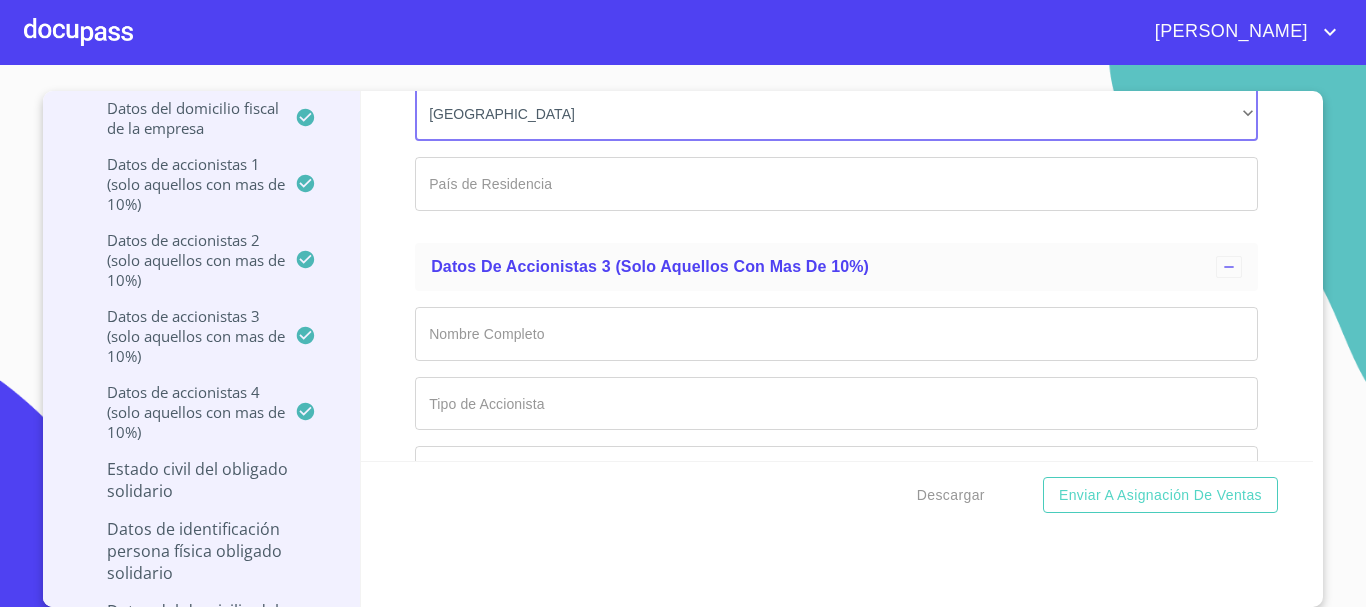 click on "Documento de identificación representante legal.   *" at bounding box center (813, -5020) 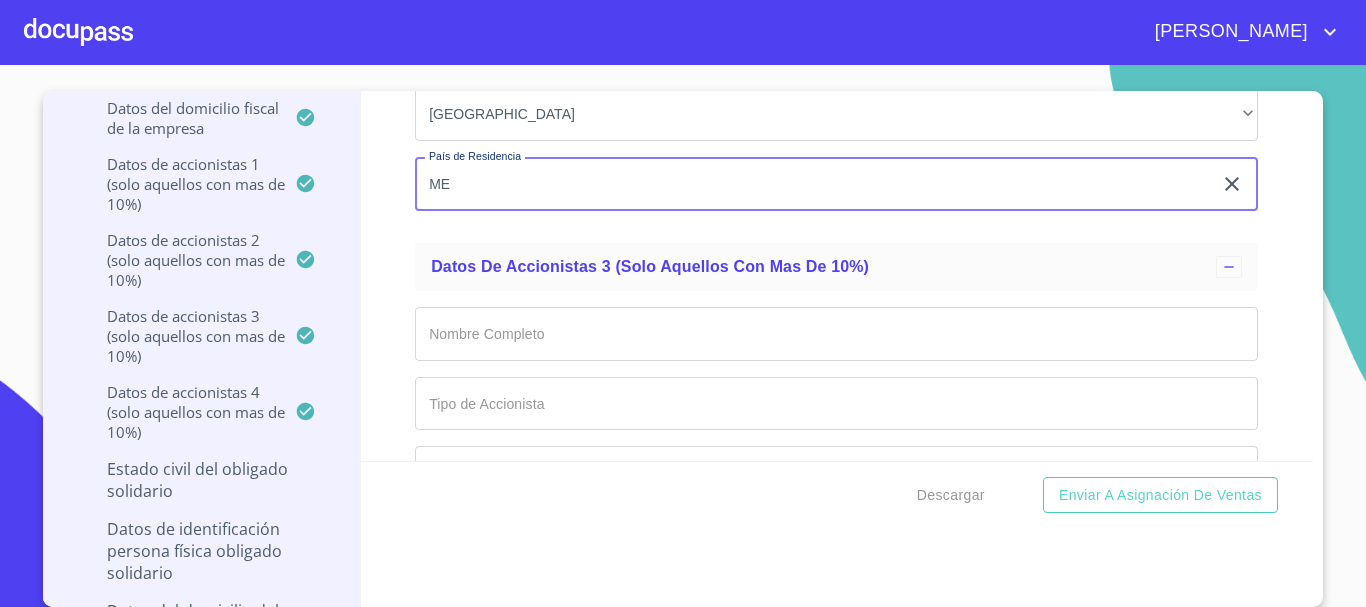 type on "[GEOGRAPHIC_DATA]" 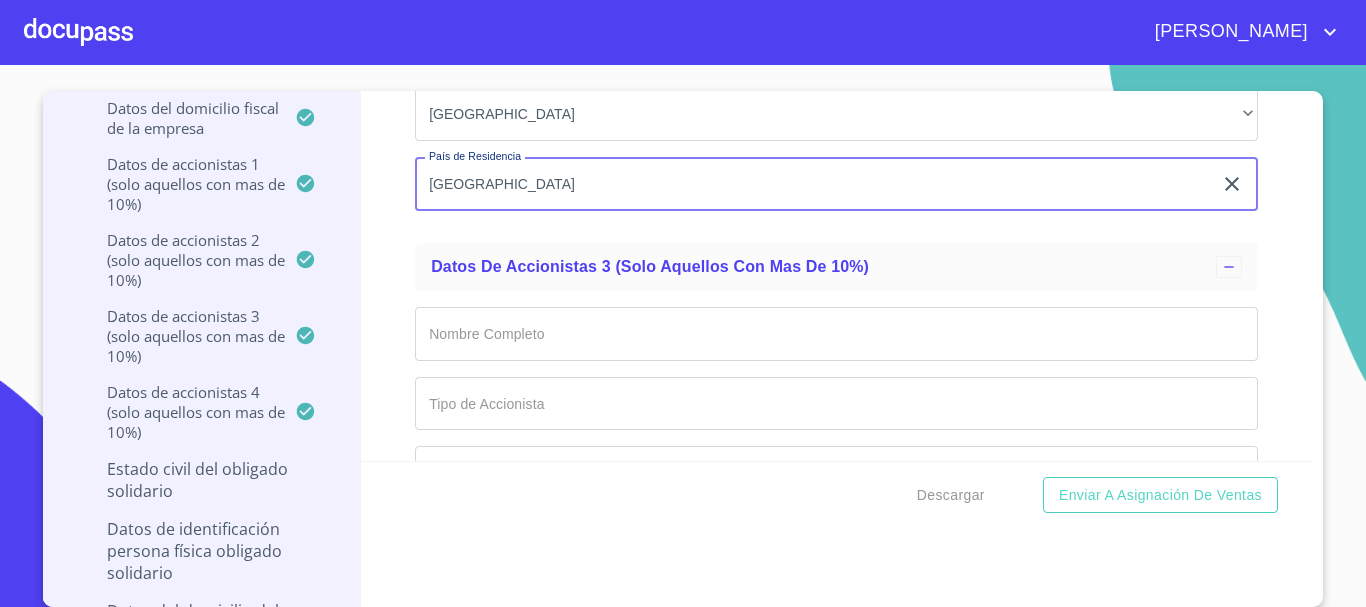 click on "Información del Client (PM crédito)   Documentos Documento de identificación representante legal.   * INE ​ Identificación Oficial Representante Legal * Identificación Oficial Representante Legal Identificación Oficial Representante Legal Comprobante de Domicilio Empresa * Comprobante de Domicilio Empresa Comprobante de Domicilio Empresa Fuente de ingresos   * Independiente/Dueño de negocio/Persona Moral ​ Comprobante de Ingresos mes 1 * Comprobante de Ingresos mes 1 Comprobante de Ingresos mes 1 Comprobante de Ingresos mes 2 * Comprobante de Ingresos mes 2 Comprobante de Ingresos mes 2 Comprobante de Ingresos mes 3 * Comprobante de Ingresos mes 3 Comprobante de Ingresos mes 3 Constancia de Situación Fiscal Empresa * Constancia de Situación Fiscal Empresa Constancia de Situación Fiscal Empresa Acta Constitutiva con poderes * Acta Constitutiva con poderes Acta Constitutiva con poderes Declaración Anual con Acuse * Declaración Anual con Acuse Declaración Anual con Acuse   * INE ​ * * *" at bounding box center (837, 276) 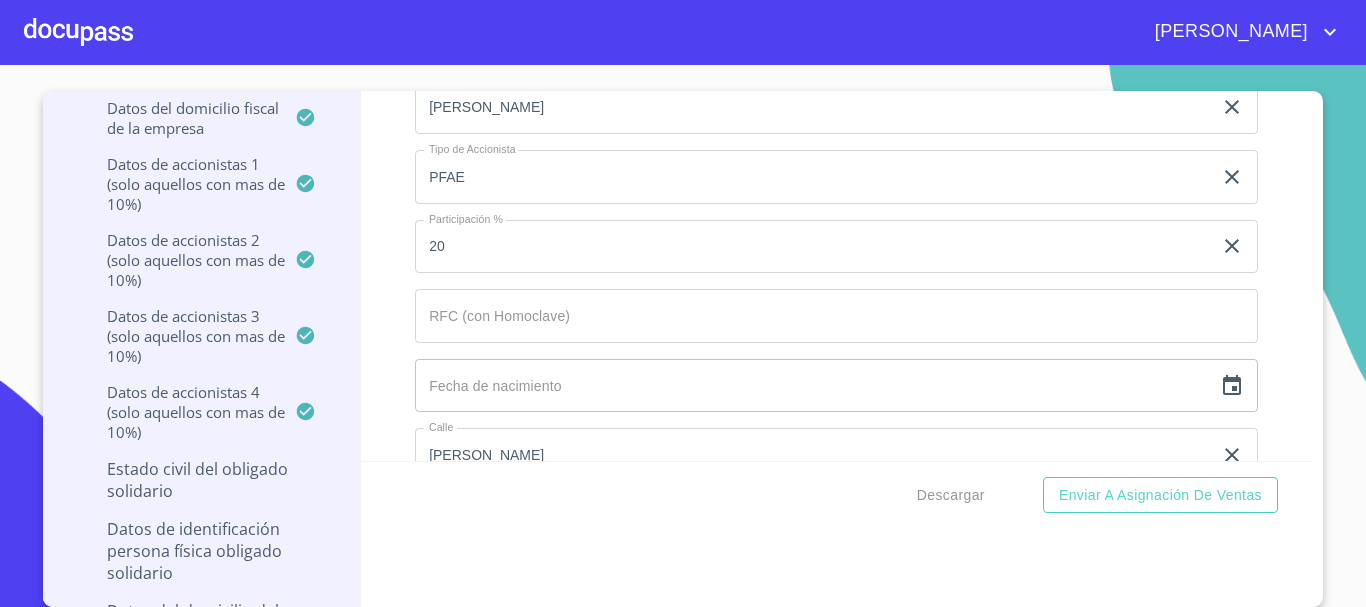 scroll, scrollTop: 15414, scrollLeft: 0, axis: vertical 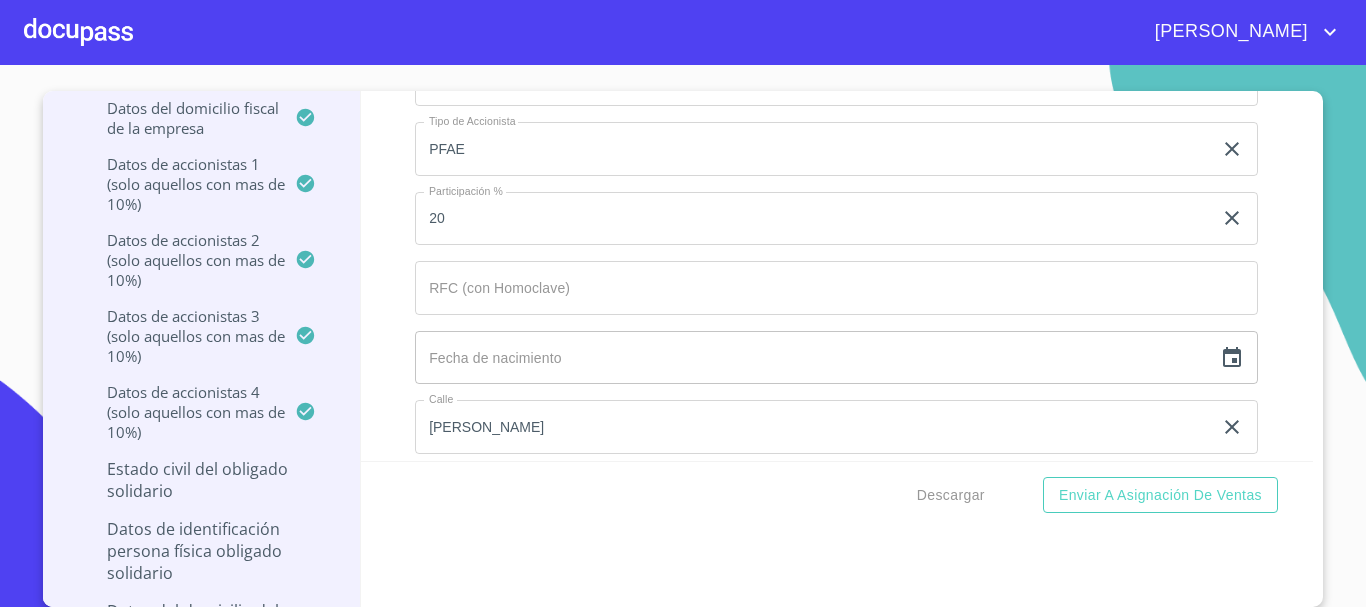 click on "Documento de identificación representante legal.   *" at bounding box center (813, -4220) 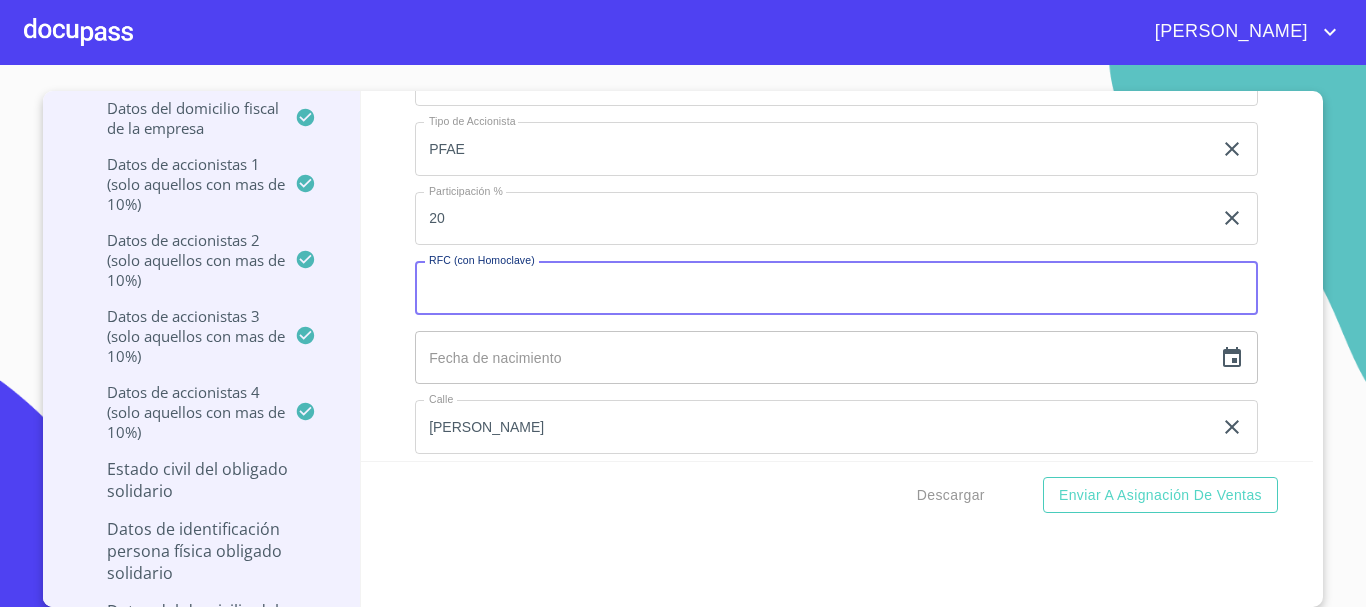 paste on "GICL580928JN4" 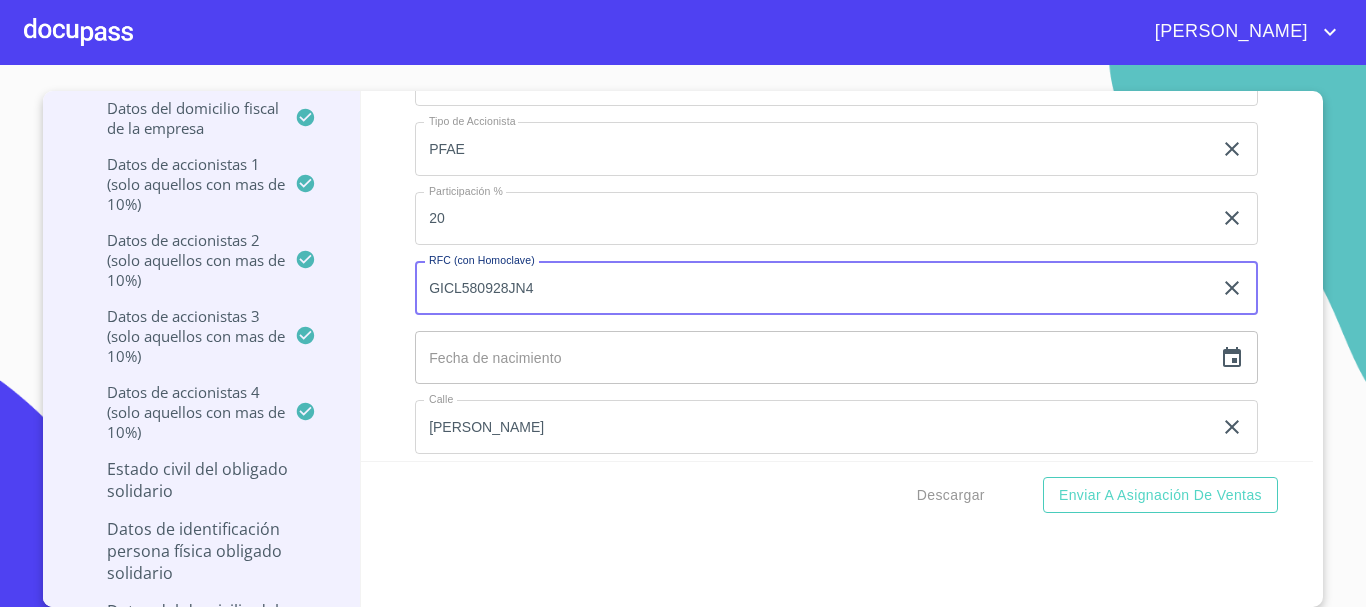 type on "GICL580928JN4" 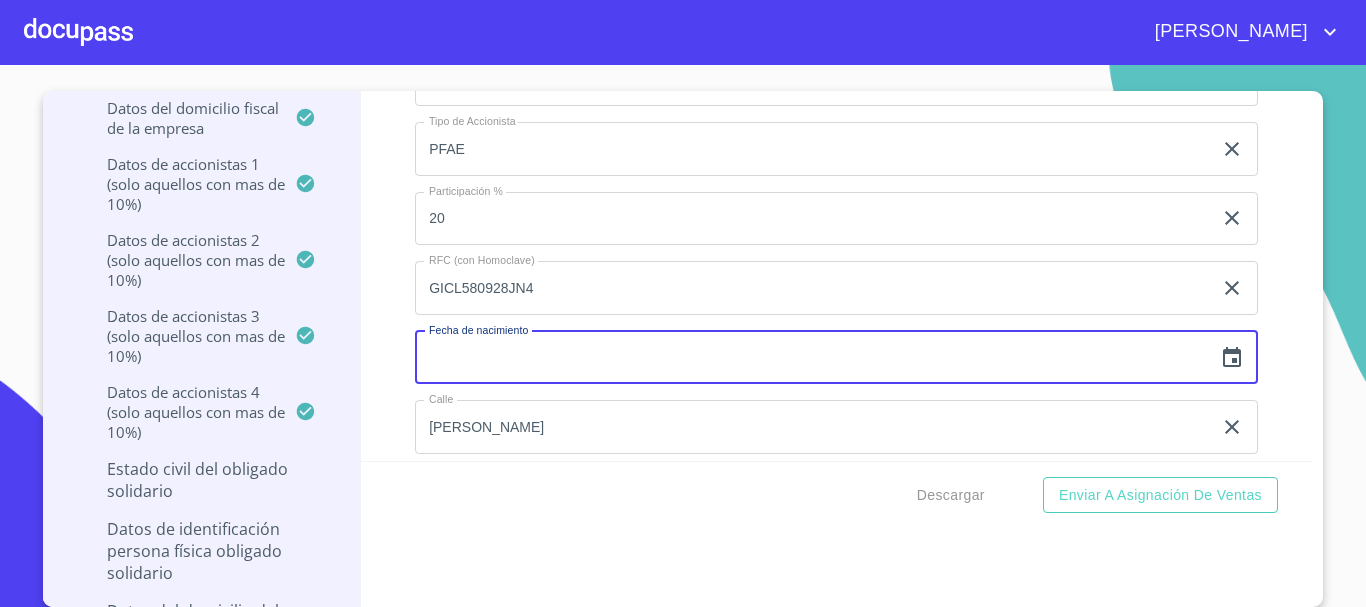 click 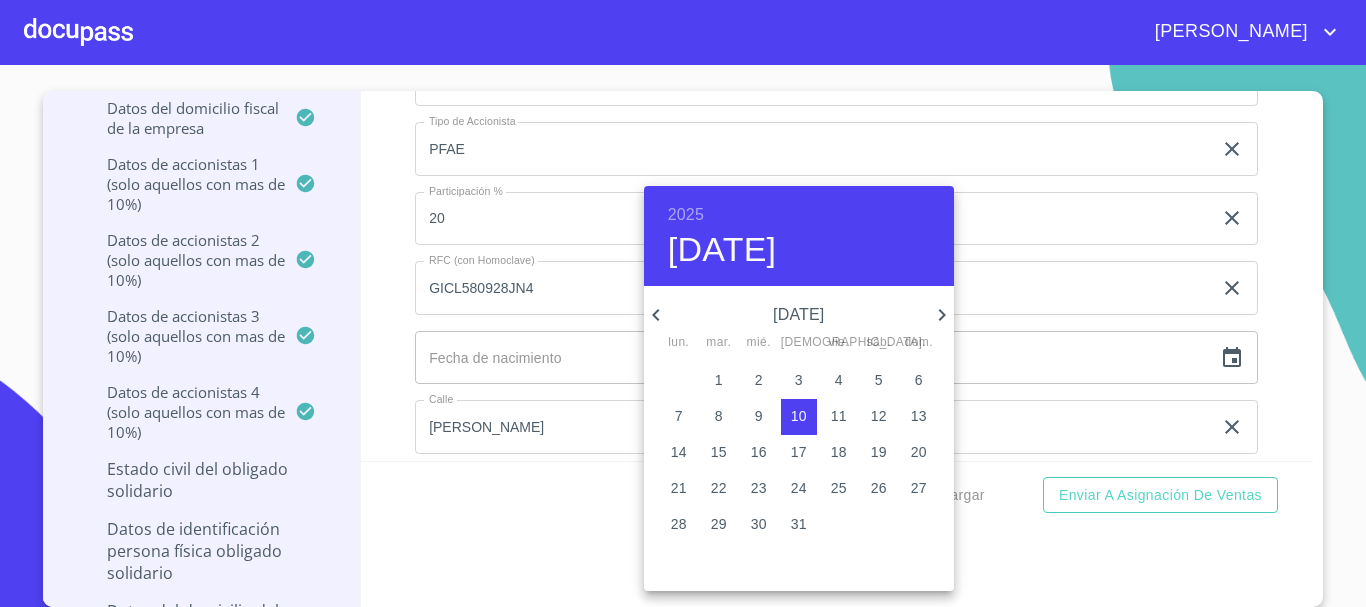 click 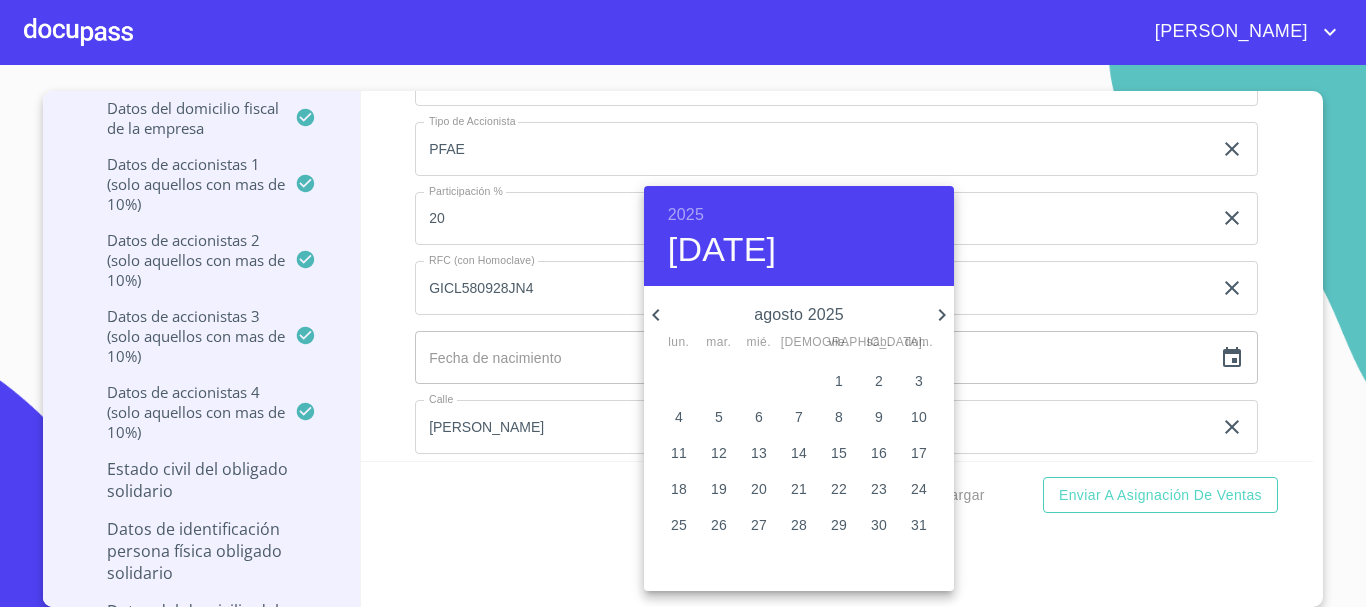 click 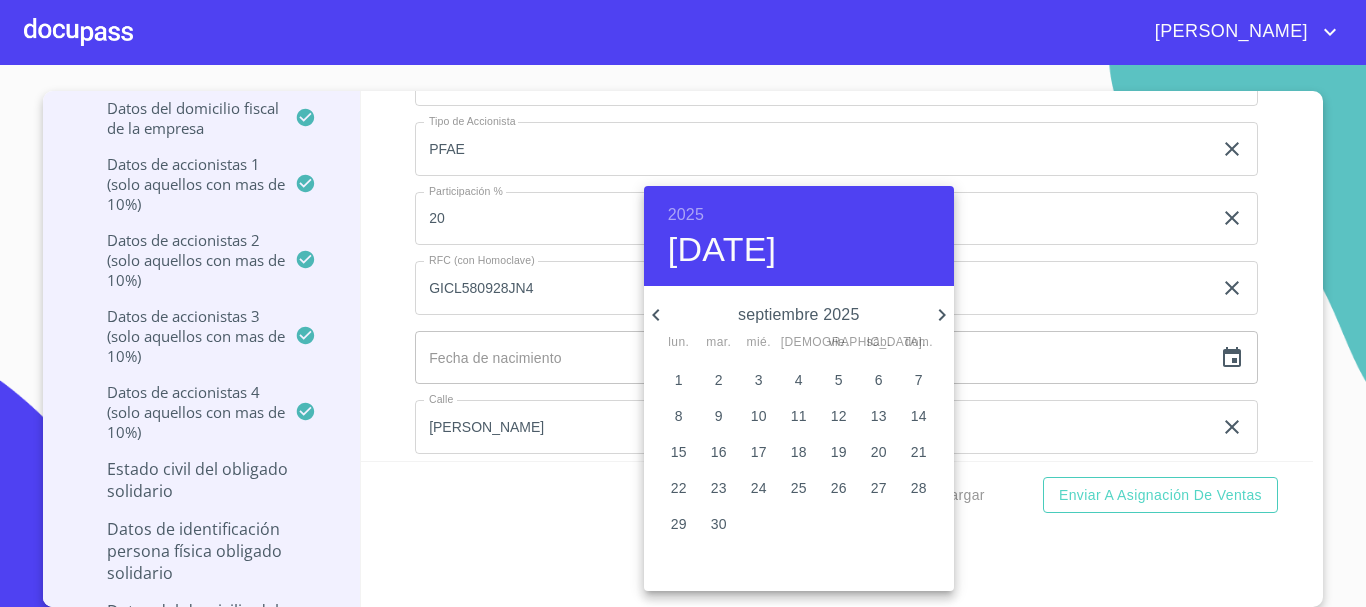 click on "2025" at bounding box center [686, 215] 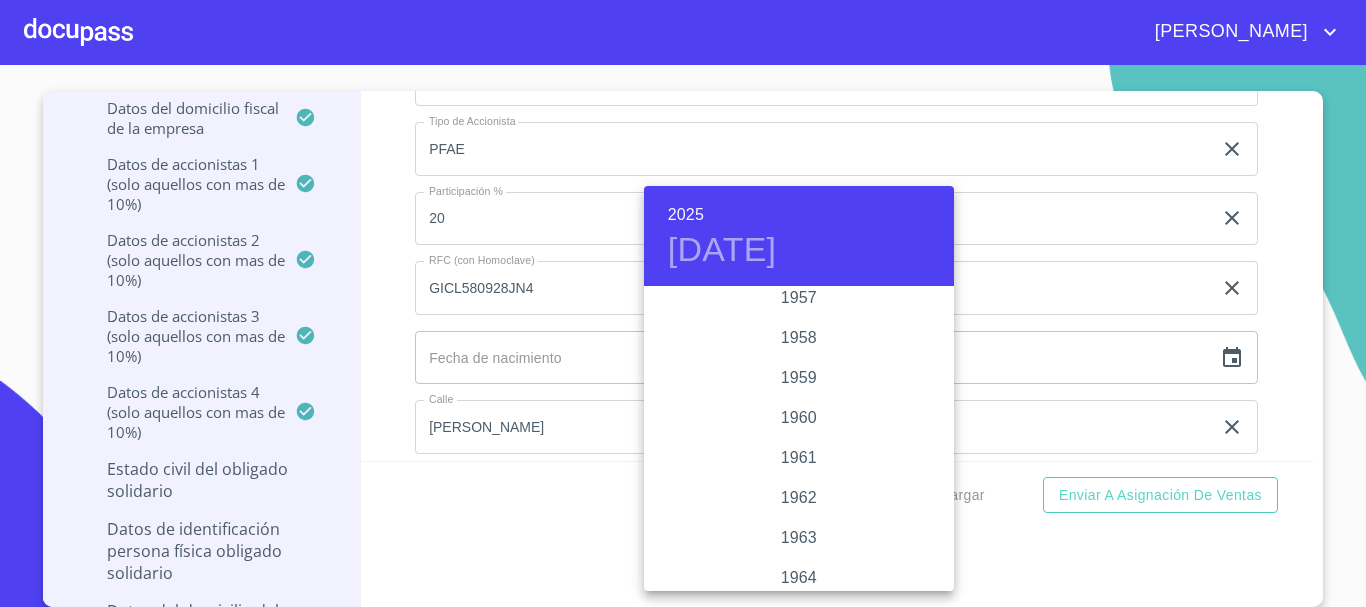 scroll, scrollTop: 1280, scrollLeft: 0, axis: vertical 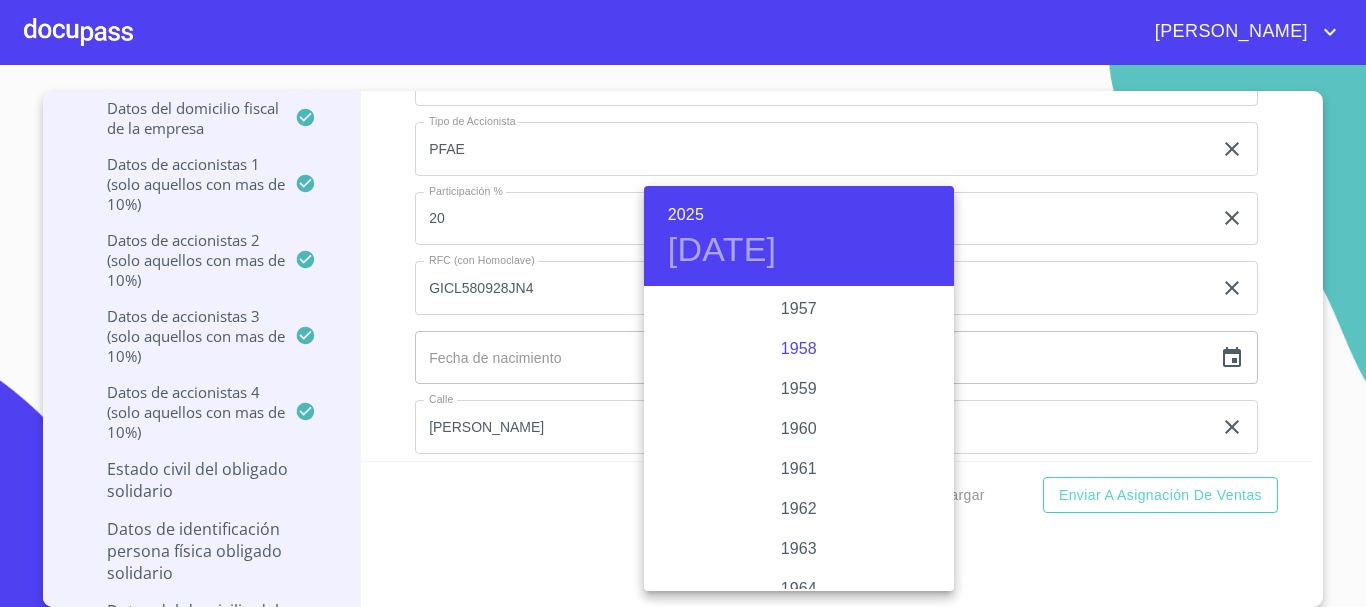 click on "1958" at bounding box center [799, 349] 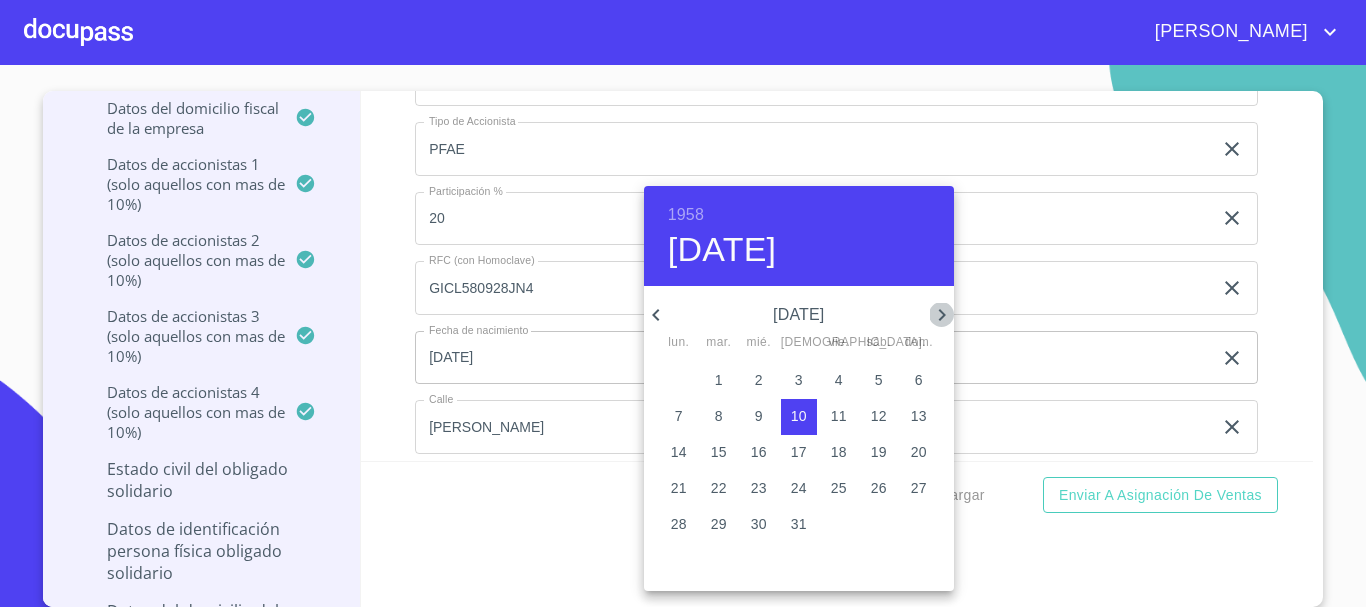 click 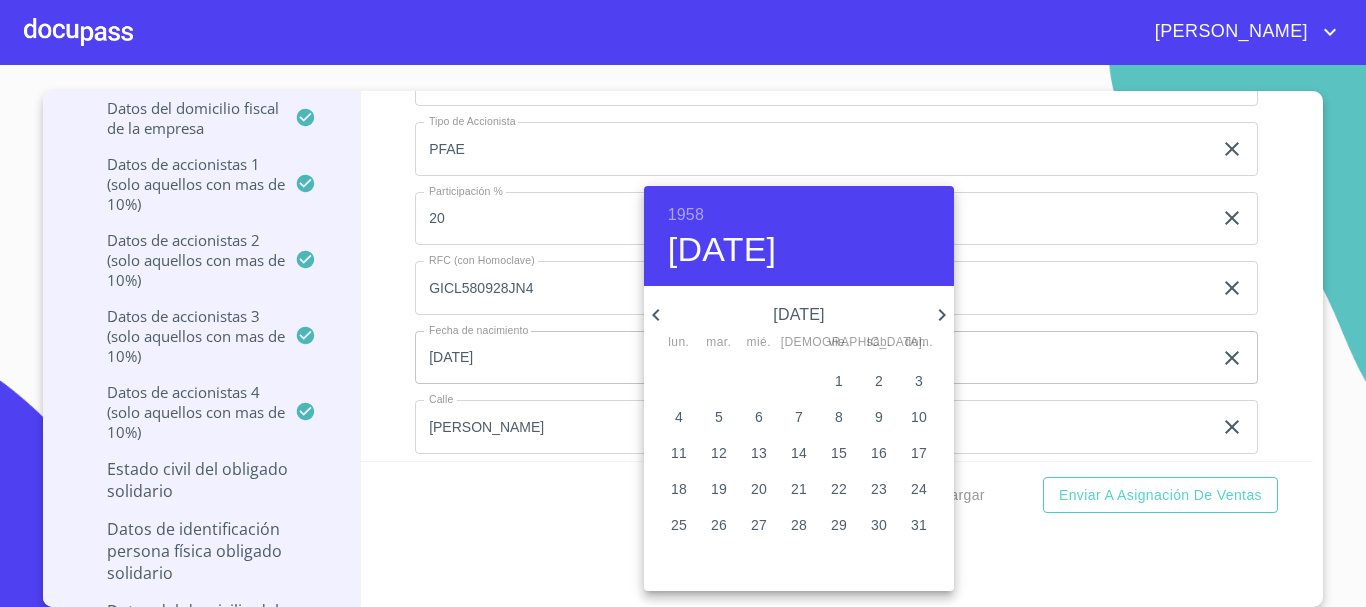 click 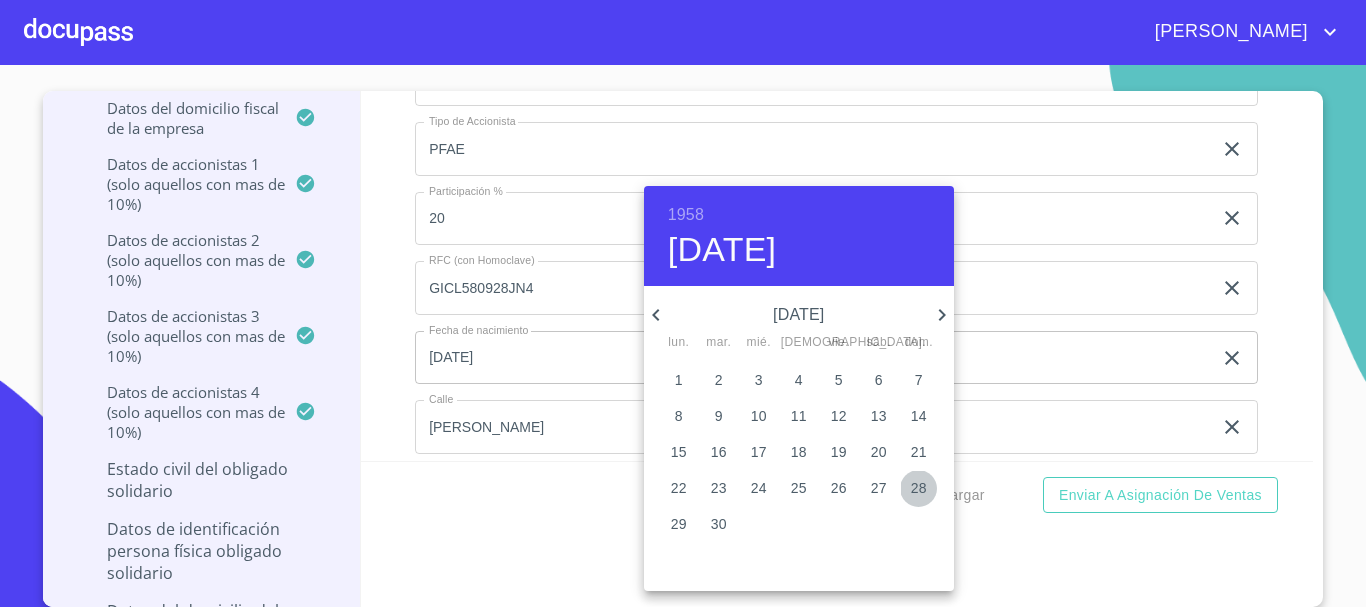 click on "28" at bounding box center (919, 488) 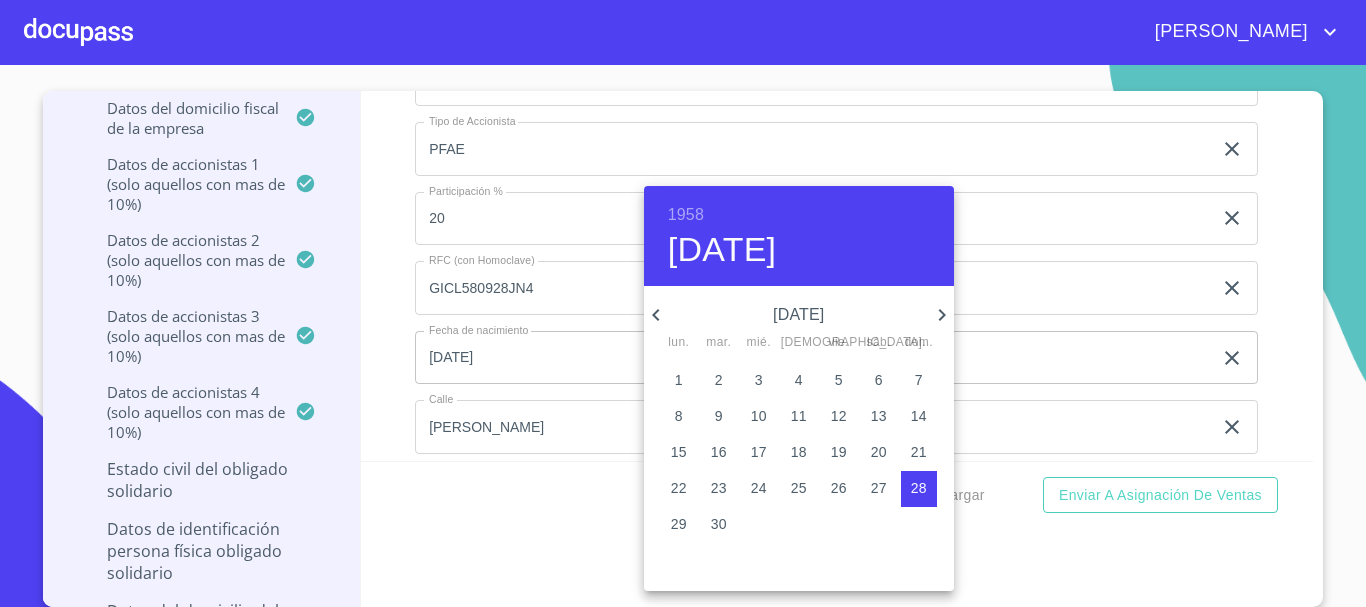 click at bounding box center [683, 303] 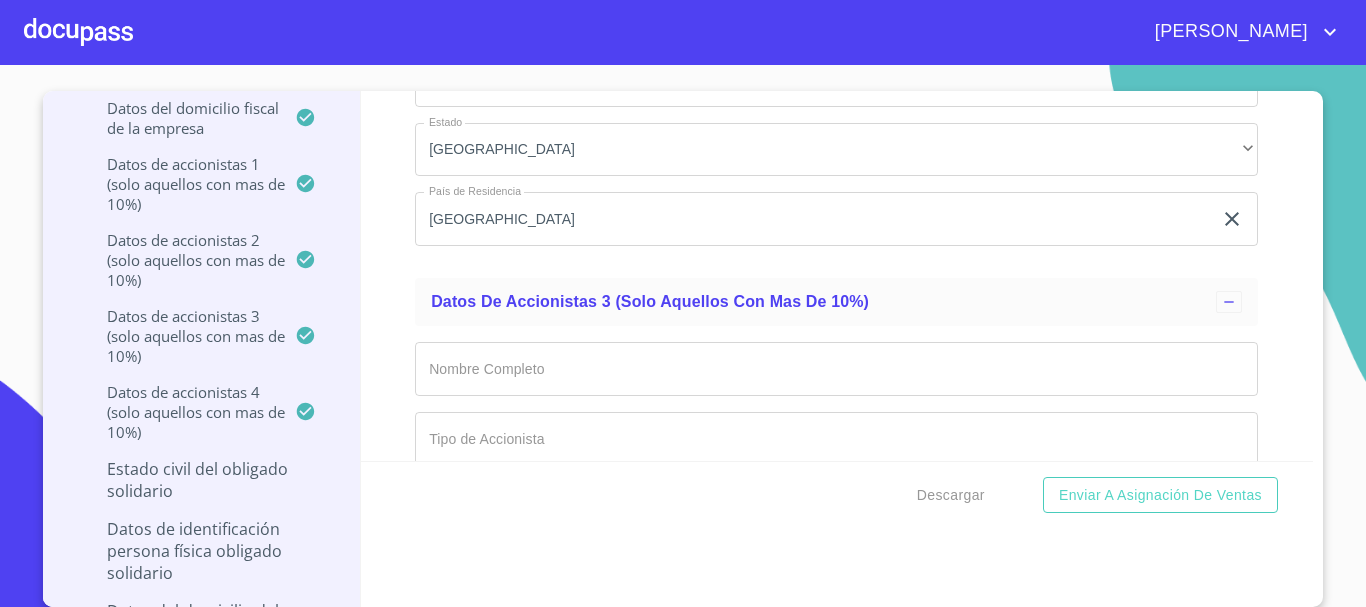 scroll, scrollTop: 16214, scrollLeft: 0, axis: vertical 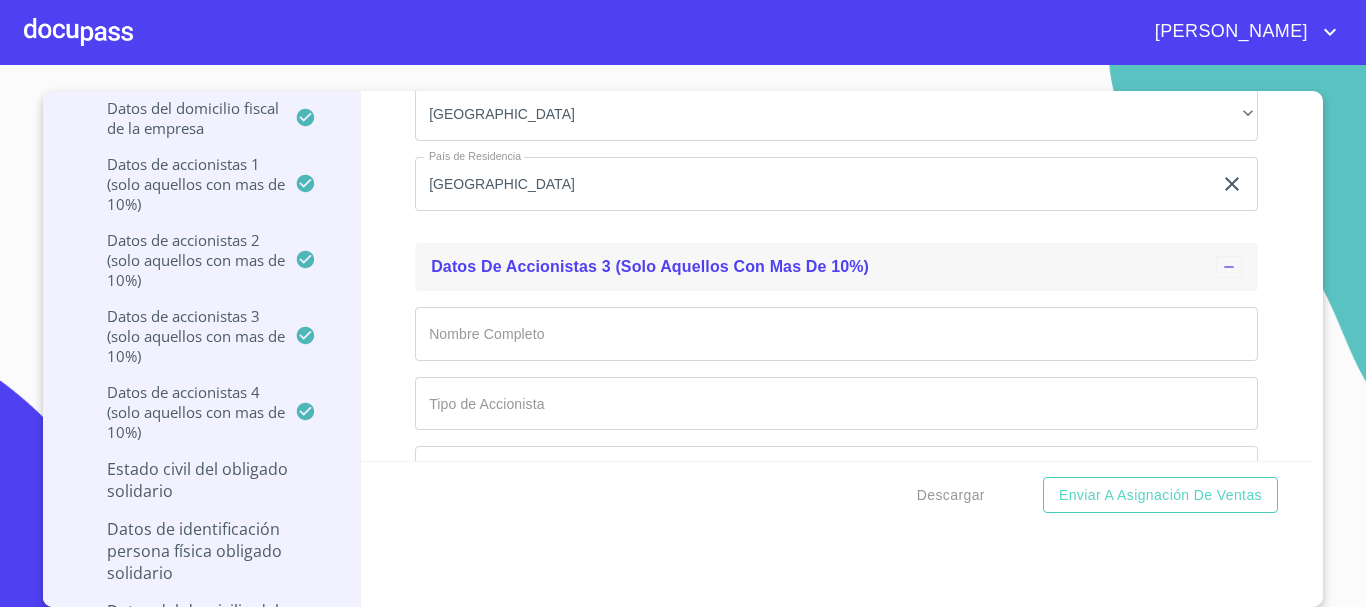 click 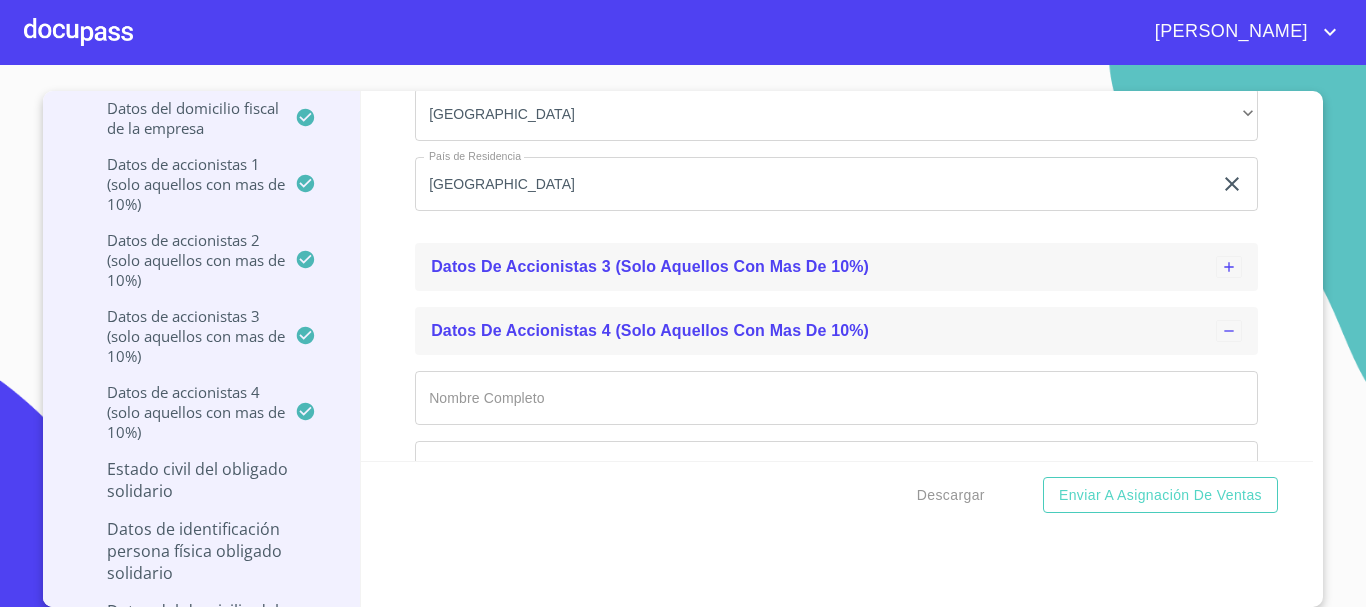 click 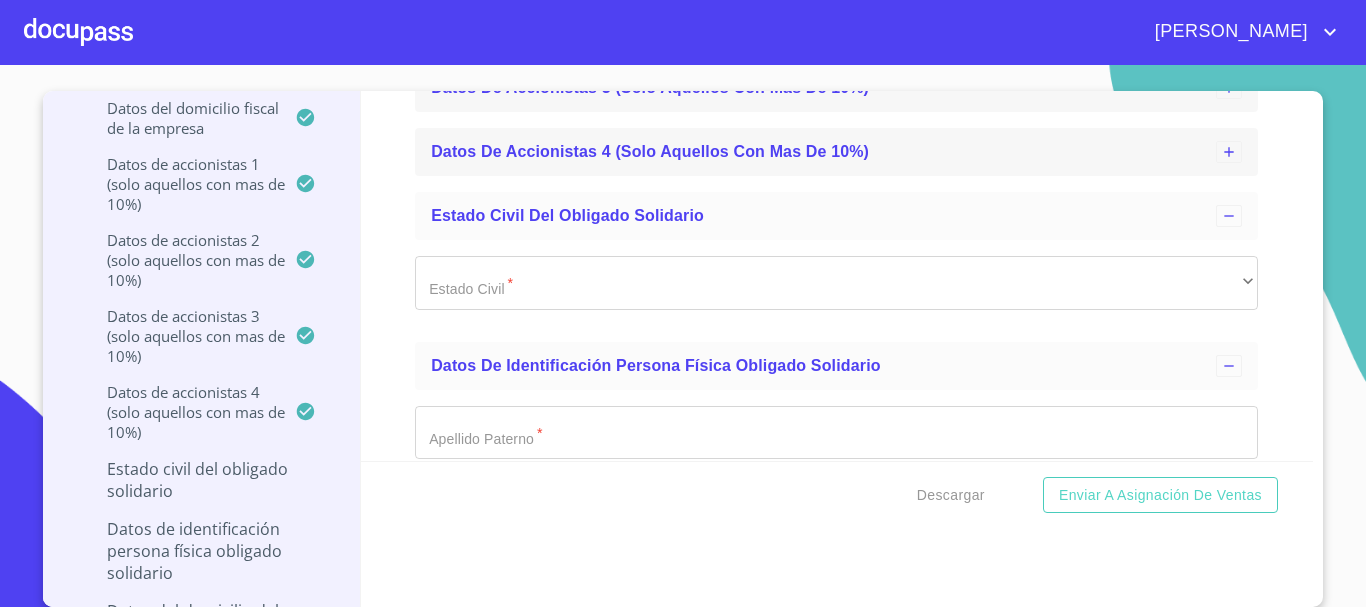 scroll, scrollTop: 16414, scrollLeft: 0, axis: vertical 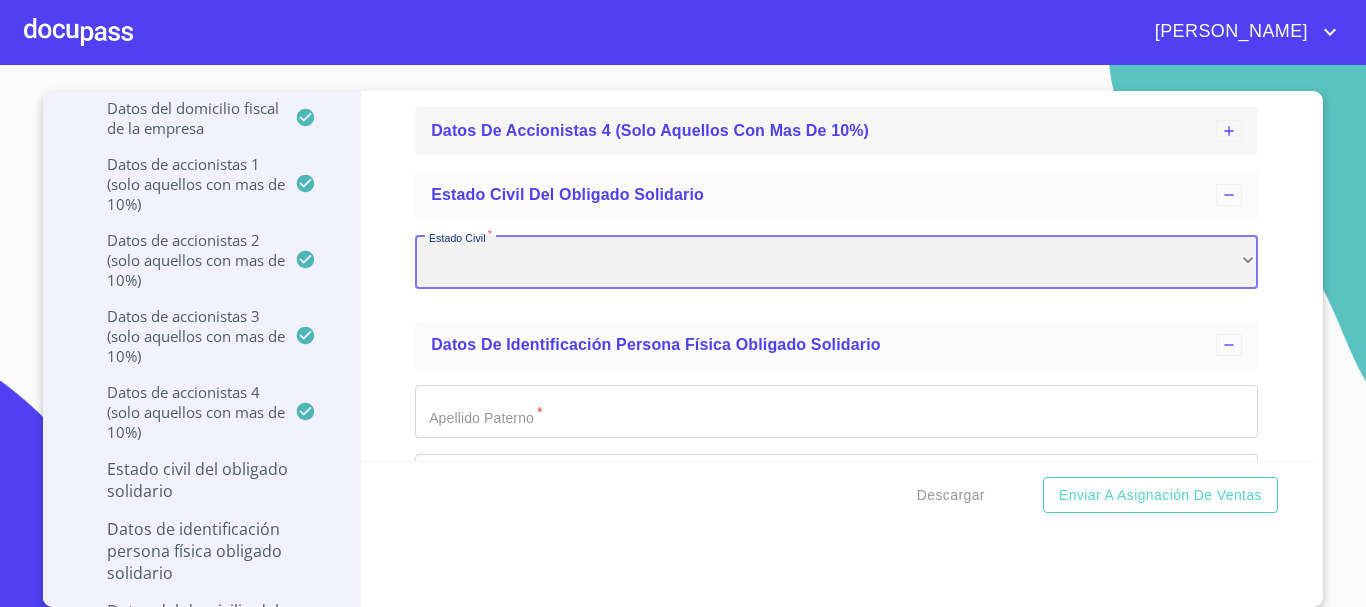 click on "​" at bounding box center (836, 262) 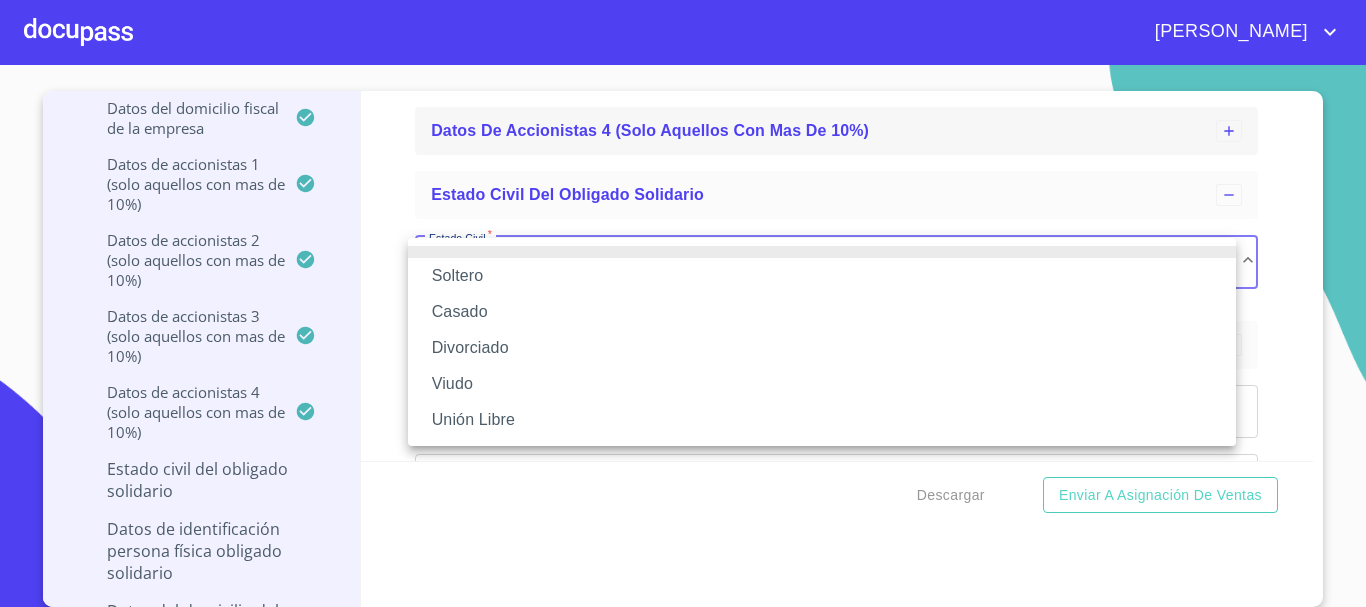 click on "Casado" at bounding box center [822, 312] 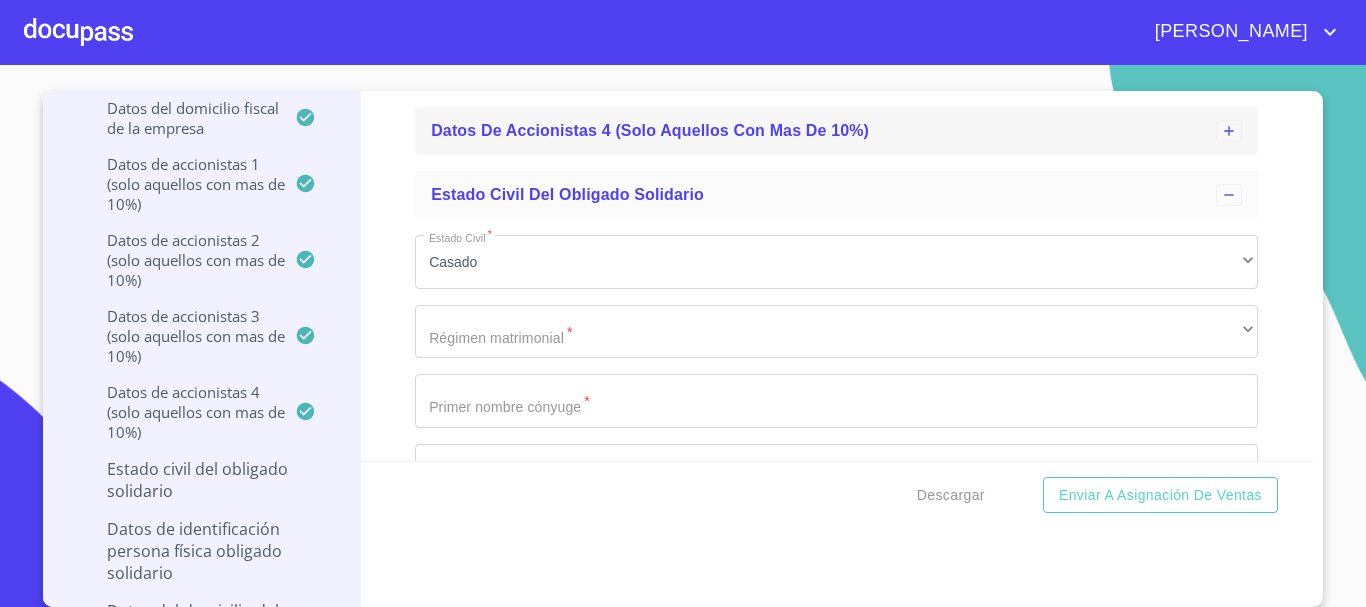 click on "Información del Client (PM crédito)   Documentos Documento de identificación representante legal.   * INE ​ Identificación Oficial Representante Legal * Identificación Oficial Representante Legal Identificación Oficial Representante Legal Comprobante de Domicilio Empresa * Comprobante de Domicilio Empresa Comprobante de Domicilio Empresa Fuente de ingresos   * Independiente/Dueño de negocio/Persona Moral ​ Comprobante de Ingresos mes 1 * Comprobante de Ingresos mes 1 Comprobante de Ingresos mes 1 Comprobante de Ingresos mes 2 * Comprobante de Ingresos mes 2 Comprobante de Ingresos mes 2 Comprobante de Ingresos mes 3 * Comprobante de Ingresos mes 3 Comprobante de Ingresos mes 3 Constancia de Situación Fiscal Empresa * Constancia de Situación Fiscal Empresa Constancia de Situación Fiscal Empresa Acta Constitutiva con poderes * Acta Constitutiva con poderes Acta Constitutiva con poderes Declaración Anual con Acuse * Declaración Anual con Acuse Declaración Anual con Acuse   * INE ​ * * *" at bounding box center [837, 276] 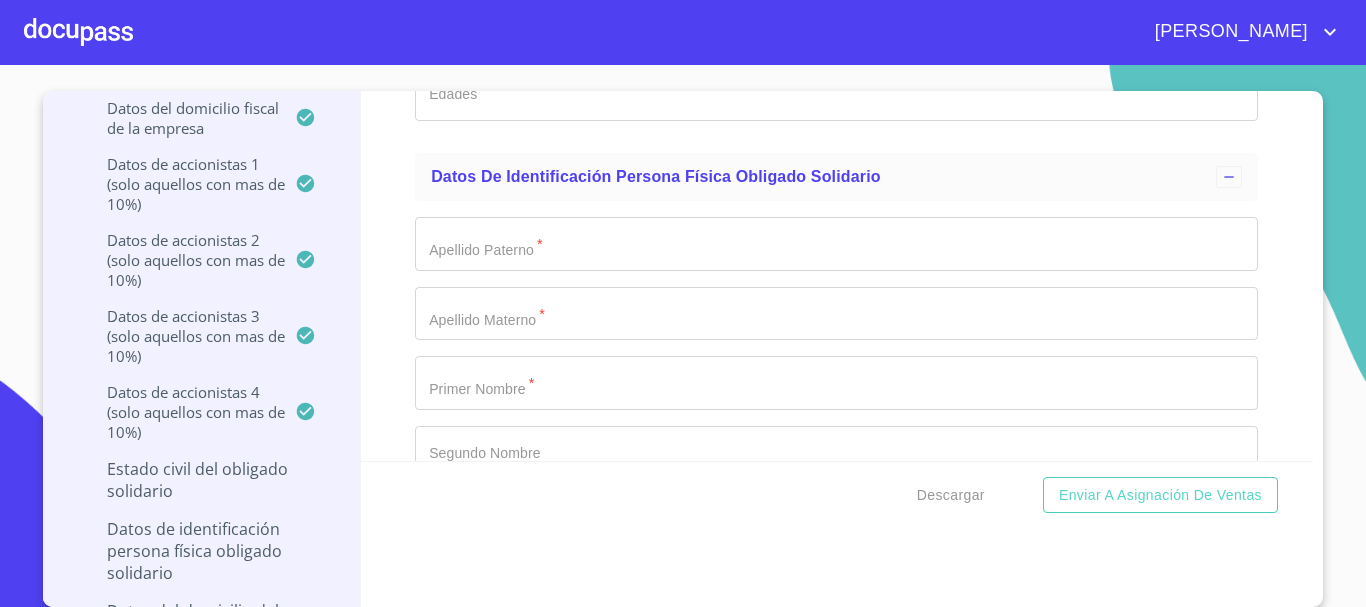 scroll, scrollTop: 17114, scrollLeft: 0, axis: vertical 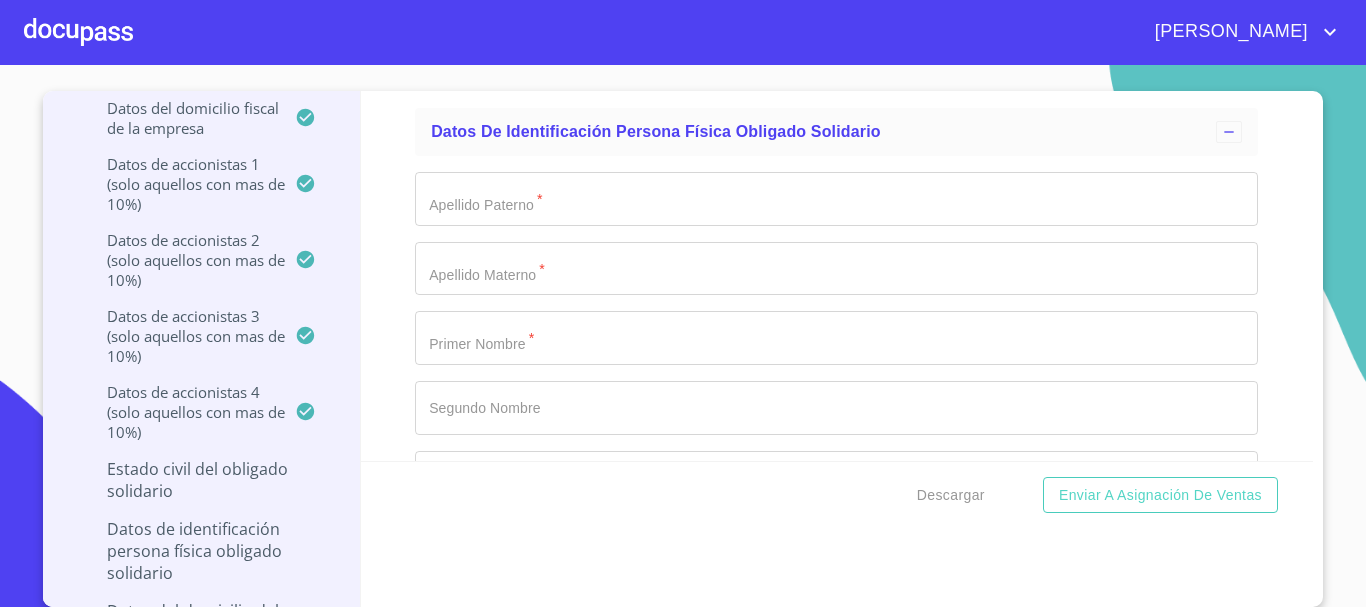 click on "Documento de identificación representante legal.   *" at bounding box center (813, -5920) 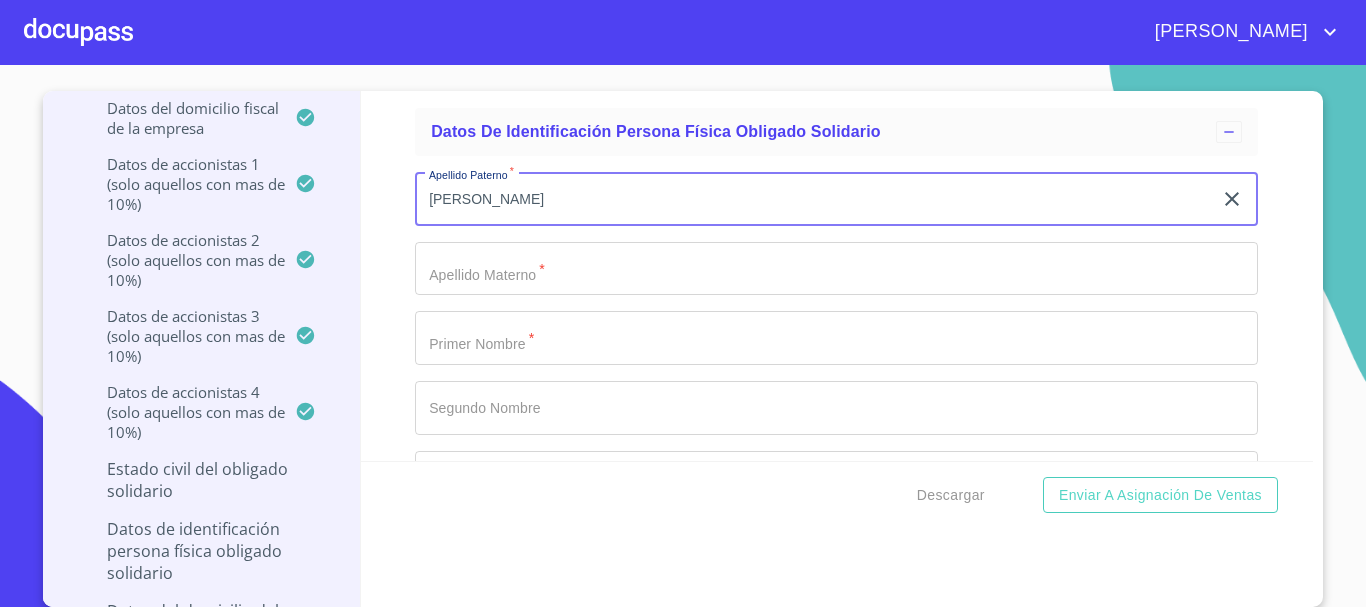 type on "[PERSON_NAME]" 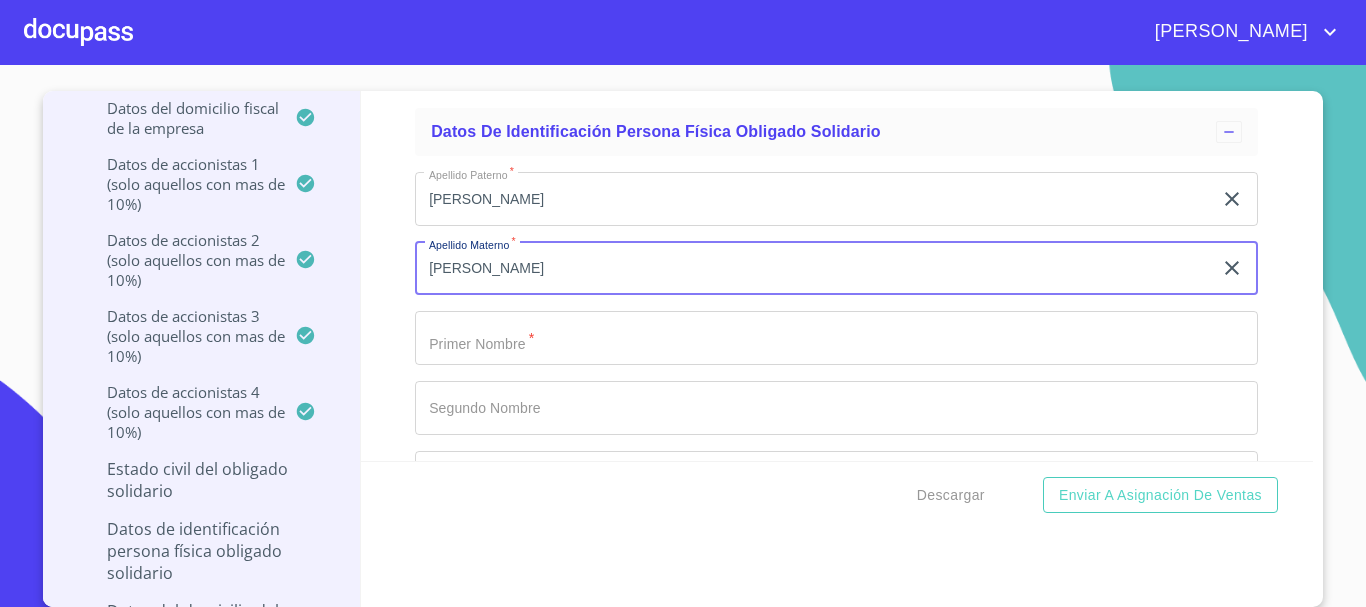 type on "[PERSON_NAME]" 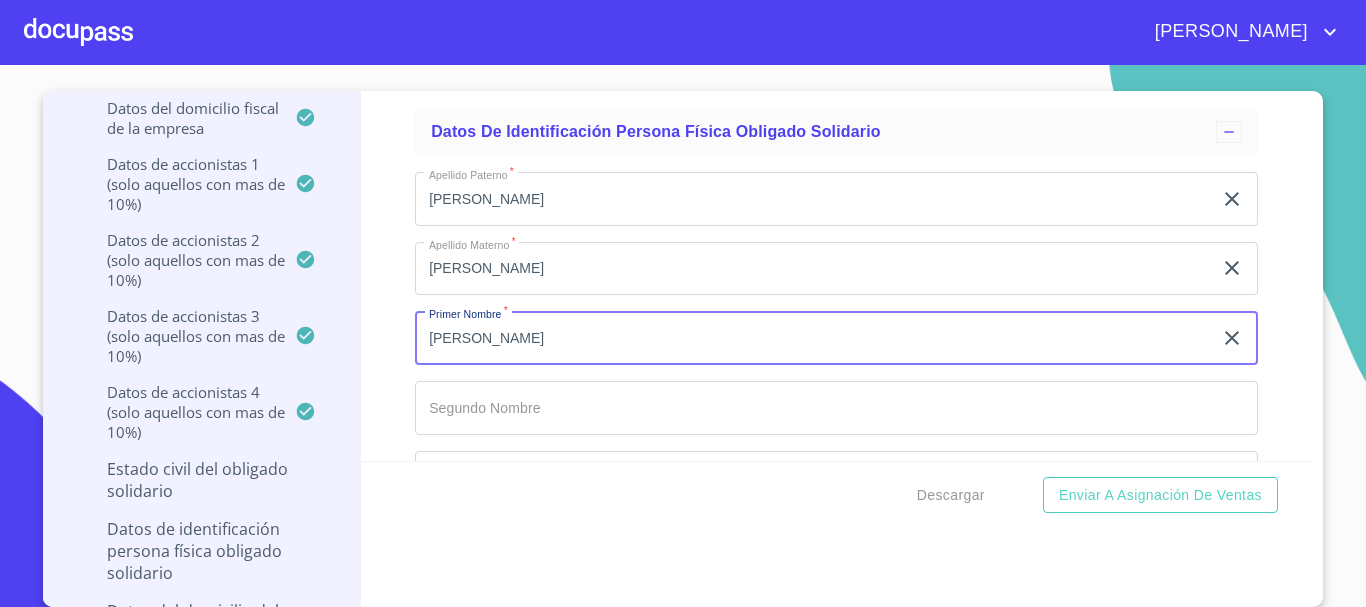 type on "[PERSON_NAME]" 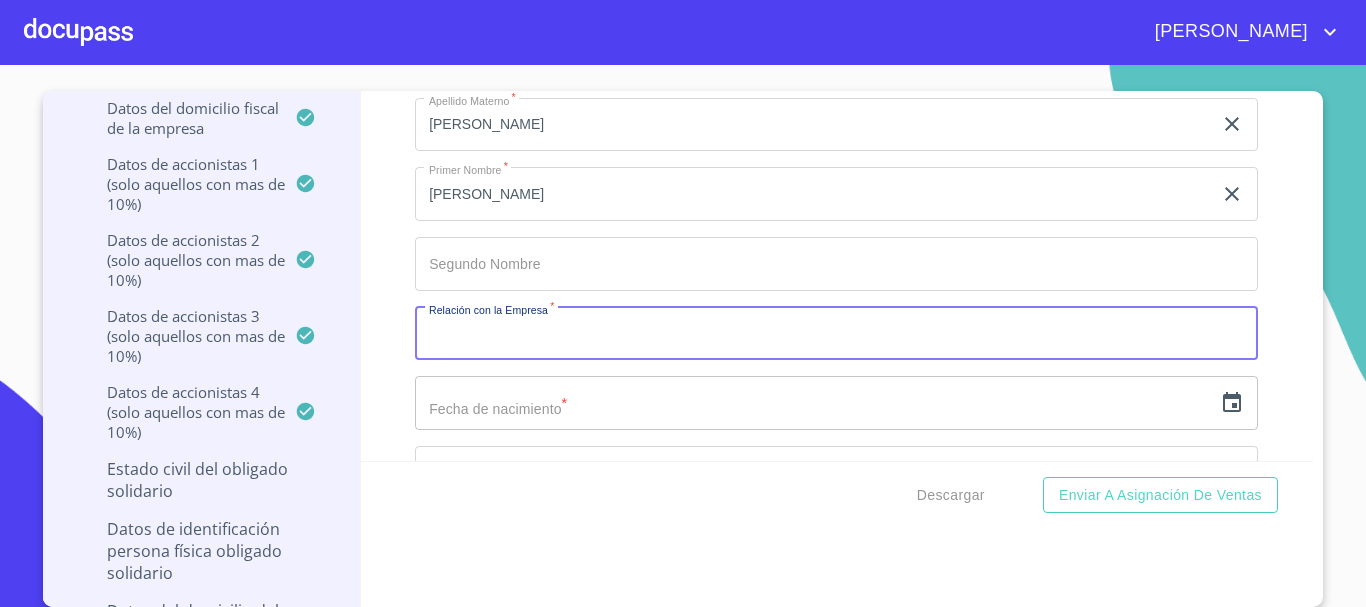 scroll, scrollTop: 17358, scrollLeft: 0, axis: vertical 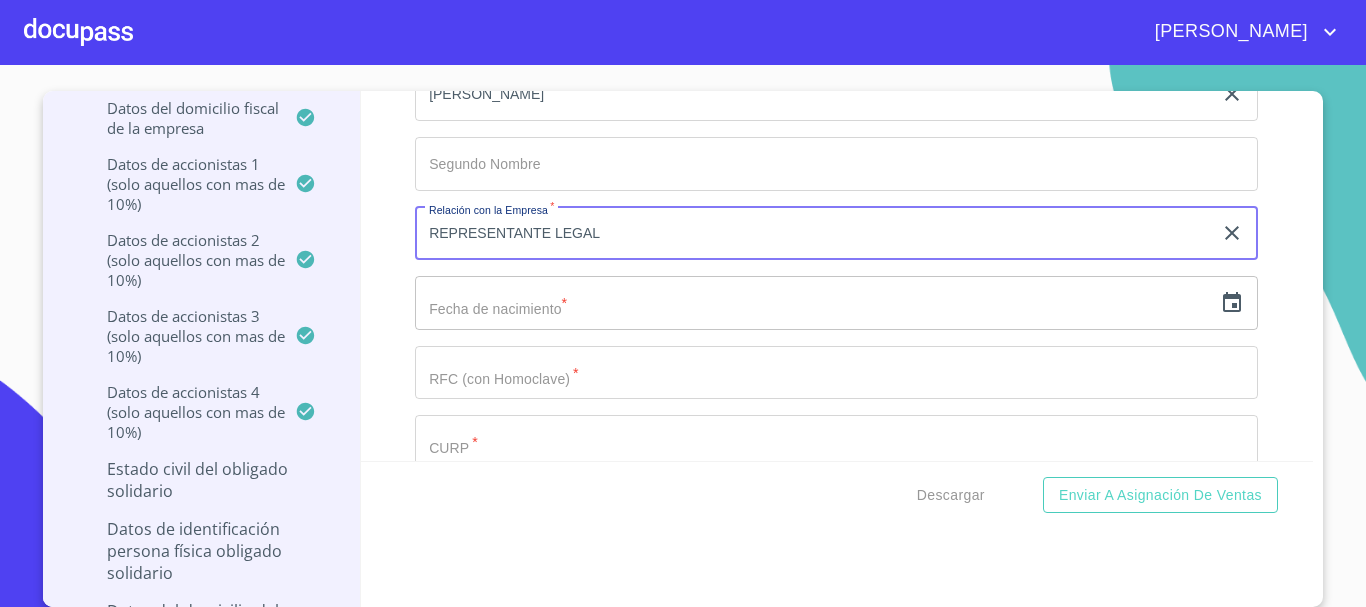 type on "REPRESENTANTE LEGAL" 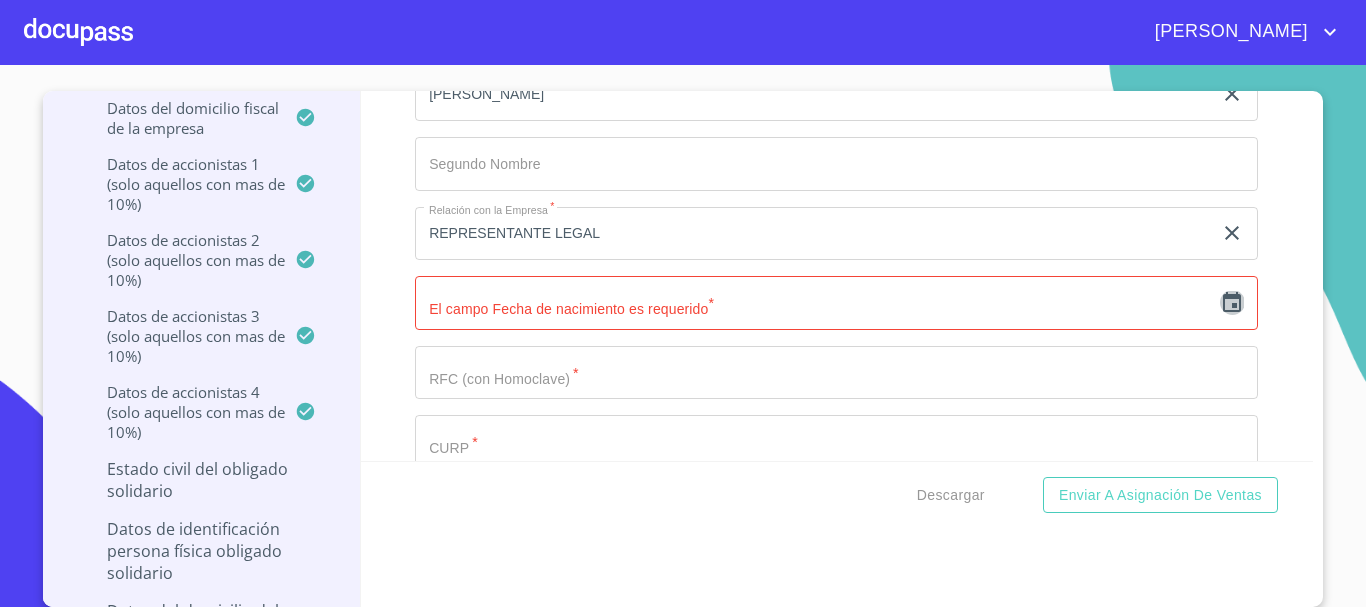 click 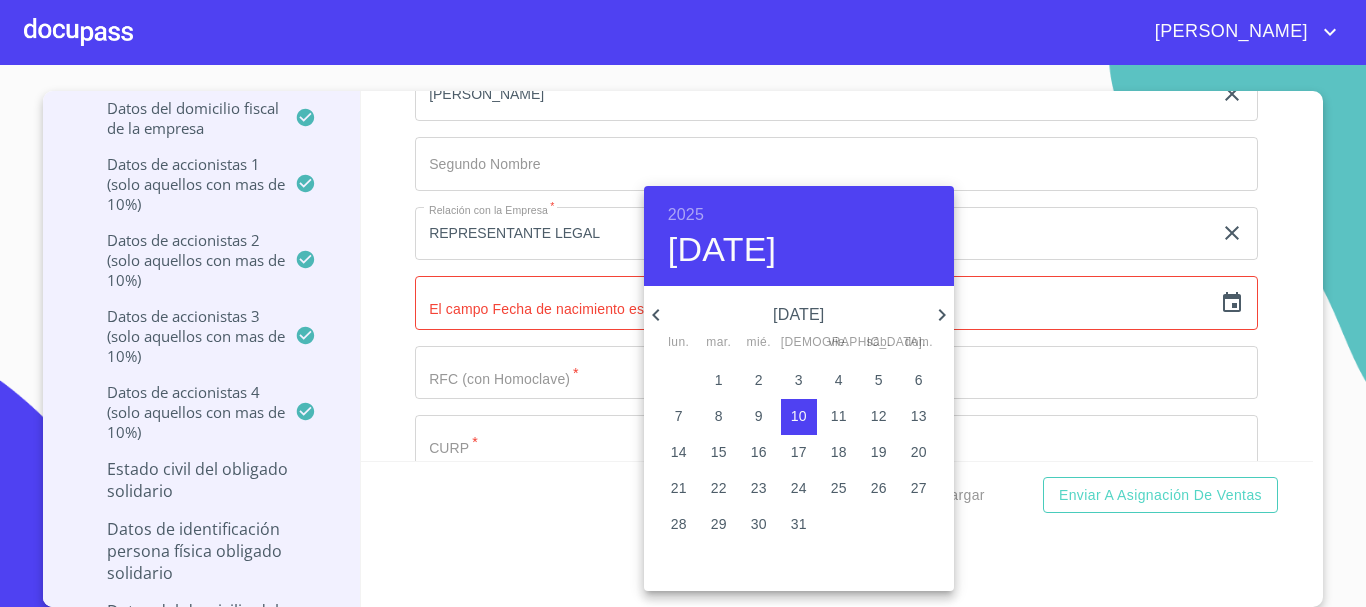 click on "2025" at bounding box center [686, 215] 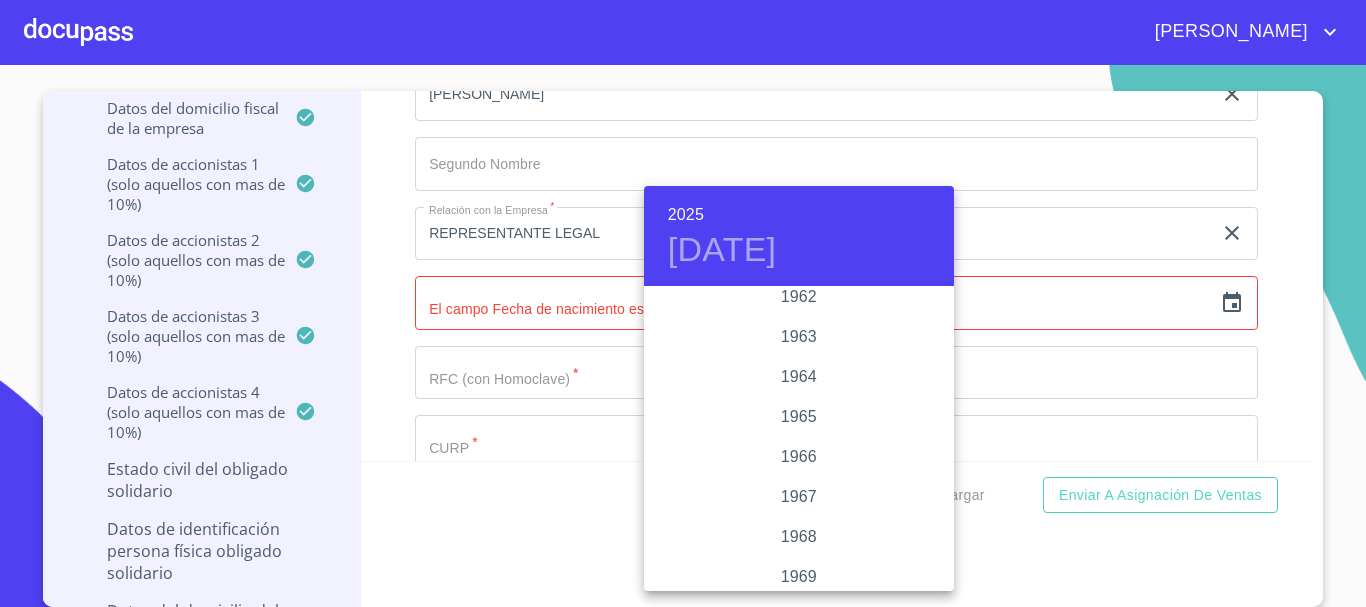 scroll, scrollTop: 1480, scrollLeft: 0, axis: vertical 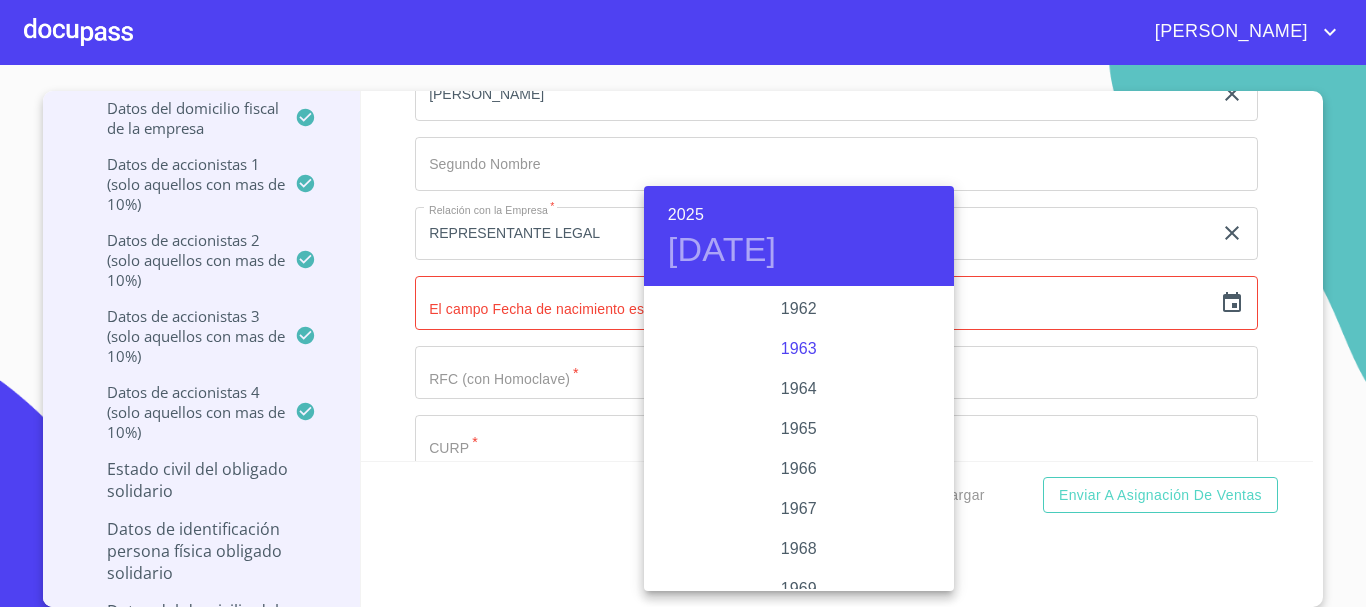 click on "1963" at bounding box center [799, 349] 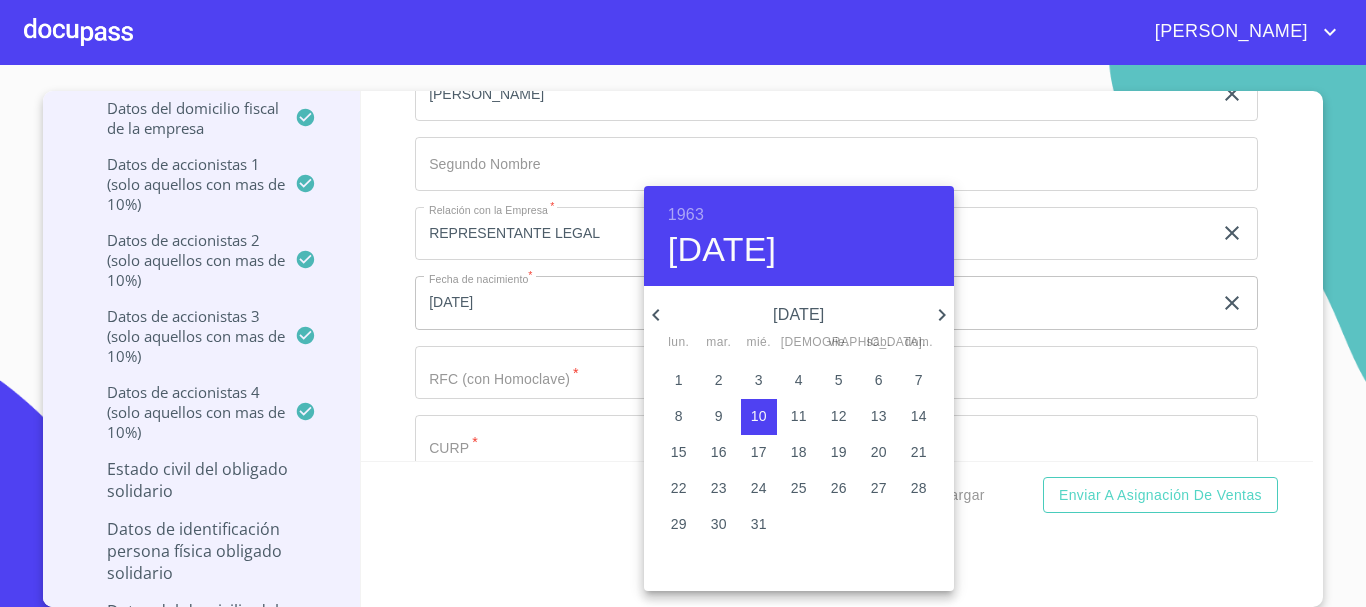 click 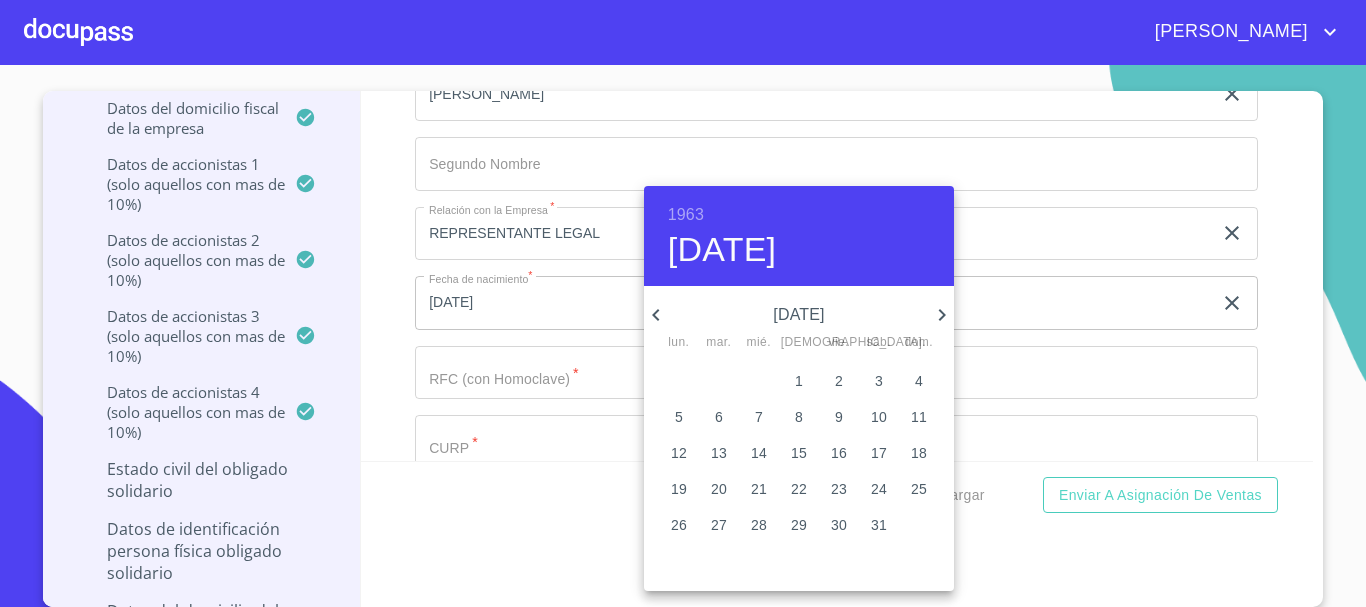 click 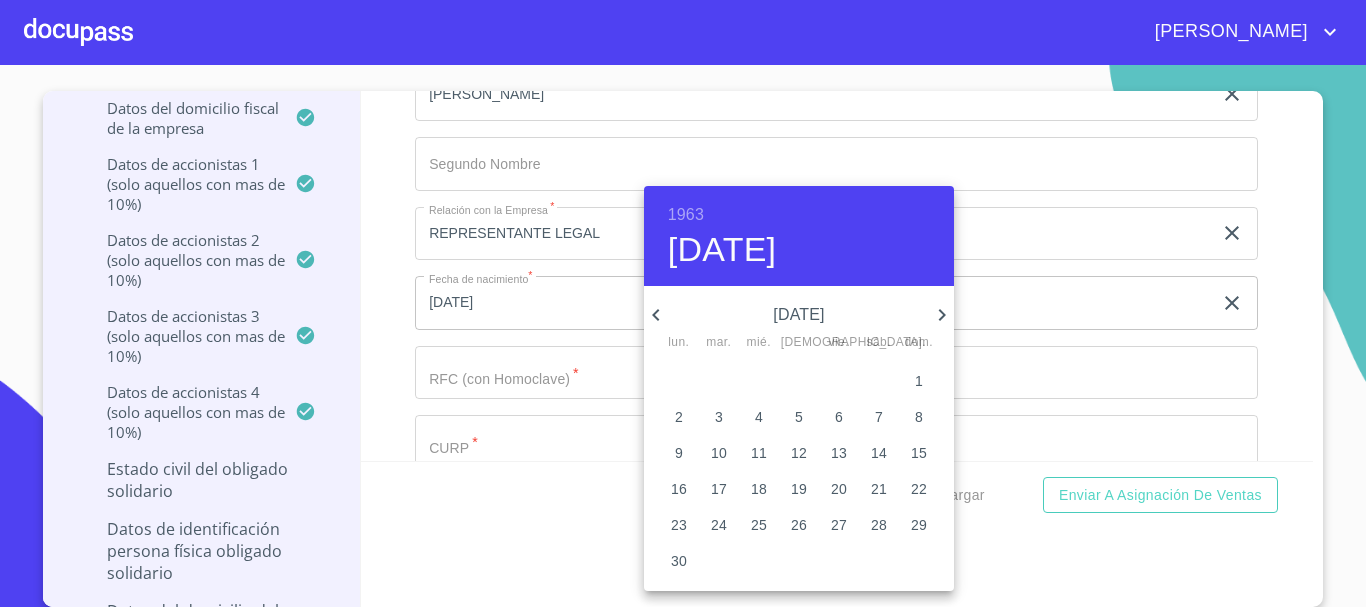 click 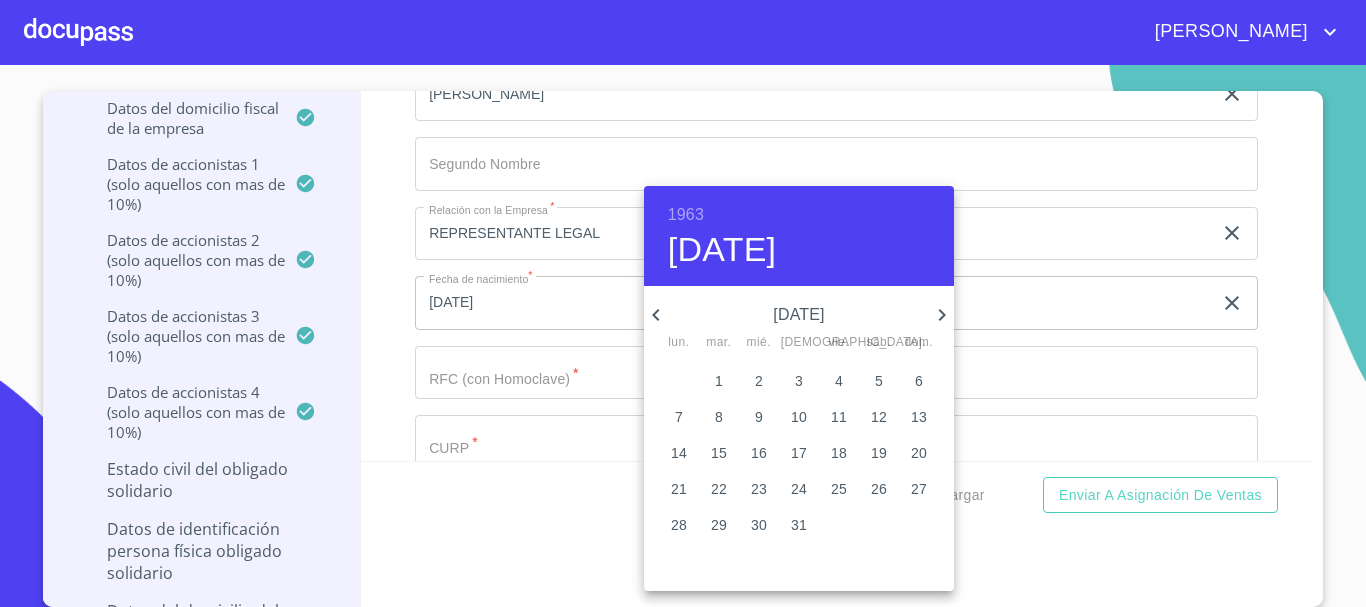 click 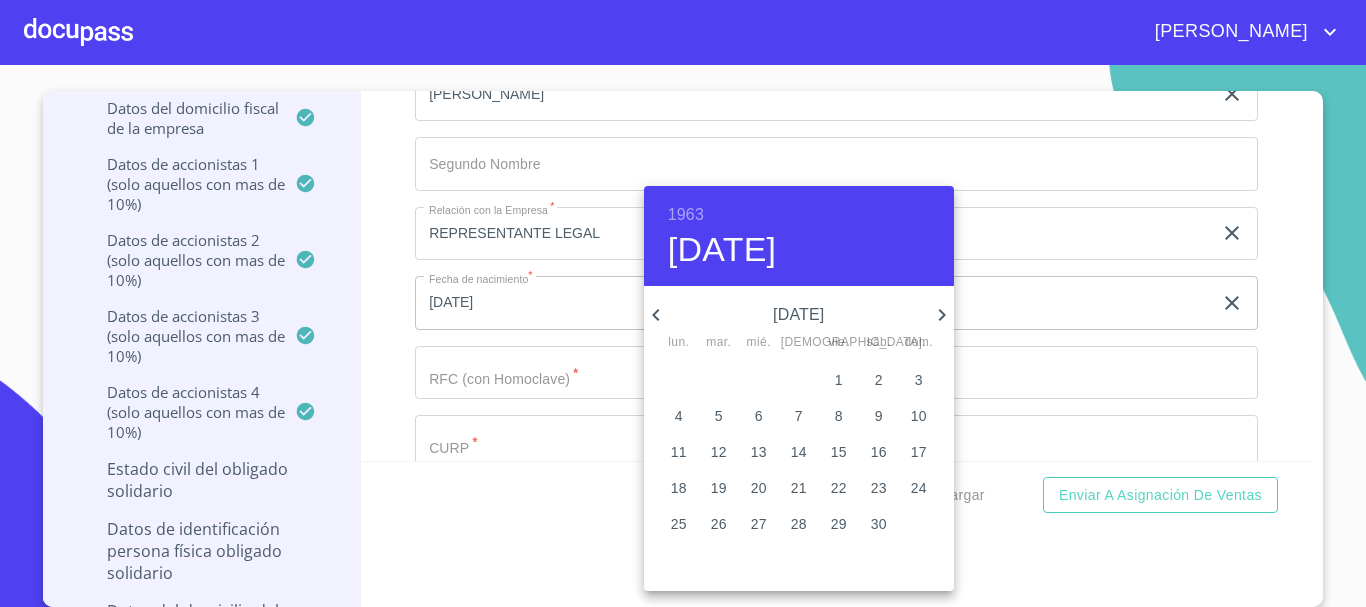 click 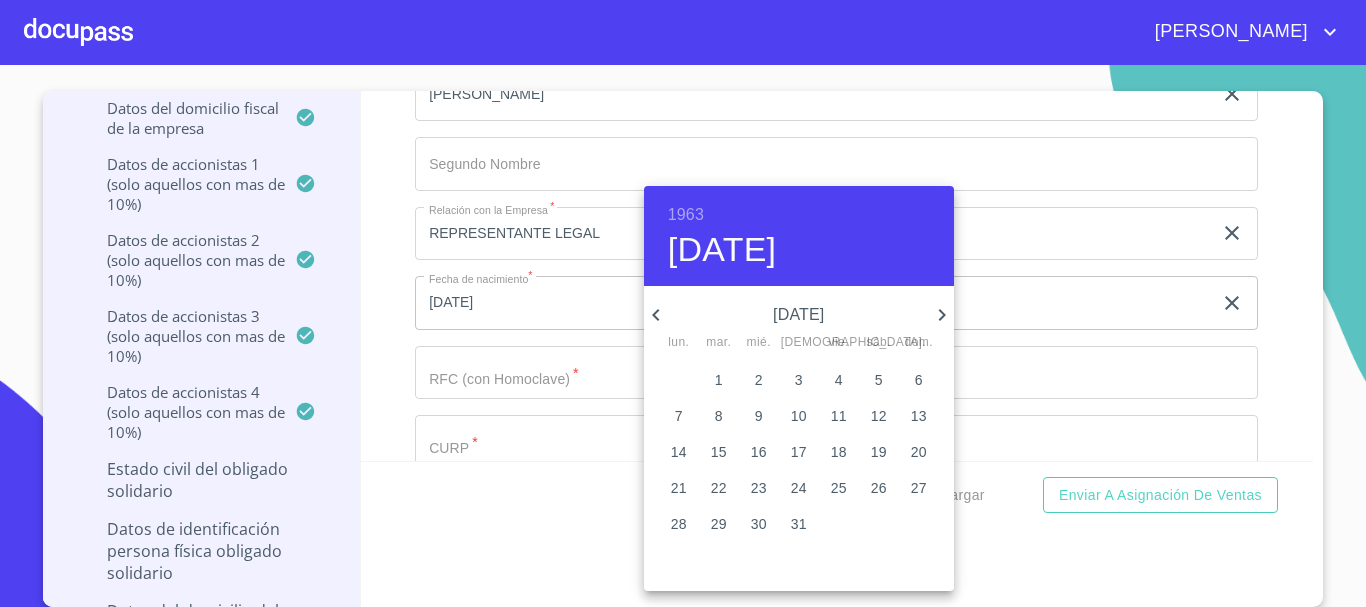 click on "3" at bounding box center (799, 380) 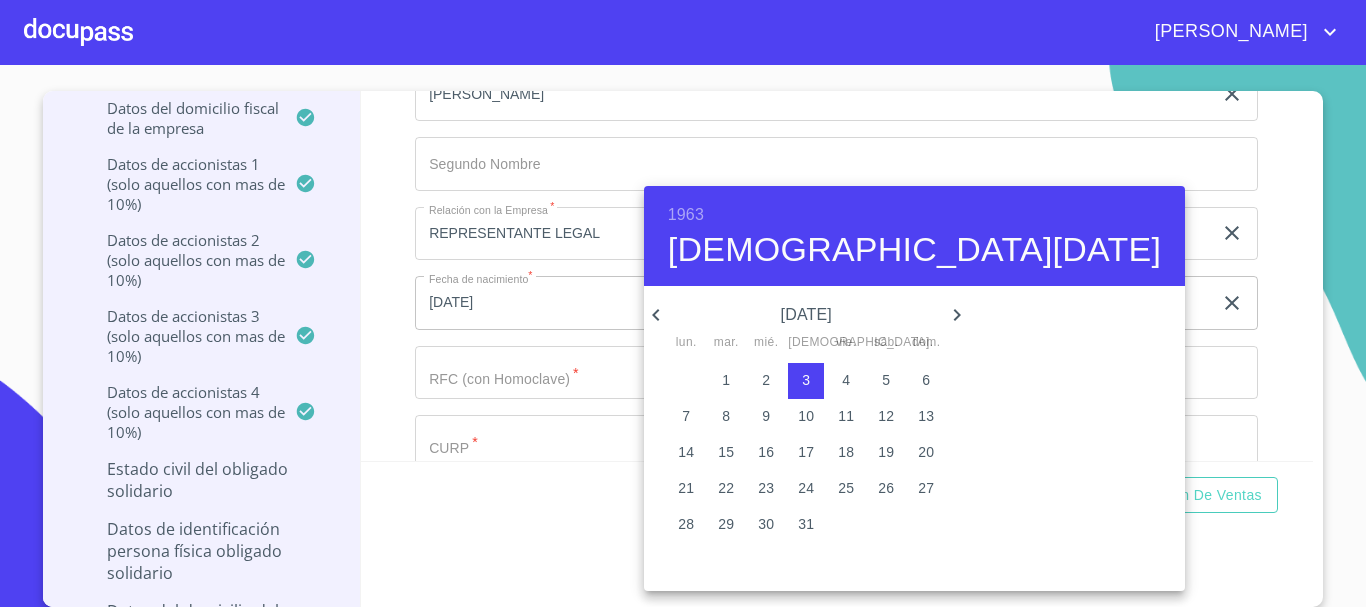 click at bounding box center (683, 303) 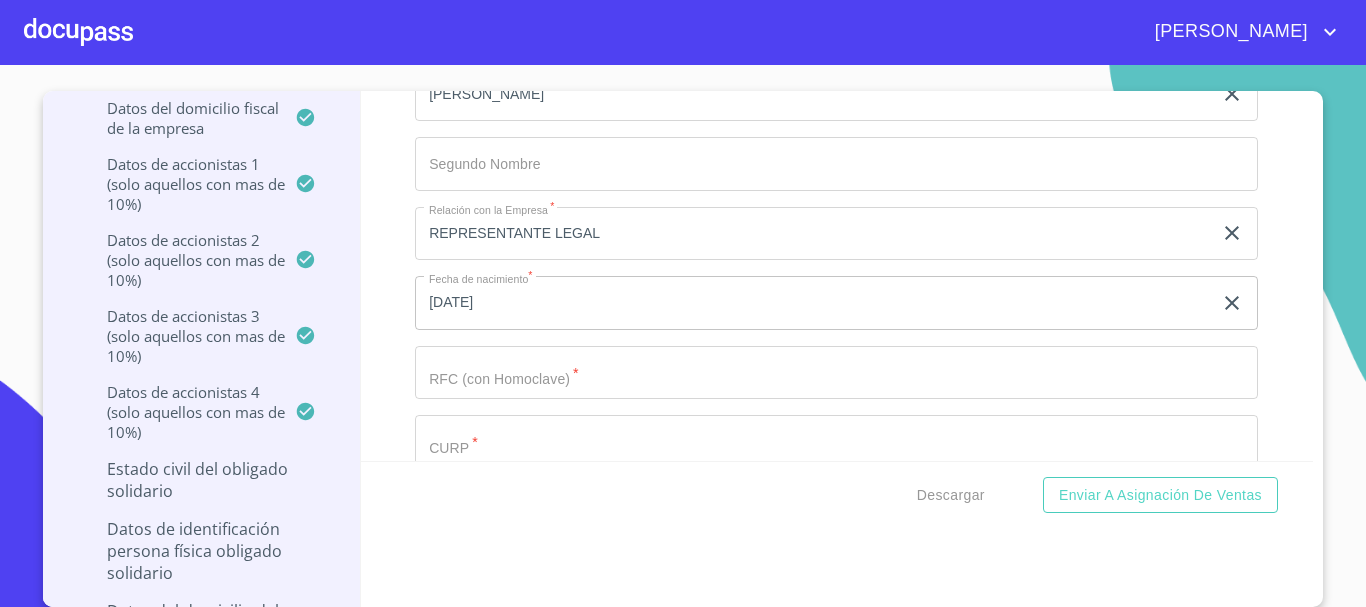 click on "Documento de identificación representante legal.   *" at bounding box center (813, -6164) 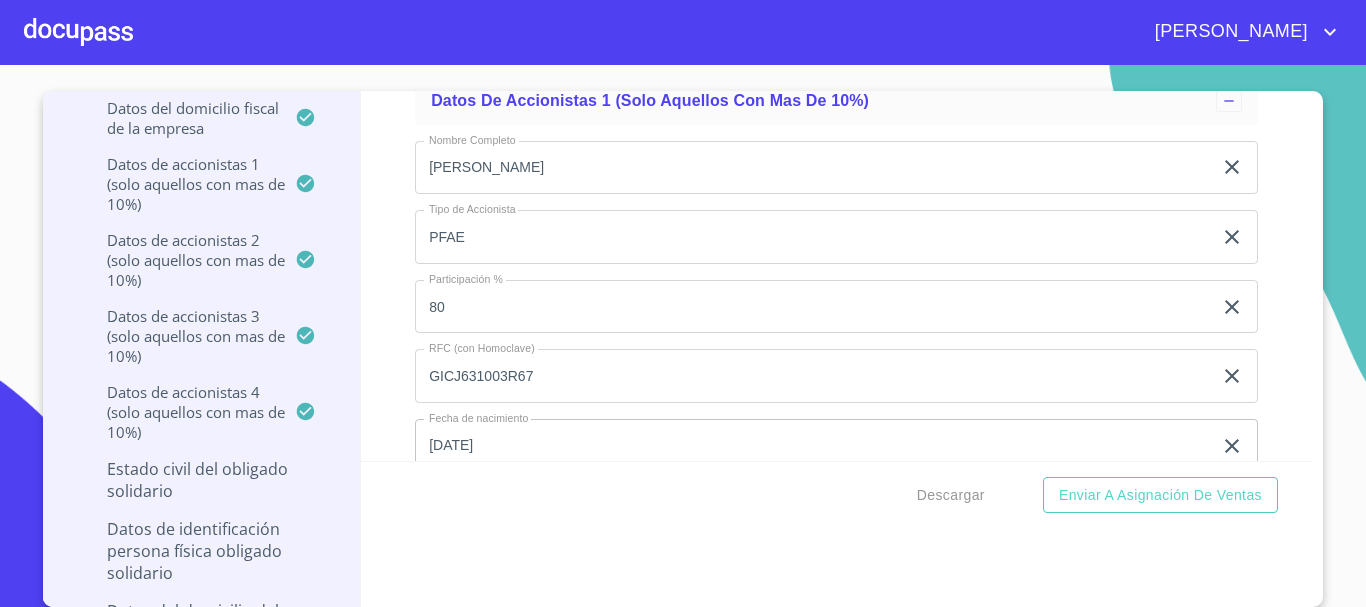 scroll, scrollTop: 14258, scrollLeft: 0, axis: vertical 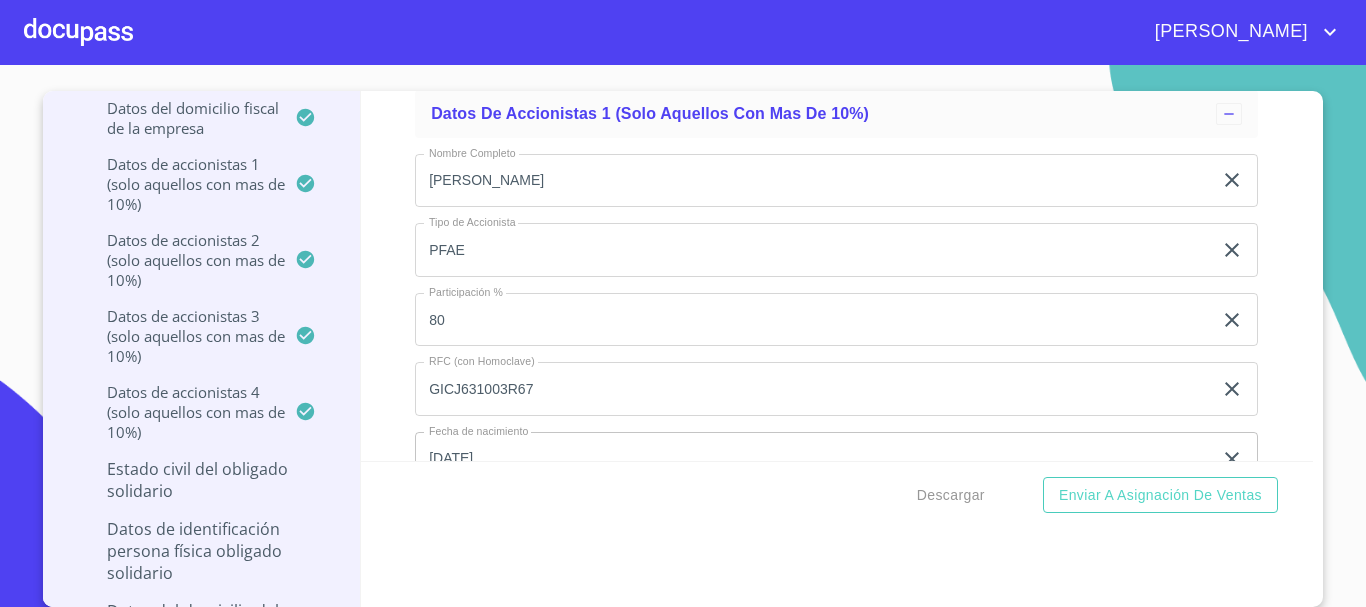 click on "GICJ631003R67" at bounding box center [813, -3064] 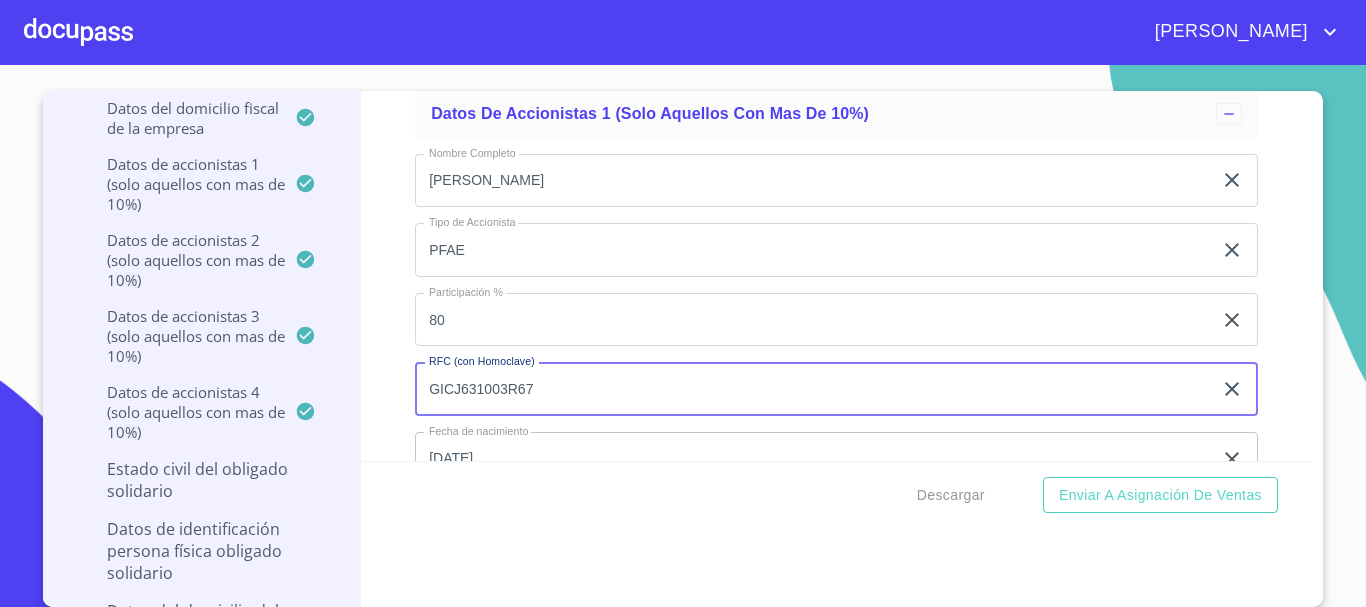 click on "GICJ631003R67" at bounding box center (813, 389) 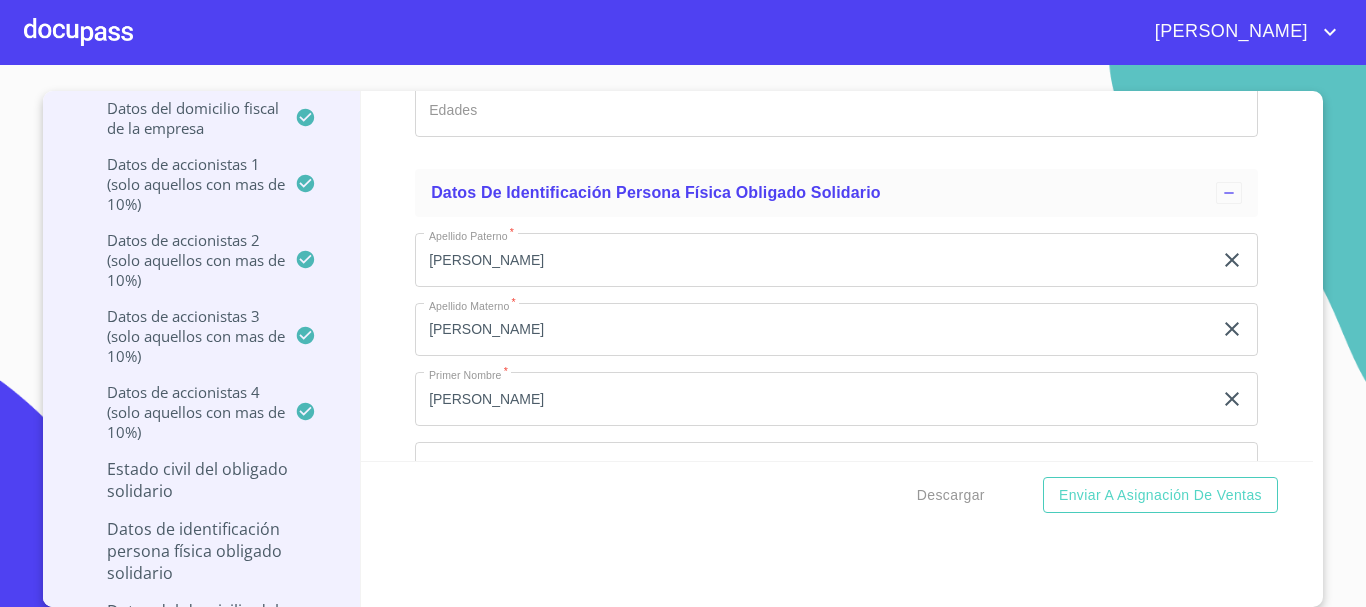 scroll, scrollTop: 17358, scrollLeft: 0, axis: vertical 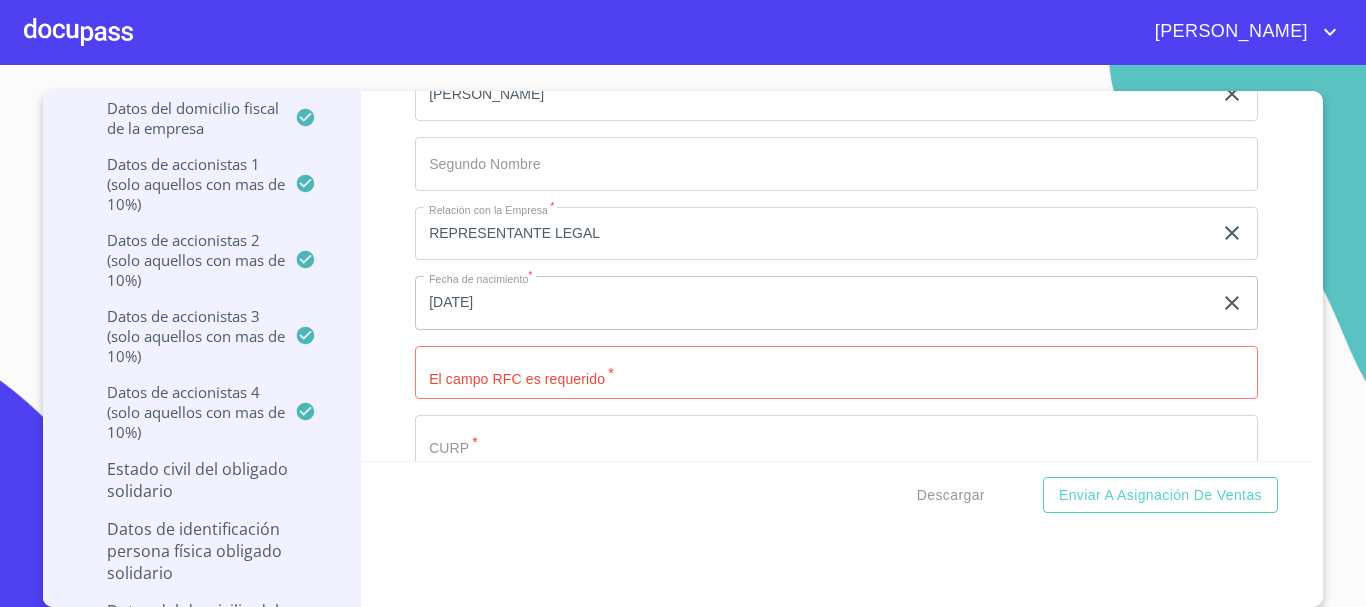 click on "Documento de identificación representante legal.   *" at bounding box center [836, 373] 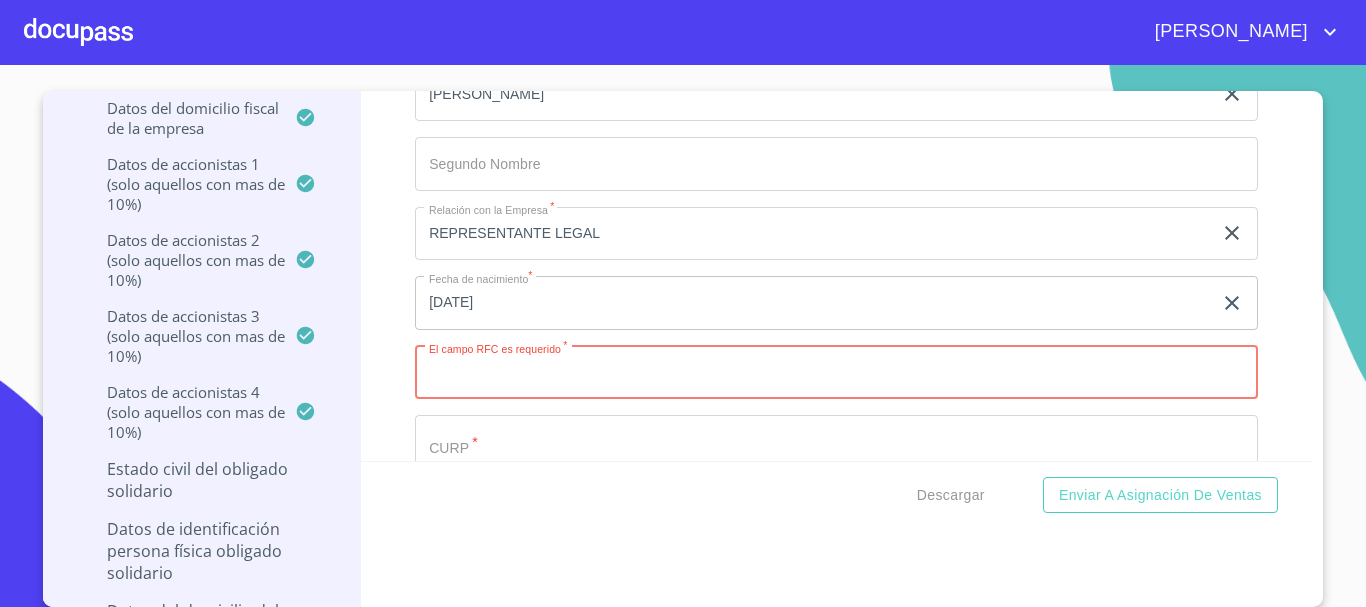 paste on "GICJ631003R67" 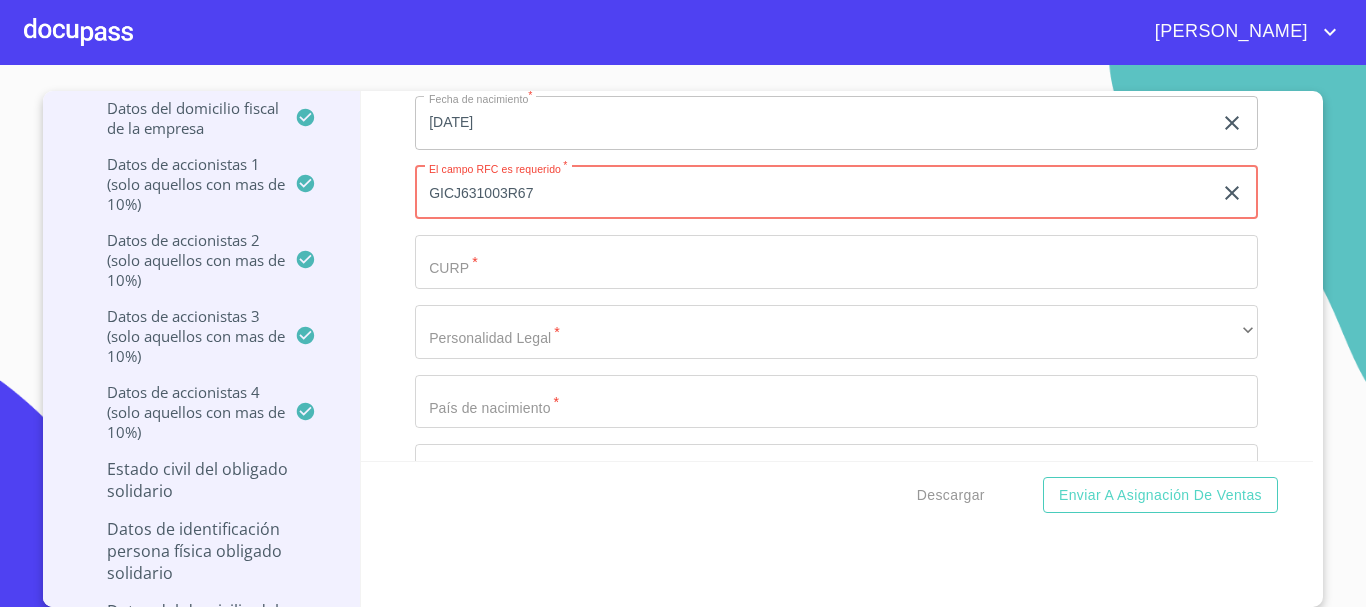 scroll, scrollTop: 17558, scrollLeft: 0, axis: vertical 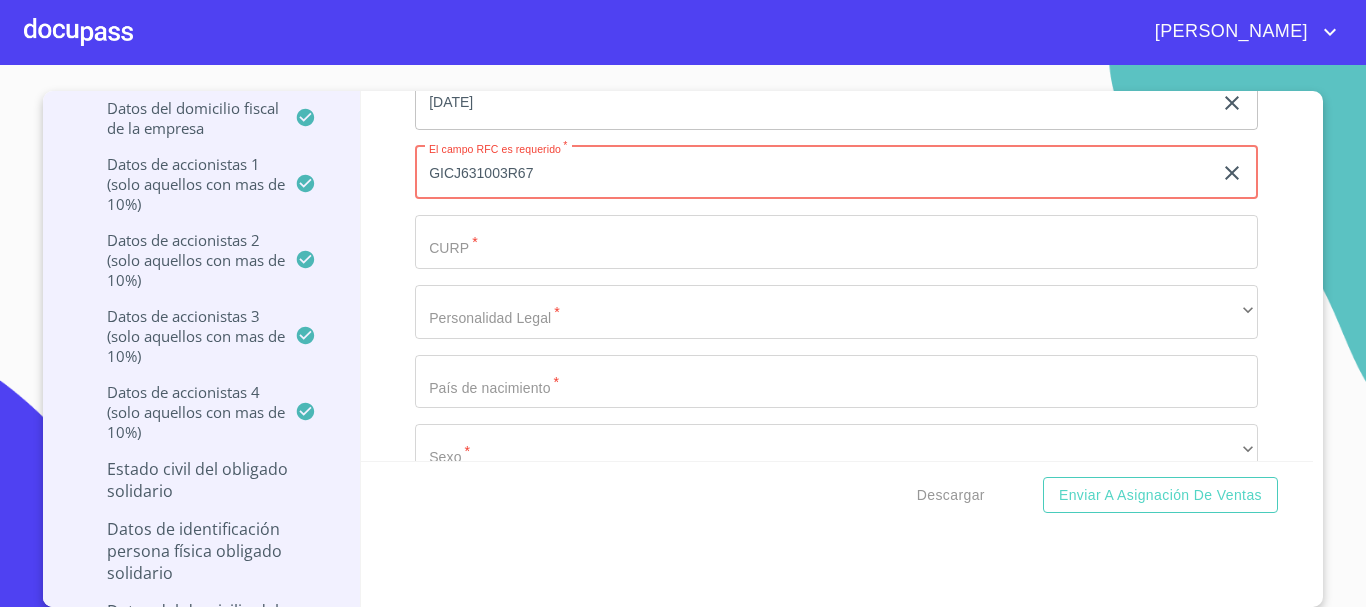 type on "GICJ631003R67" 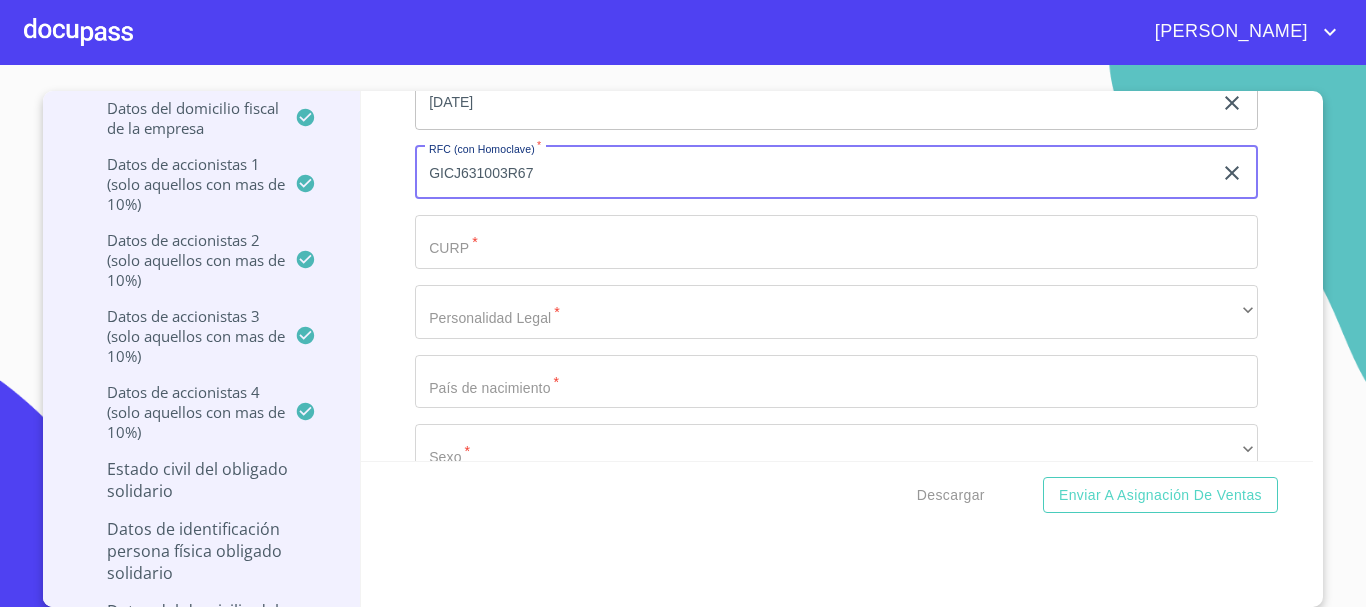 click on "Documento de identificación representante legal.   *" at bounding box center [813, -6364] 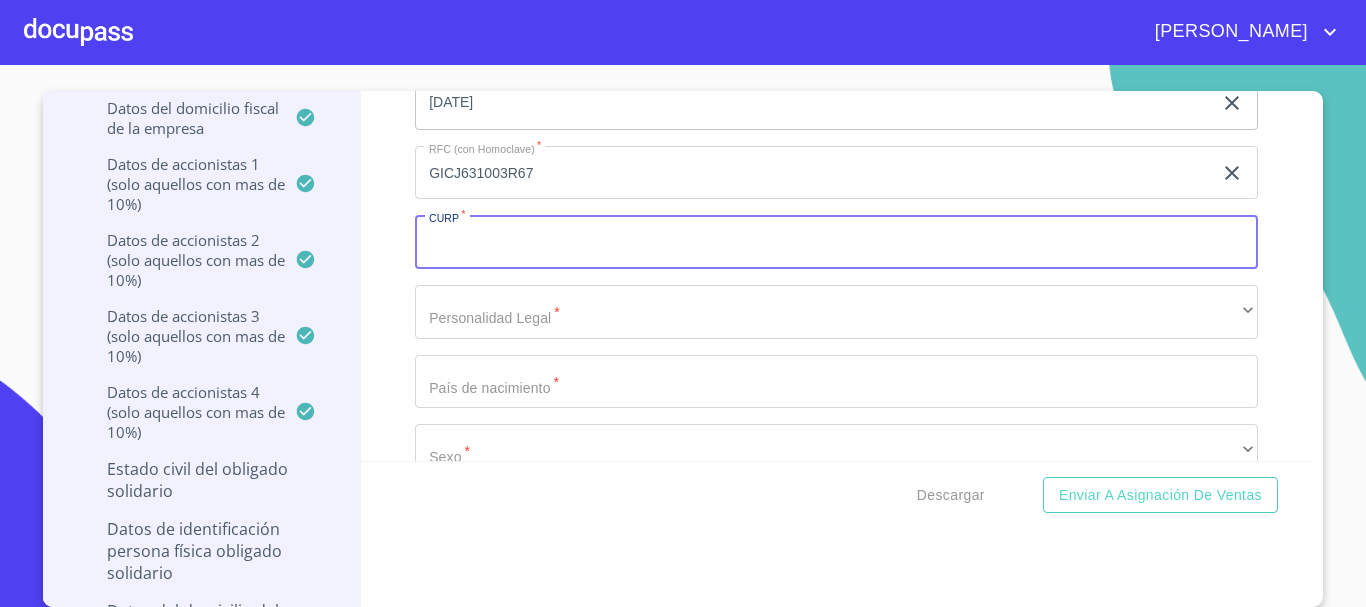paste on "GICJ631003HDFLSS02" 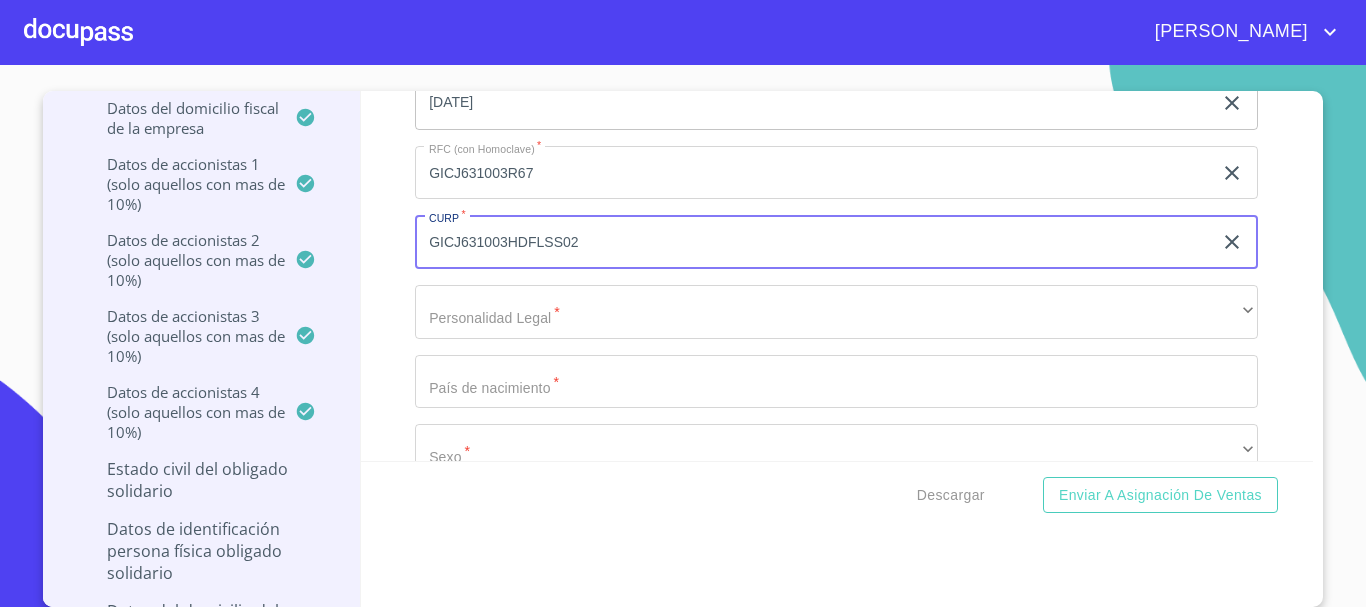 type on "GICJ631003HDFLSS02" 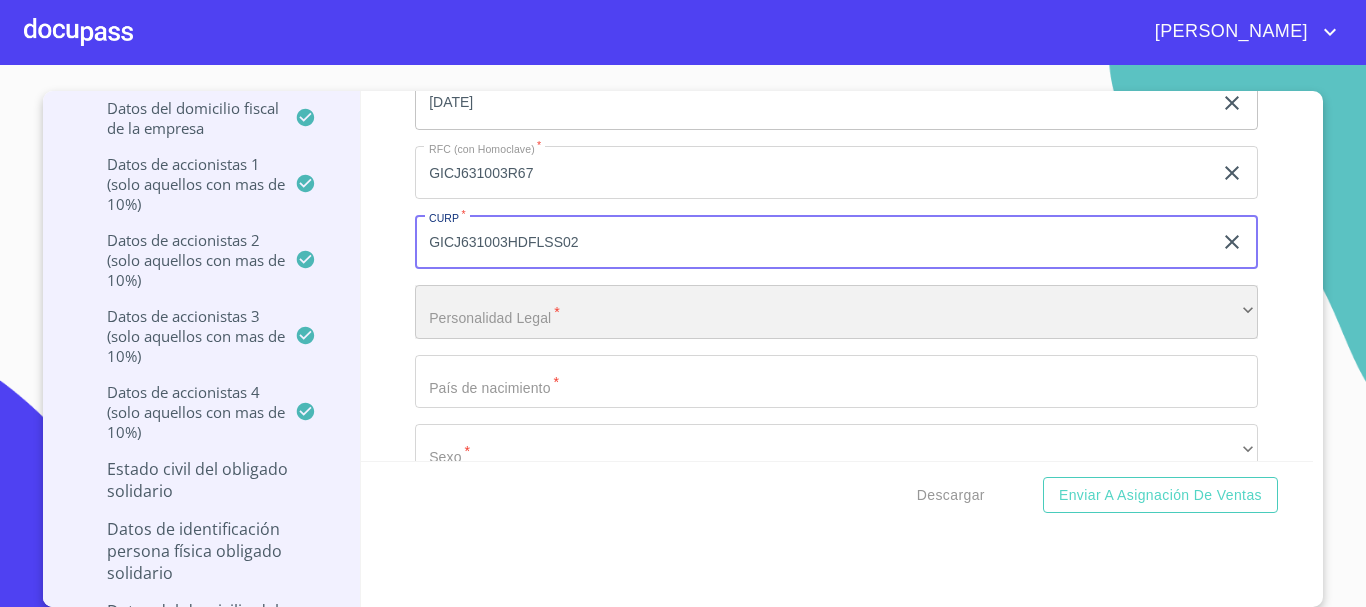 click on "​" at bounding box center (836, 312) 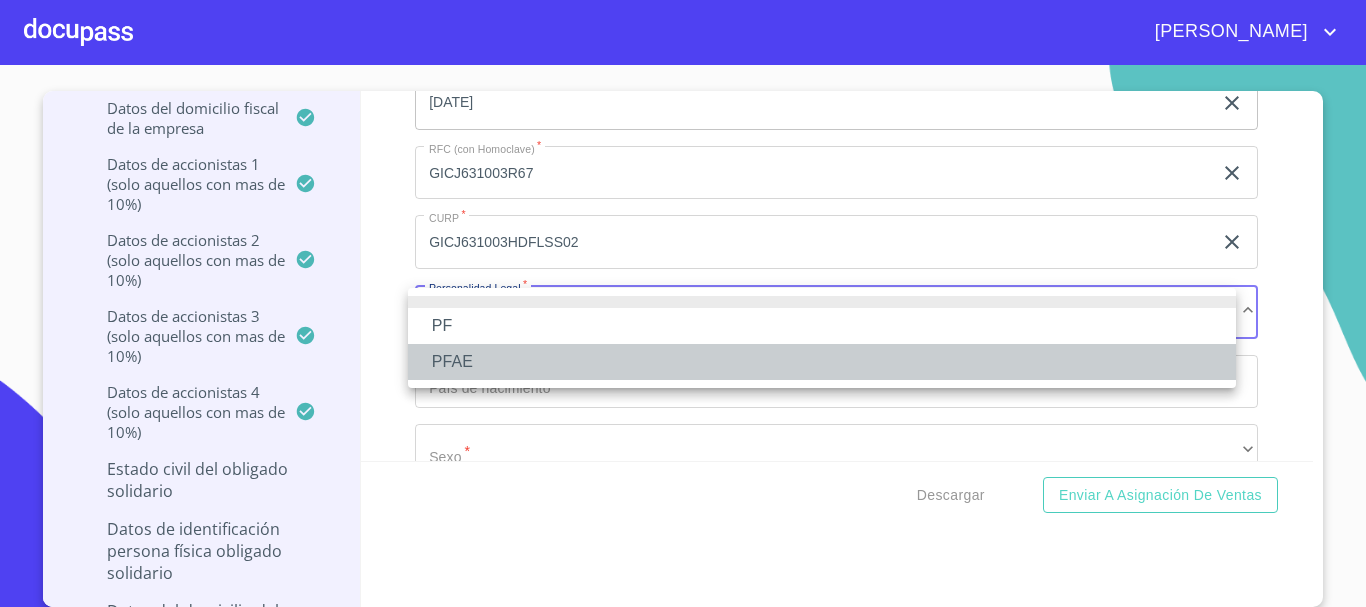 click on "PFAE" at bounding box center [822, 362] 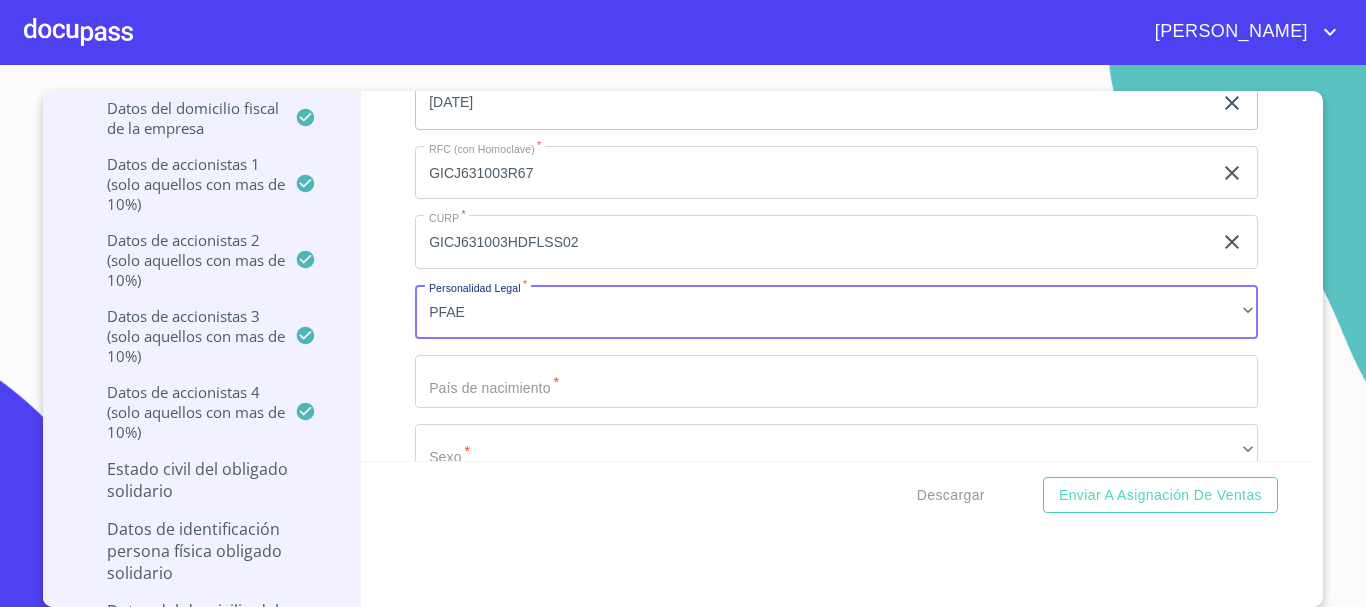 click on "Información del Client (PM crédito)   Documentos Documento de identificación representante legal.   * INE ​ Identificación Oficial Representante Legal * Identificación Oficial Representante Legal Identificación Oficial Representante Legal Comprobante de Domicilio Empresa * Comprobante de Domicilio Empresa Comprobante de Domicilio Empresa Fuente de ingresos   * Independiente/Dueño de negocio/Persona Moral ​ Comprobante de Ingresos mes 1 * Comprobante de Ingresos mes 1 Comprobante de Ingresos mes 1 Comprobante de Ingresos mes 2 * Comprobante de Ingresos mes 2 Comprobante de Ingresos mes 2 Comprobante de Ingresos mes 3 * Comprobante de Ingresos mes 3 Comprobante de Ingresos mes 3 Constancia de Situación Fiscal Empresa * Constancia de Situación Fiscal Empresa Constancia de Situación Fiscal Empresa Acta Constitutiva con poderes * Acta Constitutiva con poderes Acta Constitutiva con poderes Declaración Anual con Acuse * Declaración Anual con Acuse Declaración Anual con Acuse   * INE ​ * * *" at bounding box center [837, 276] 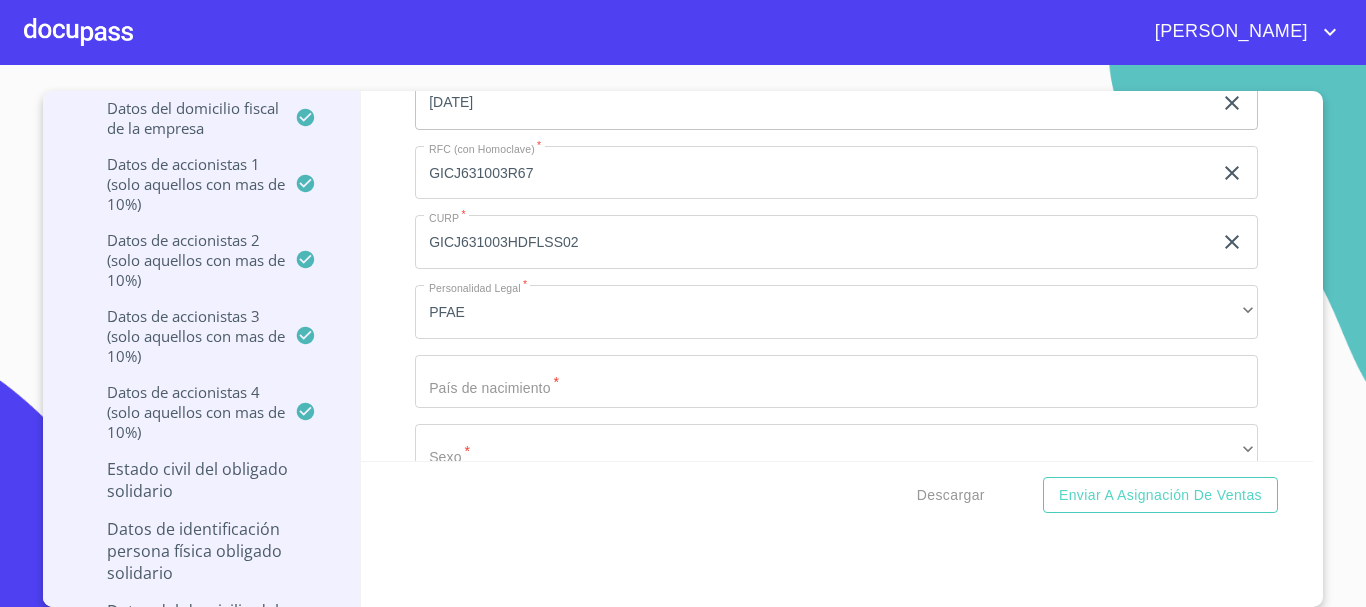 scroll, scrollTop: 17658, scrollLeft: 0, axis: vertical 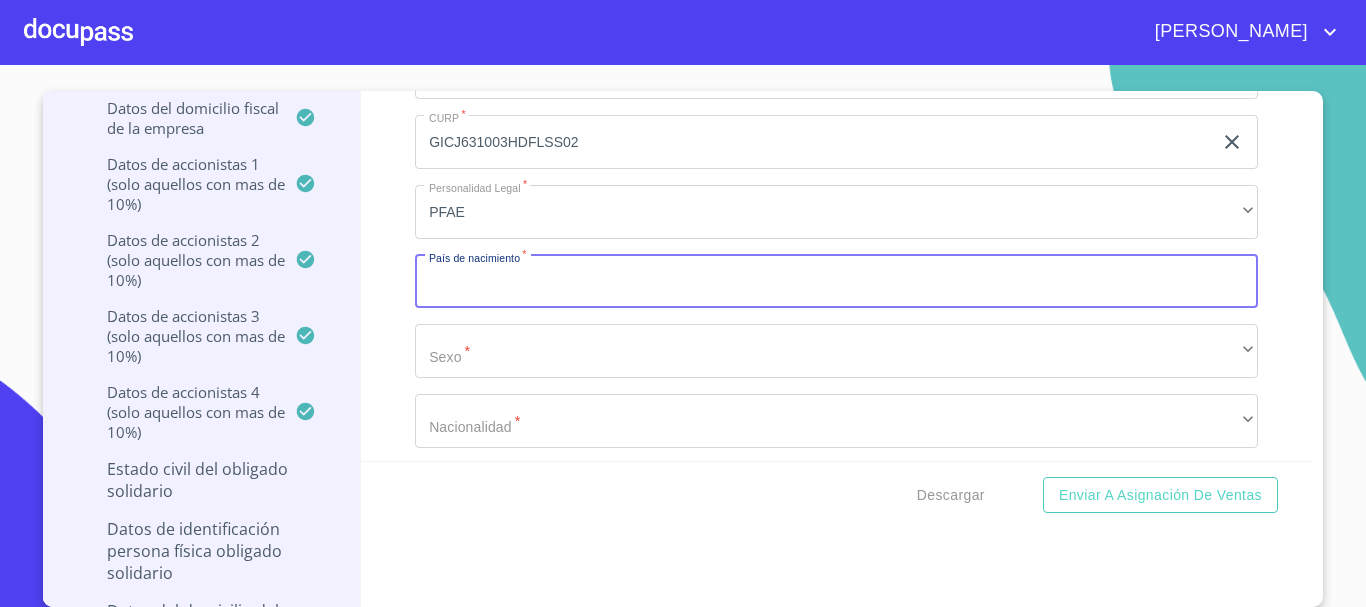 click on "Documento de identificación representante legal.   *" at bounding box center (836, 282) 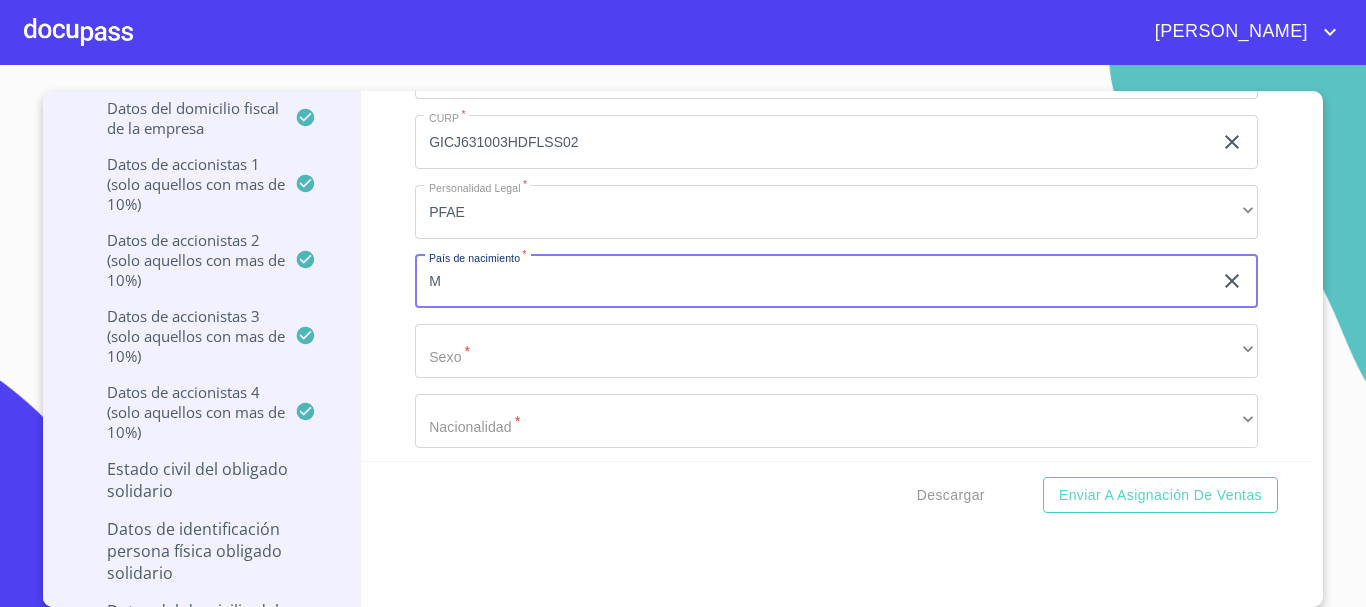 type on "[GEOGRAPHIC_DATA]" 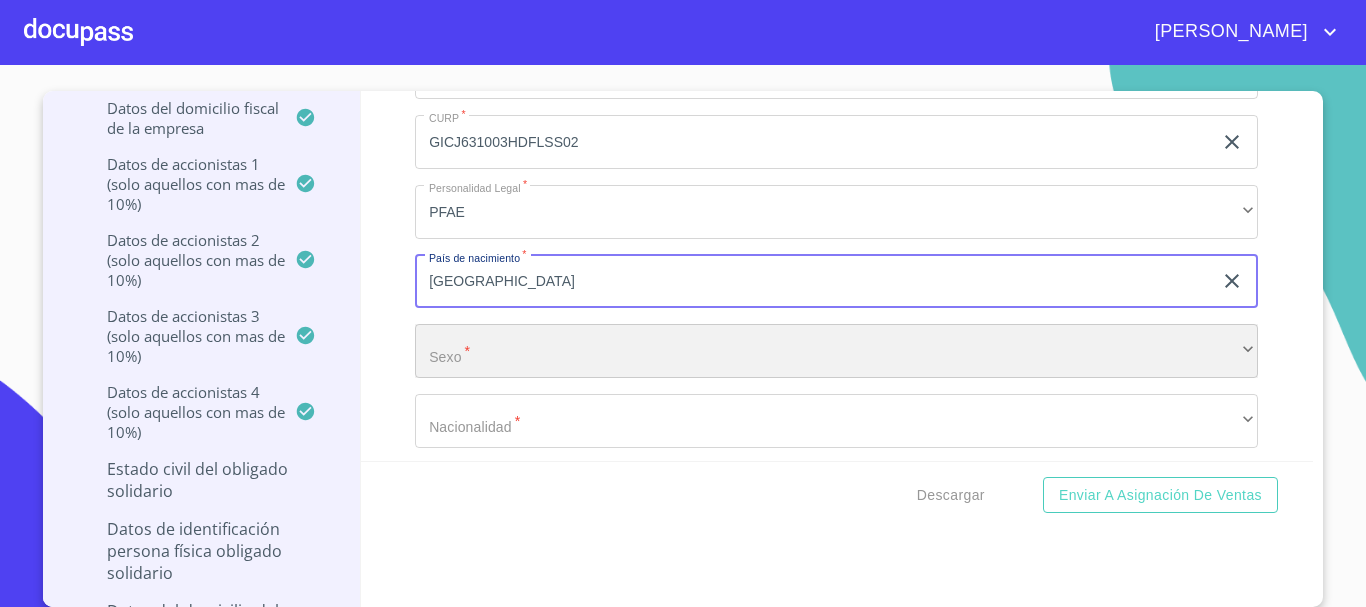 click on "​" at bounding box center (836, 351) 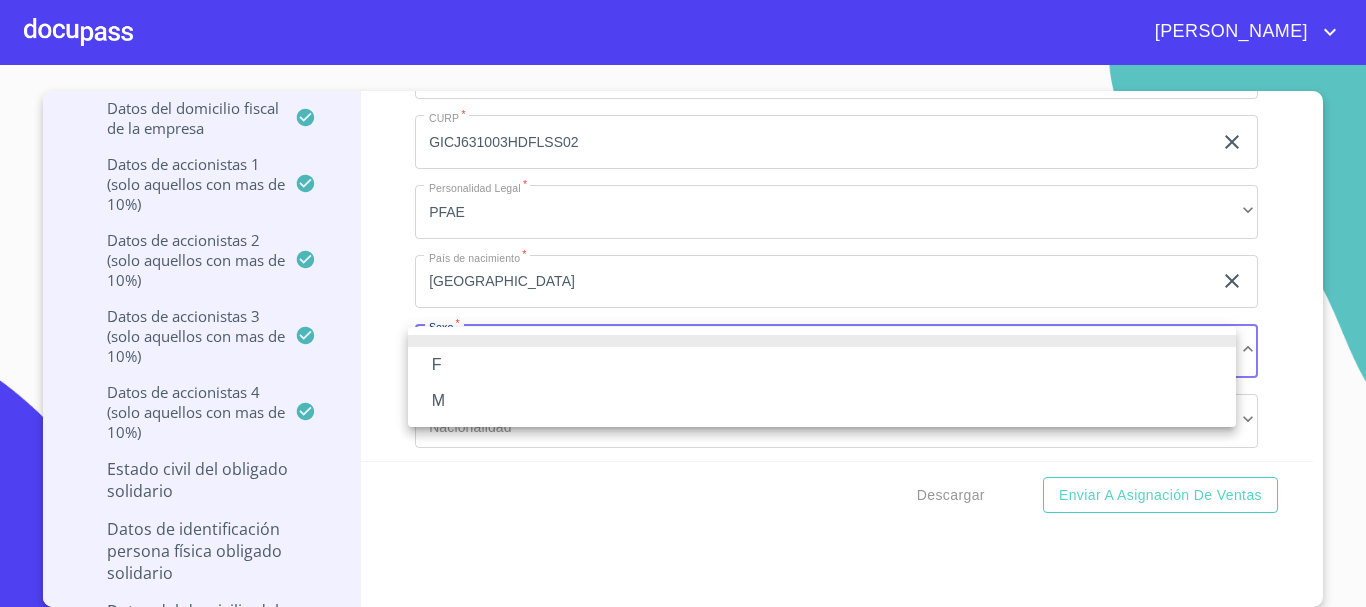 click on "M" at bounding box center [822, 401] 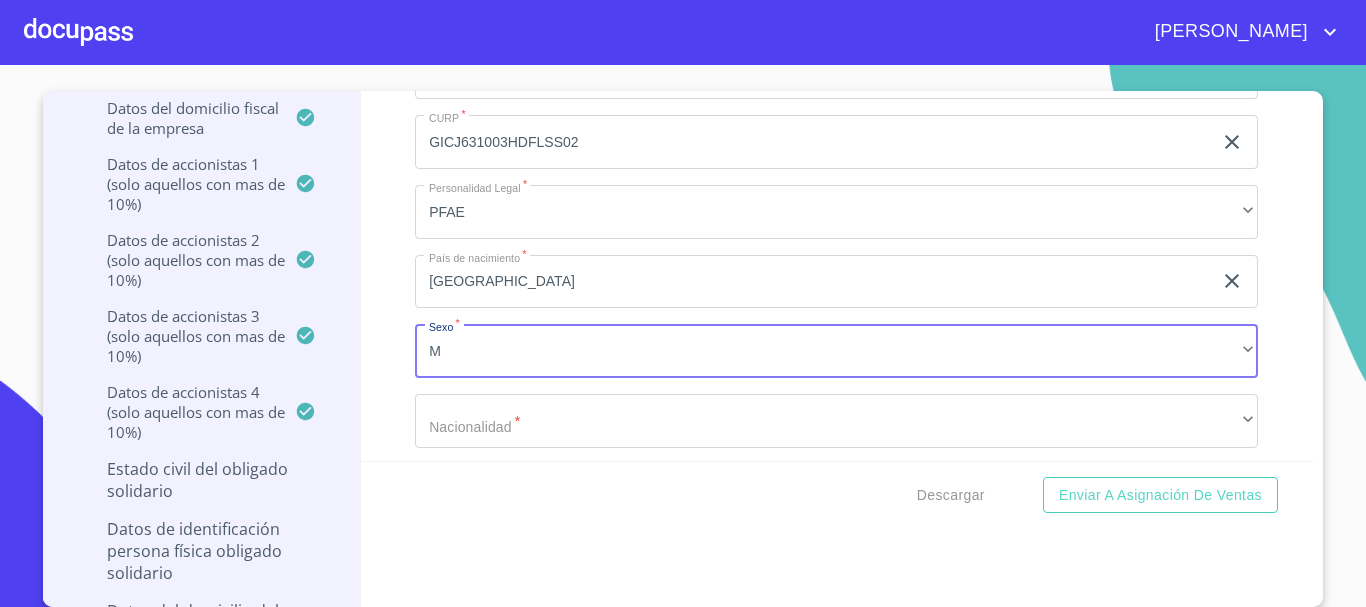 click on "Información del Client (PM crédito)   Documentos Documento de identificación representante legal.   * INE ​ Identificación Oficial Representante Legal * Identificación Oficial Representante Legal Identificación Oficial Representante Legal Comprobante de Domicilio Empresa * Comprobante de Domicilio Empresa Comprobante de Domicilio Empresa Fuente de ingresos   * Independiente/Dueño de negocio/Persona Moral ​ Comprobante de Ingresos mes 1 * Comprobante de Ingresos mes 1 Comprobante de Ingresos mes 1 Comprobante de Ingresos mes 2 * Comprobante de Ingresos mes 2 Comprobante de Ingresos mes 2 Comprobante de Ingresos mes 3 * Comprobante de Ingresos mes 3 Comprobante de Ingresos mes 3 Constancia de Situación Fiscal Empresa * Constancia de Situación Fiscal Empresa Constancia de Situación Fiscal Empresa Acta Constitutiva con poderes * Acta Constitutiva con poderes Acta Constitutiva con poderes Declaración Anual con Acuse * Declaración Anual con Acuse Declaración Anual con Acuse   * INE ​ * * *" at bounding box center [837, 276] 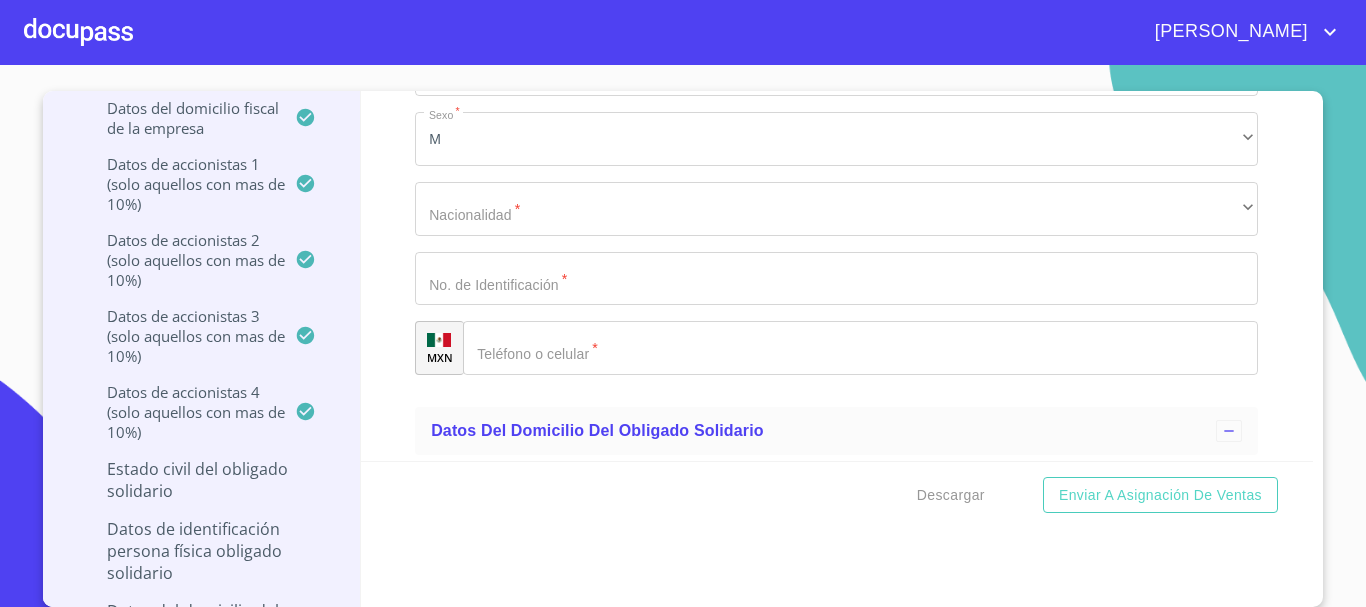 scroll, scrollTop: 17958, scrollLeft: 0, axis: vertical 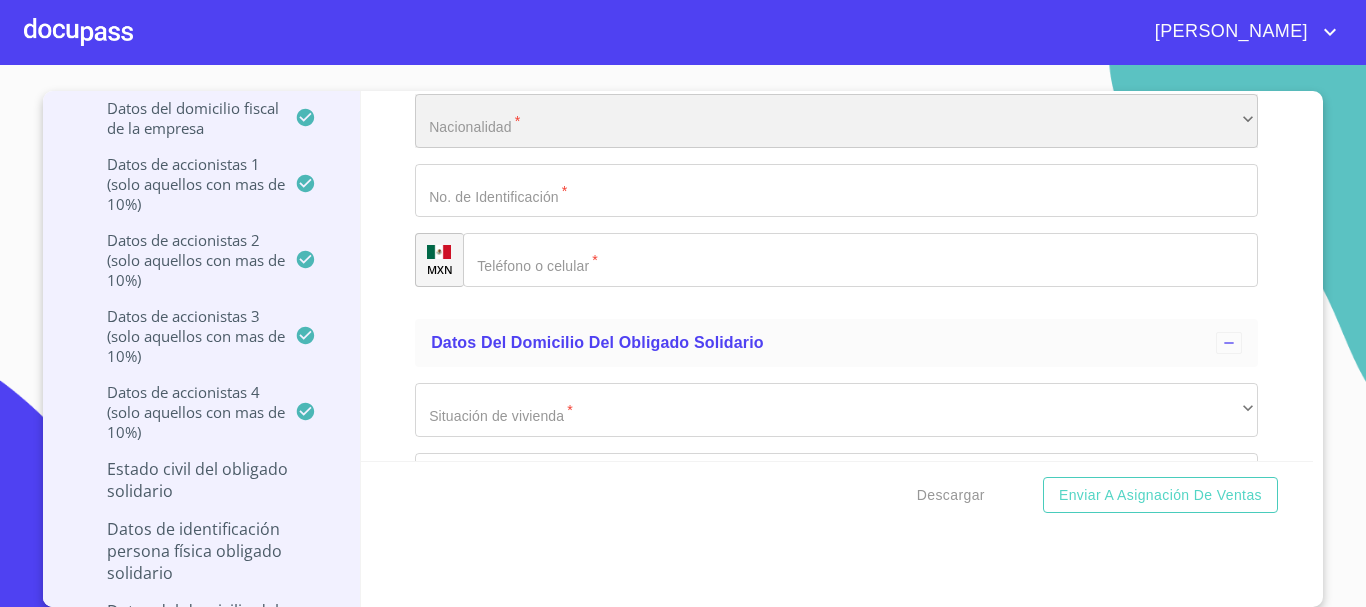 click on "​" at bounding box center (836, 121) 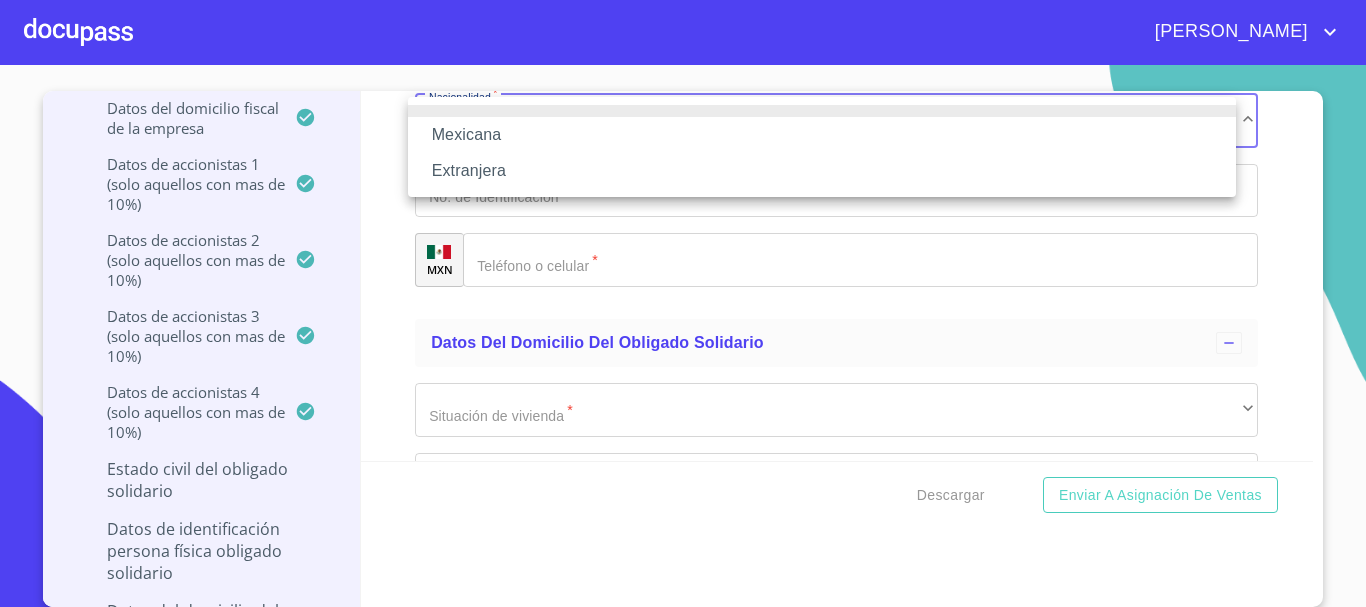 click on "Mexicana" at bounding box center [822, 135] 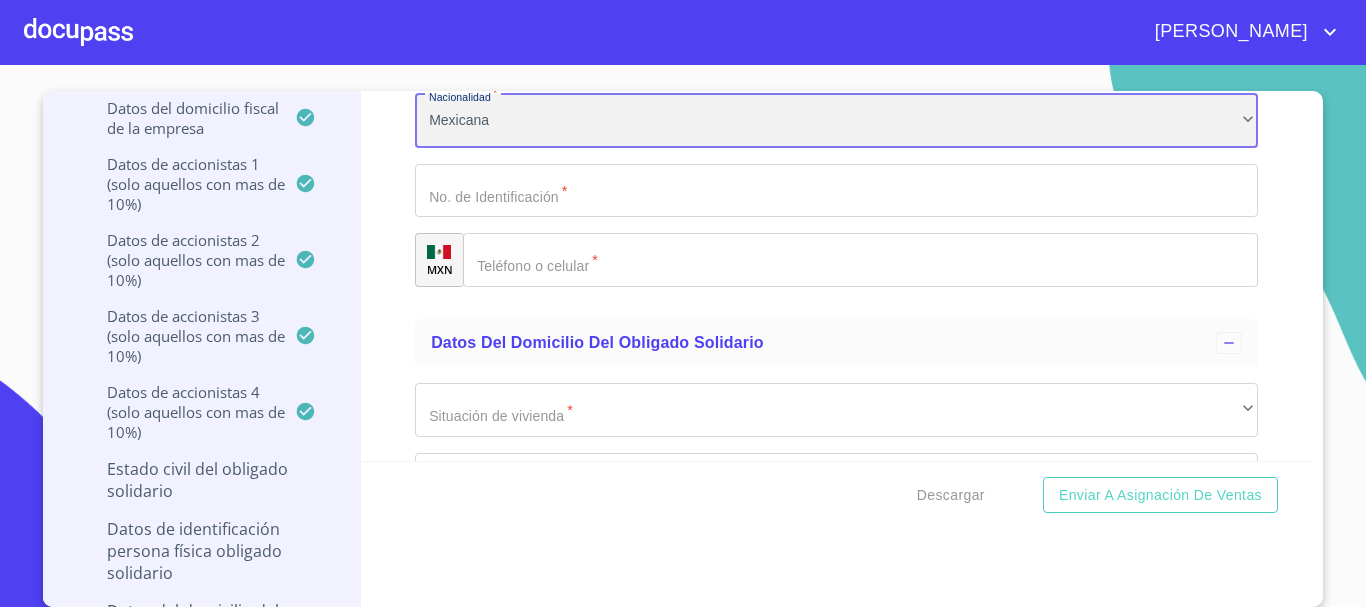 scroll, scrollTop: 17858, scrollLeft: 0, axis: vertical 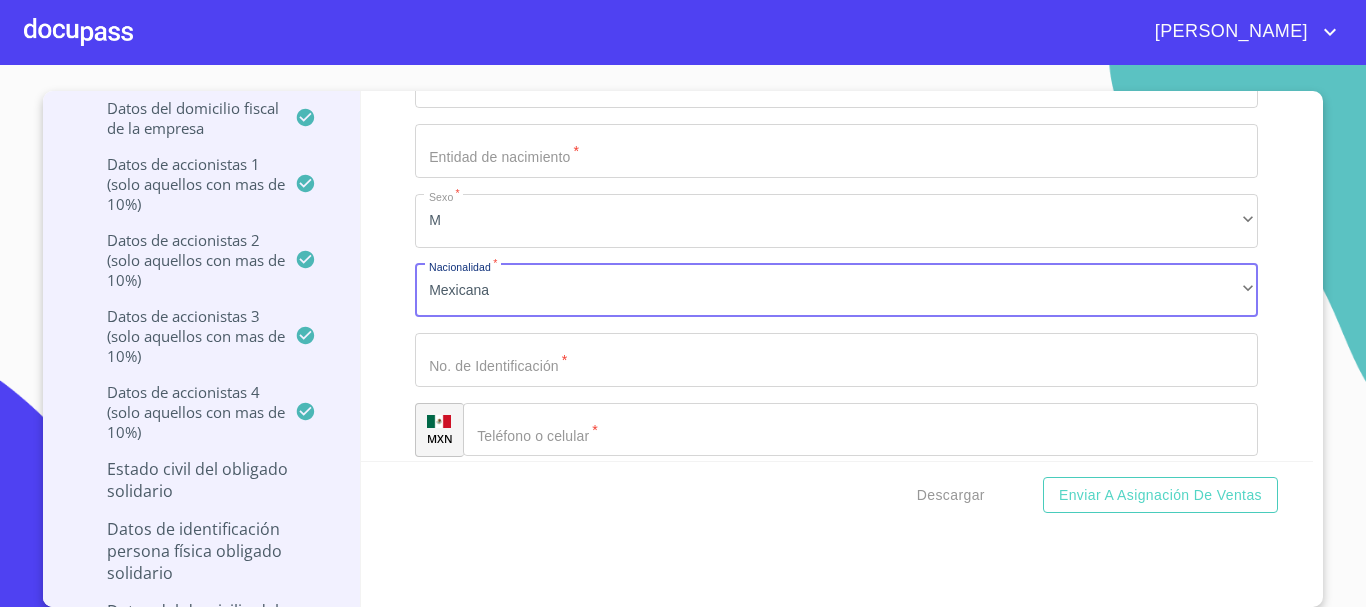 click on "Documento de identificación representante legal.   *" at bounding box center [813, -6664] 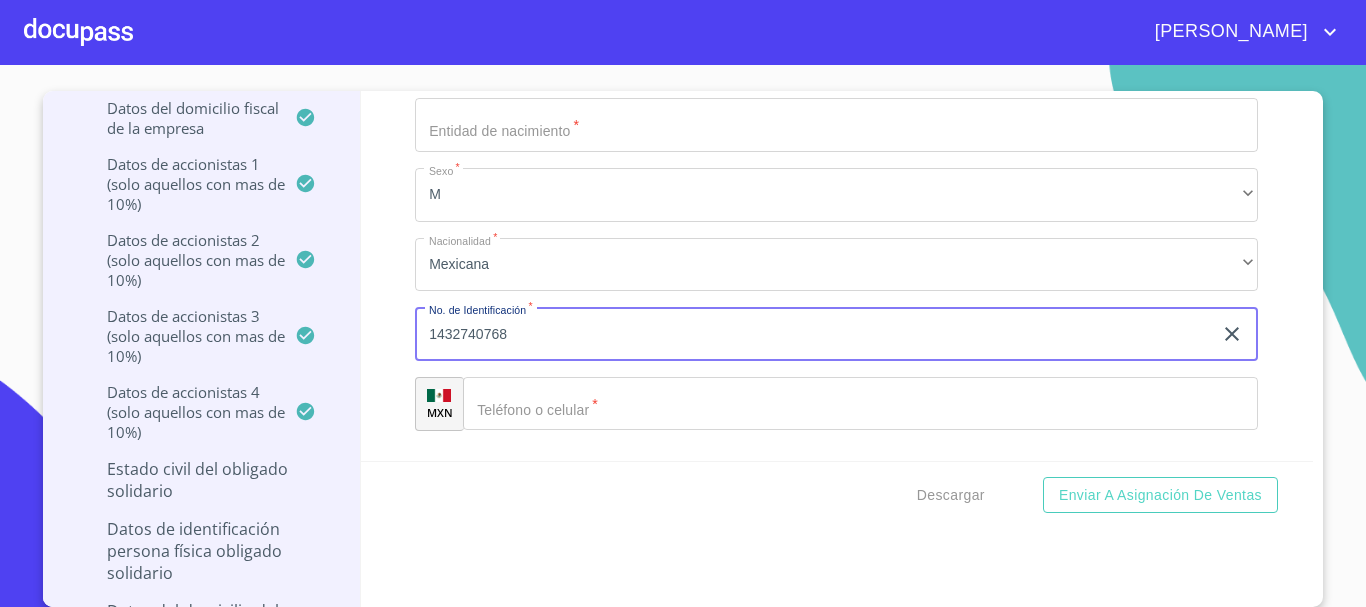 scroll, scrollTop: 17958, scrollLeft: 0, axis: vertical 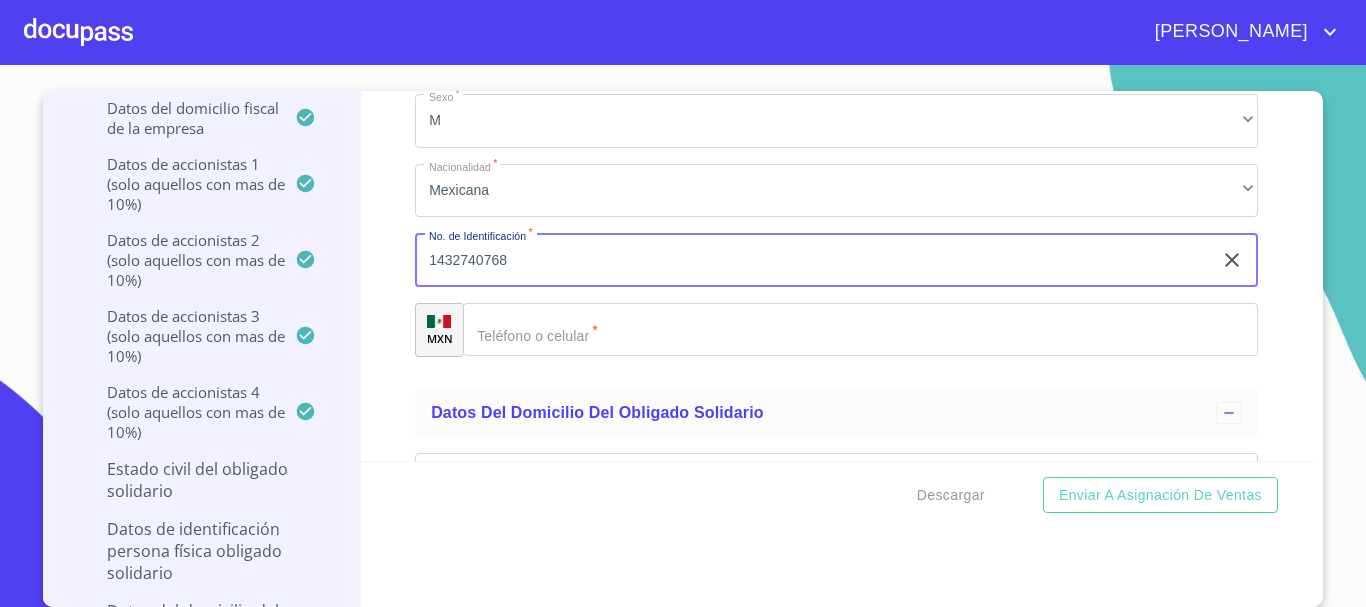 type on "1432740768" 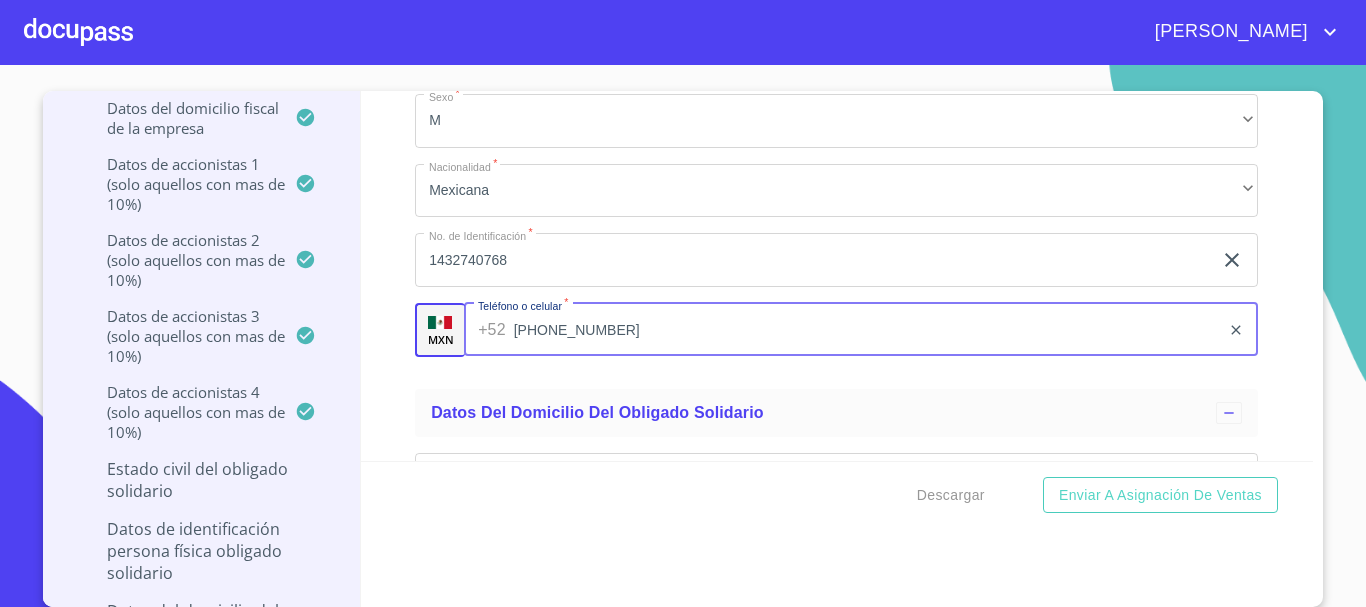 type on "[PHONE_NUMBER]" 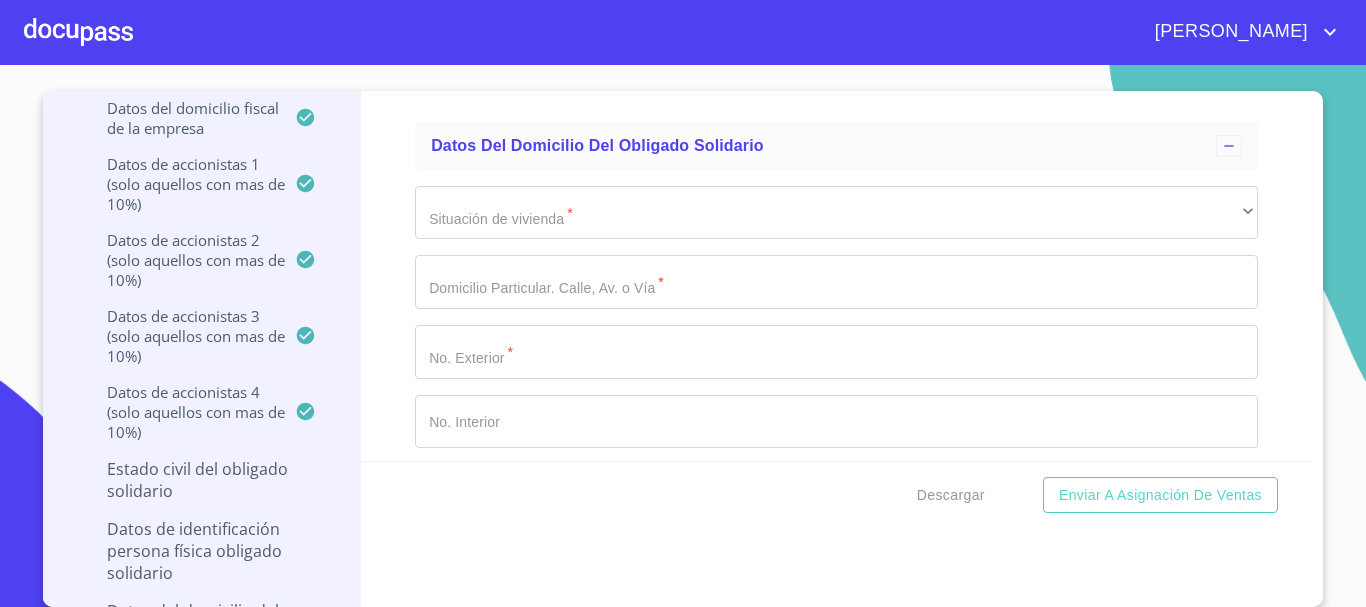 scroll, scrollTop: 18258, scrollLeft: 0, axis: vertical 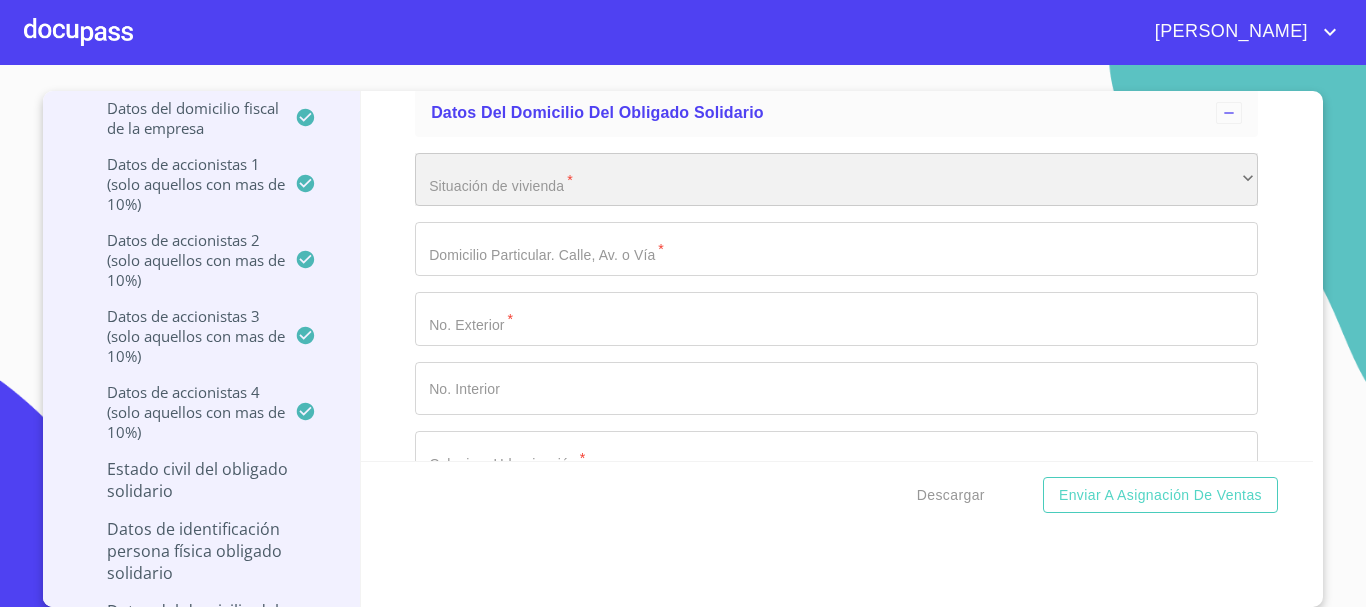 click on "​" at bounding box center [836, 180] 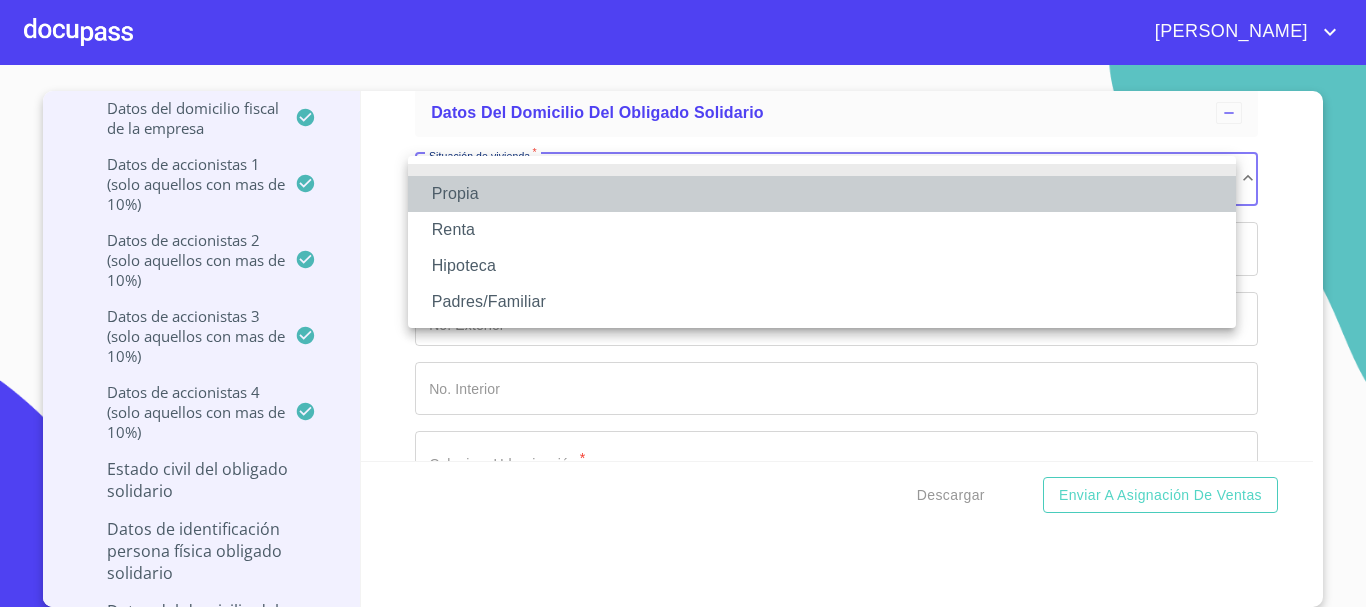 click on "Propia" at bounding box center (822, 194) 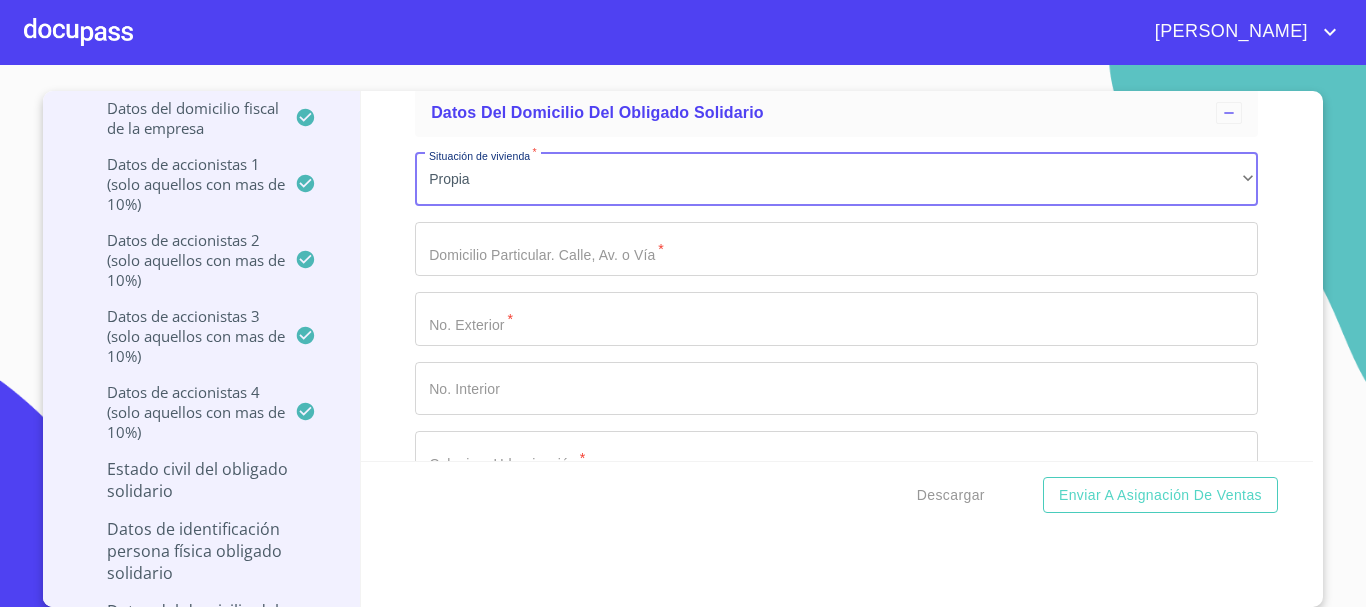 click on "Información del Client (PM crédito)   Documentos Documento de identificación representante legal.   * INE ​ Identificación Oficial Representante Legal * Identificación Oficial Representante Legal Identificación Oficial Representante Legal Comprobante de Domicilio Empresa * Comprobante de Domicilio Empresa Comprobante de Domicilio Empresa Fuente de ingresos   * Independiente/Dueño de negocio/Persona Moral ​ Comprobante de Ingresos mes 1 * Comprobante de Ingresos mes 1 Comprobante de Ingresos mes 1 Comprobante de Ingresos mes 2 * Comprobante de Ingresos mes 2 Comprobante de Ingresos mes 2 Comprobante de Ingresos mes 3 * Comprobante de Ingresos mes 3 Comprobante de Ingresos mes 3 Constancia de Situación Fiscal Empresa * Constancia de Situación Fiscal Empresa Constancia de Situación Fiscal Empresa Acta Constitutiva con poderes * Acta Constitutiva con poderes Acta Constitutiva con poderes Declaración Anual con Acuse * Declaración Anual con Acuse Declaración Anual con Acuse   * INE ​ * * *" at bounding box center (837, 276) 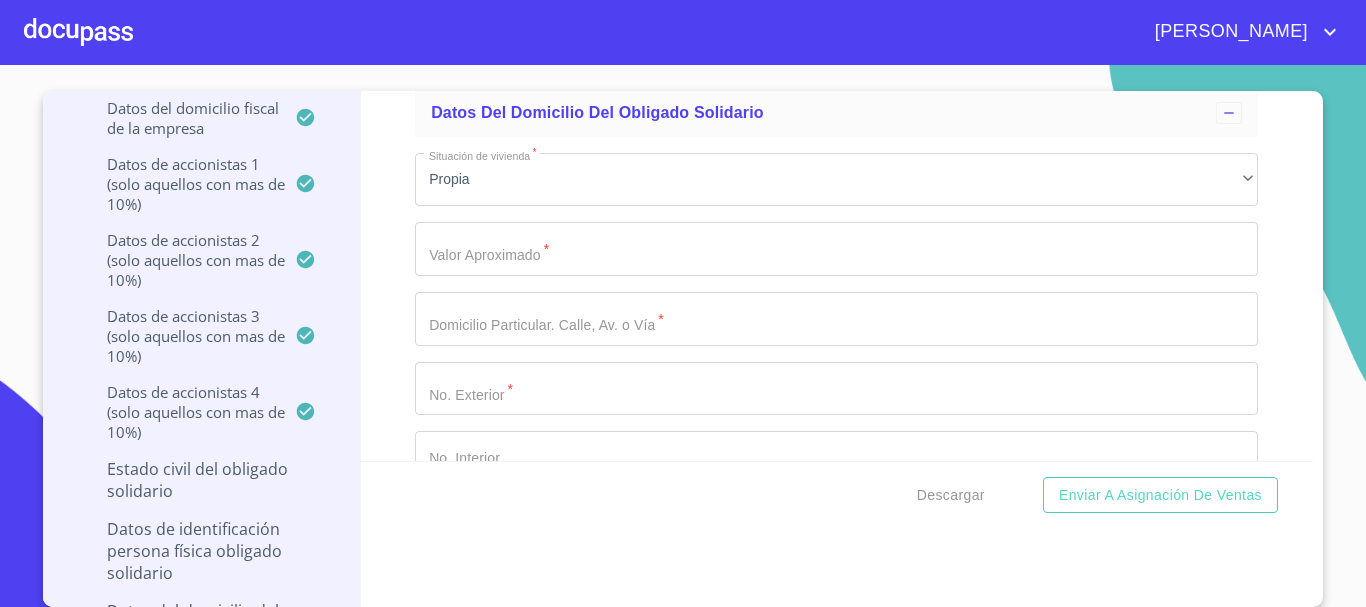 click on "Documento de identificación representante legal.   *" at bounding box center (813, -7064) 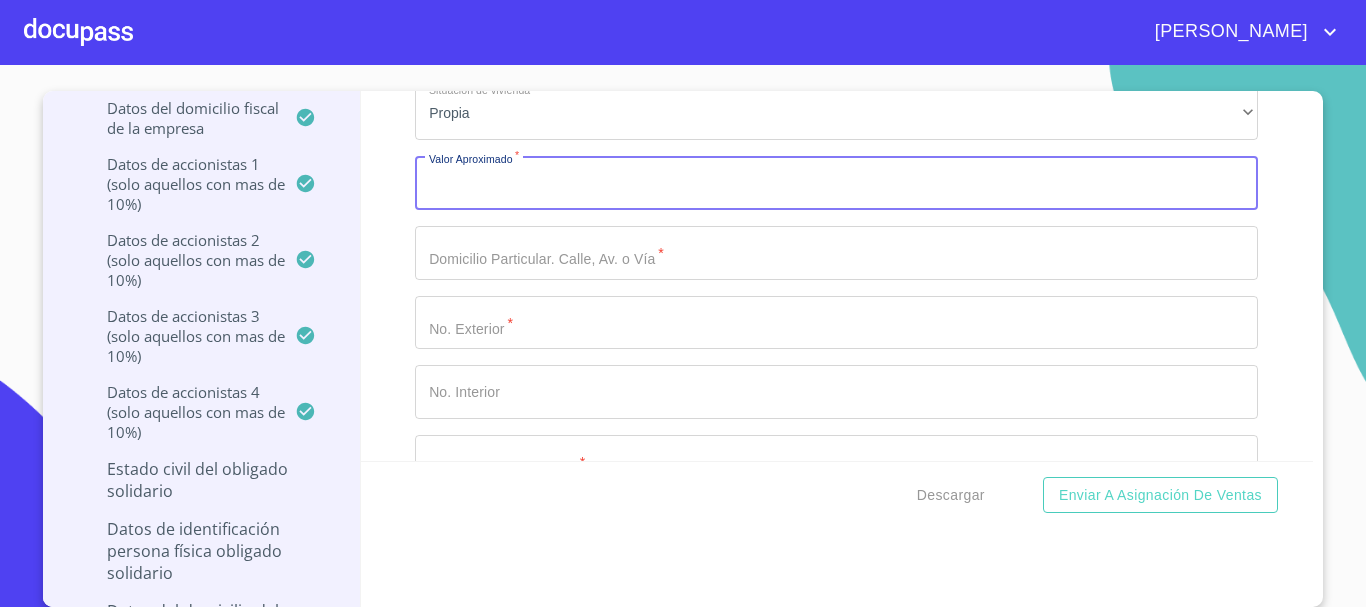 scroll, scrollTop: 18358, scrollLeft: 0, axis: vertical 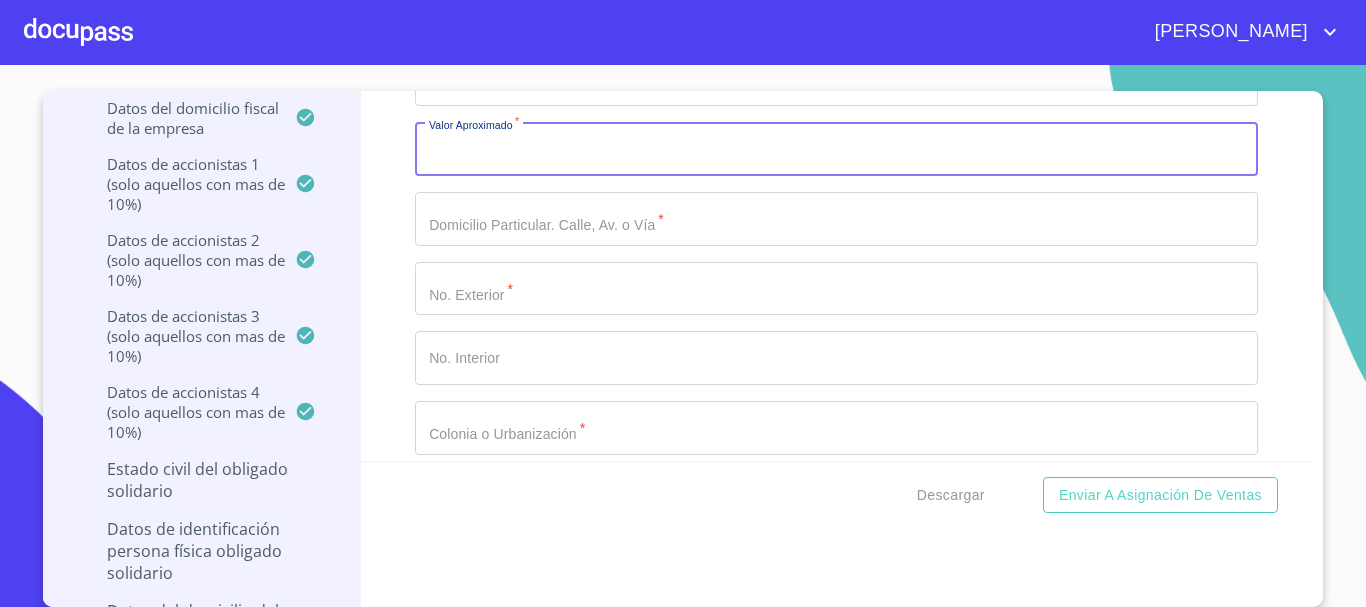 click on "Documento de identificación representante legal.   *" at bounding box center [813, -7164] 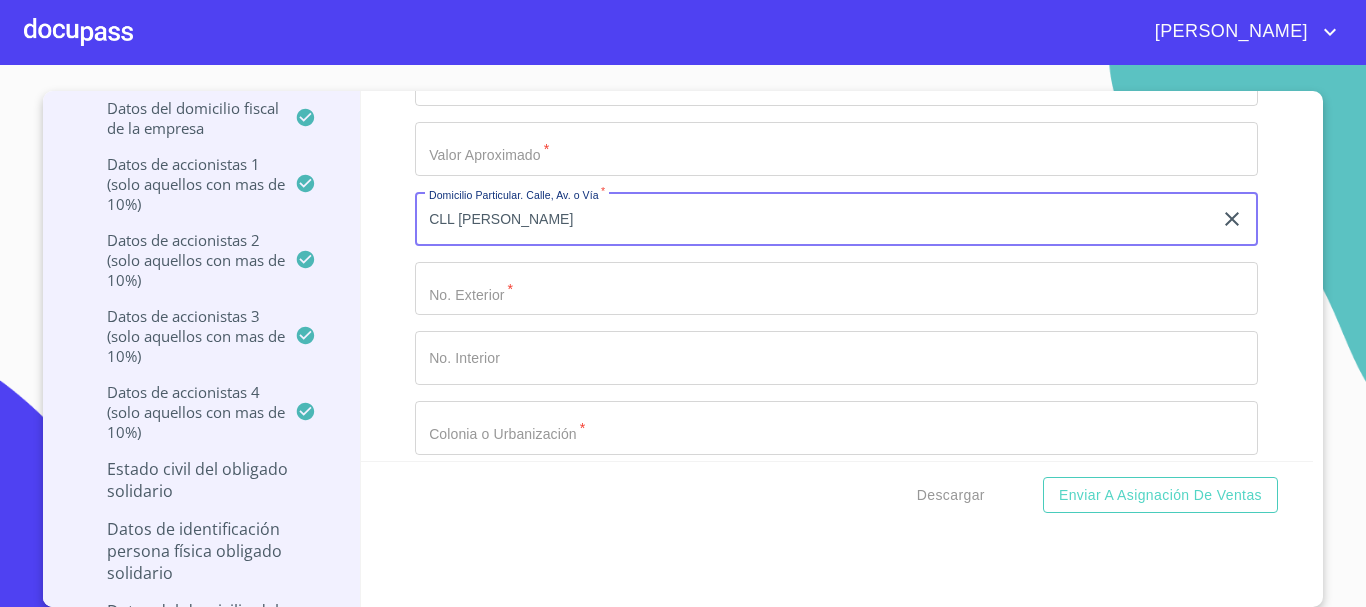 type on "CLL [PERSON_NAME]" 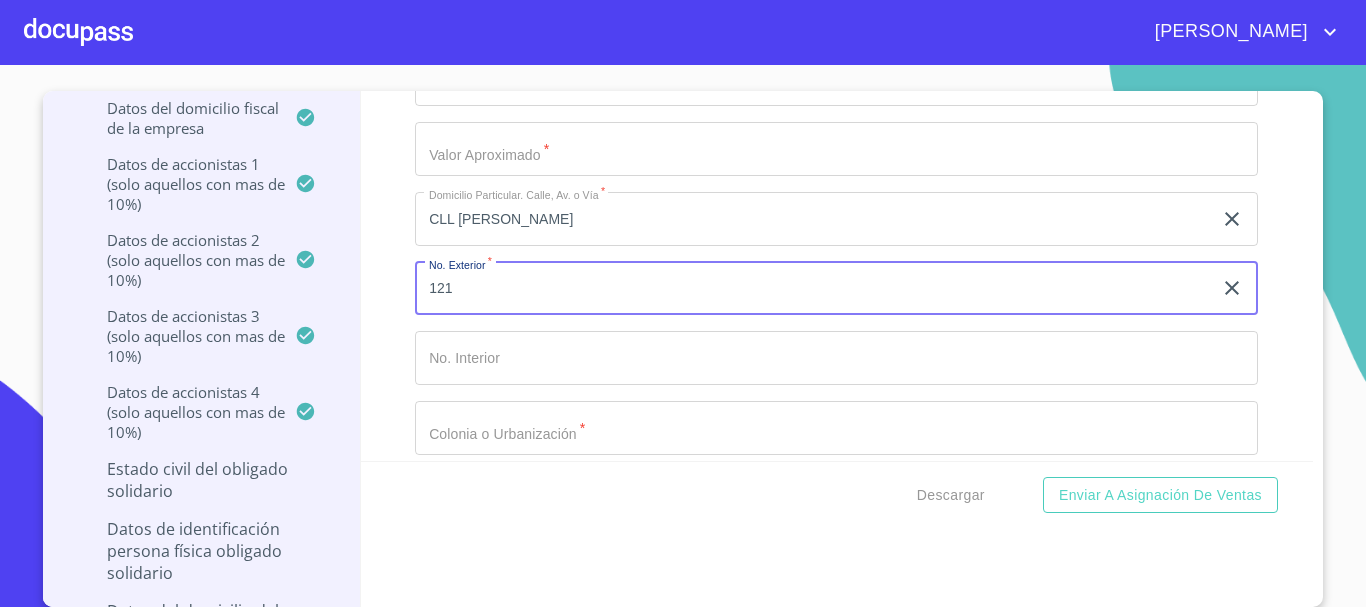 type on "121" 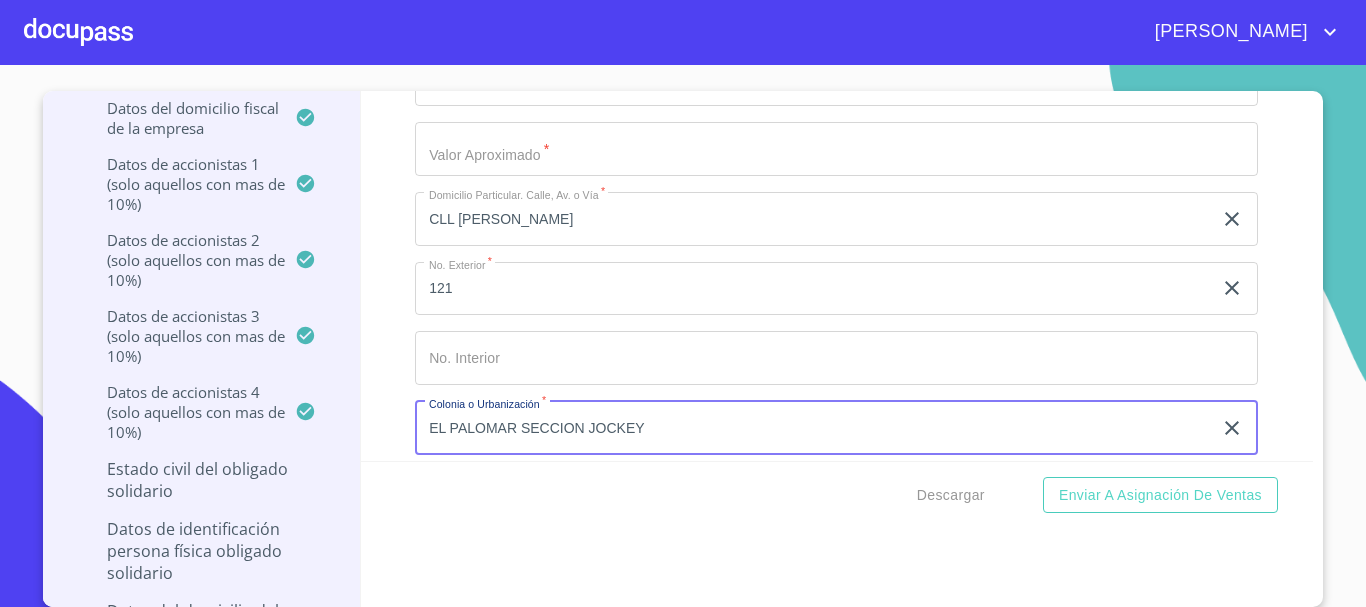 type on "EL PALOMAR SECCION JOCKEY" 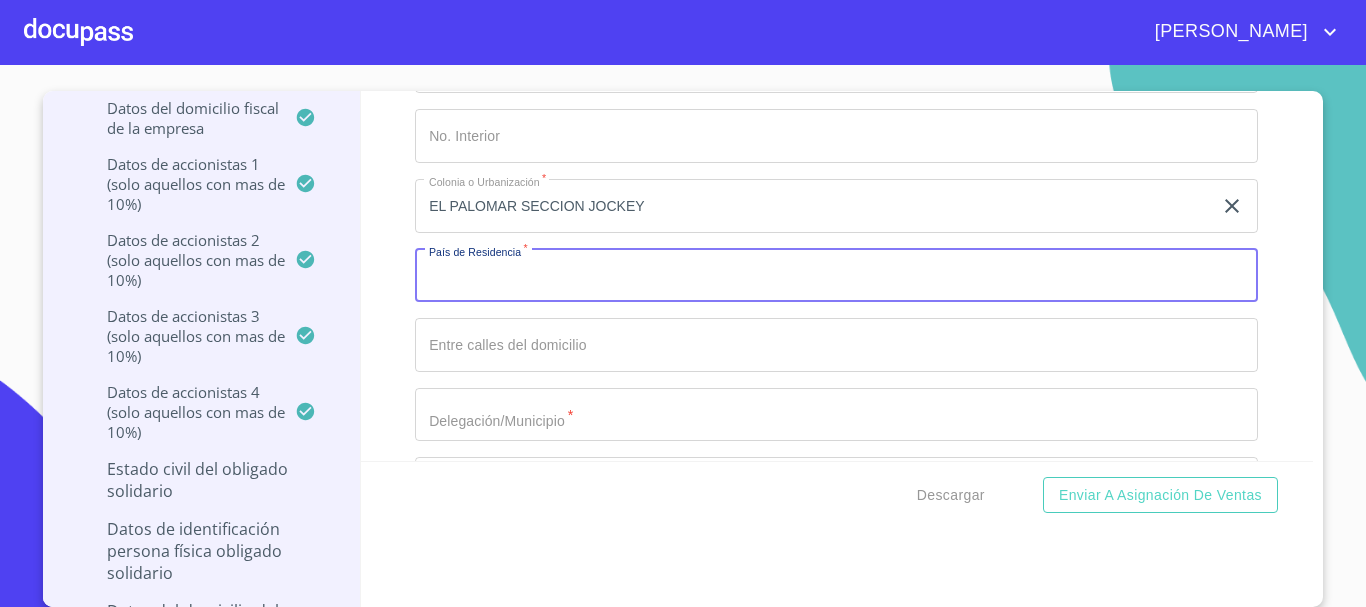 click on "Enviar a Asignación de Ventas" at bounding box center [1160, 495] 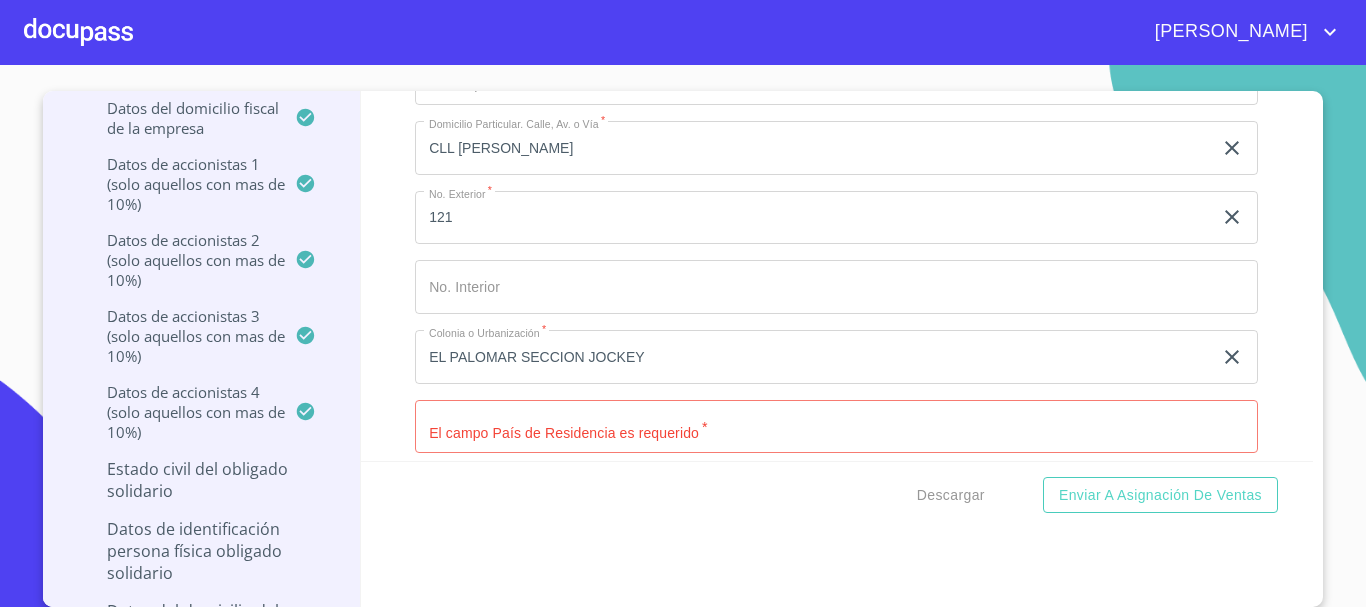 scroll, scrollTop: 18697, scrollLeft: 0, axis: vertical 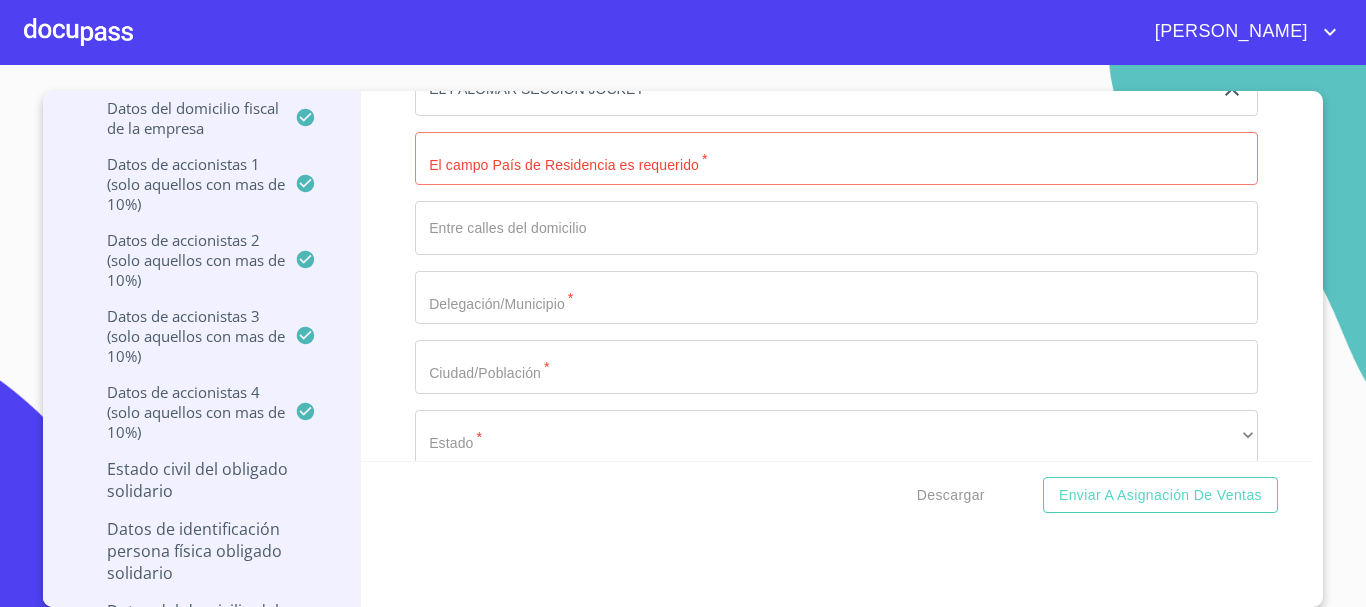 click on "Documento de identificación representante legal.   *" at bounding box center (836, 159) 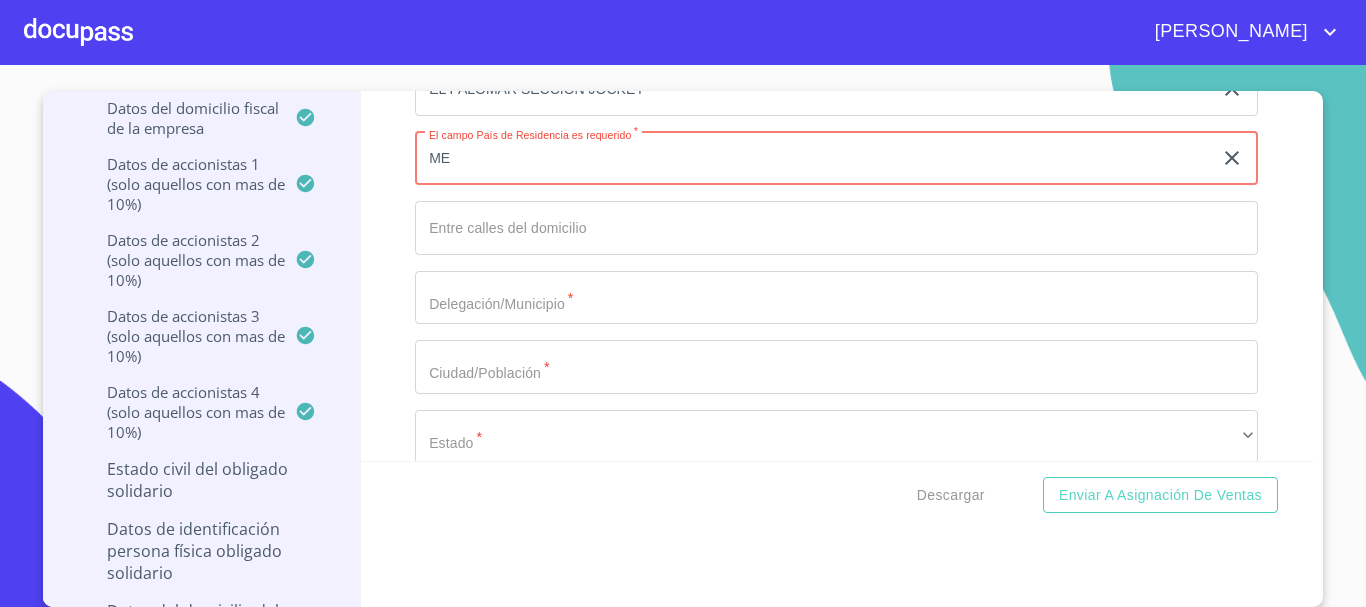 type on "[GEOGRAPHIC_DATA]" 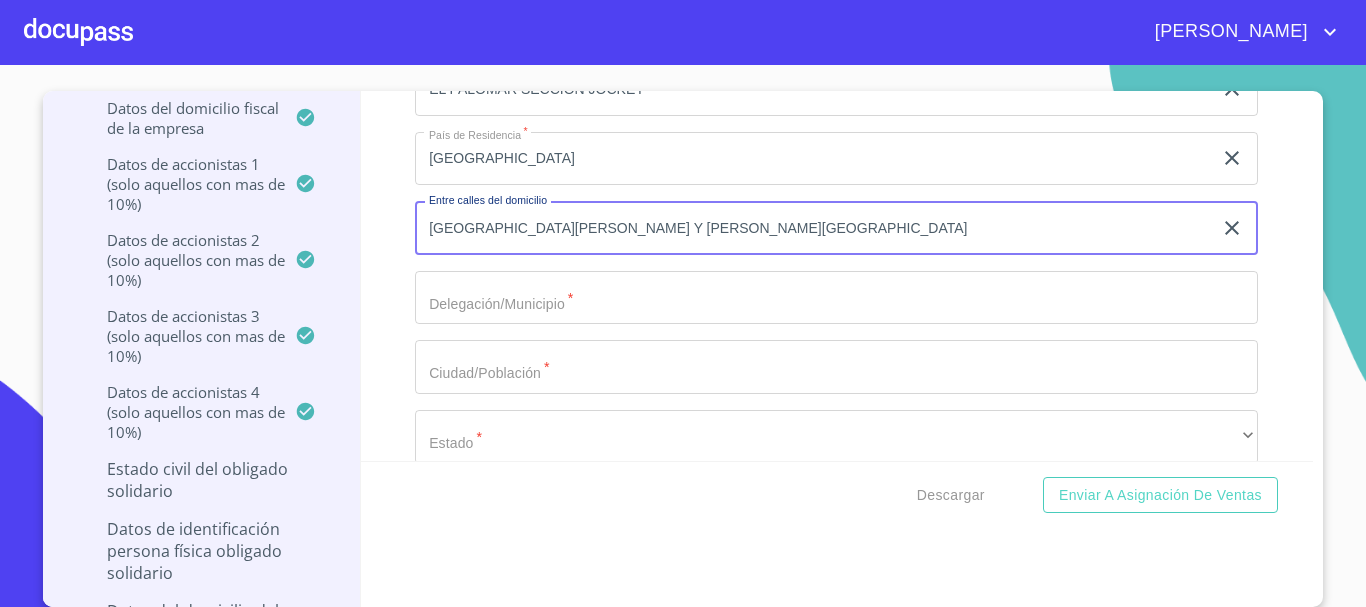 type on "[GEOGRAPHIC_DATA][PERSON_NAME] Y [PERSON_NAME][GEOGRAPHIC_DATA]" 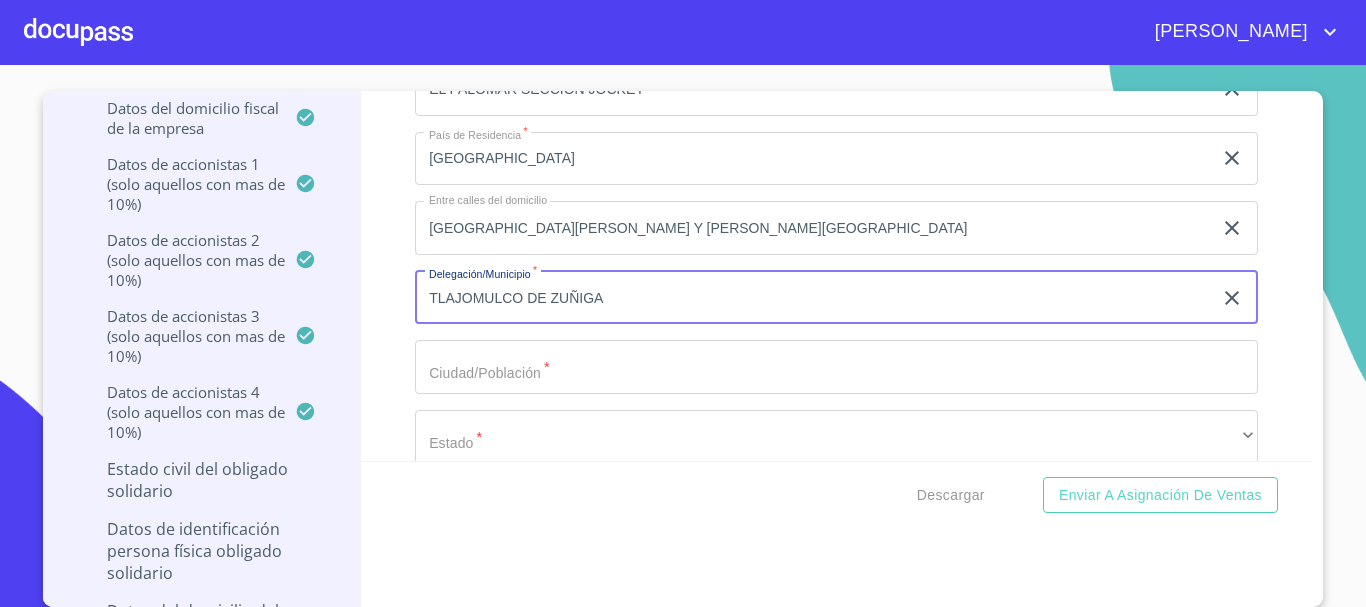 type on "TLAJOMULCO DE ZUÑIGA" 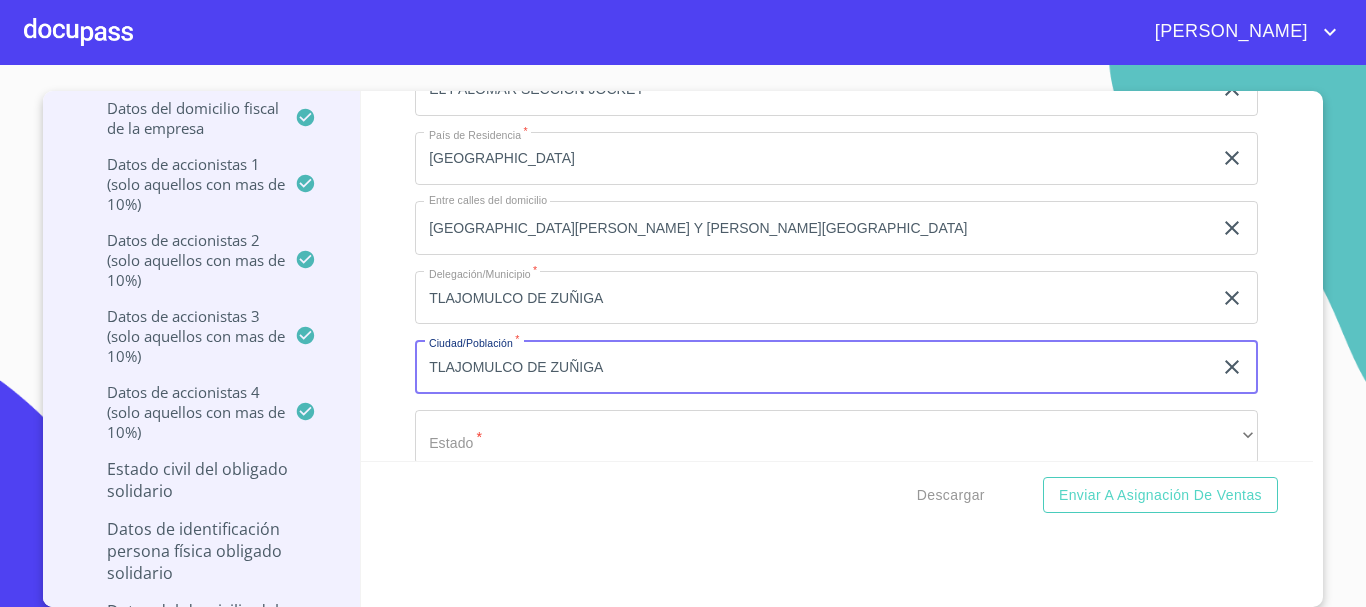 type on "TLAJOMULCO DE ZUÑIGA" 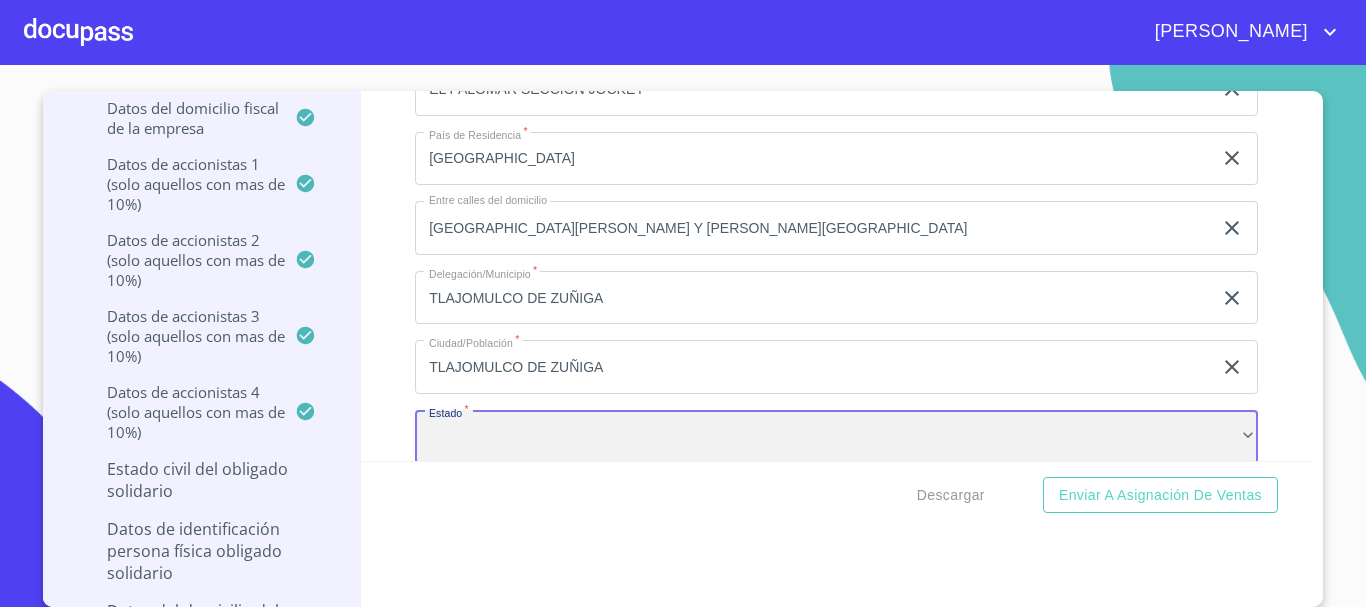 scroll, scrollTop: 18700, scrollLeft: 0, axis: vertical 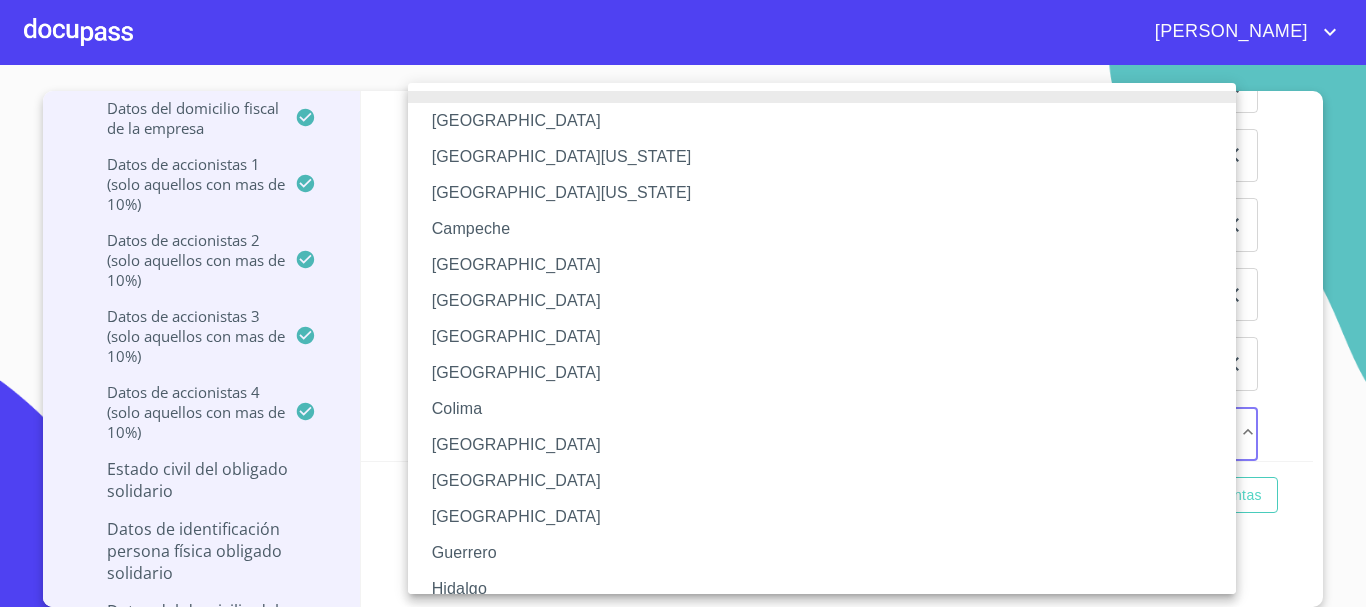 type 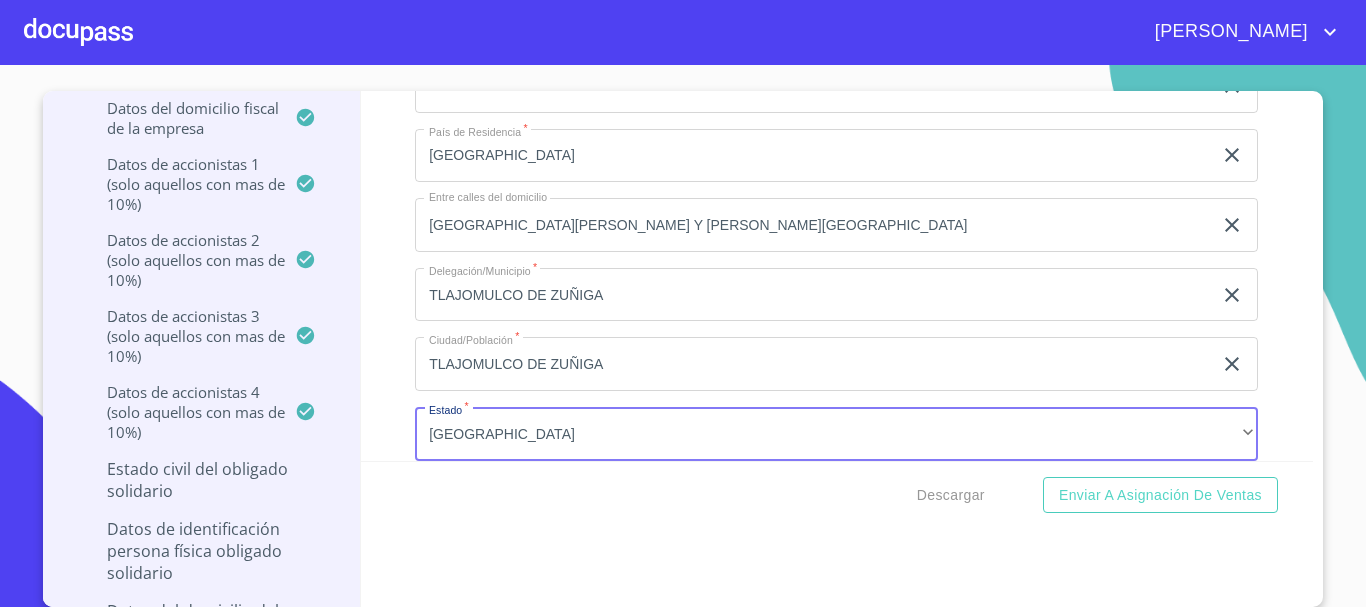 scroll, scrollTop: 18928, scrollLeft: 0, axis: vertical 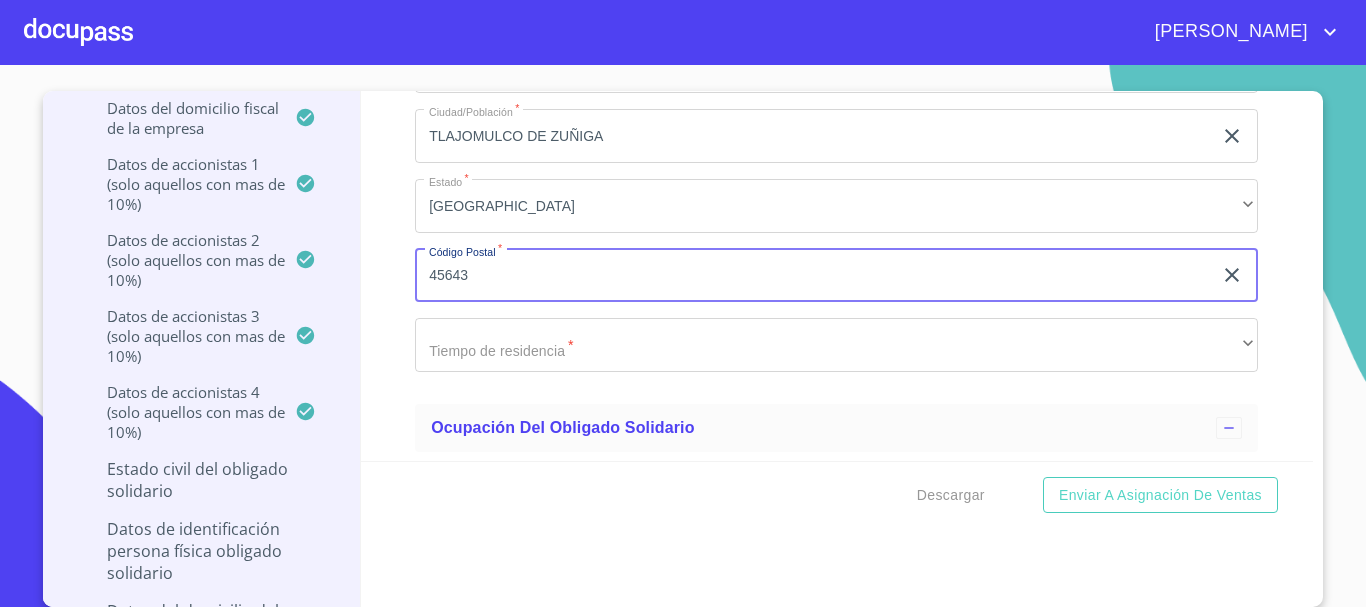 type on "45643" 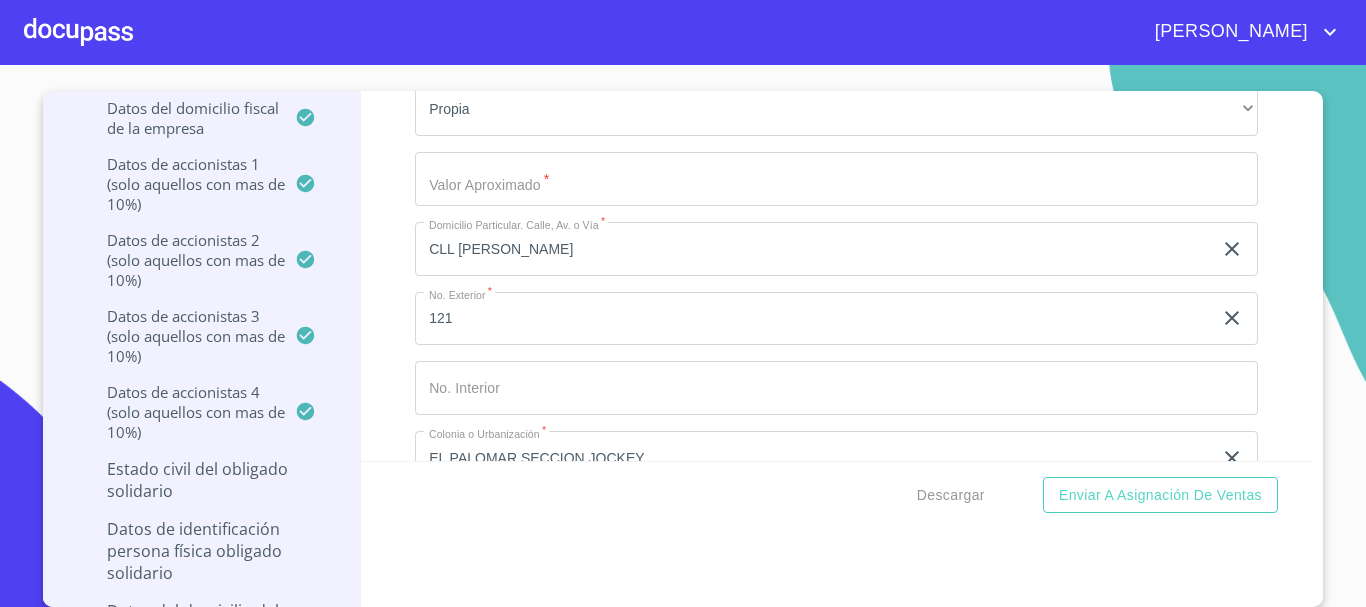 scroll, scrollTop: 18228, scrollLeft: 0, axis: vertical 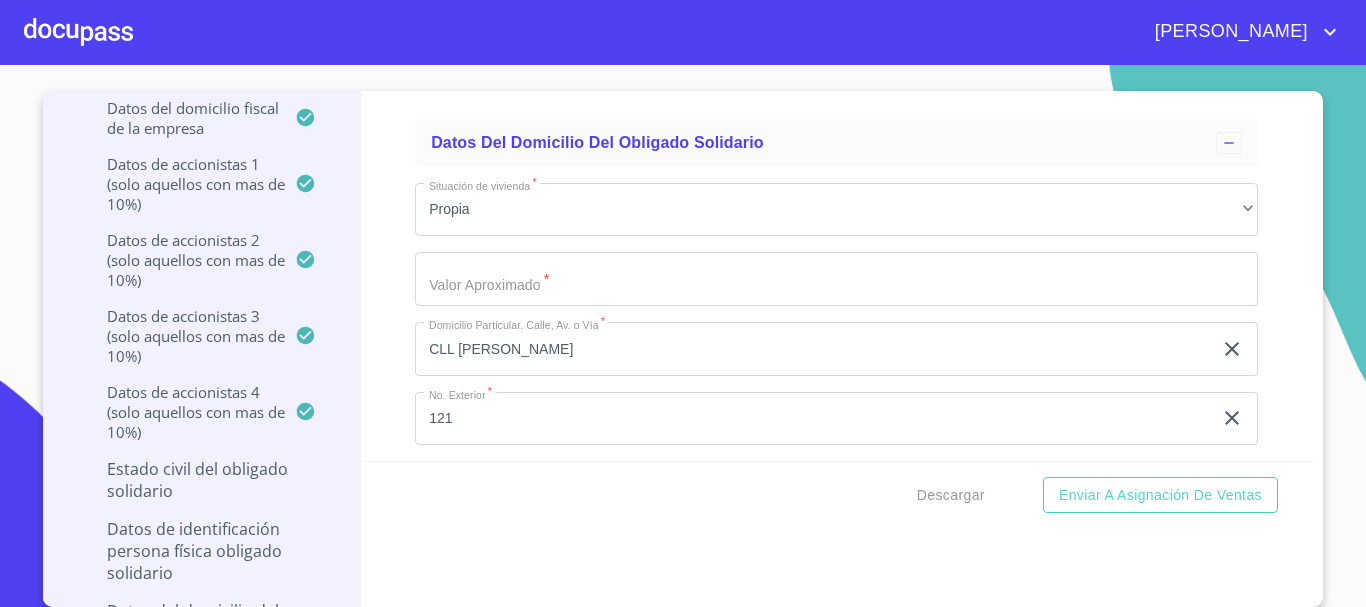 click on "Documento de identificación representante legal.   *" at bounding box center (813, -7034) 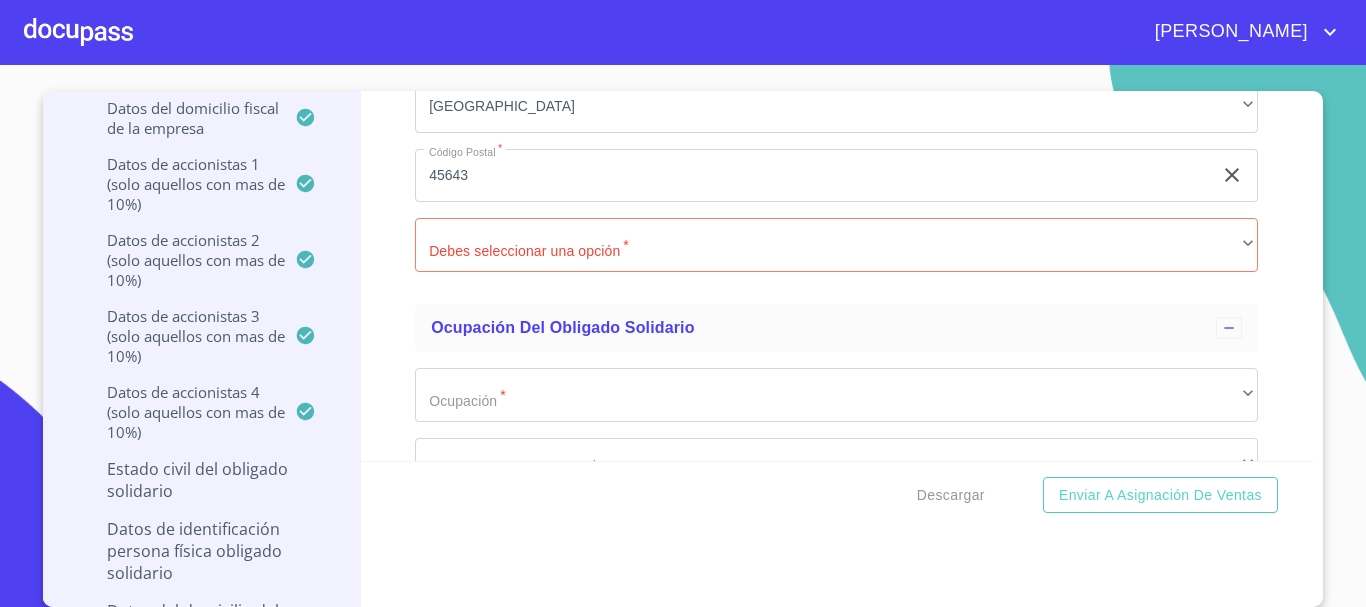 scroll, scrollTop: 19128, scrollLeft: 0, axis: vertical 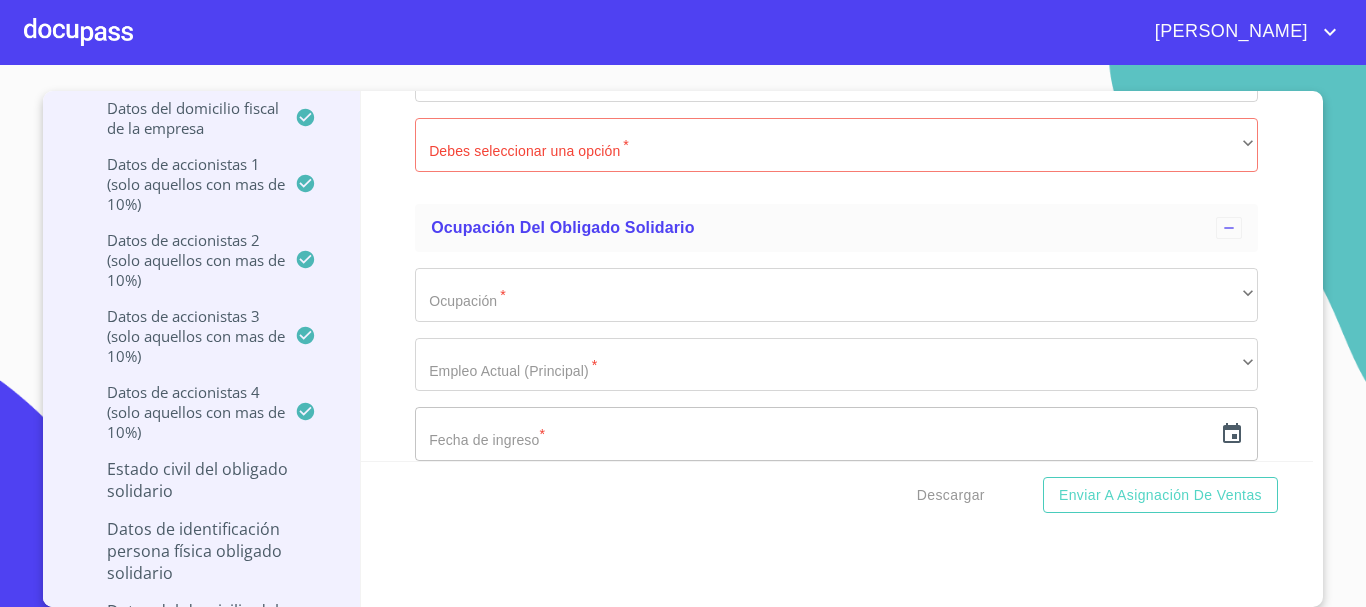 type on "$2,000,000" 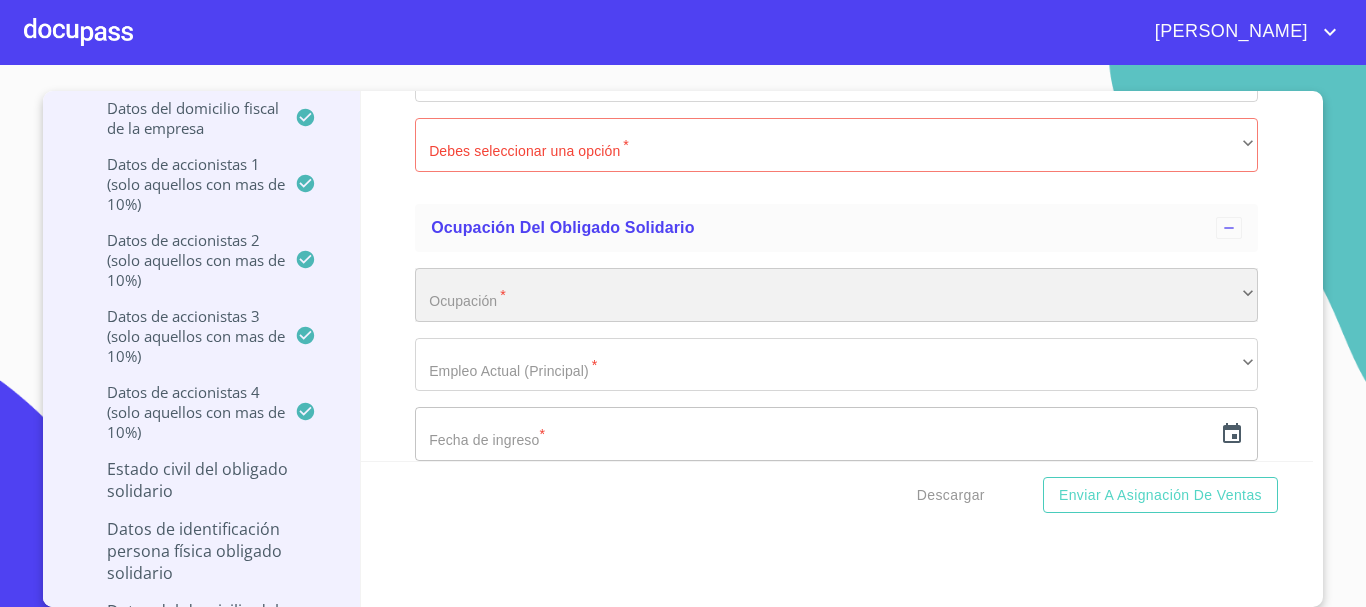click on "​" at bounding box center [836, 295] 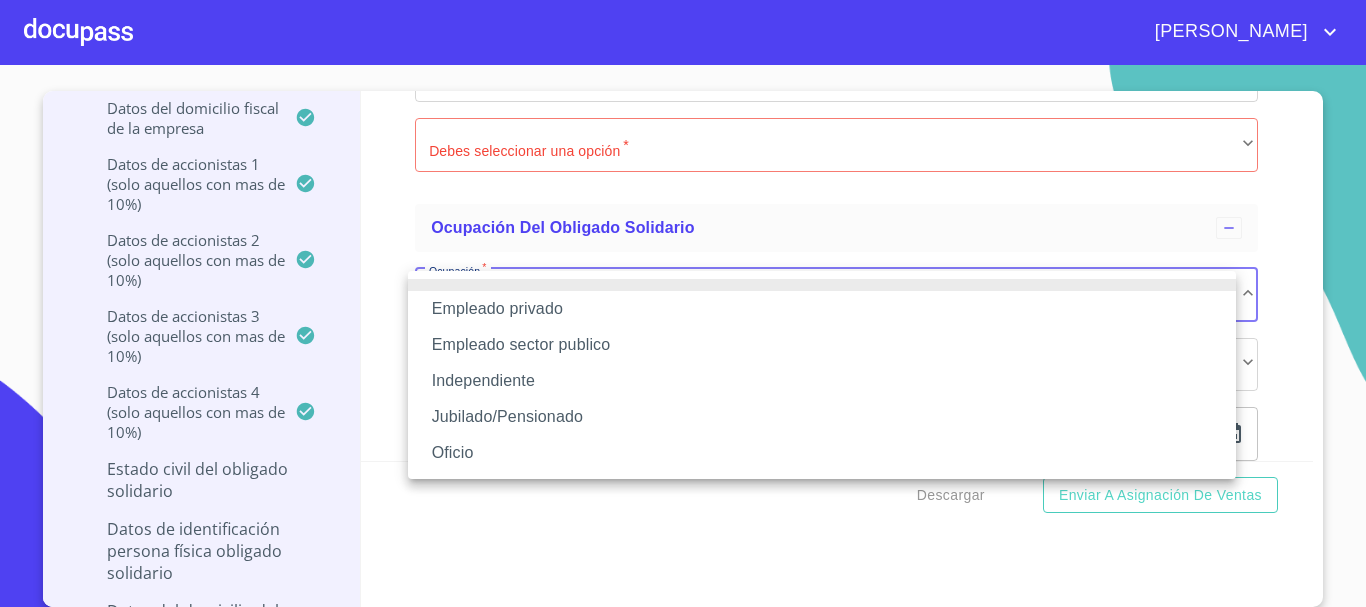 click on "Independiente" at bounding box center (822, 381) 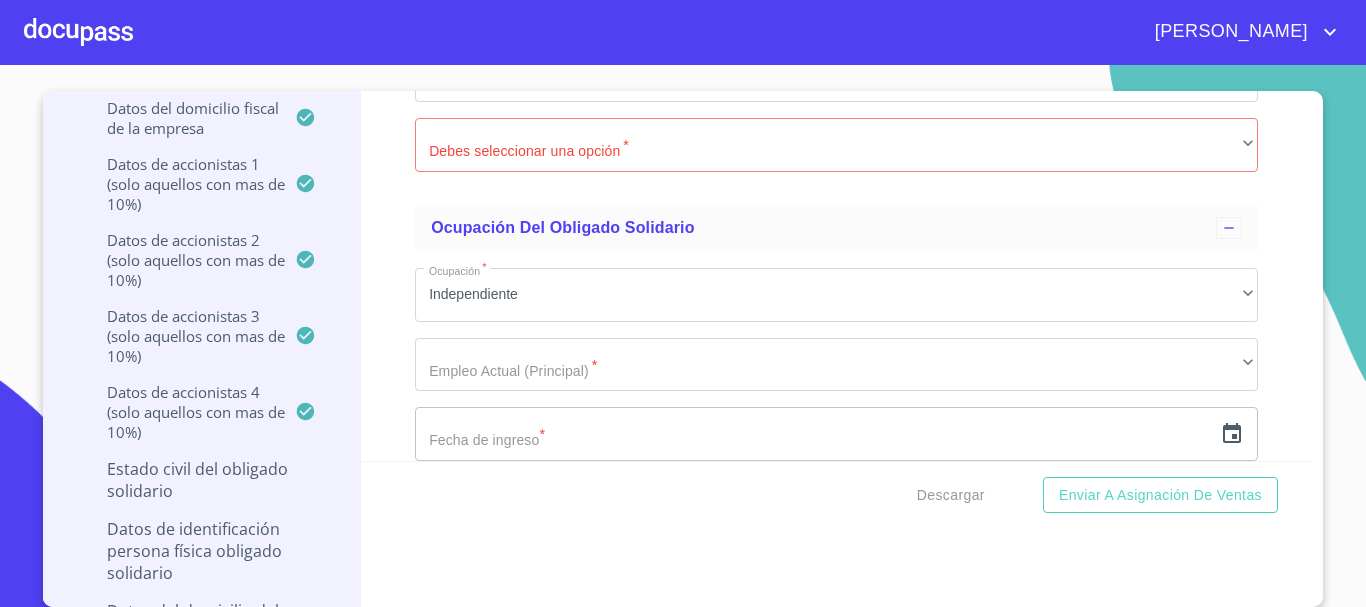 click on "Información del Client (PM crédito)   Documentos Documento de identificación representante legal.   * INE ​ Identificación Oficial Representante Legal * Identificación Oficial Representante Legal Identificación Oficial Representante Legal Comprobante de Domicilio Empresa * Comprobante de Domicilio Empresa Comprobante de Domicilio Empresa Fuente de ingresos   * Independiente/Dueño de negocio/Persona Moral ​ Comprobante de Ingresos mes 1 * Comprobante de Ingresos mes 1 Comprobante de Ingresos mes 1 Comprobante de Ingresos mes 2 * Comprobante de Ingresos mes 2 Comprobante de Ingresos mes 2 Comprobante de Ingresos mes 3 * Comprobante de Ingresos mes 3 Comprobante de Ingresos mes 3 Constancia de Situación Fiscal Empresa * Constancia de Situación Fiscal Empresa Constancia de Situación Fiscal Empresa Acta Constitutiva con poderes * Acta Constitutiva con poderes Acta Constitutiva con poderes Declaración Anual con Acuse * Declaración Anual con Acuse Declaración Anual con Acuse   * INE ​ * * *" at bounding box center (837, 276) 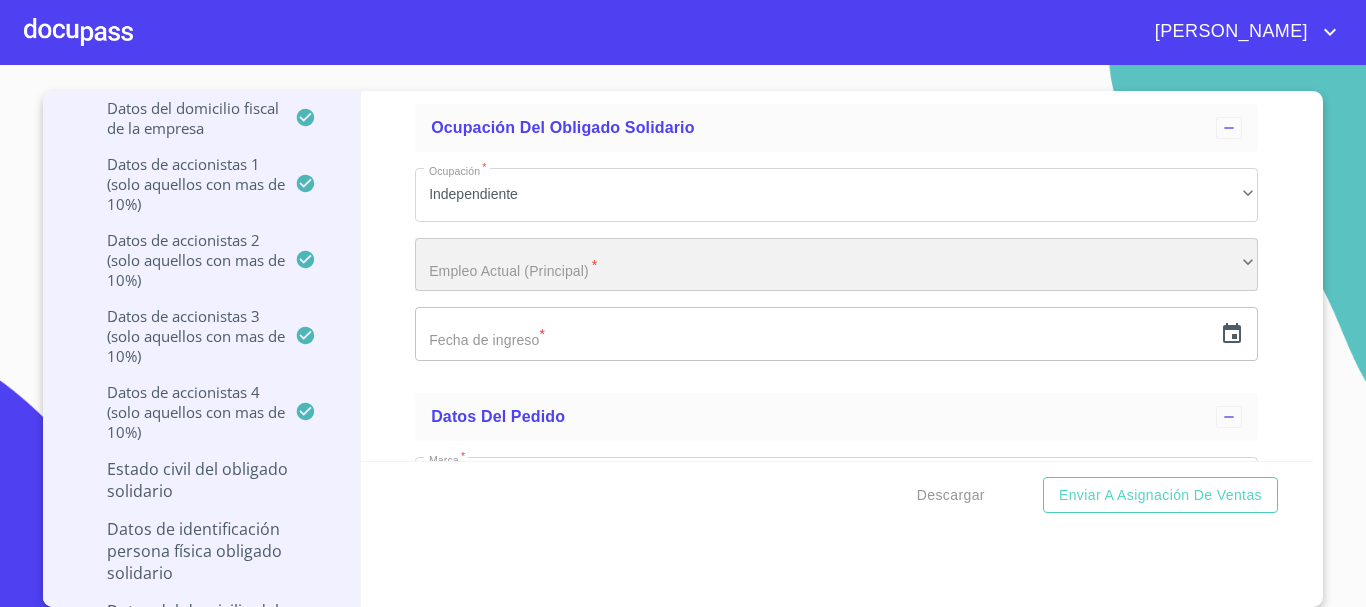 click on "​" at bounding box center (836, 265) 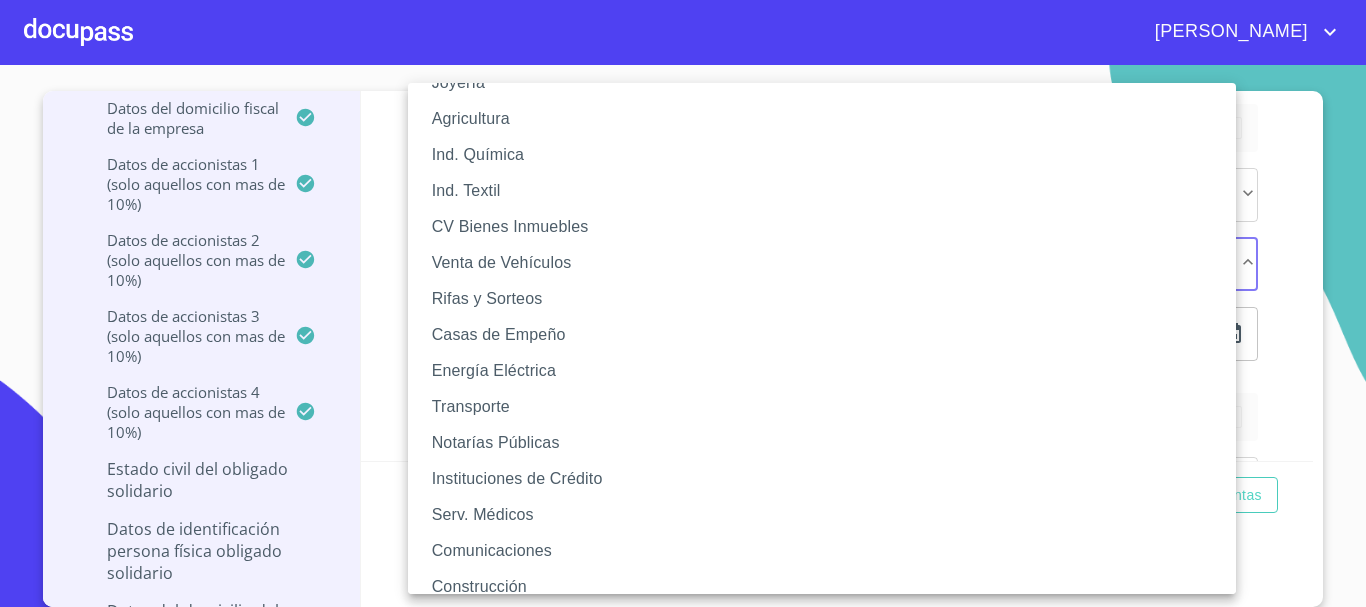 scroll, scrollTop: 100, scrollLeft: 0, axis: vertical 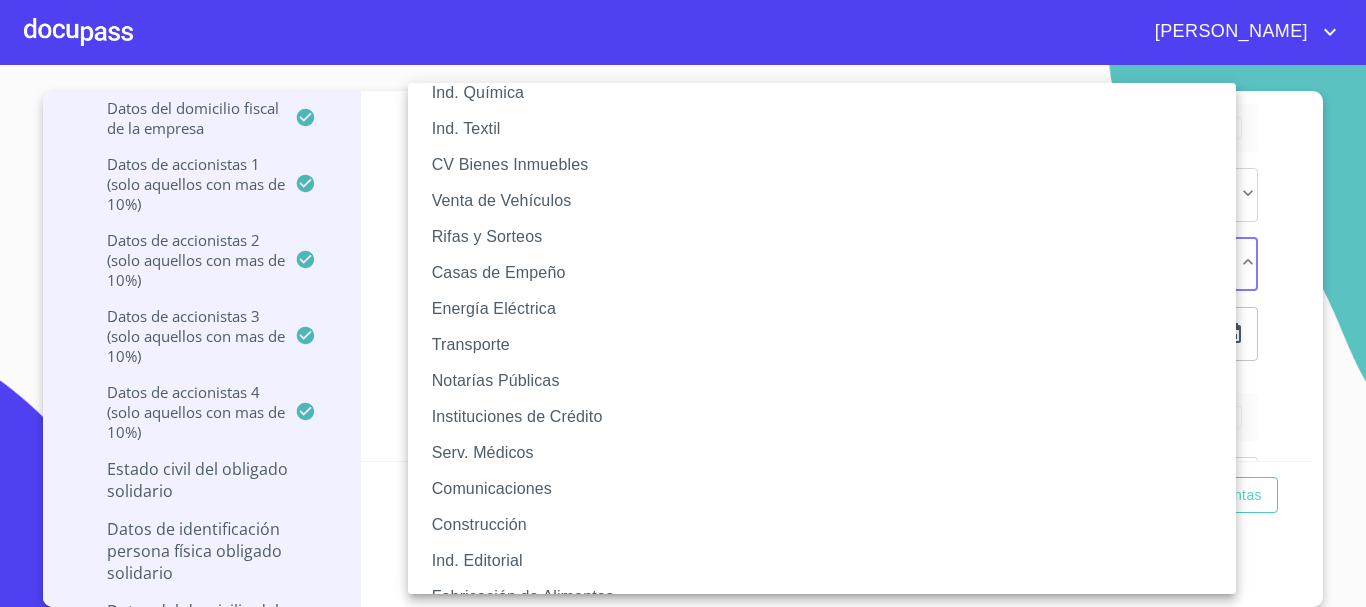 click on "Construcción" at bounding box center [829, 525] 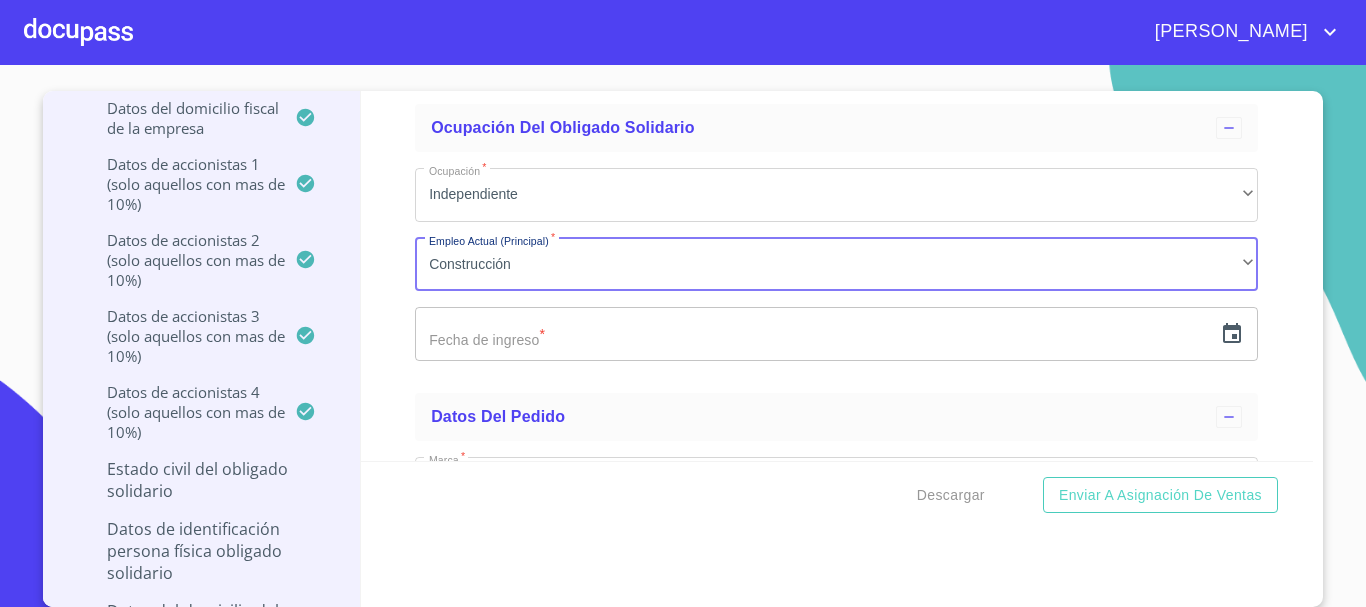 click on "Ocupación   * Independiente ​ Empleo Actual (Principal)   * Construcción ​ Fecha de ingreso * ​" at bounding box center [836, 264] 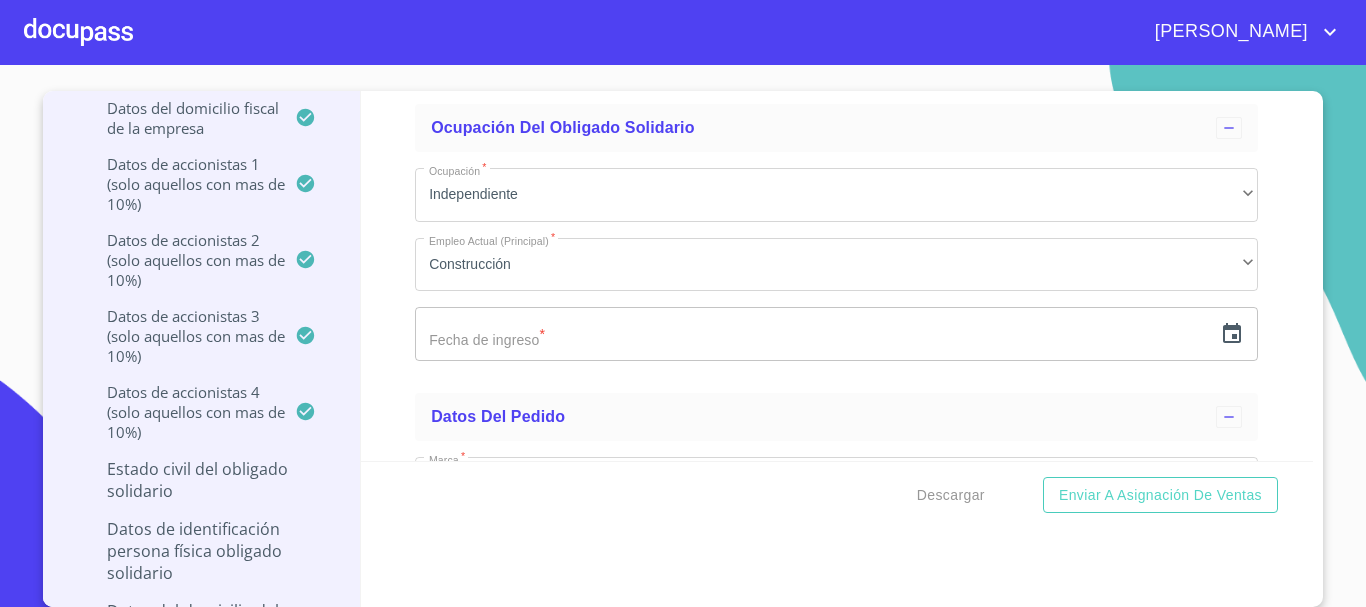 click at bounding box center (813, 334) 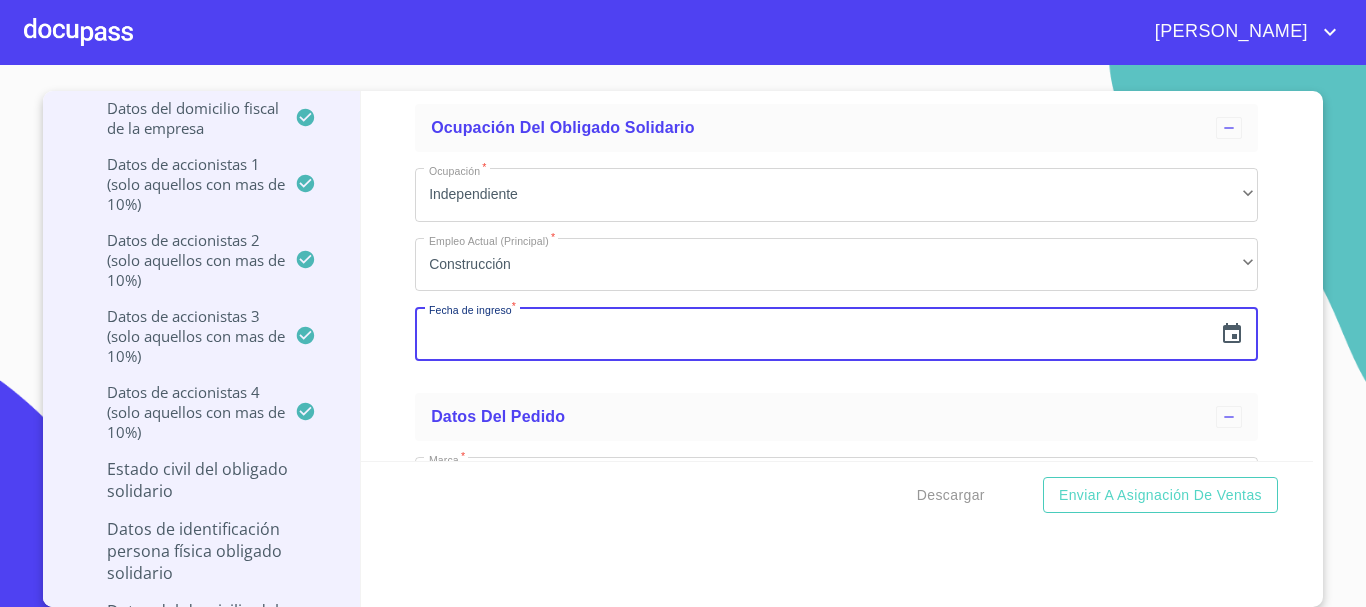 click 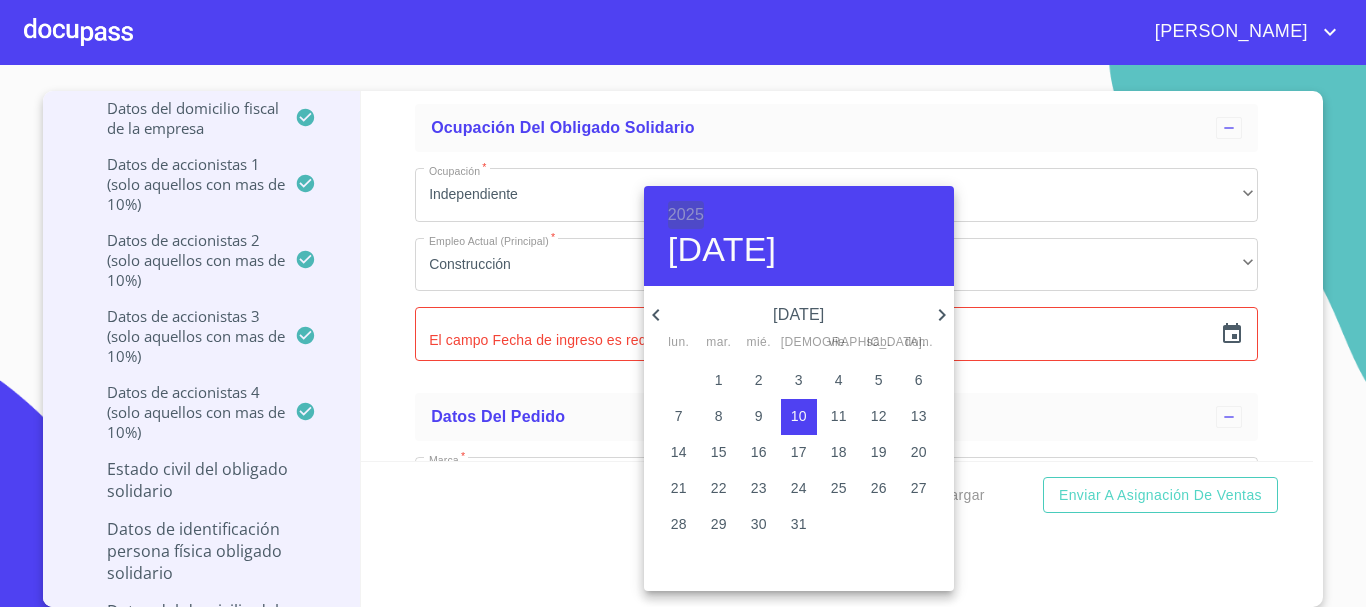 click on "2025" at bounding box center (686, 215) 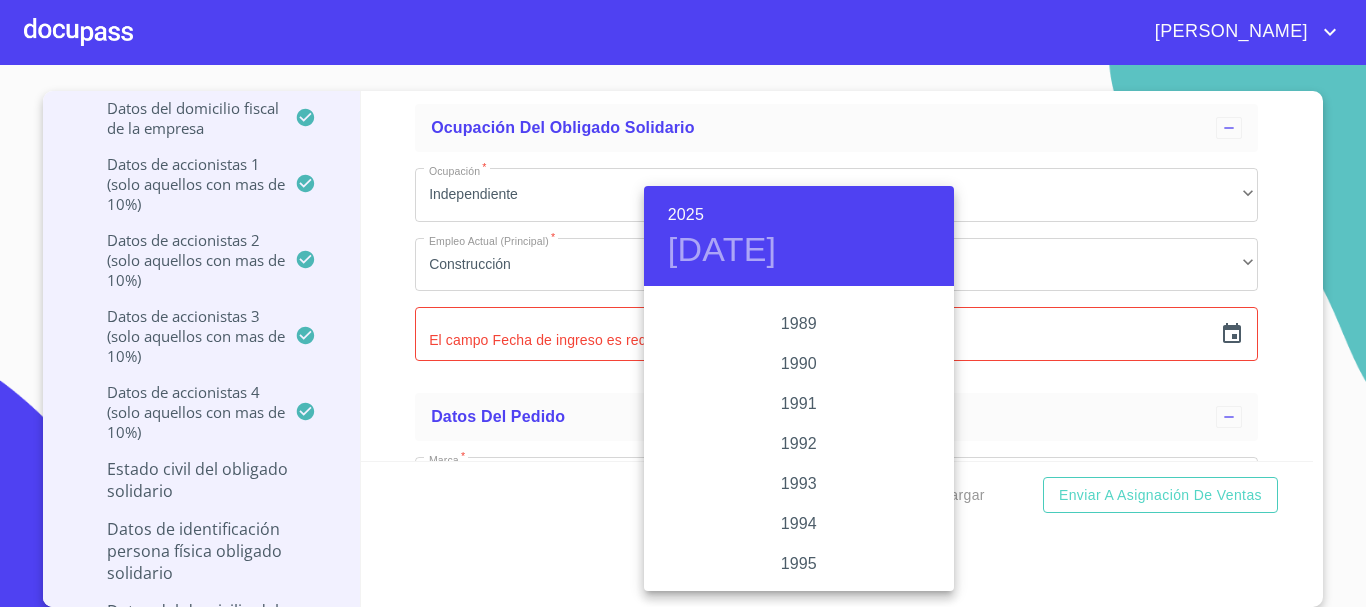 scroll, scrollTop: 2580, scrollLeft: 0, axis: vertical 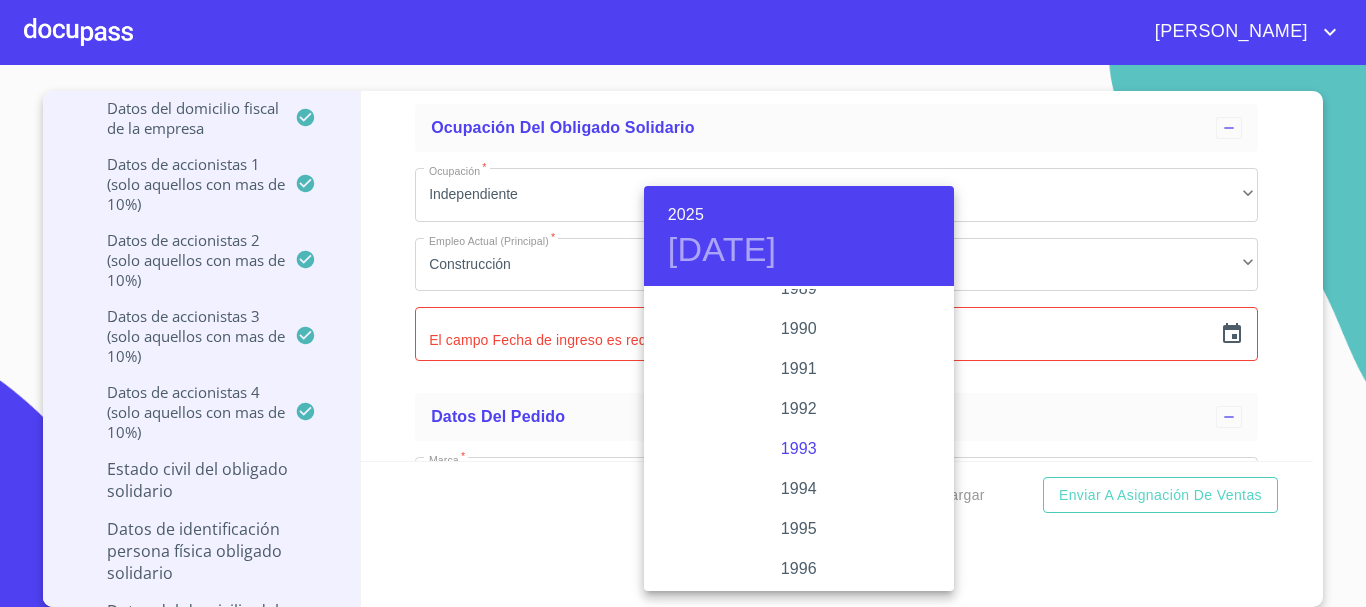 click on "1993" at bounding box center (799, 449) 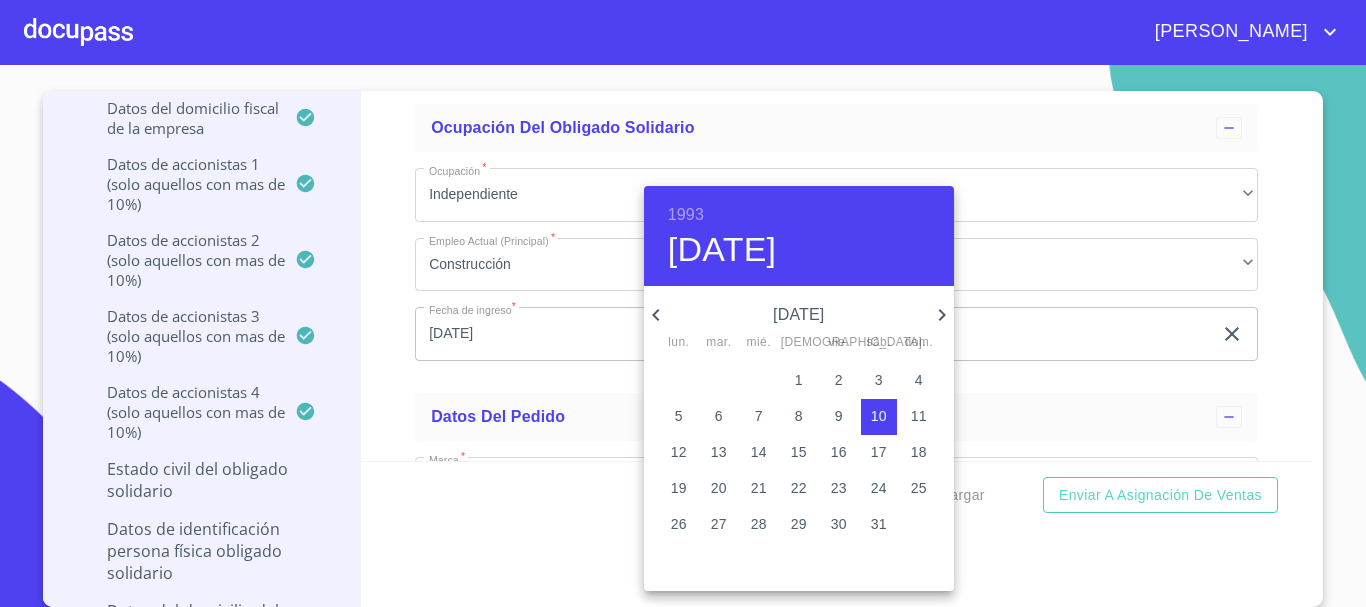 click 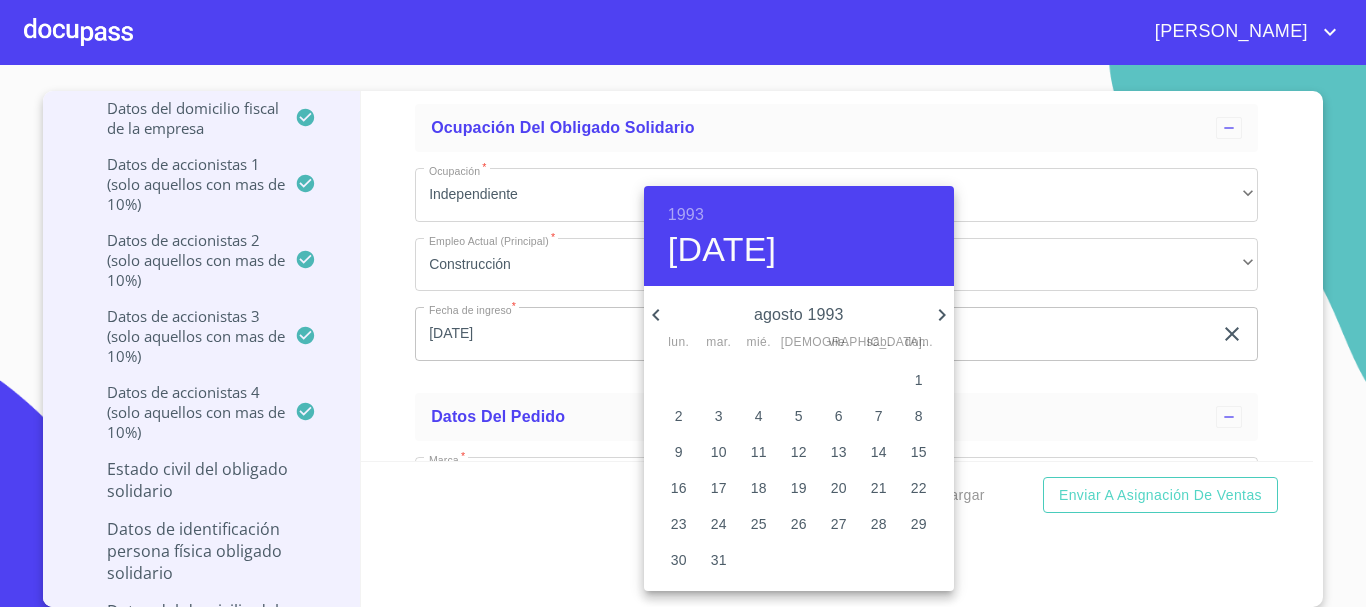 click on "18" at bounding box center (759, 488) 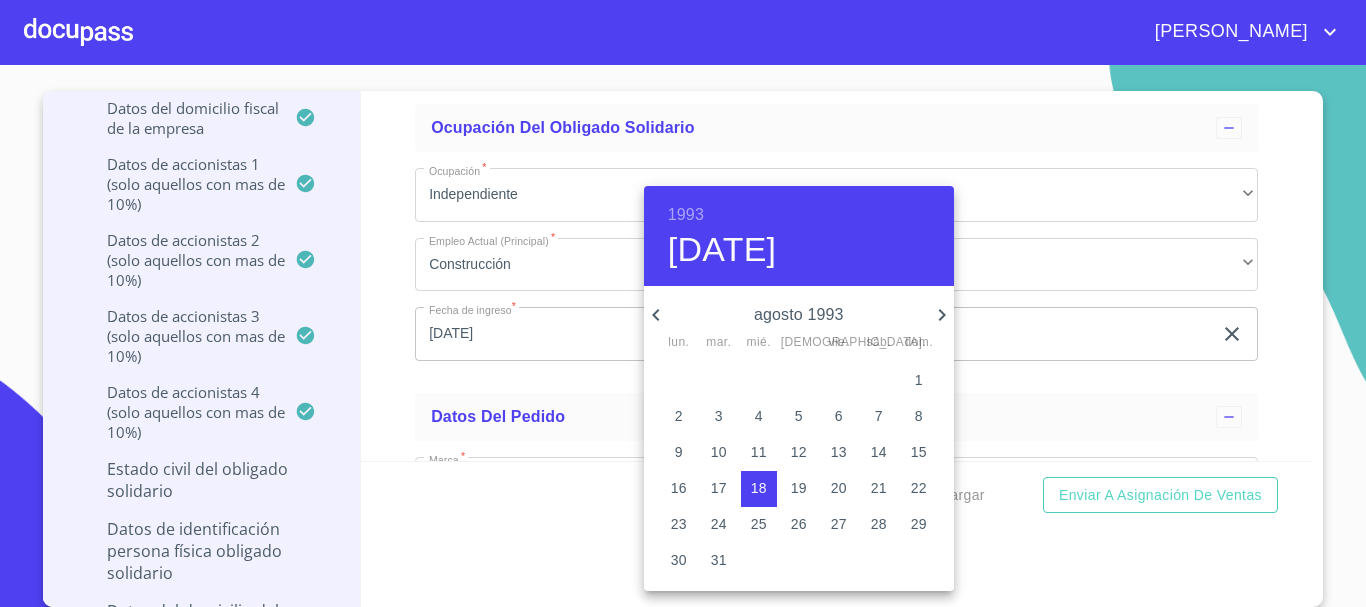 type on "[DATE]" 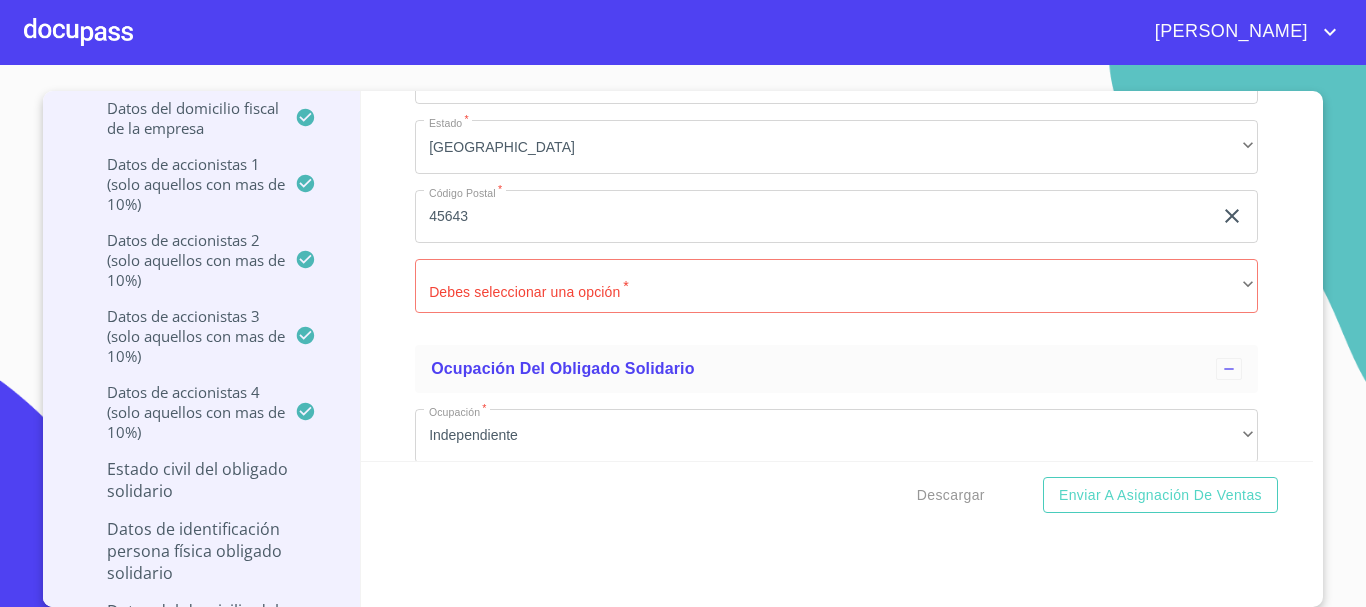 scroll, scrollTop: 18980, scrollLeft: 0, axis: vertical 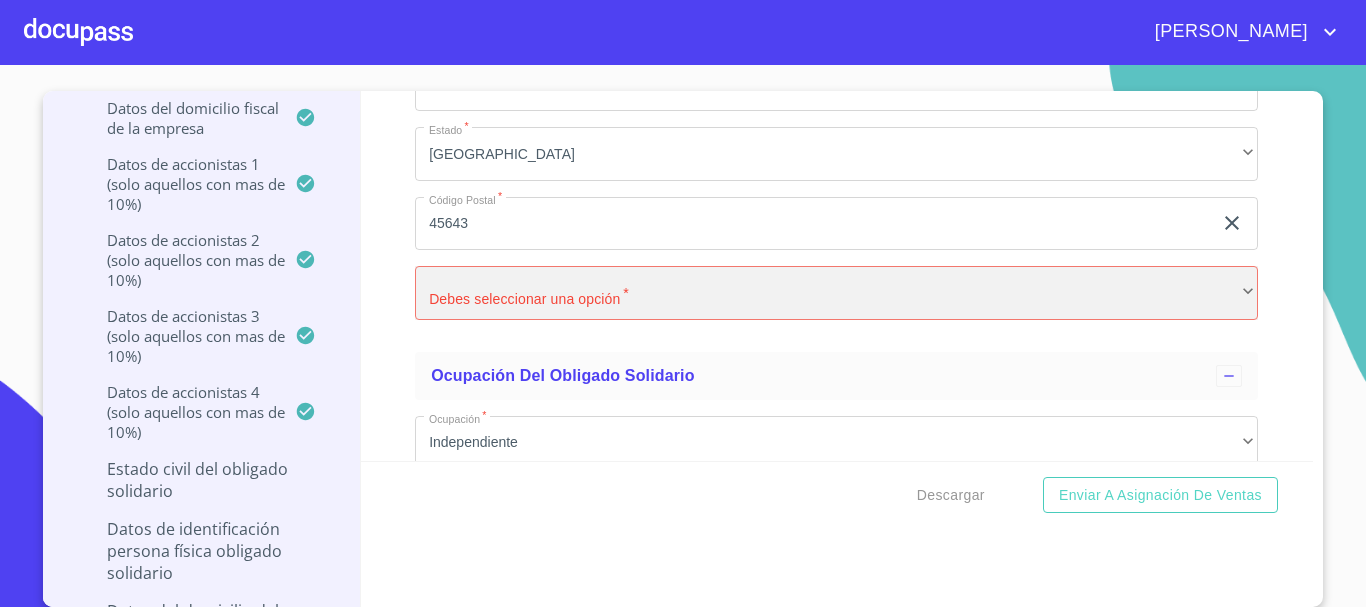 click on "​" at bounding box center [836, 293] 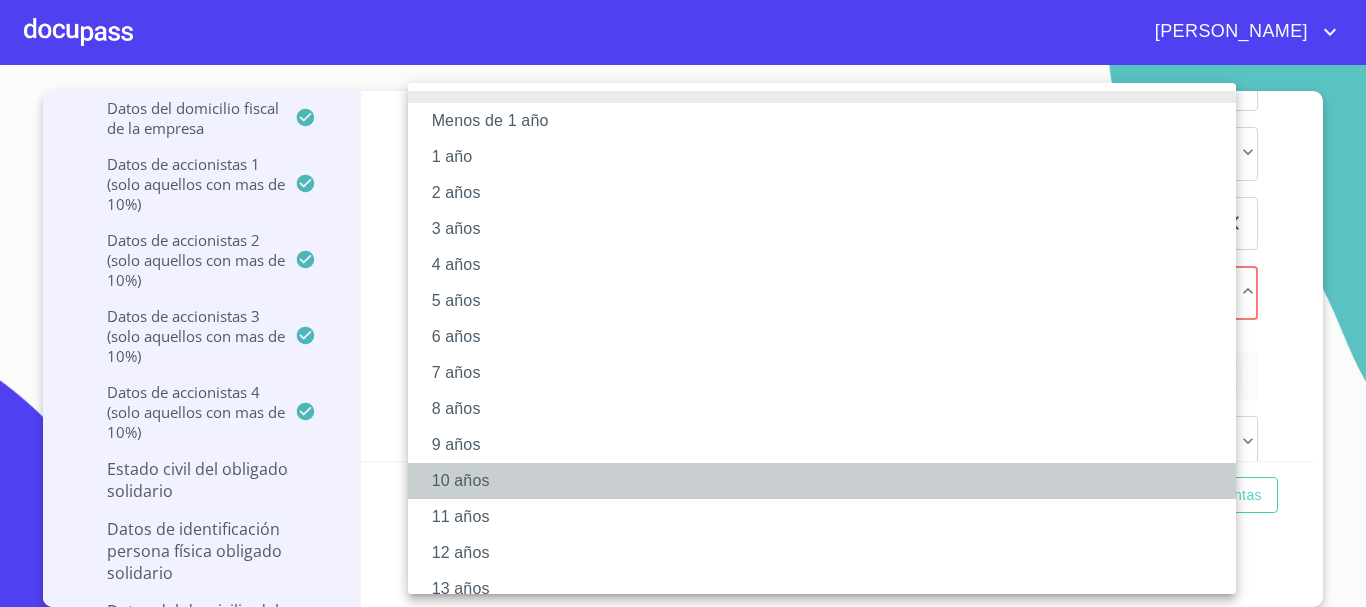 click on "10 años" at bounding box center [829, 481] 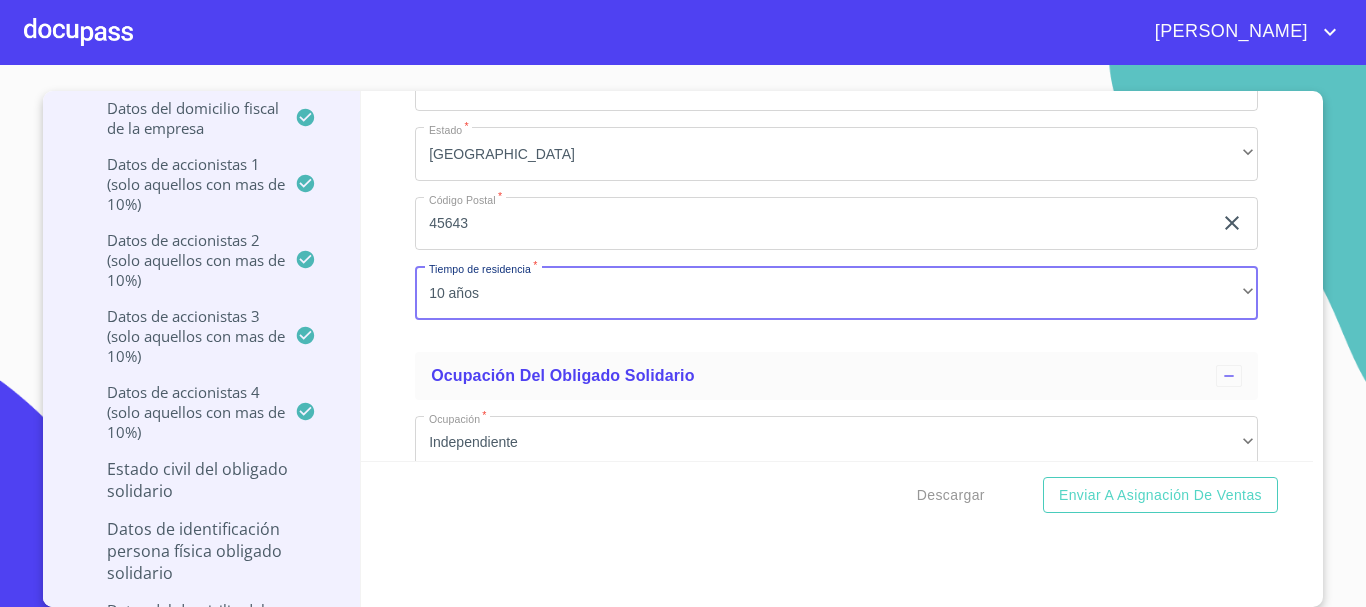 click on "Información del Client (PM crédito)   Documentos Documento de identificación representante legal.   * INE ​ Identificación Oficial Representante Legal * Identificación Oficial Representante Legal Identificación Oficial Representante Legal Comprobante de Domicilio Empresa * Comprobante de Domicilio Empresa Comprobante de Domicilio Empresa Fuente de ingresos   * Independiente/Dueño de negocio/Persona Moral ​ Comprobante de Ingresos mes 1 * Comprobante de Ingresos mes 1 Comprobante de Ingresos mes 1 Comprobante de Ingresos mes 2 * Comprobante de Ingresos mes 2 Comprobante de Ingresos mes 2 Comprobante de Ingresos mes 3 * Comprobante de Ingresos mes 3 Comprobante de Ingresos mes 3 Constancia de Situación Fiscal Empresa * Constancia de Situación Fiscal Empresa Constancia de Situación Fiscal Empresa Acta Constitutiva con poderes * Acta Constitutiva con poderes Acta Constitutiva con poderes Declaración Anual con Acuse * Declaración Anual con Acuse Declaración Anual con Acuse   * INE ​ * * *" at bounding box center (837, 276) 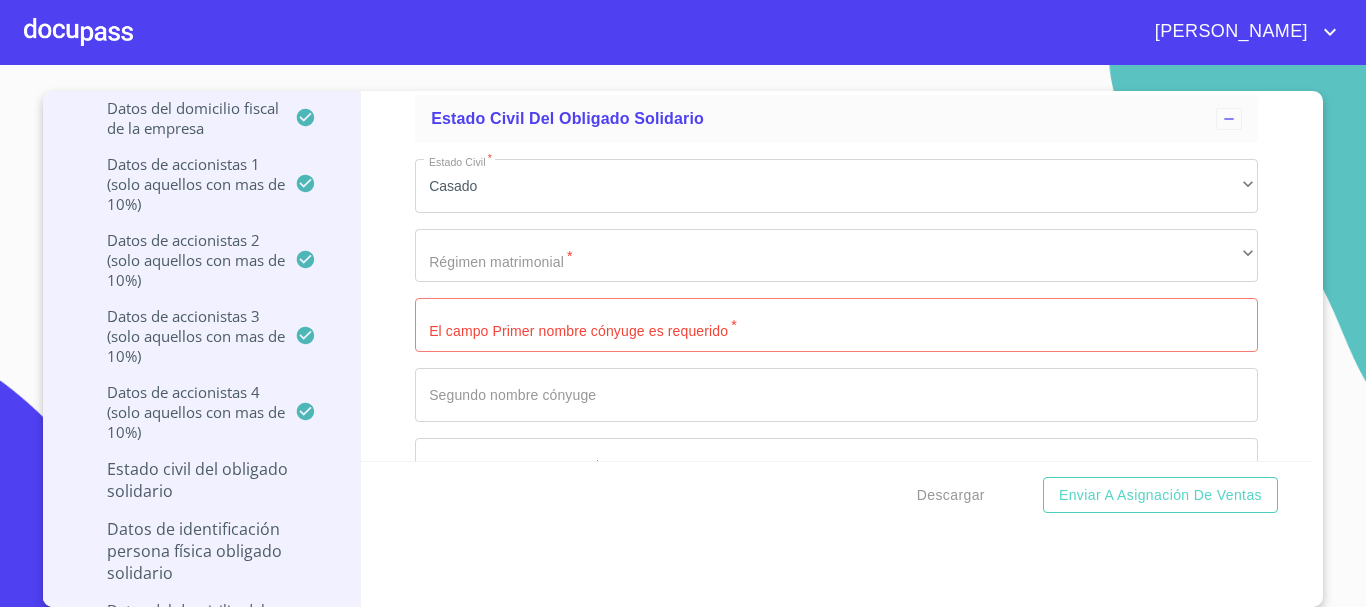 scroll, scrollTop: 16480, scrollLeft: 0, axis: vertical 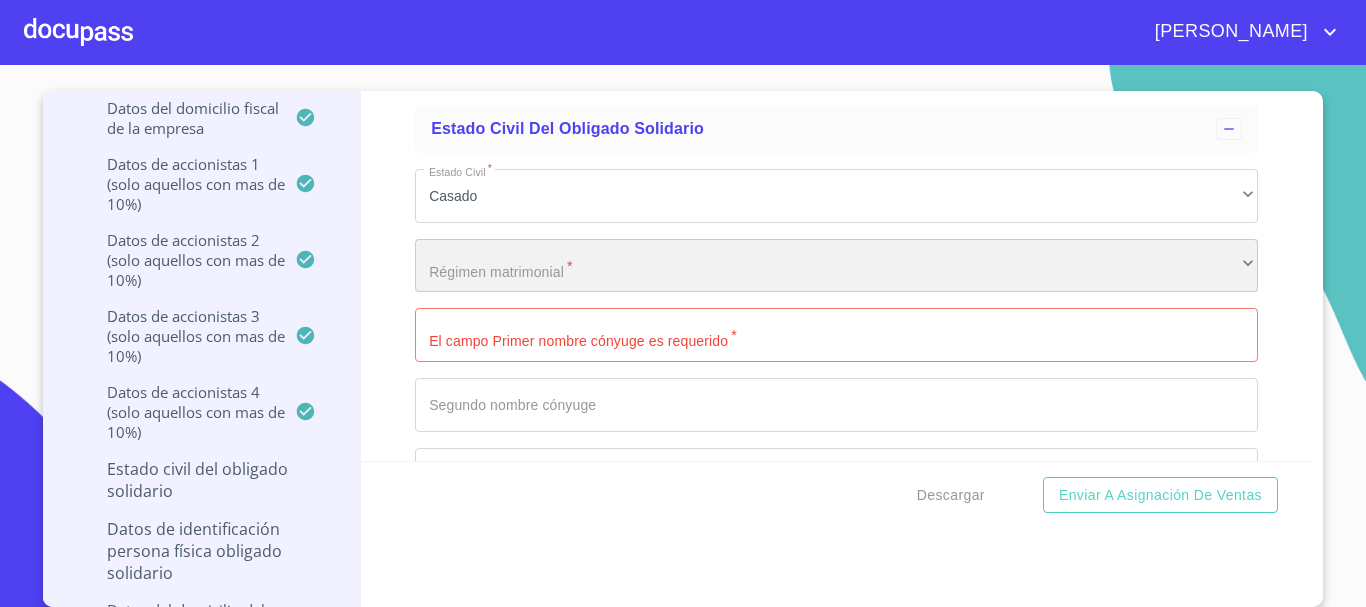click on "​" at bounding box center (836, 266) 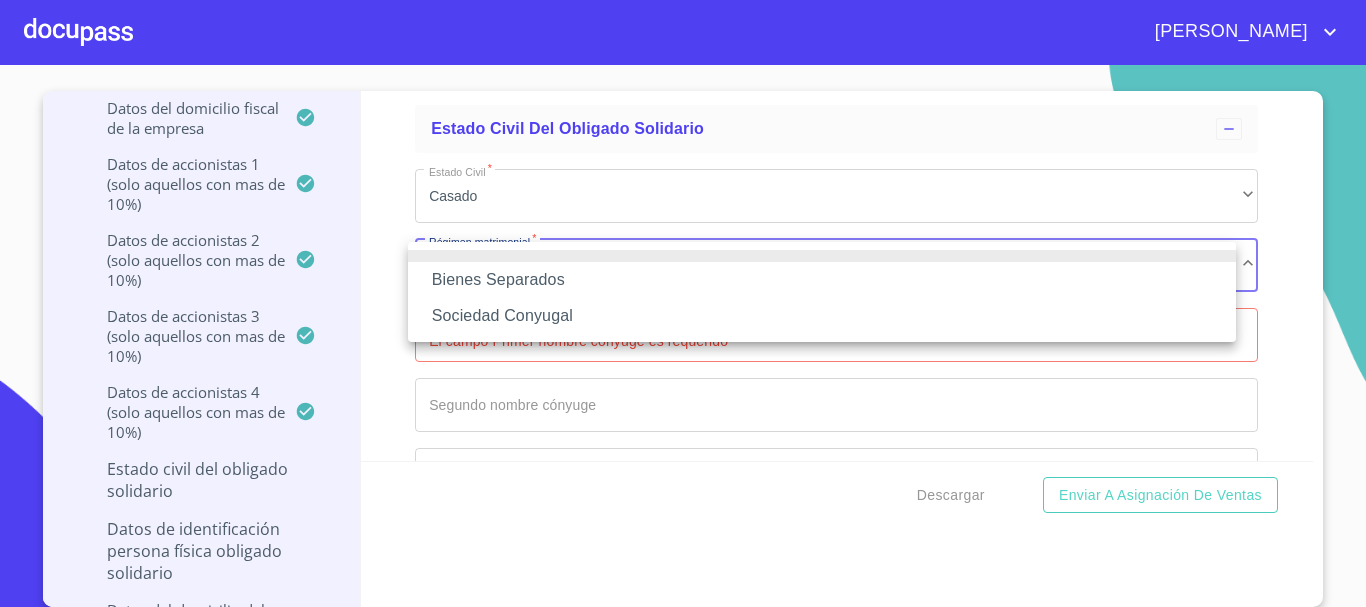 click on "Bienes Separados" at bounding box center (822, 280) 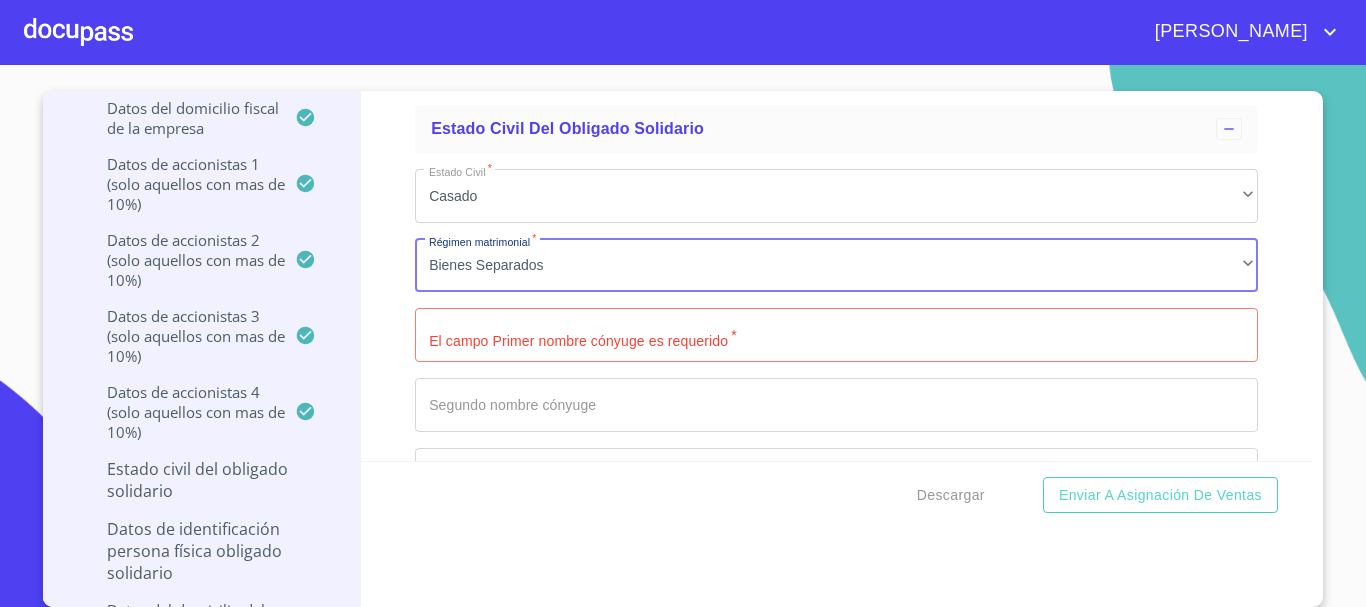 click on "Documento de identificación representante legal.   *" at bounding box center (836, 335) 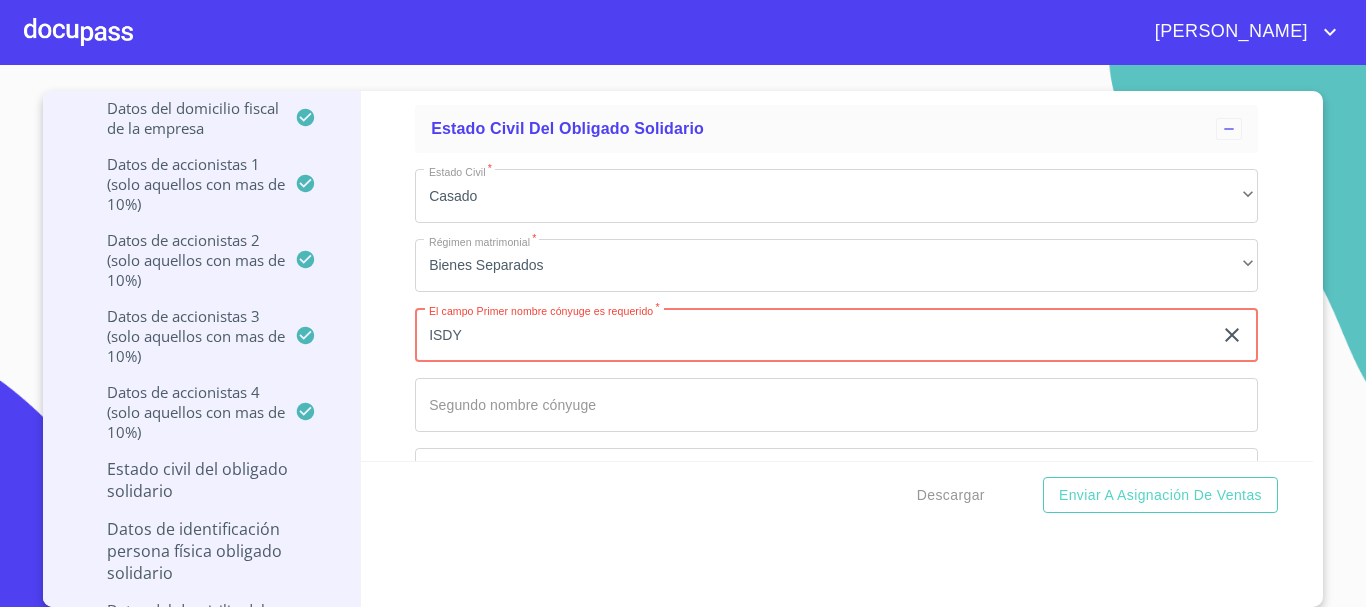 type on "ISDY" 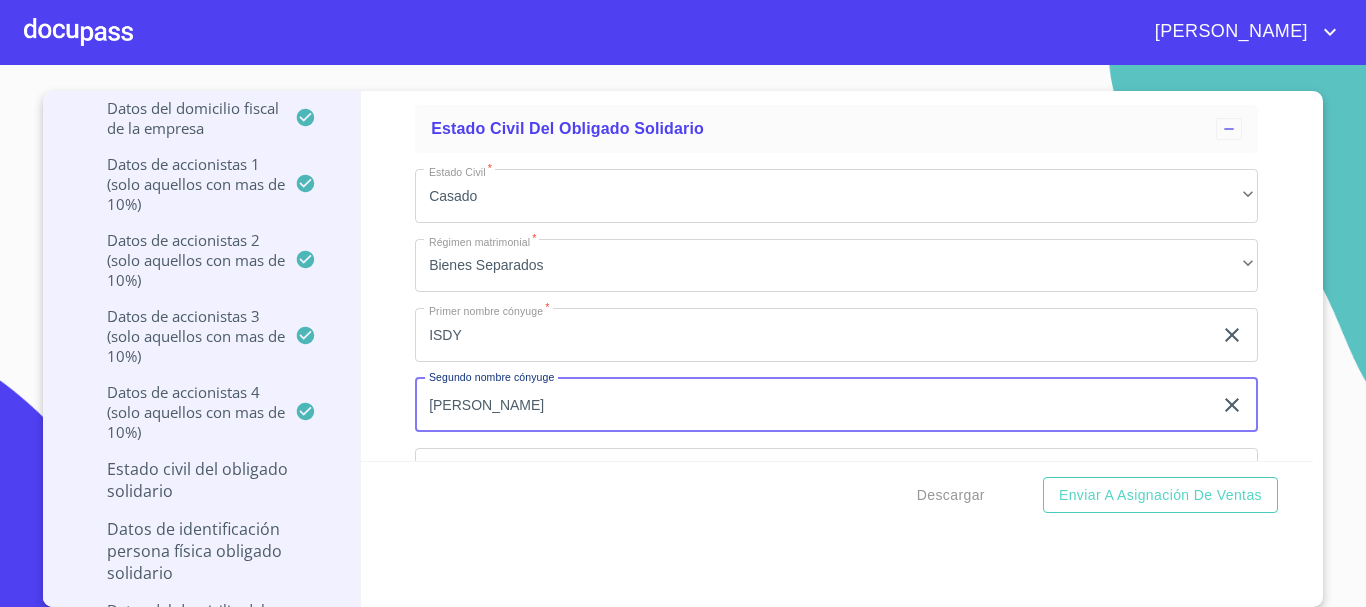 type on "[PERSON_NAME]" 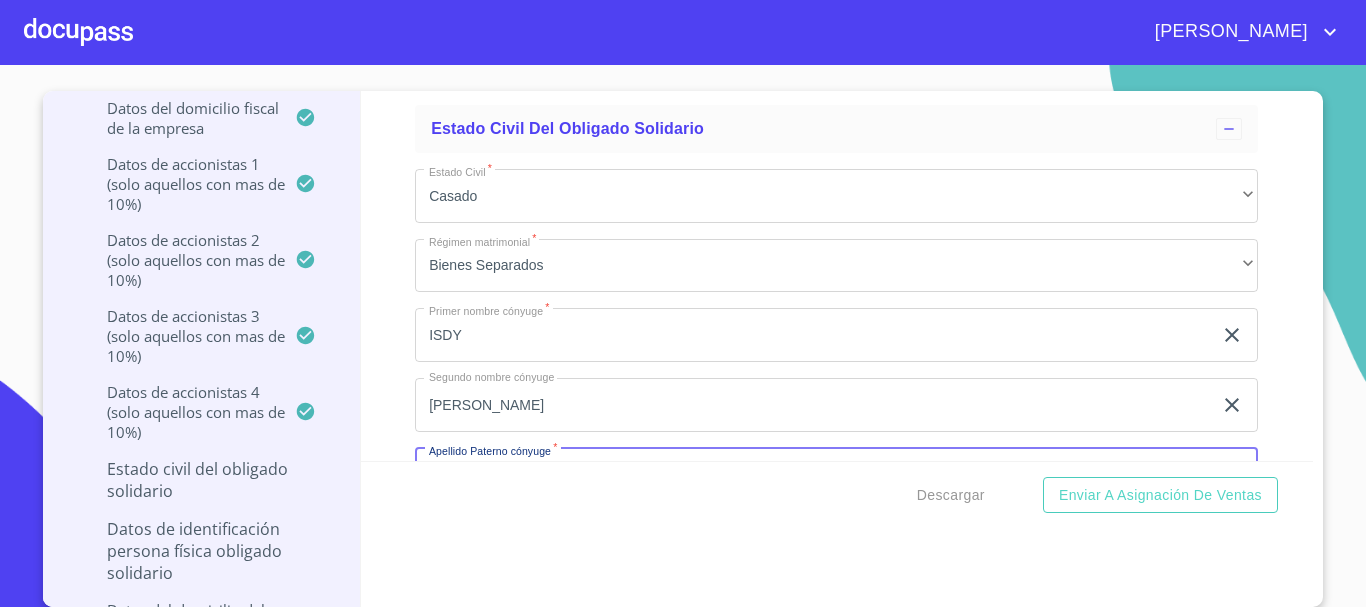 scroll, scrollTop: 16521, scrollLeft: 0, axis: vertical 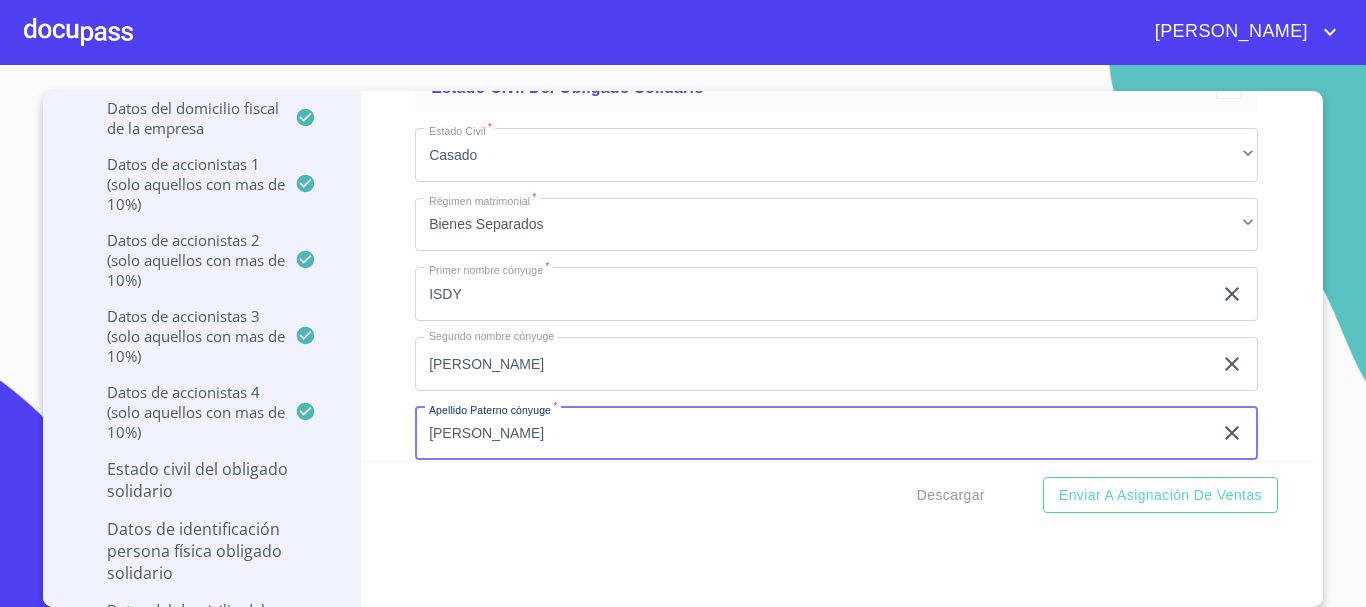 type on "[PERSON_NAME]" 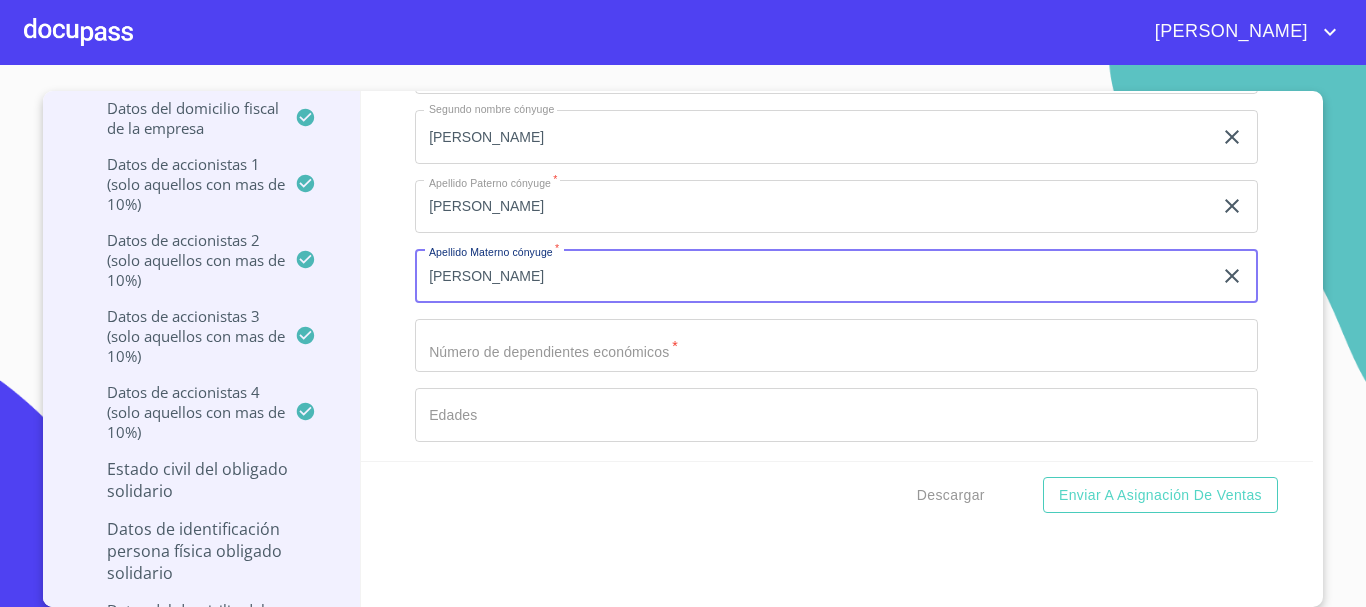 type on "[PERSON_NAME]" 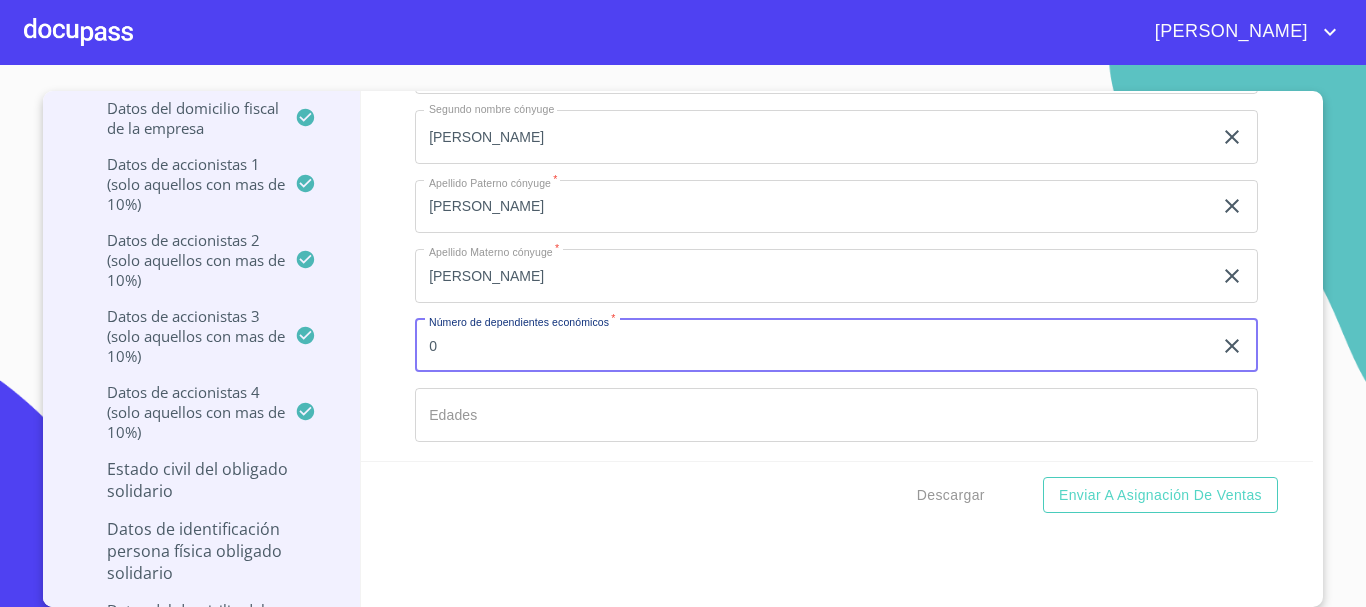 type on "0" 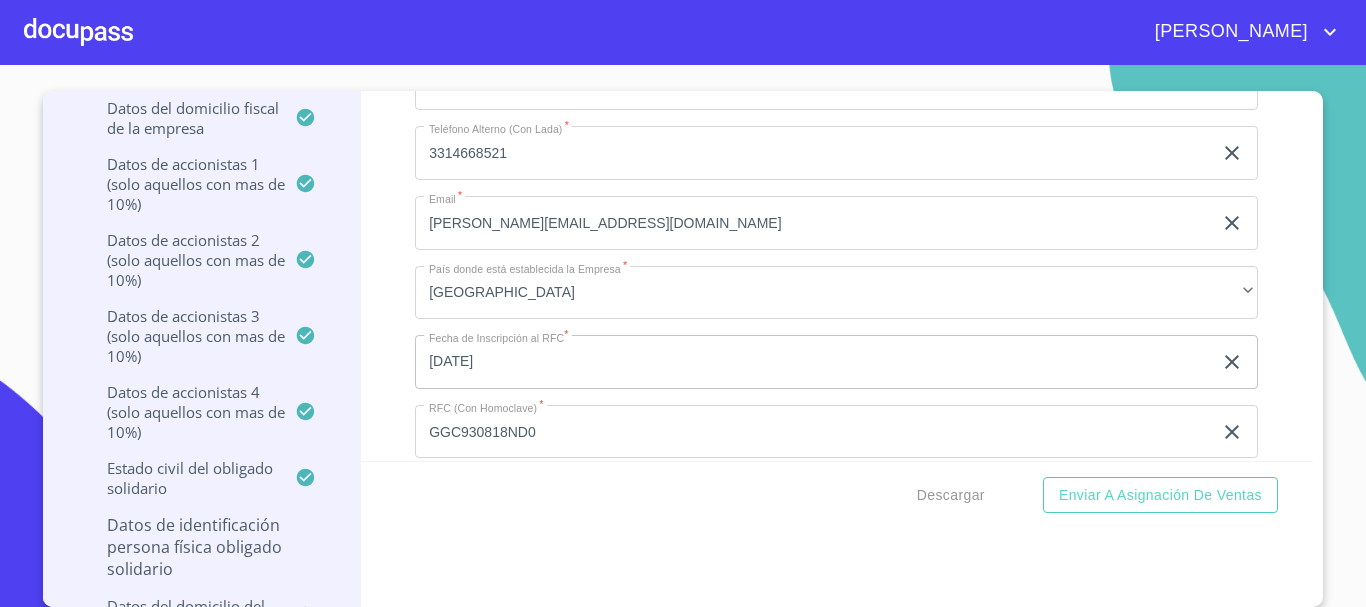 scroll, scrollTop: 11380, scrollLeft: 0, axis: vertical 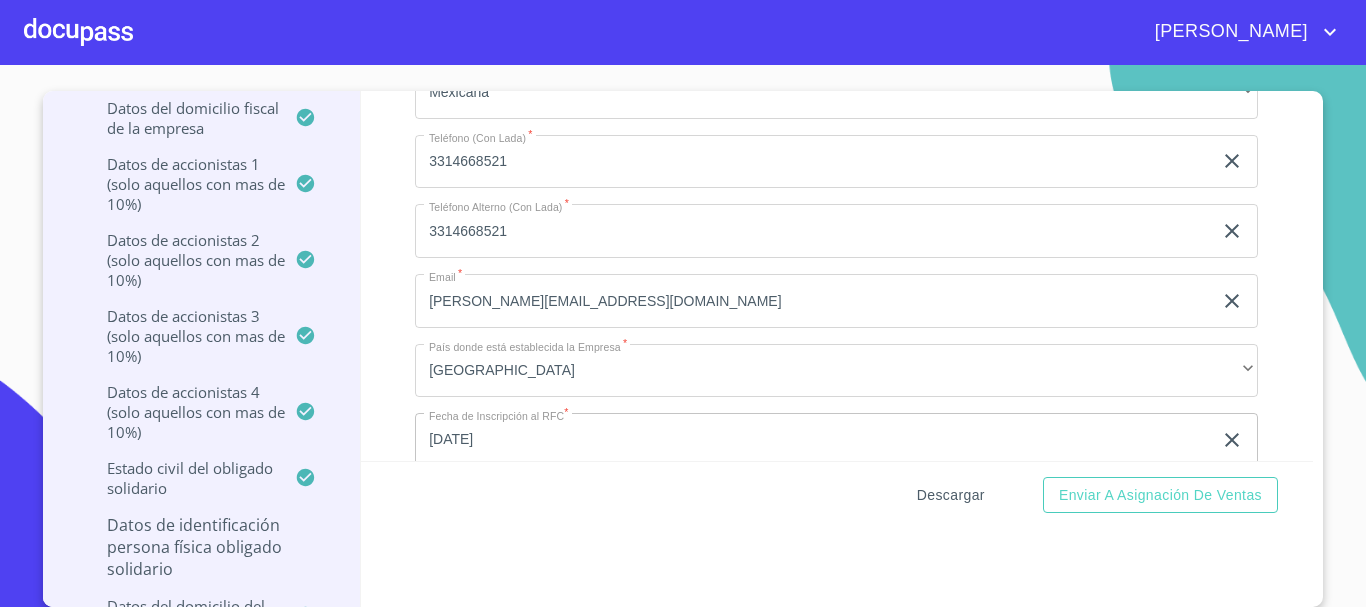 click on "Descargar" at bounding box center (951, 495) 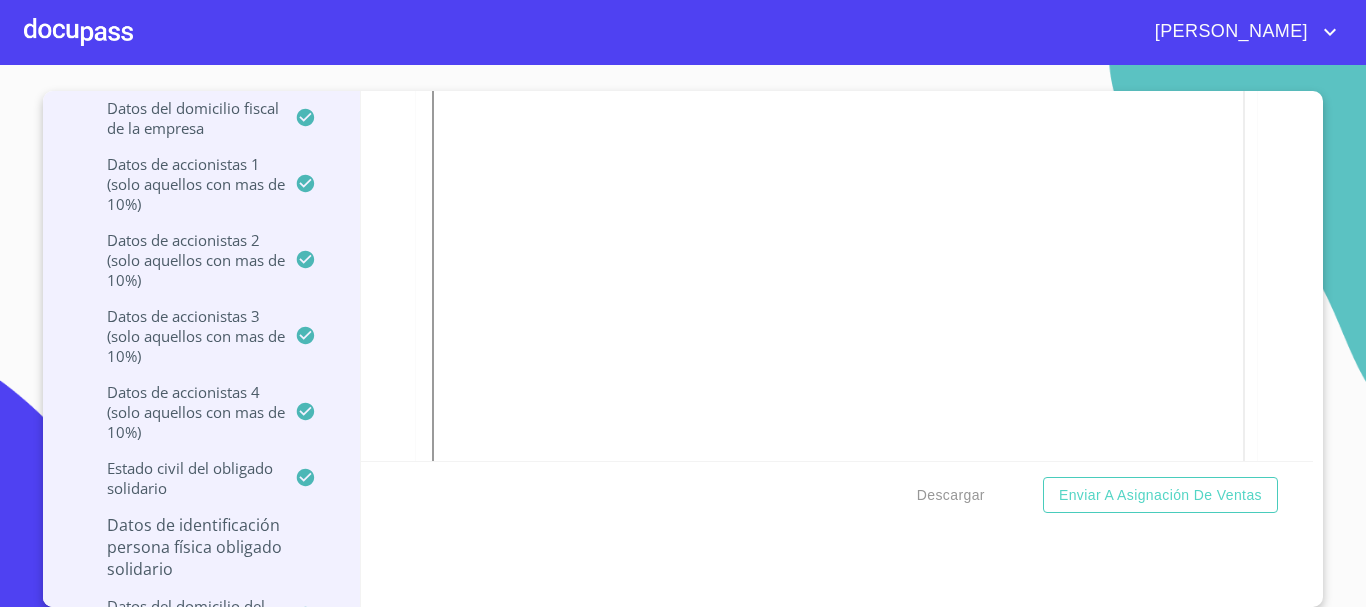 scroll, scrollTop: 8380, scrollLeft: 0, axis: vertical 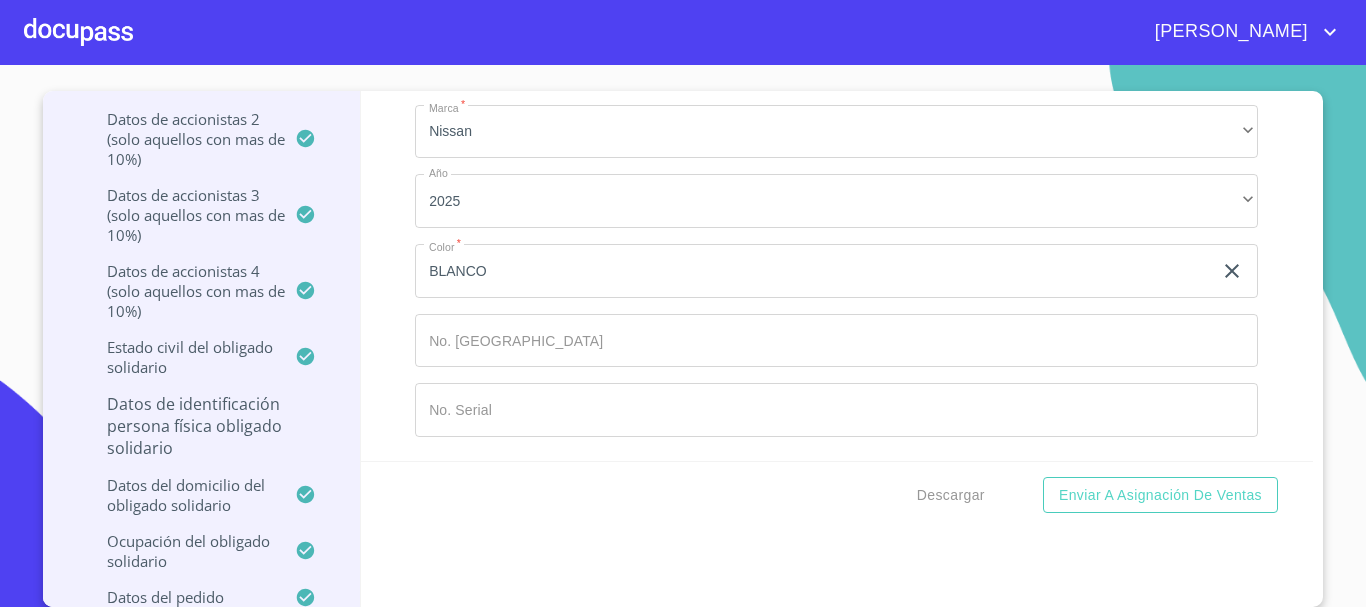 click on "Información del Client (PM crédito)   Documentos Documento de identificación representante legal.   * INE ​ Identificación Oficial Representante Legal * Identificación Oficial Representante Legal Identificación Oficial Representante Legal Comprobante de Domicilio Empresa * Comprobante de Domicilio Empresa Comprobante de Domicilio Empresa Fuente de ingresos   * Independiente/Dueño de negocio/Persona Moral ​ Comprobante de Ingresos mes 1 * Comprobante de Ingresos mes 1 Comprobante de Ingresos mes 1 Comprobante de Ingresos mes 2 * Comprobante de Ingresos mes 2 Comprobante de Ingresos mes 2 Comprobante de Ingresos mes 3 * Comprobante de Ingresos mes 3 Comprobante de Ingresos mes 3 Constancia de Situación Fiscal Empresa * Constancia de Situación Fiscal Empresa Constancia de Situación Fiscal Empresa Acta Constitutiva con poderes * Acta Constitutiva con poderes Acta Constitutiva con poderes Declaración Anual con Acuse * Declaración Anual con Acuse Declaración Anual con Acuse   * INE ​ * * *" at bounding box center [837, 276] 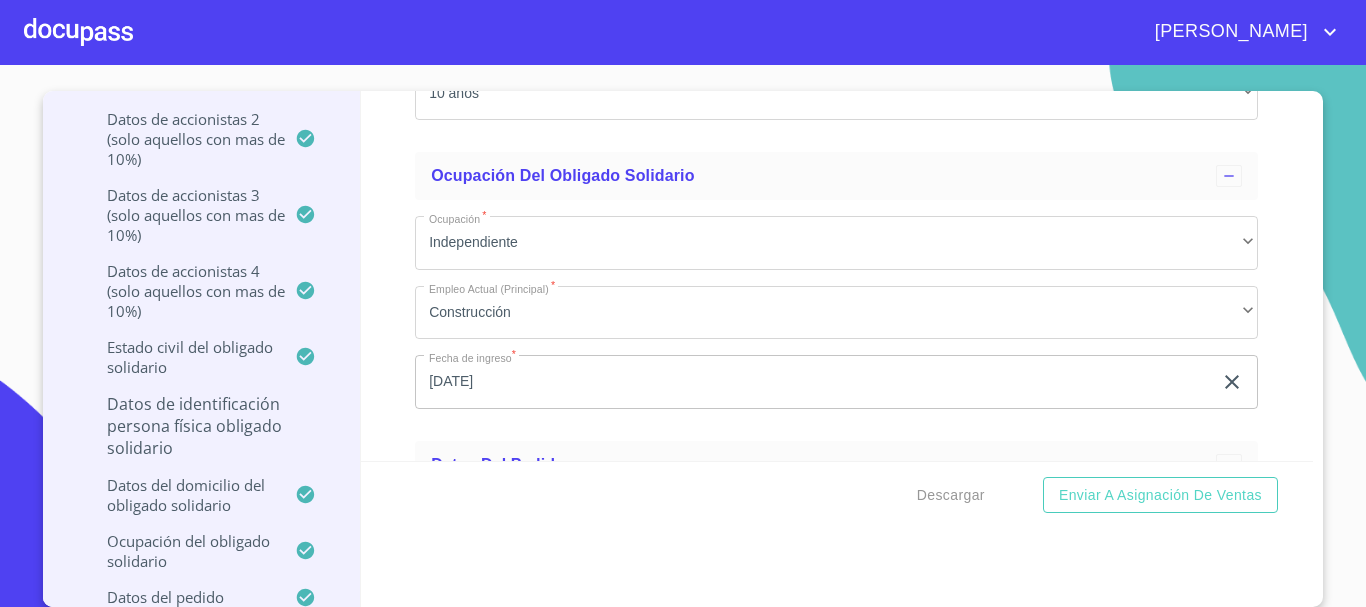 scroll, scrollTop: 19080, scrollLeft: 0, axis: vertical 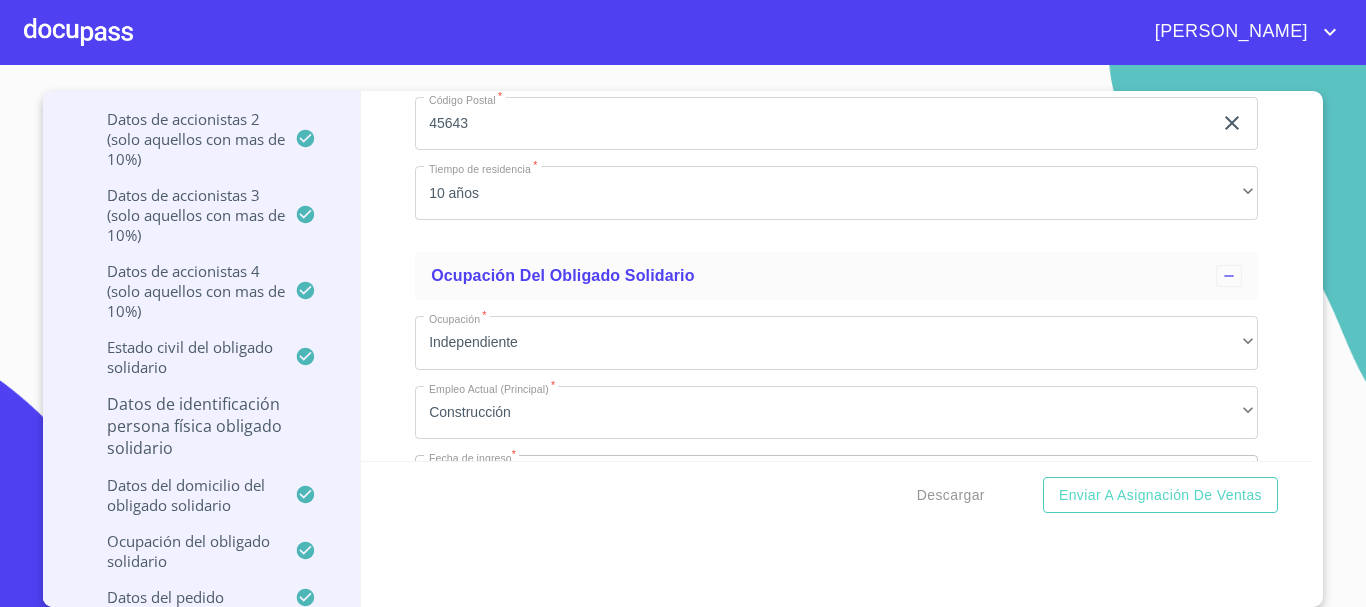 click on "Datos de Identificación Persona Física Obligado Solidario" at bounding box center (201, 426) 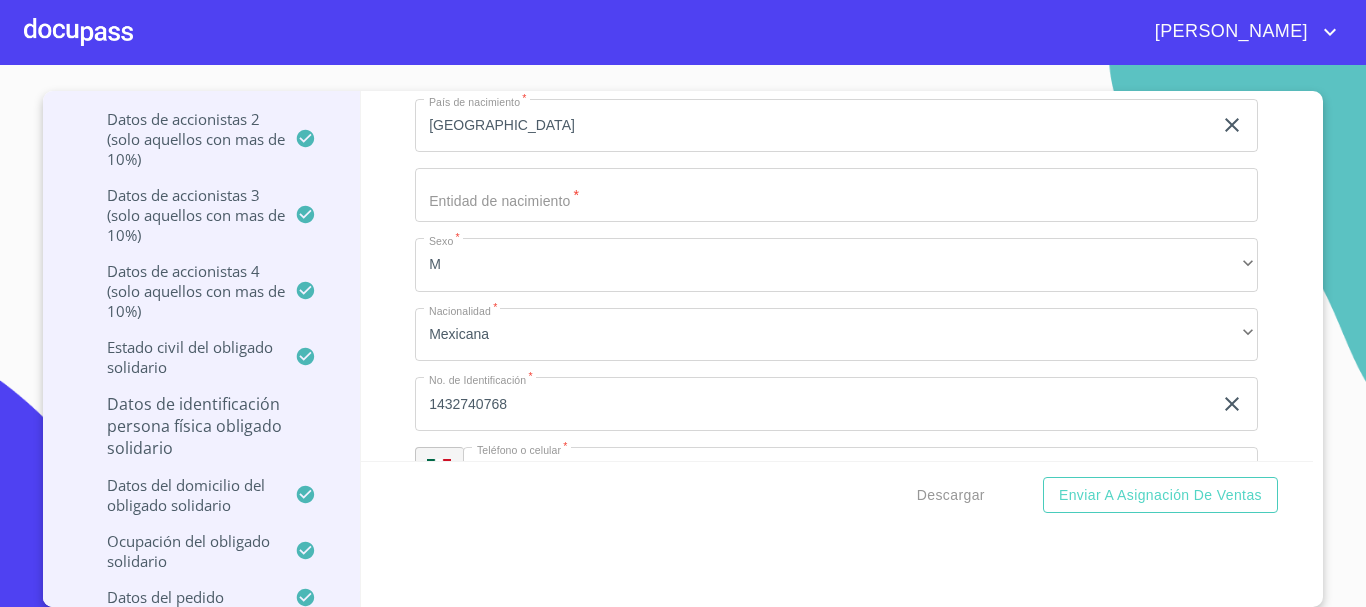 scroll, scrollTop: 1384, scrollLeft: 0, axis: vertical 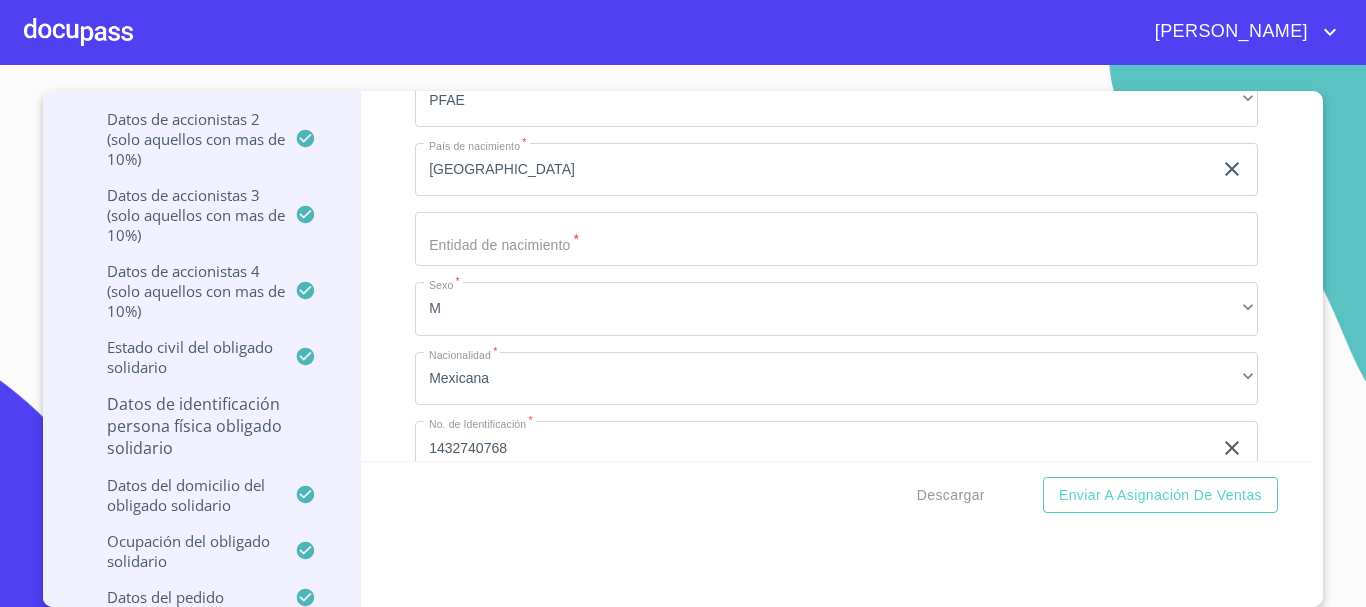 click on "Apellido Paterno   *" at bounding box center [813, -457] 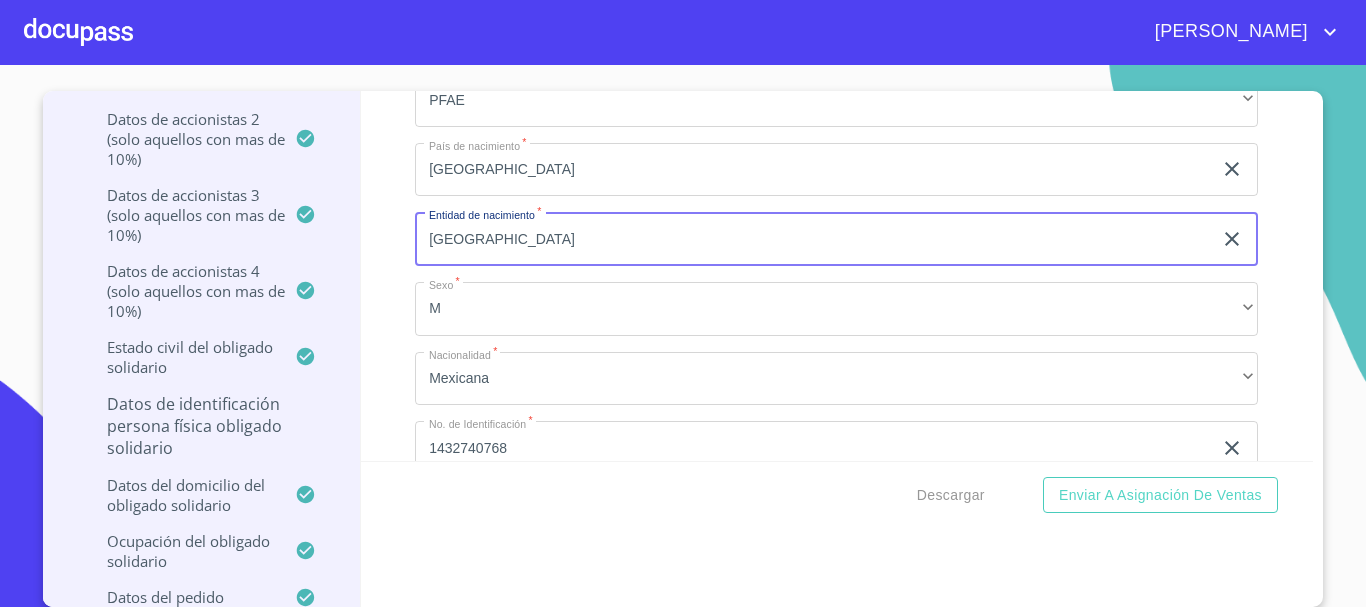 type on "[GEOGRAPHIC_DATA]" 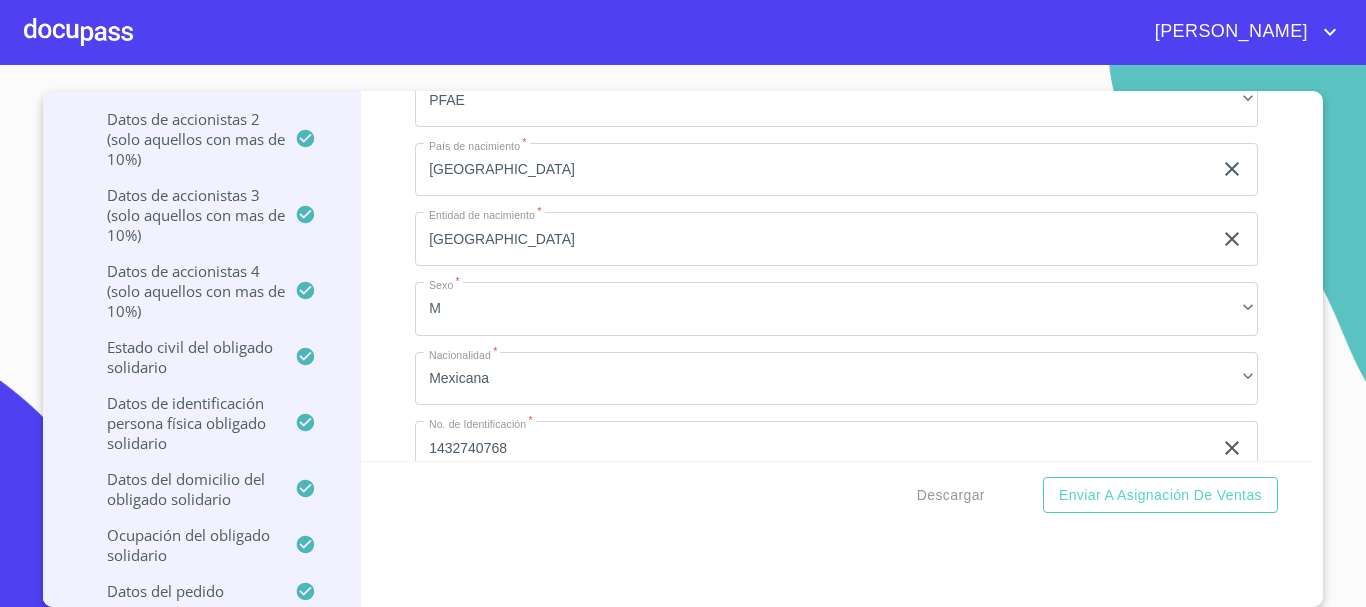 click on "Información del Client (PM crédito)   Documentos Datos de la empresa solicitante Datos del representante legal Datos del contacto en la empresa Datos del domicilio fiscal de la empresa Datos de accionistas 1 (solo aquellos con  mas de 10%) Datos de accionistas 2 (solo aquellos con  mas de 10%) Datos de accionistas 3 (solo aquellos con  mas de 10%) Datos de accionistas 4 (solo aquellos con  mas de 10%) Estado Civil del Obligado Solidario Datos de Identificación Persona Física Obligado Solidario Apellido Paterno   * [PERSON_NAME] ​ Apellido Materno   * [PERSON_NAME] ​ Primer Nombre   * [PERSON_NAME] ​ Segundo Nombre ​ Relación con la Empresa   * REPRESENTANTE LEGAL ​ Fecha de nacimiento * [DEMOGRAPHIC_DATA] ​ RFC (con Homoclave)   * GICJ631003R67 ​ CURP   * GICJ631003HDFLSS02 ​ Personalidad Legal   * PFAE ​ País de nacimiento   * [DEMOGRAPHIC_DATA] ​ Entidad de nacimiento   * JALISCO ​ Sexo   * M ​ Nacionalidad   * Mexicana ​ No. de Identificación   * 1432740768 ​ MXN   * [PHONE_NUMBER]" at bounding box center (837, 276) 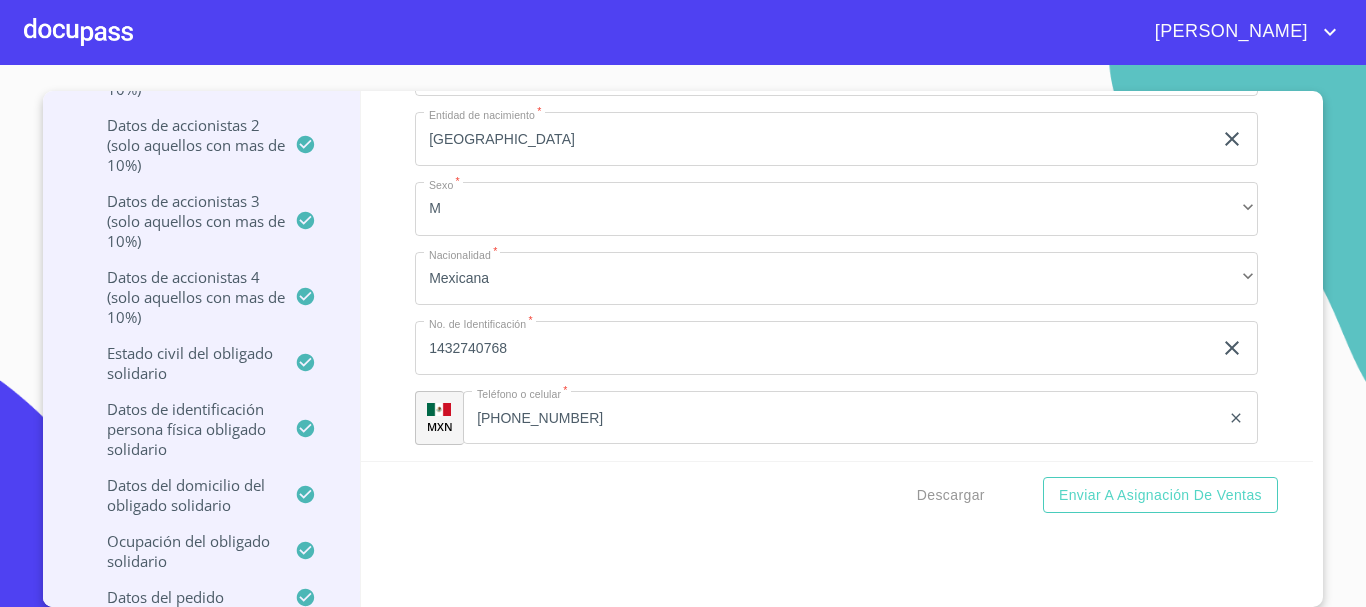 scroll, scrollTop: 1684, scrollLeft: 0, axis: vertical 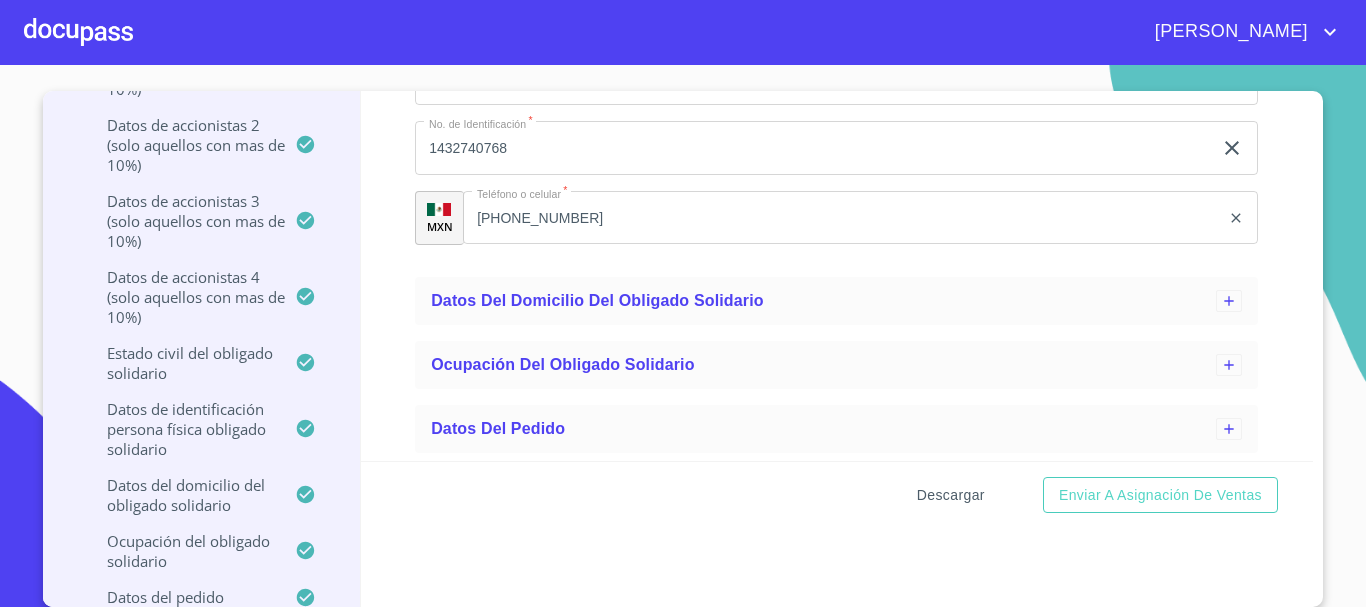 click on "Descargar" at bounding box center (951, 495) 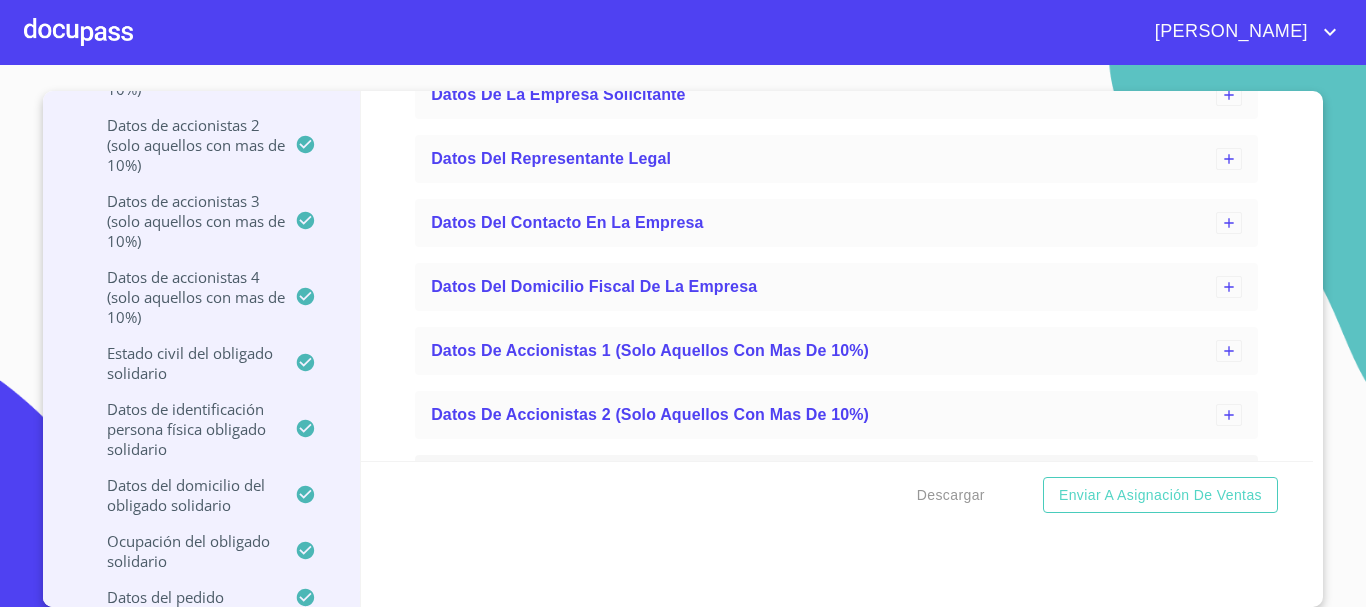 scroll, scrollTop: 0, scrollLeft: 0, axis: both 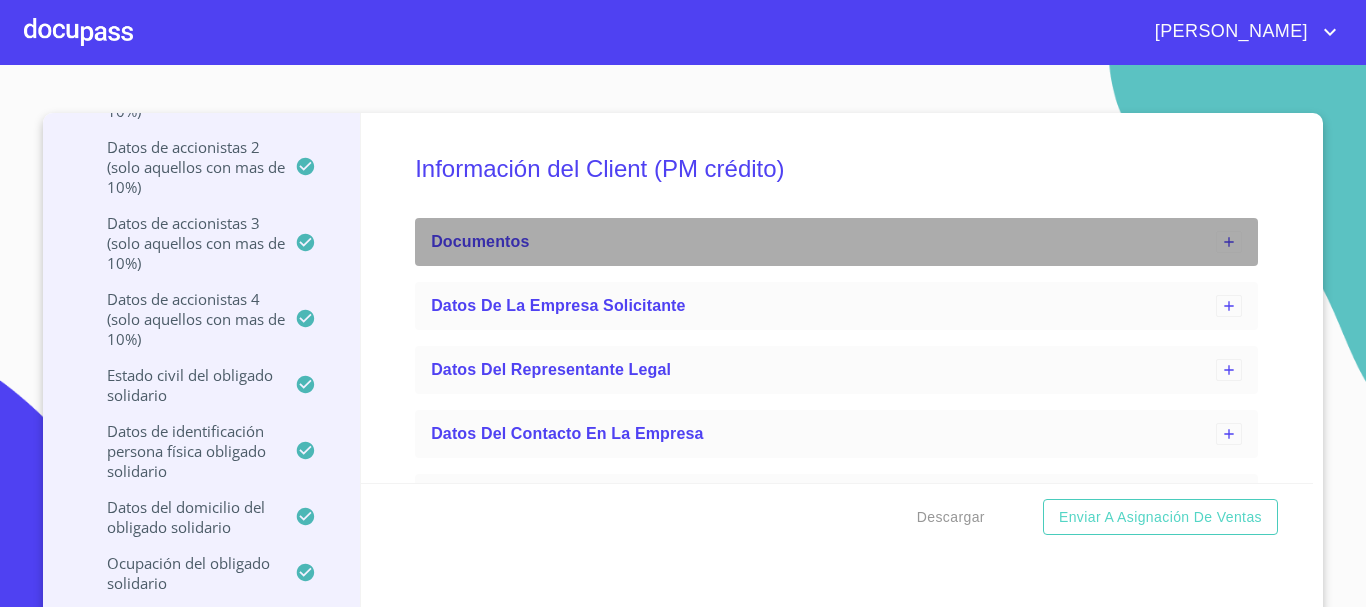 click 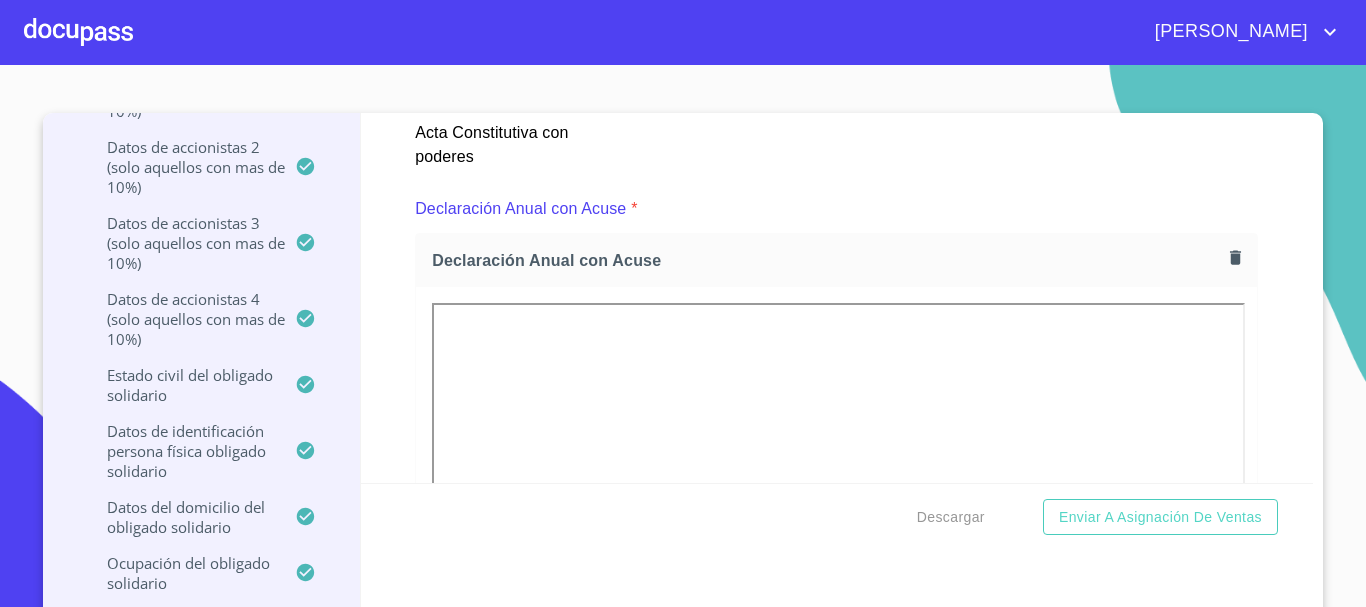 scroll, scrollTop: 6300, scrollLeft: 0, axis: vertical 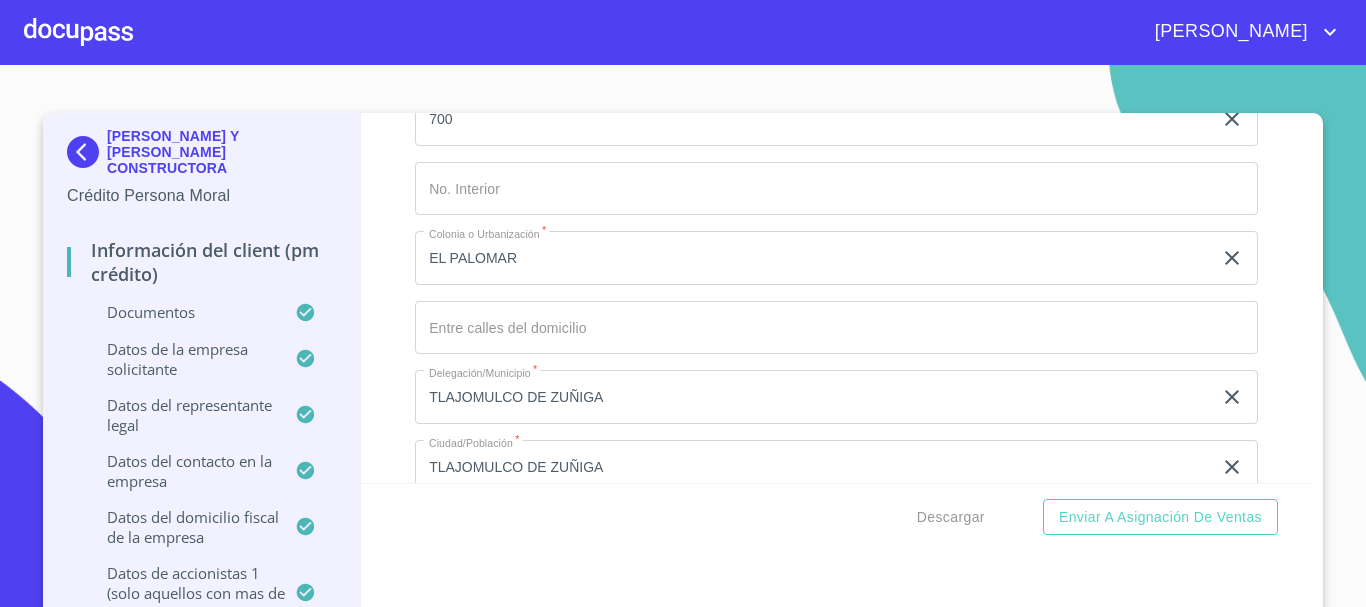 click on "Documento de identificación representante legal.   *" at bounding box center (813, -2419) 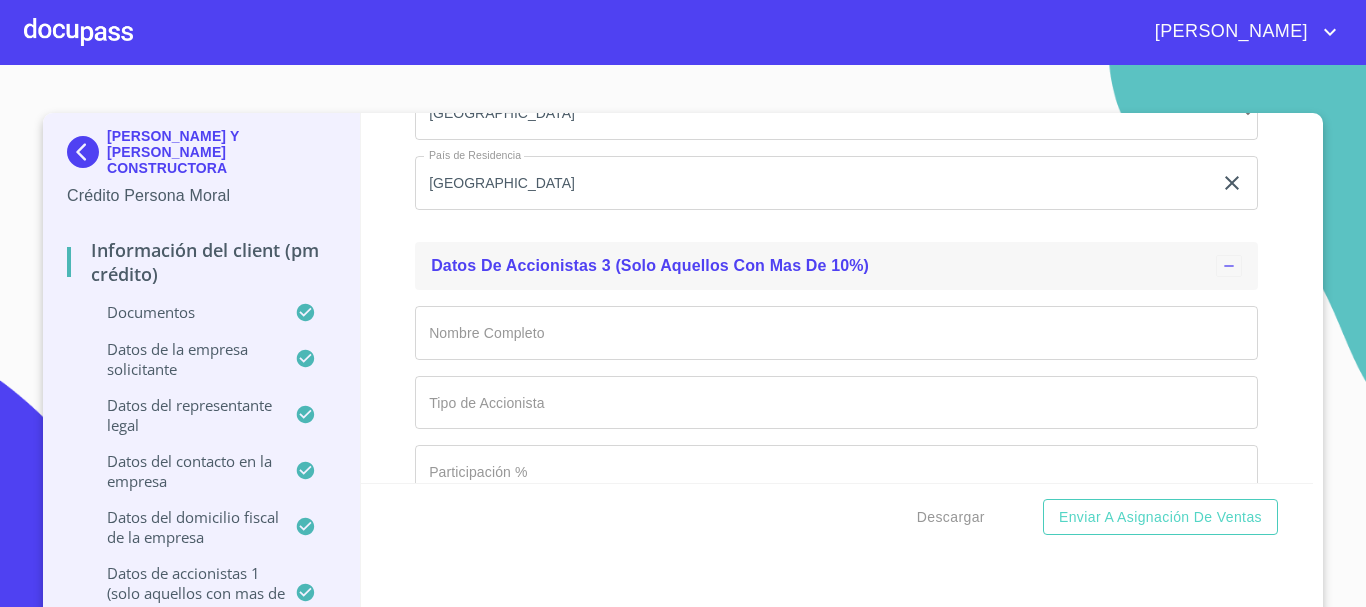 scroll, scrollTop: 16235, scrollLeft: 0, axis: vertical 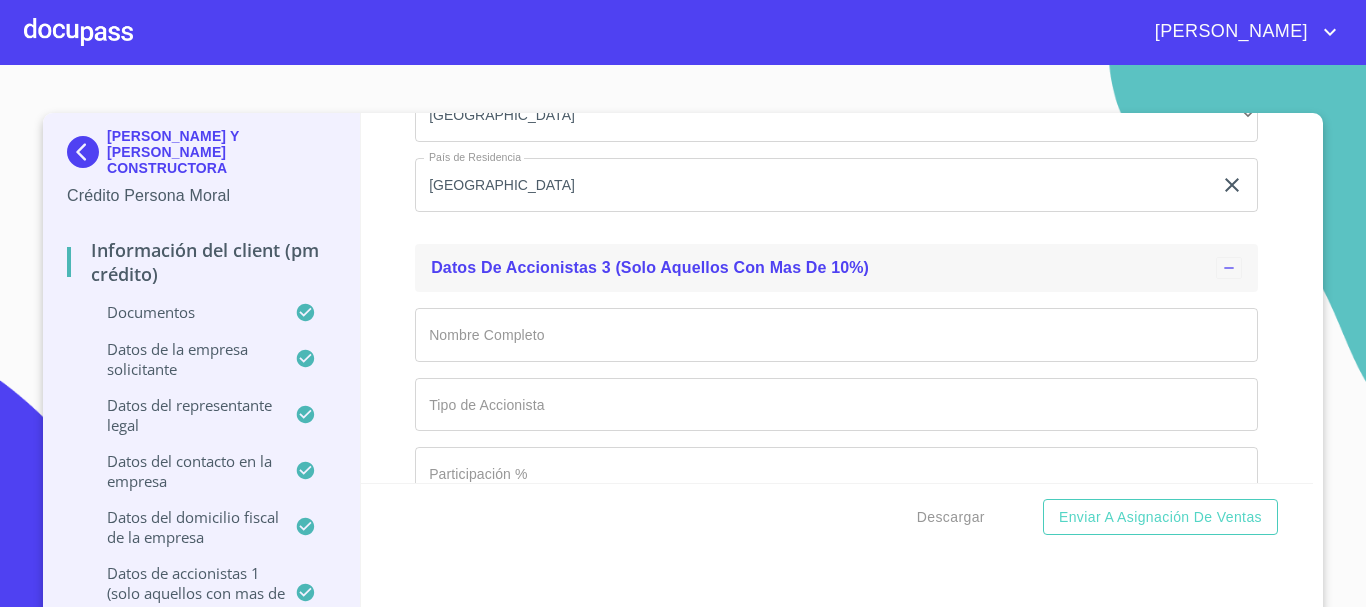 type on "PASEO DEL PALOMAR Y VALLE DE BANDERAS" 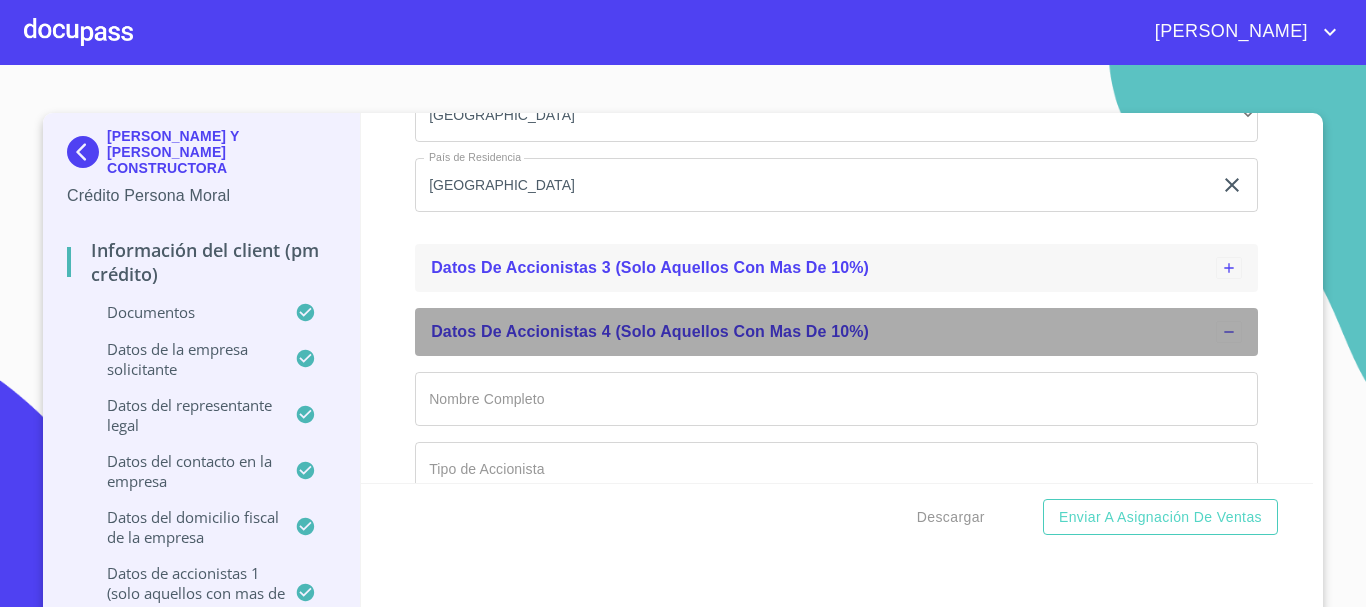 click 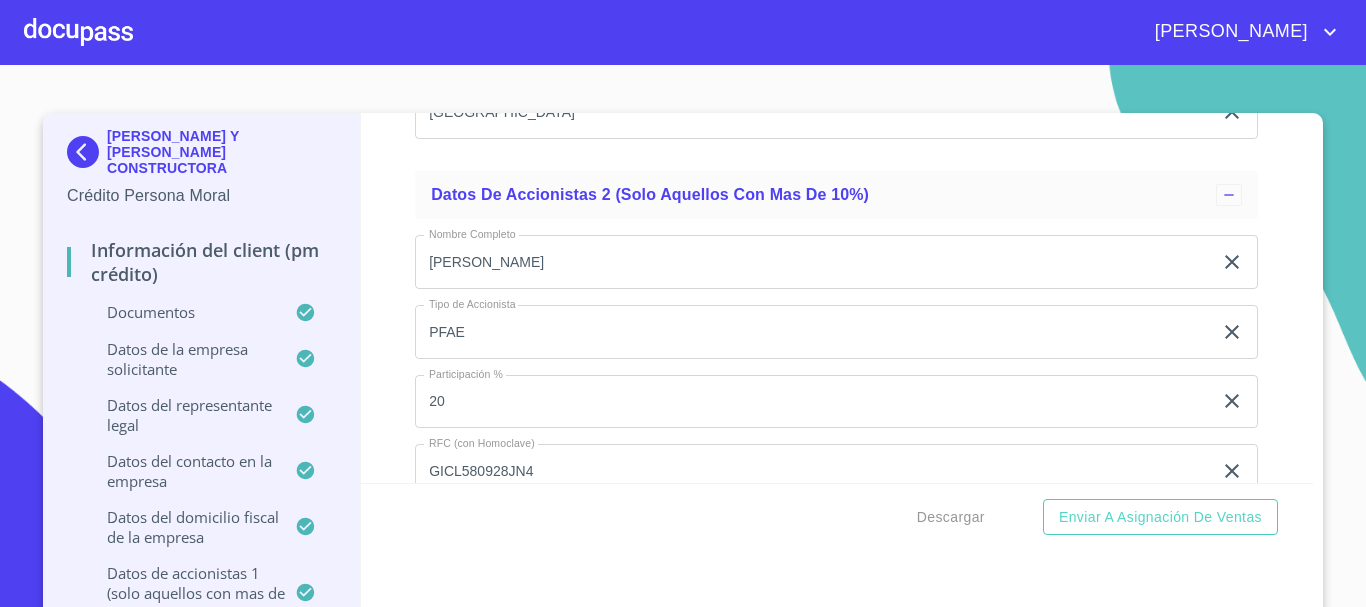scroll, scrollTop: 15235, scrollLeft: 0, axis: vertical 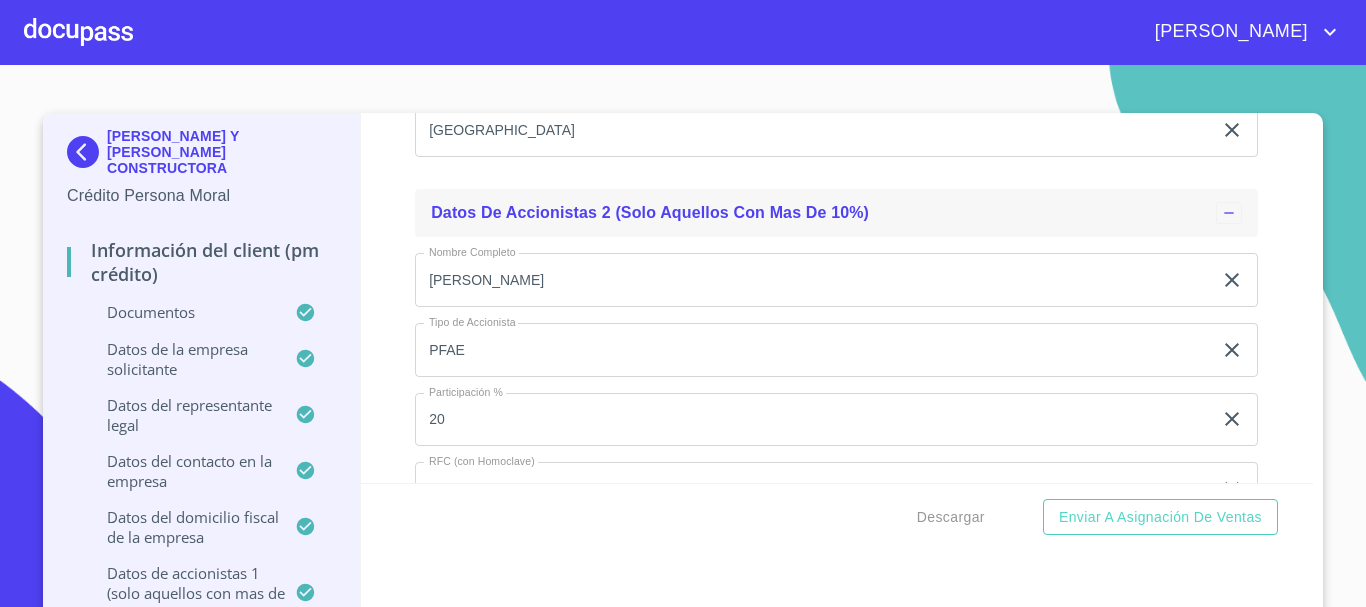 click 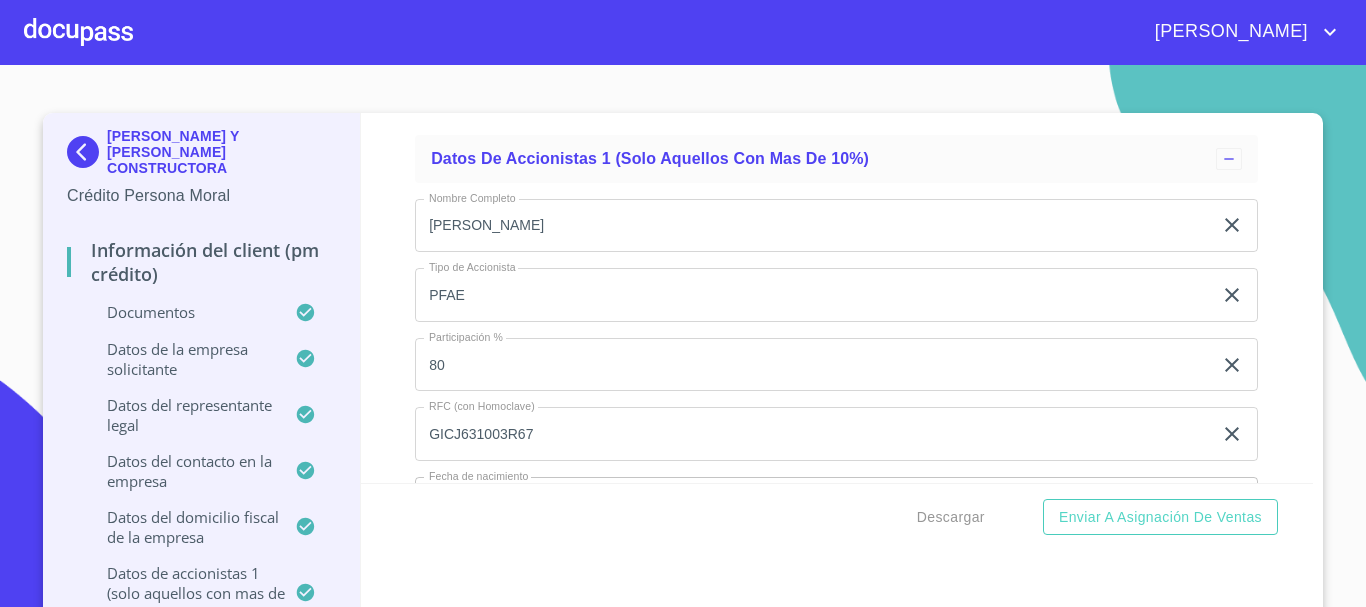 scroll, scrollTop: 14135, scrollLeft: 0, axis: vertical 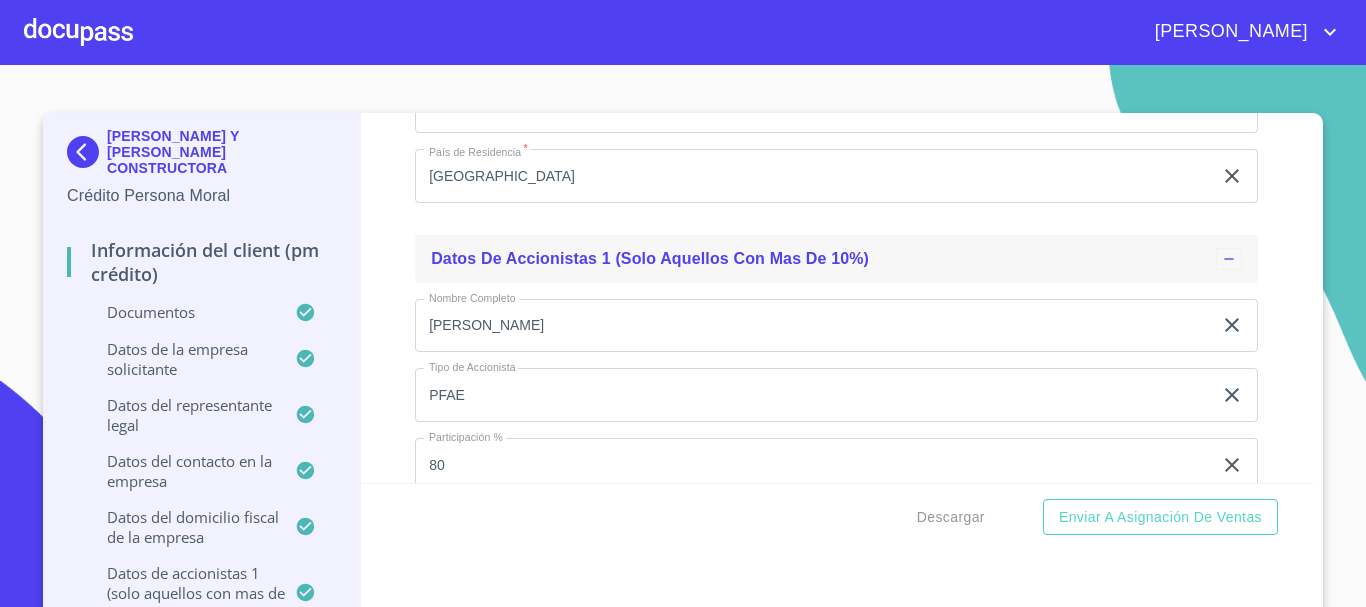 click 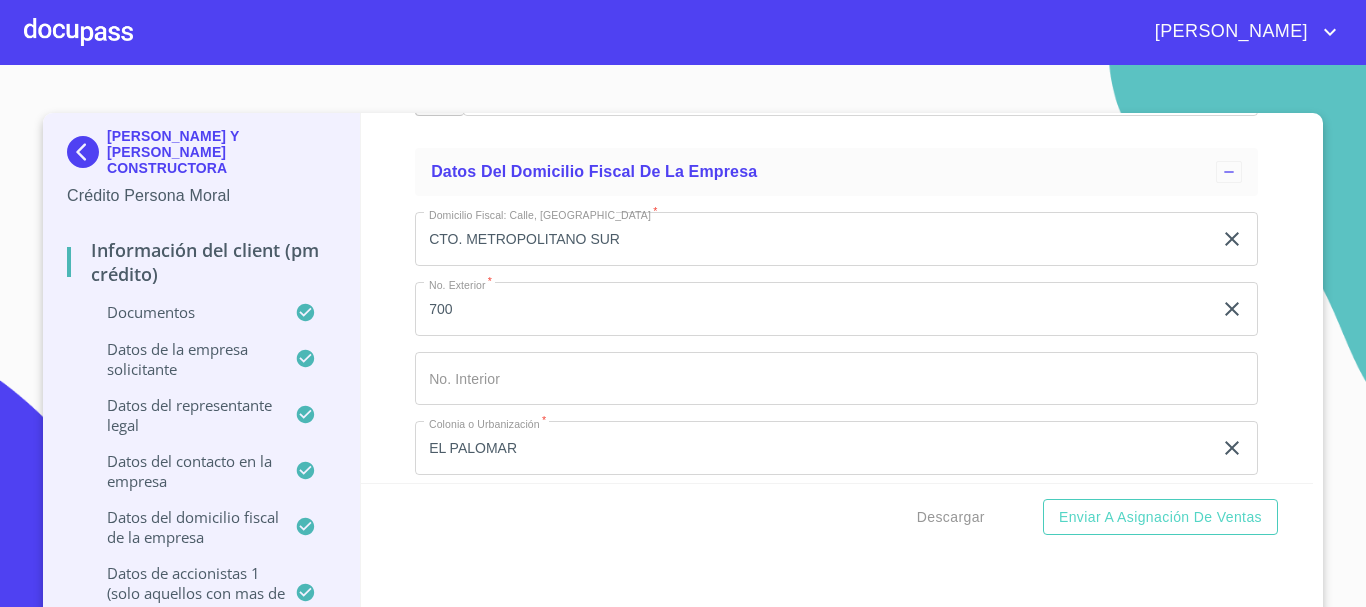scroll, scrollTop: 13435, scrollLeft: 0, axis: vertical 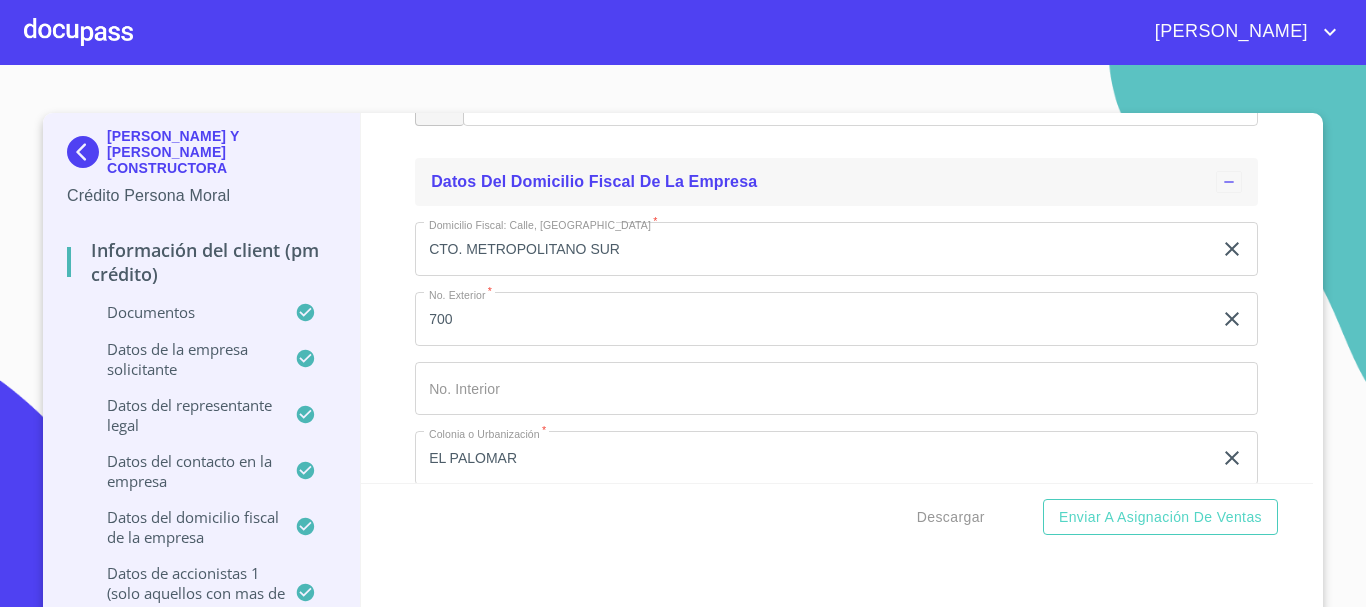 click 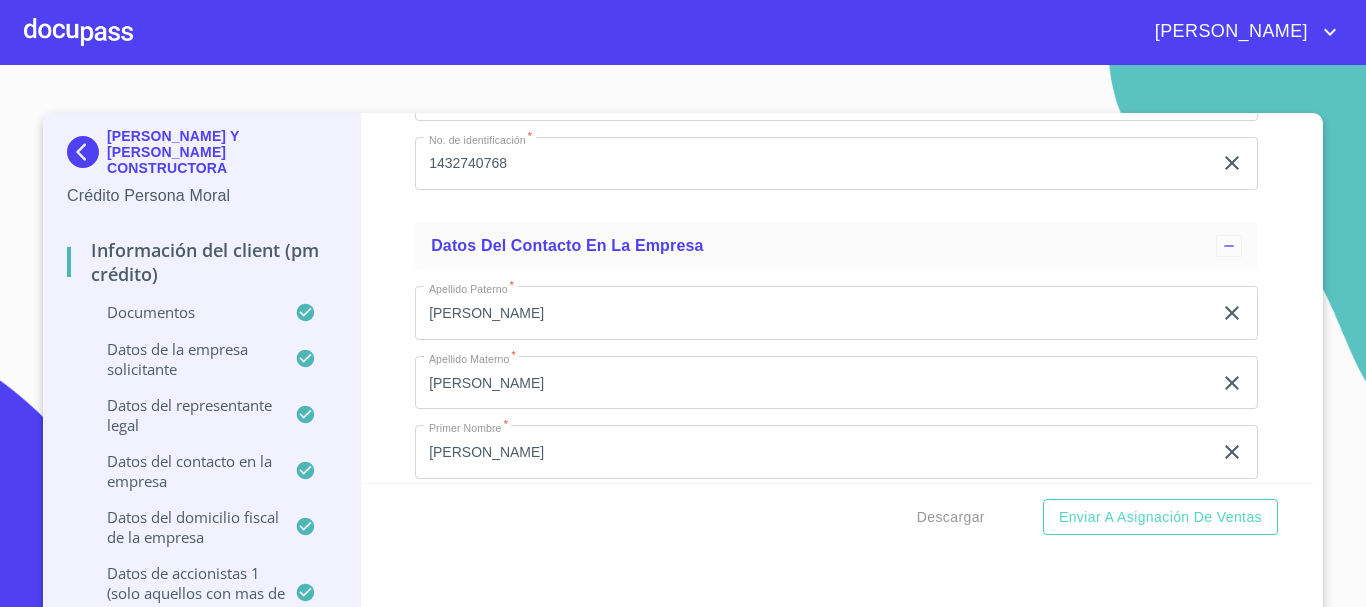 scroll, scrollTop: 12835, scrollLeft: 0, axis: vertical 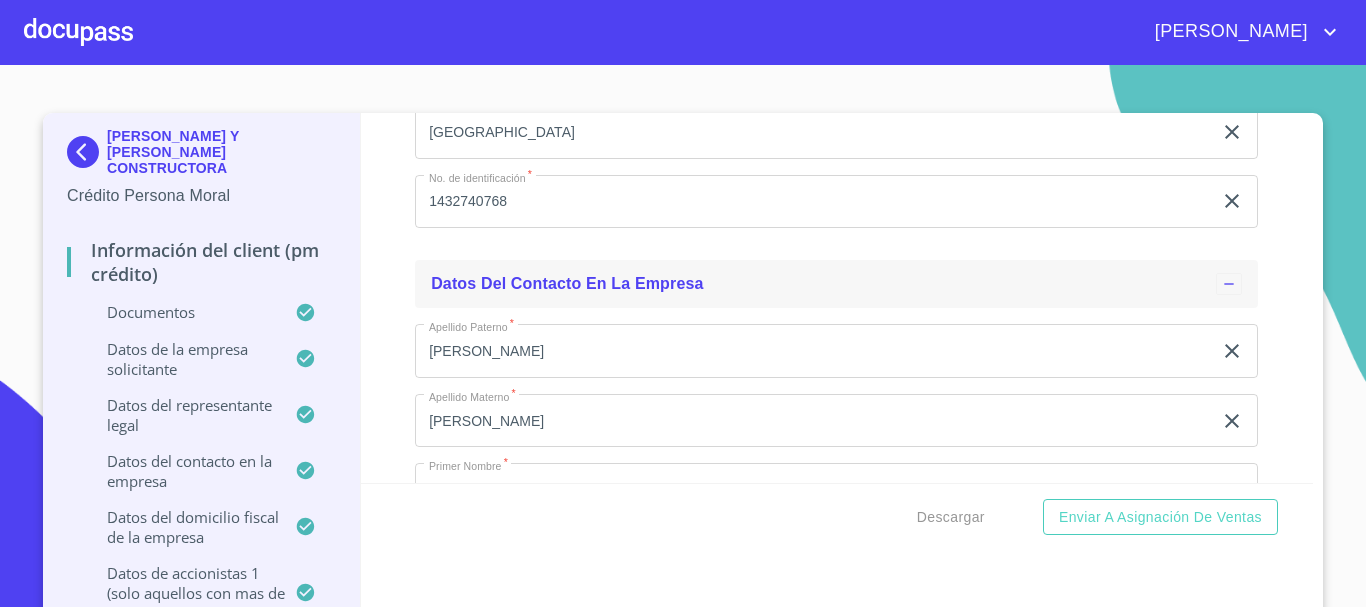 click 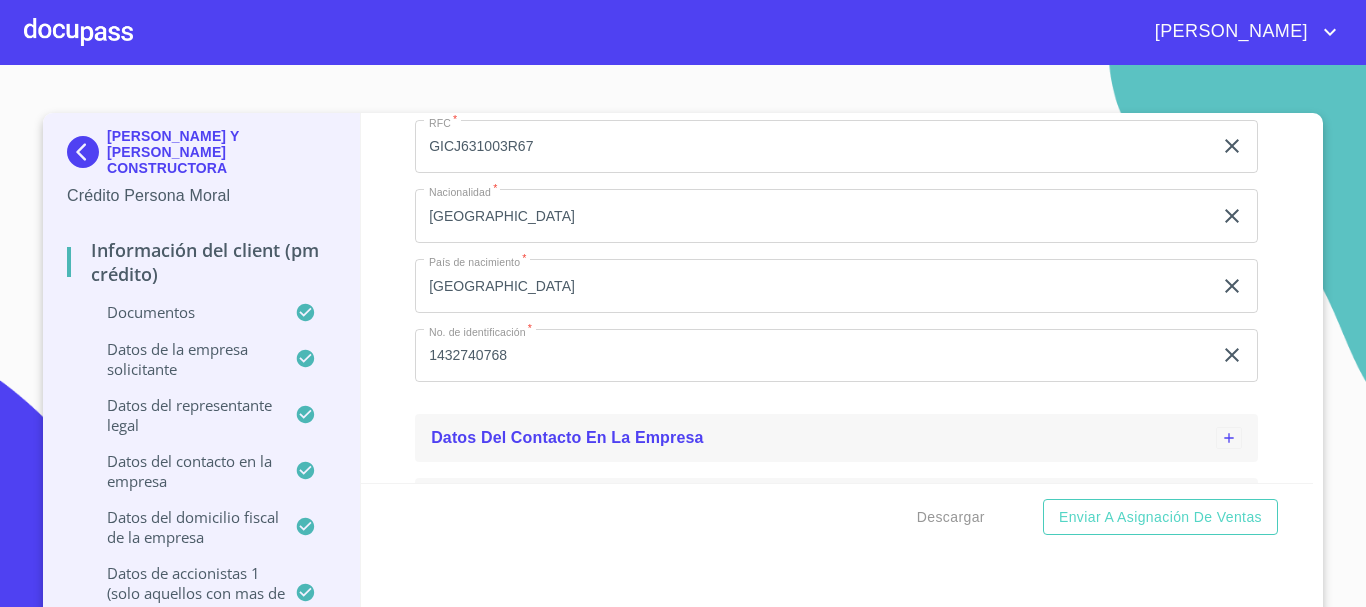 scroll, scrollTop: 12635, scrollLeft: 0, axis: vertical 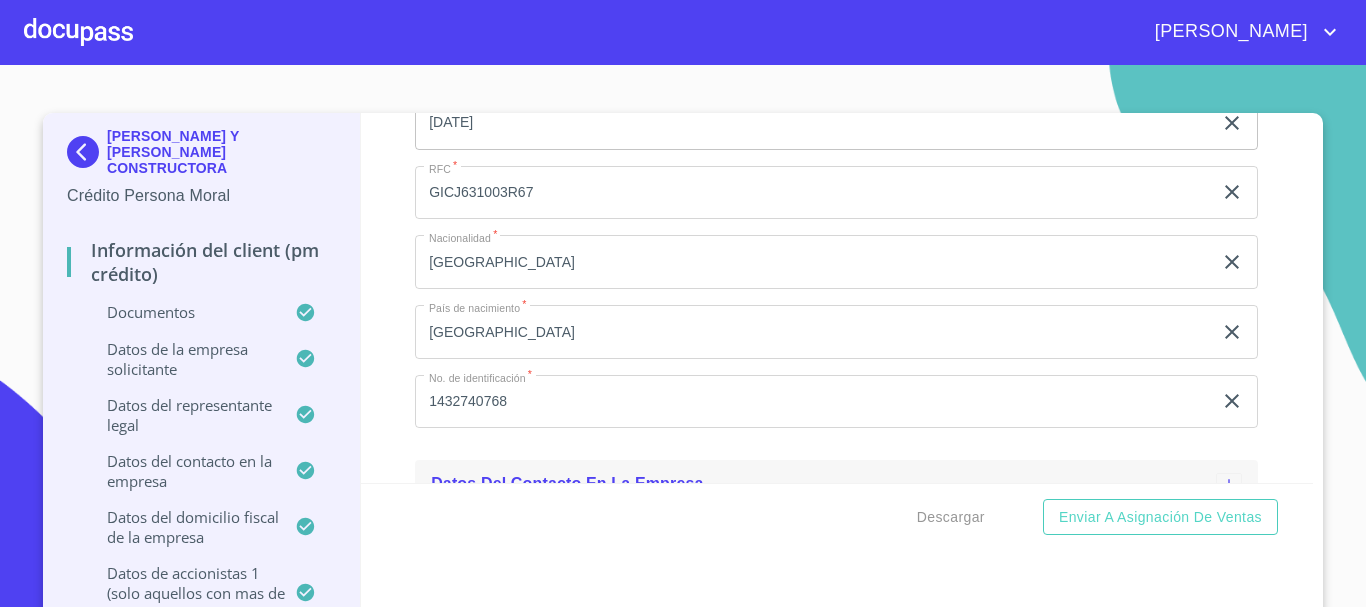 click on "1432740768" at bounding box center (813, -1419) 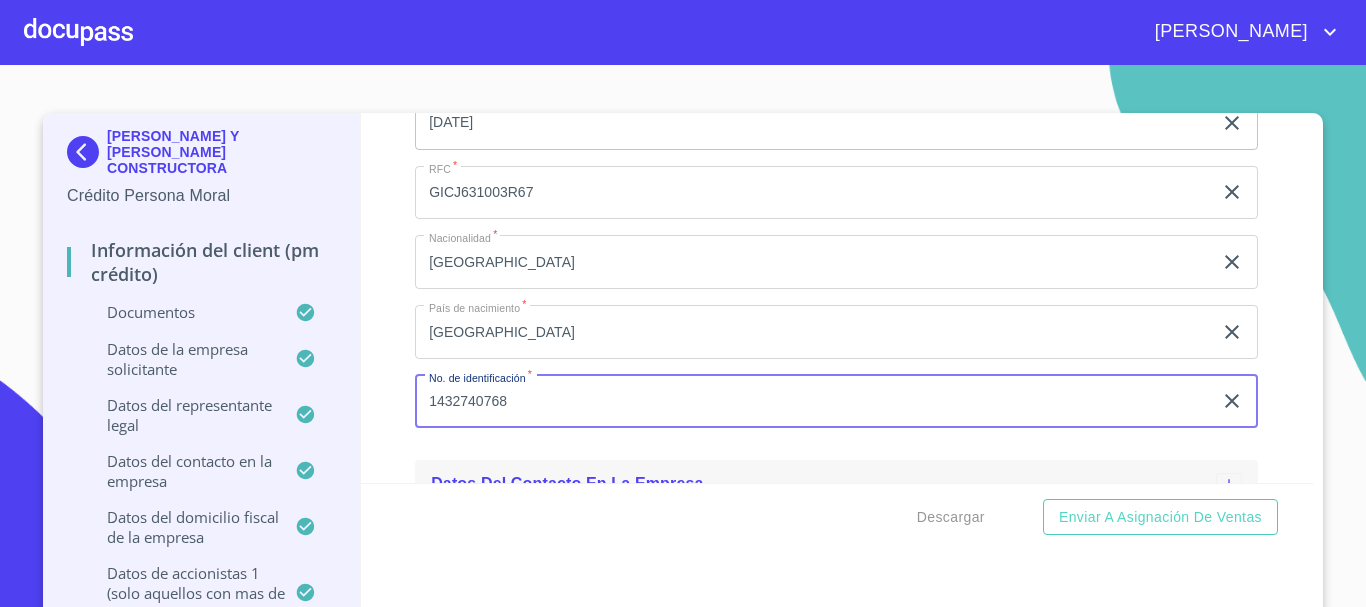 click on "1432740768" at bounding box center [813, 402] 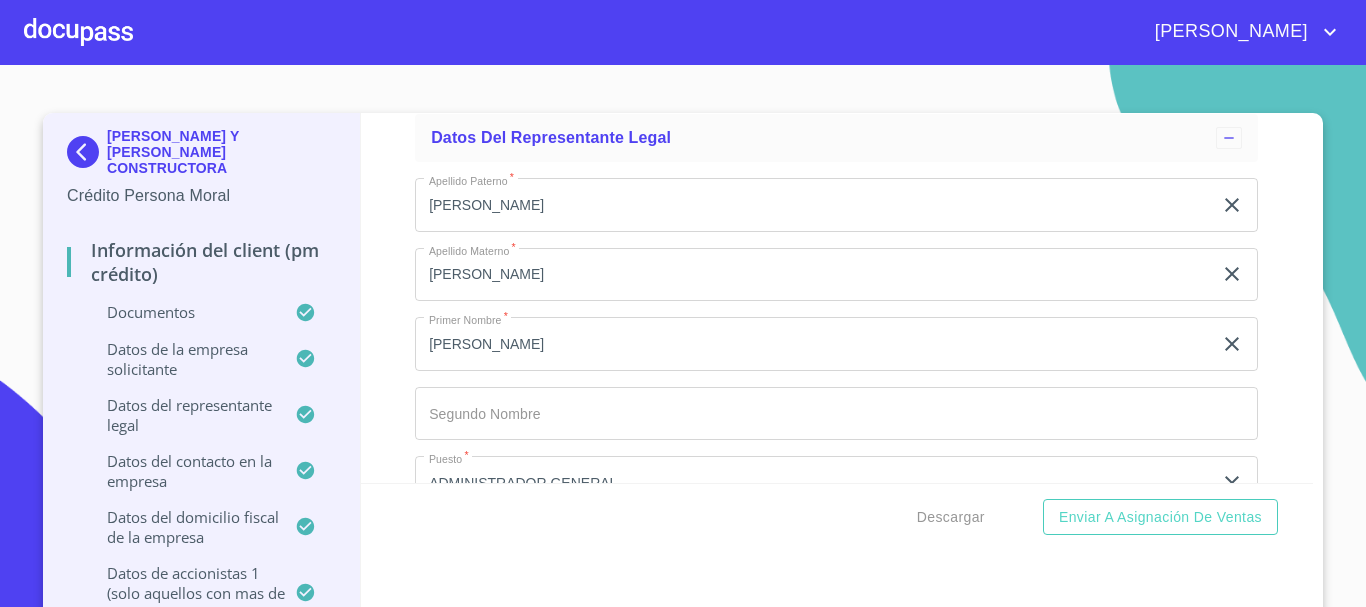 scroll, scrollTop: 12035, scrollLeft: 0, axis: vertical 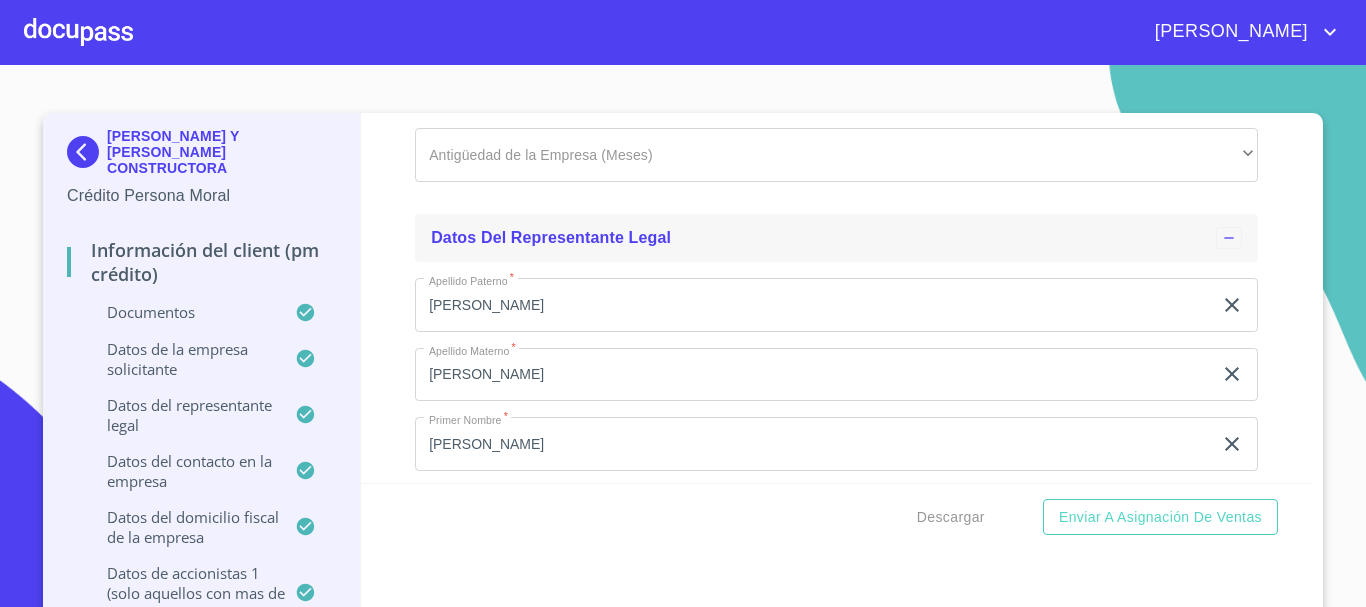 click 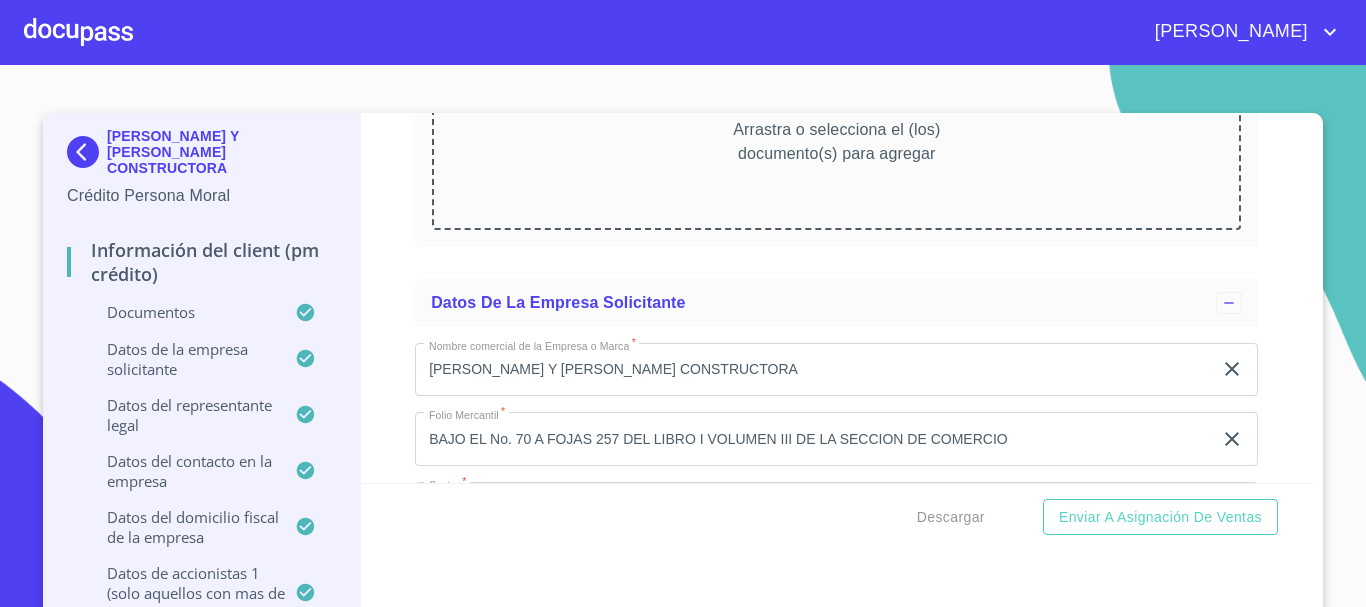 scroll, scrollTop: 10835, scrollLeft: 0, axis: vertical 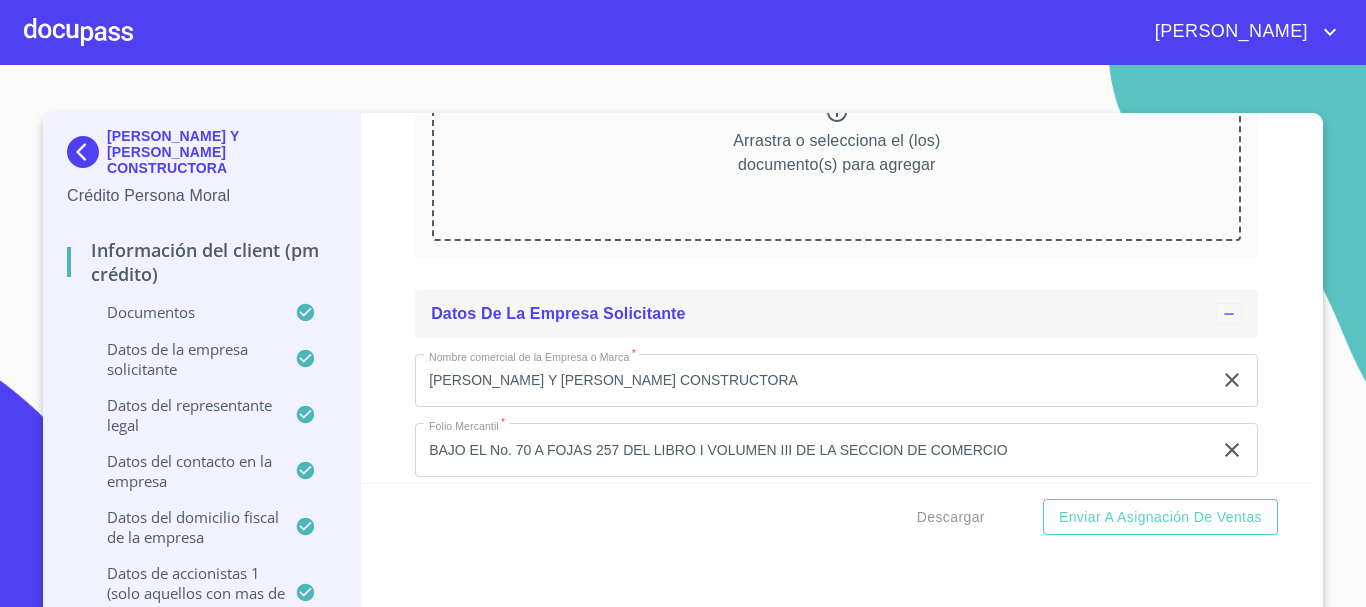 click 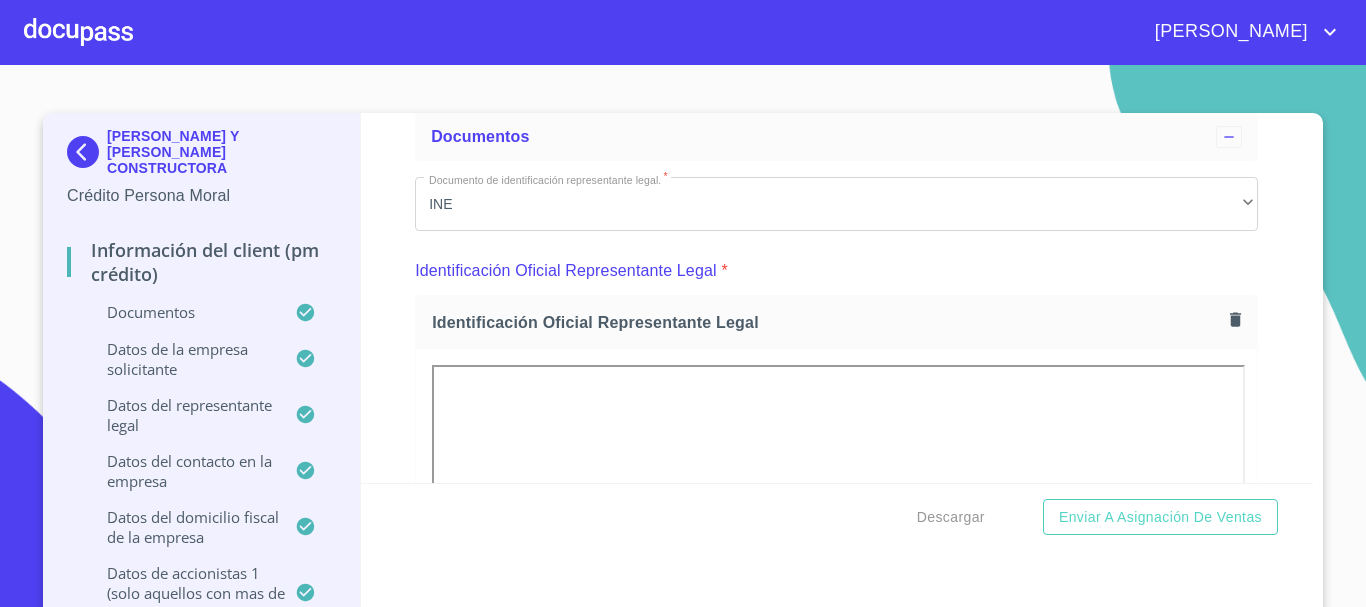 scroll, scrollTop: 0, scrollLeft: 0, axis: both 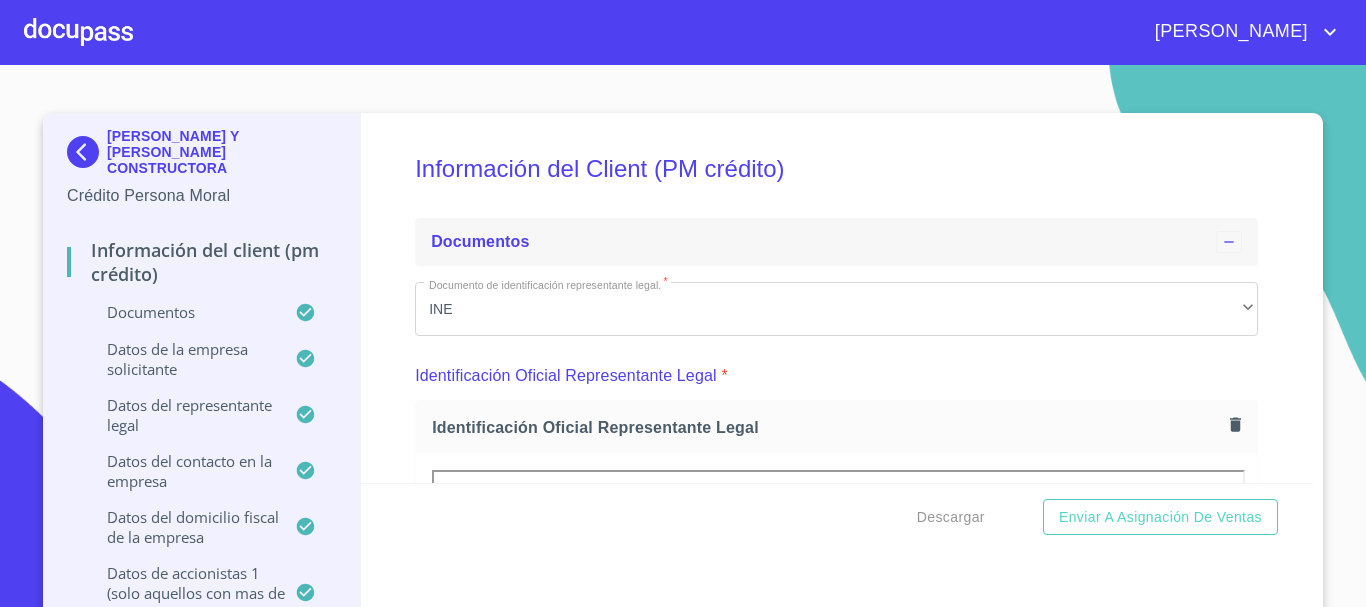 click 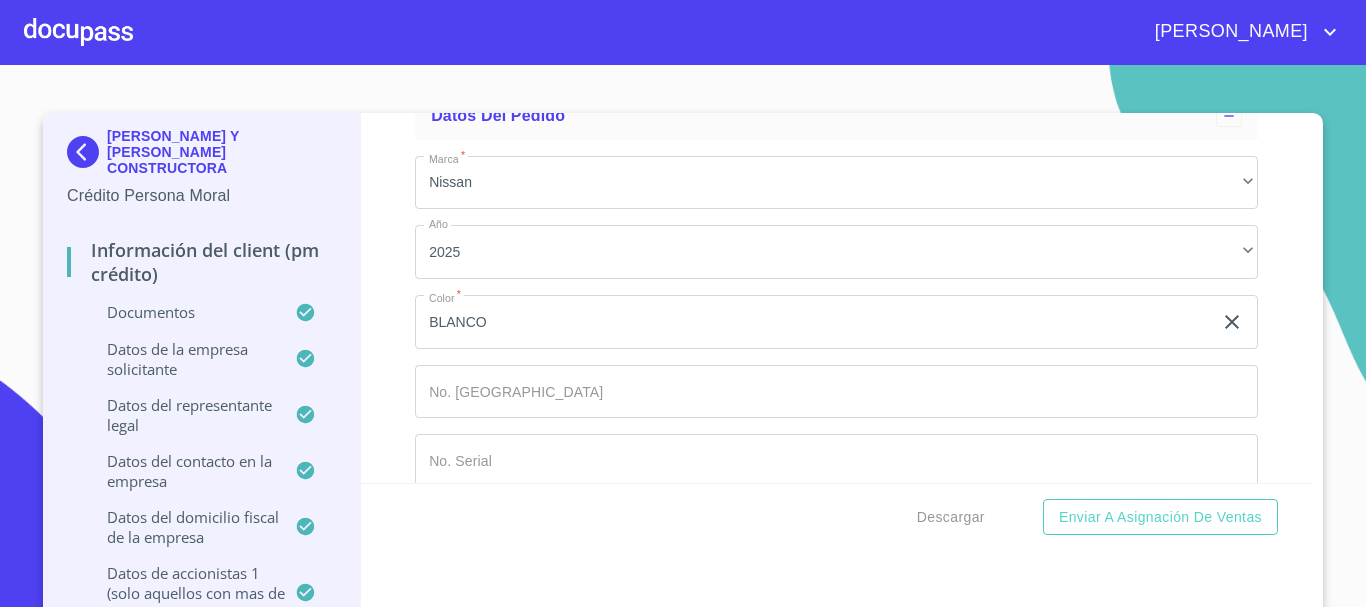 scroll, scrollTop: 3767, scrollLeft: 0, axis: vertical 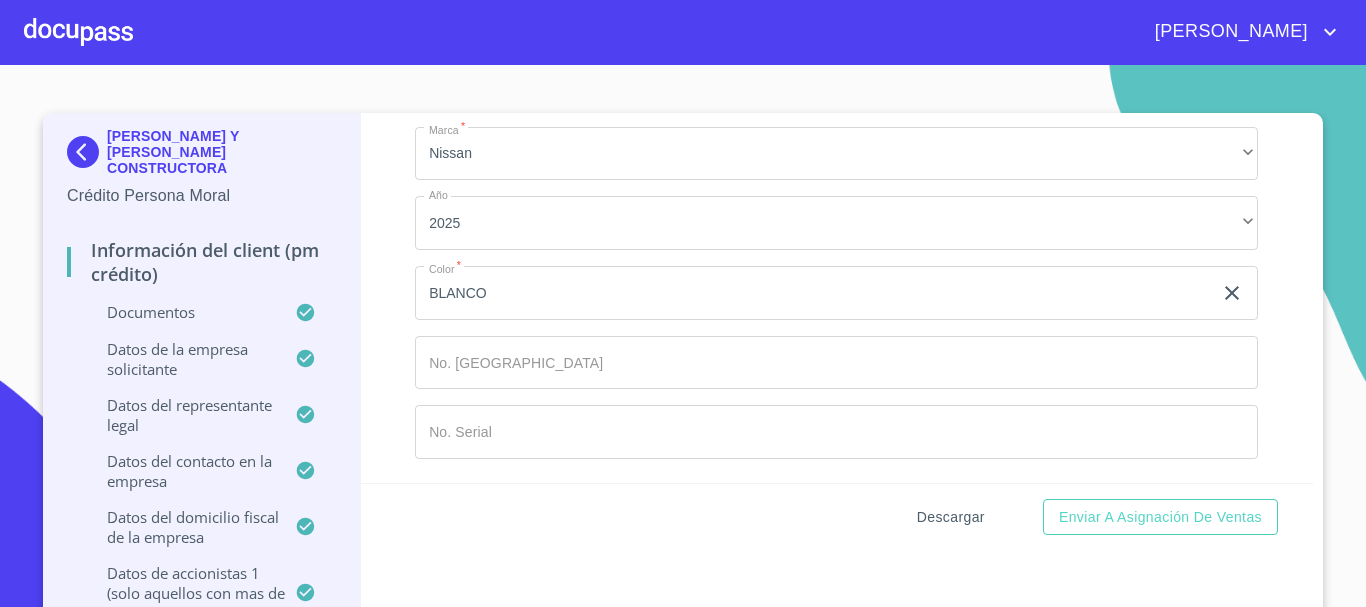 click on "Descargar" at bounding box center (951, 517) 